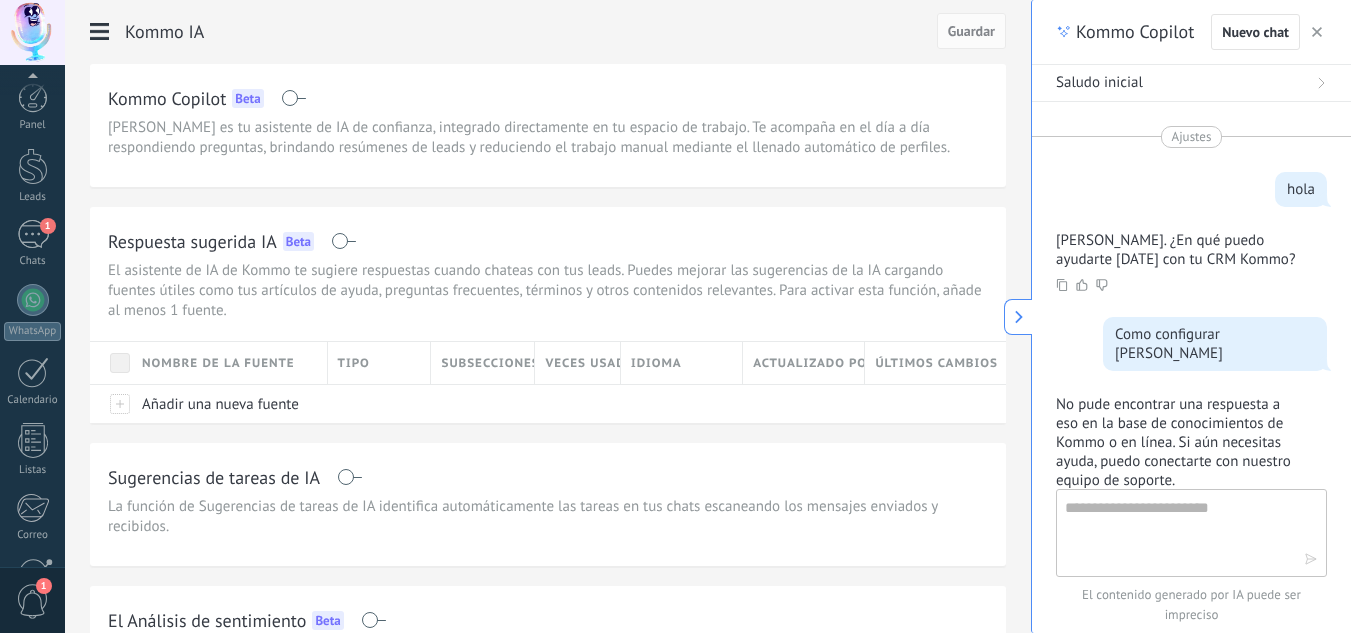 scroll, scrollTop: 121, scrollLeft: 0, axis: vertical 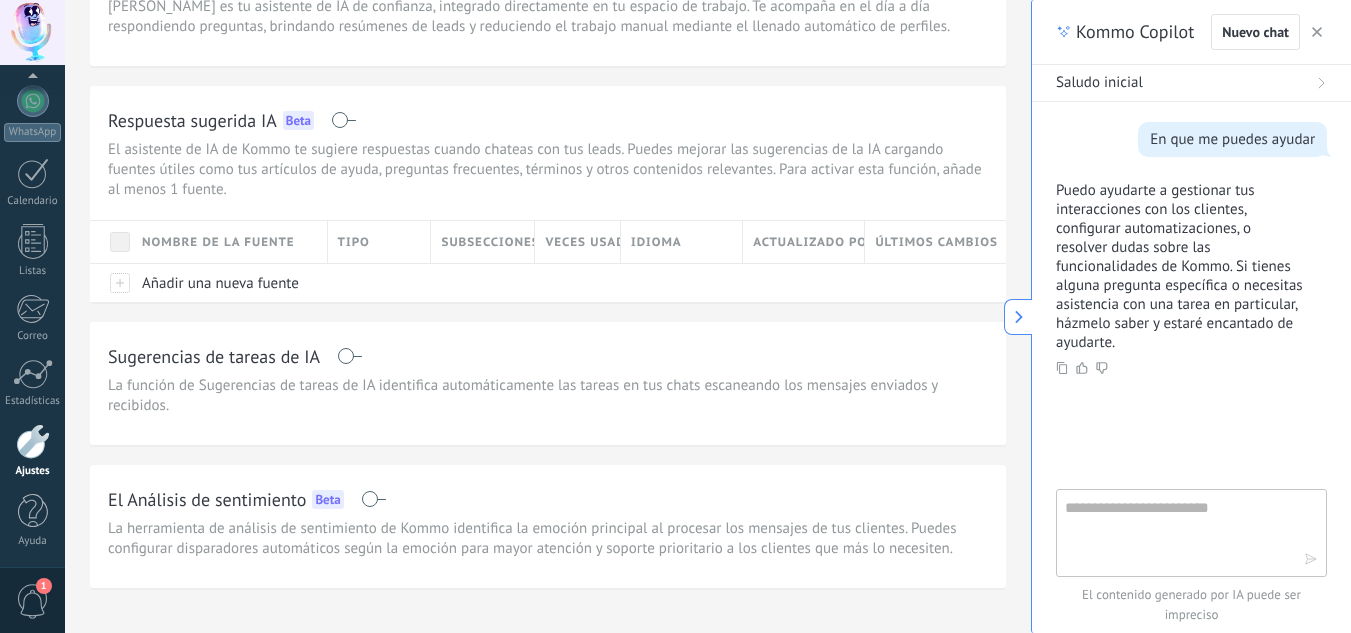 click 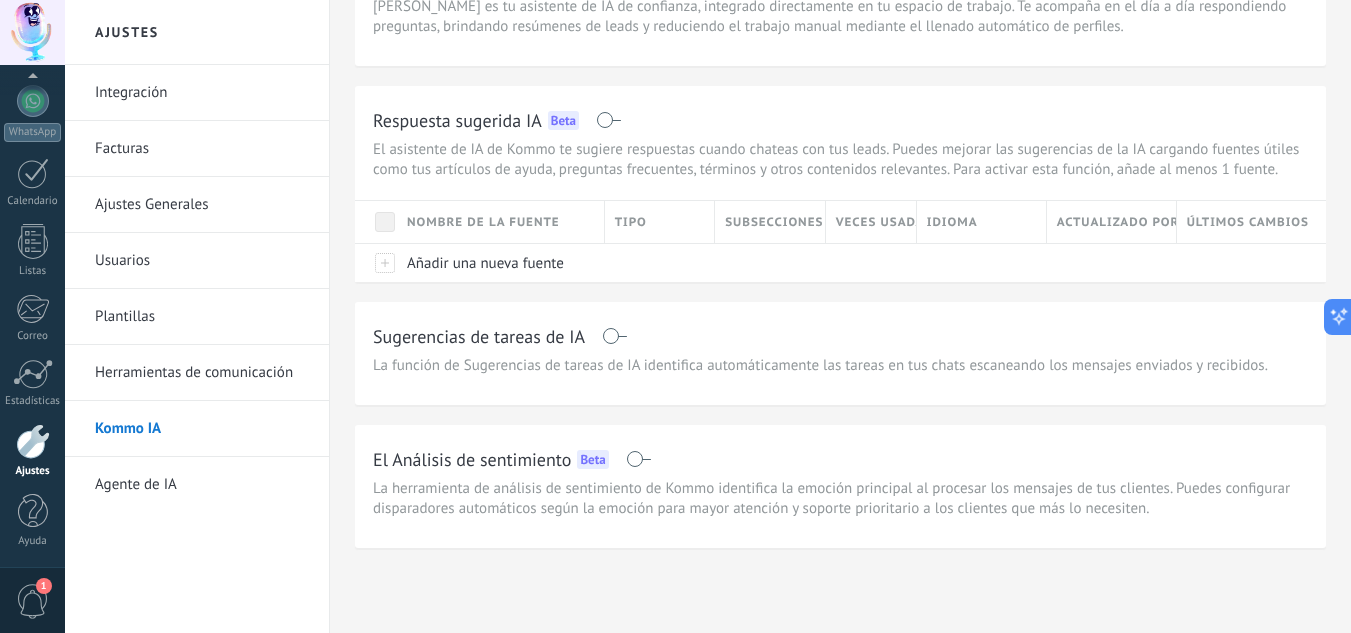 click on "Herramientas de comunicación" at bounding box center (202, 373) 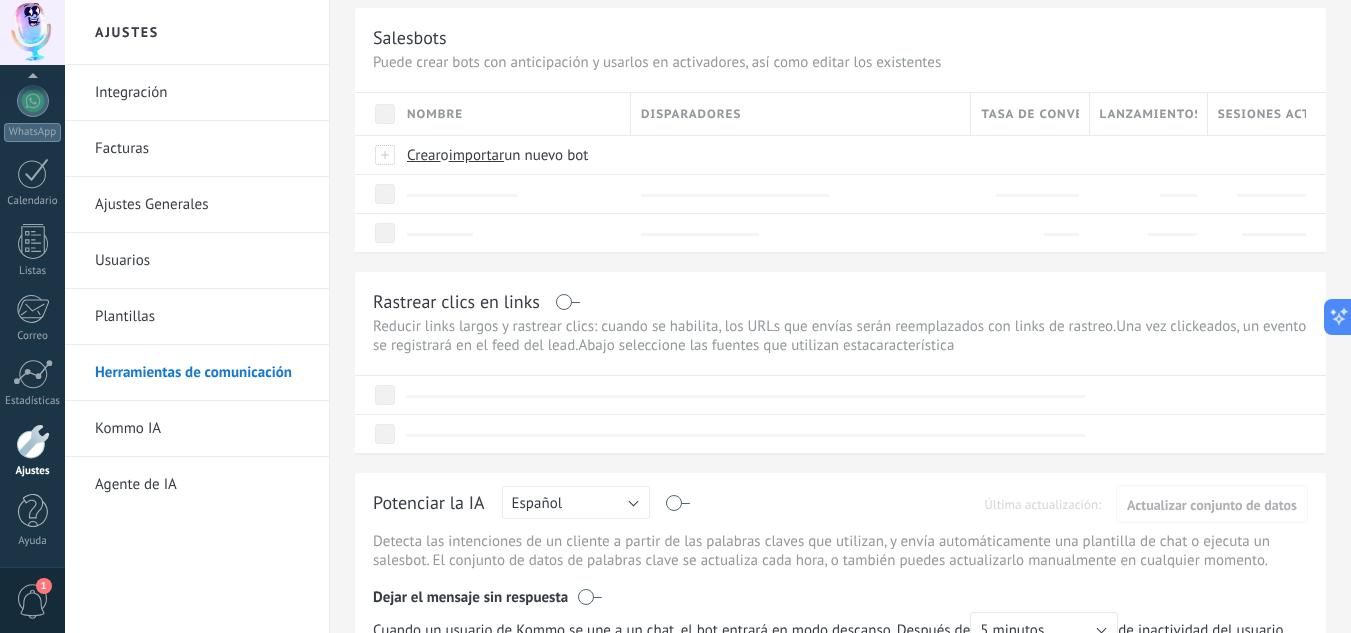 scroll, scrollTop: 0, scrollLeft: 0, axis: both 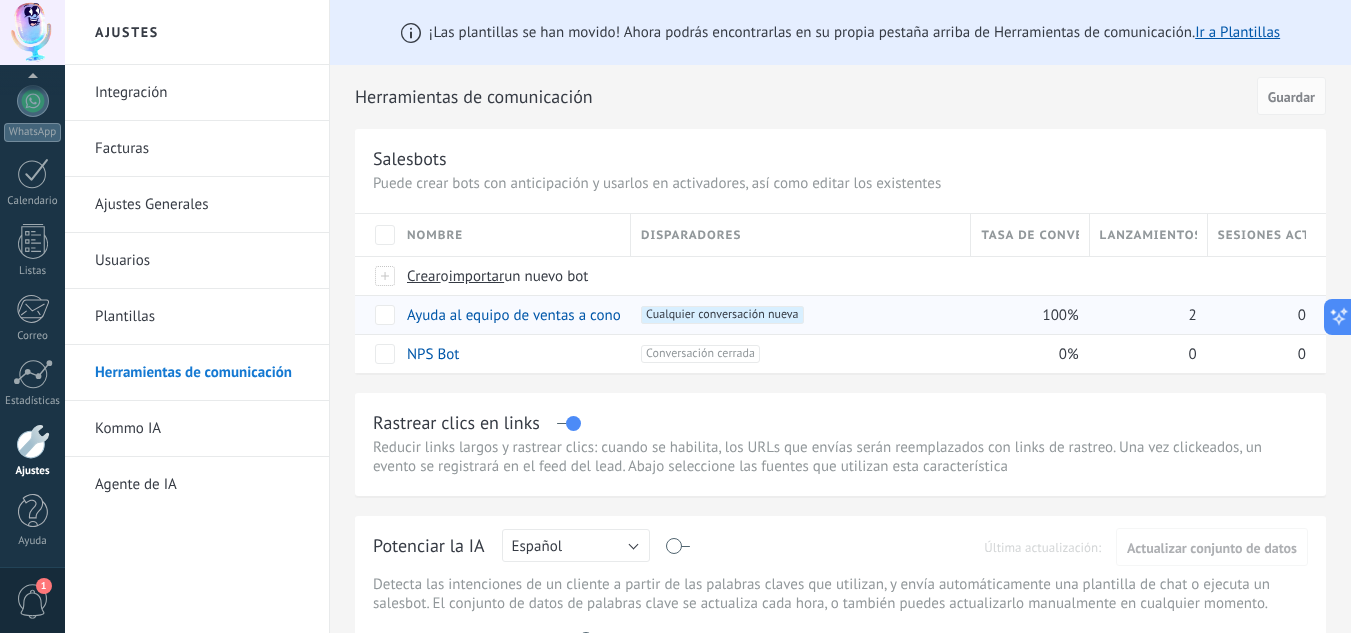 click on "2" at bounding box center (1193, 315) 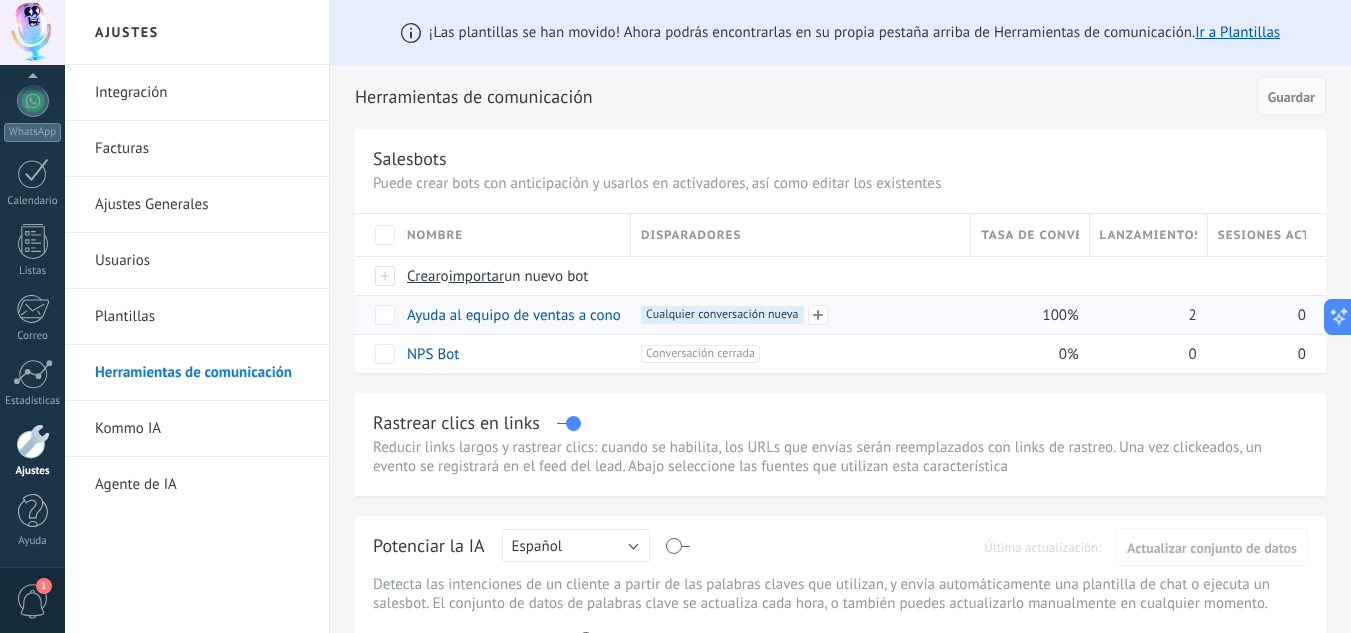 click on "+1 Cualquier conversación nueva +0" at bounding box center (796, 315) 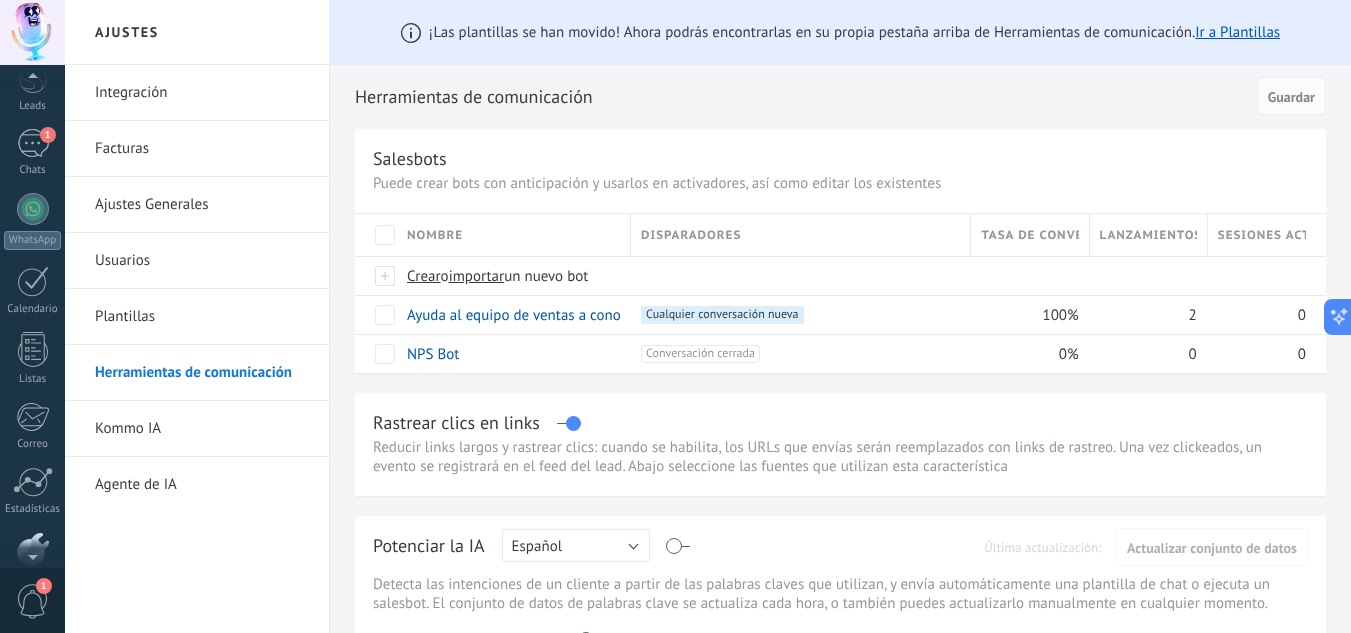 scroll, scrollTop: 0, scrollLeft: 0, axis: both 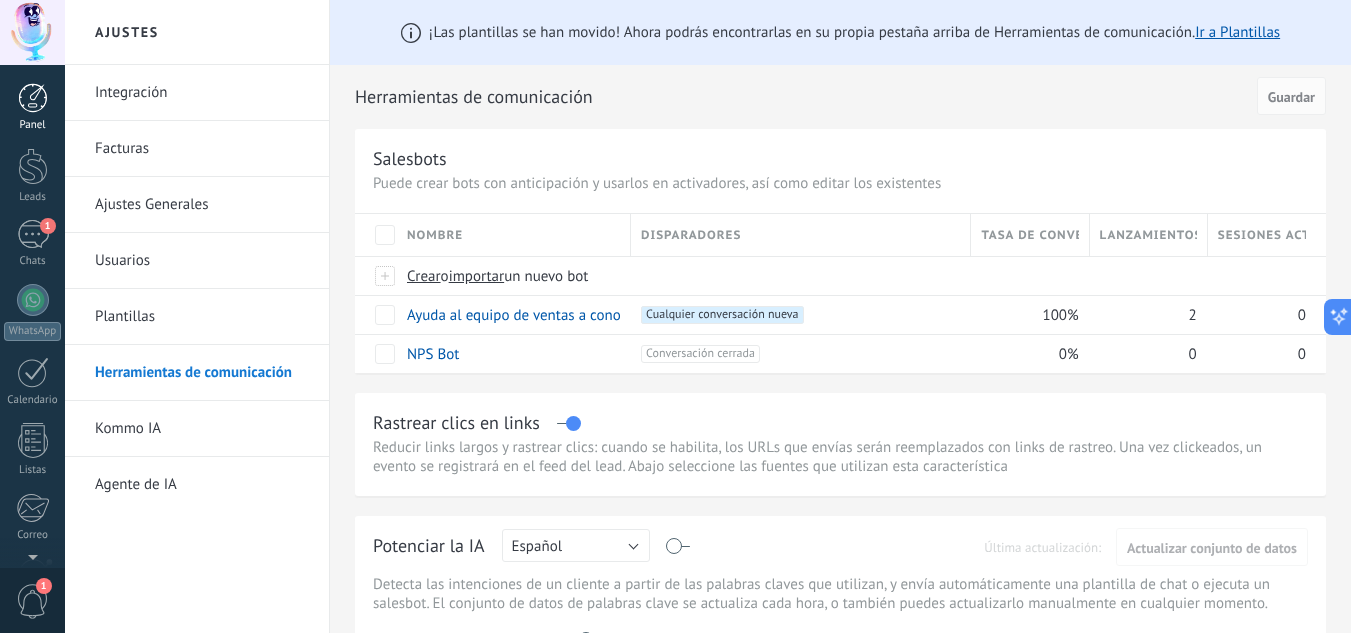 click at bounding box center [33, 98] 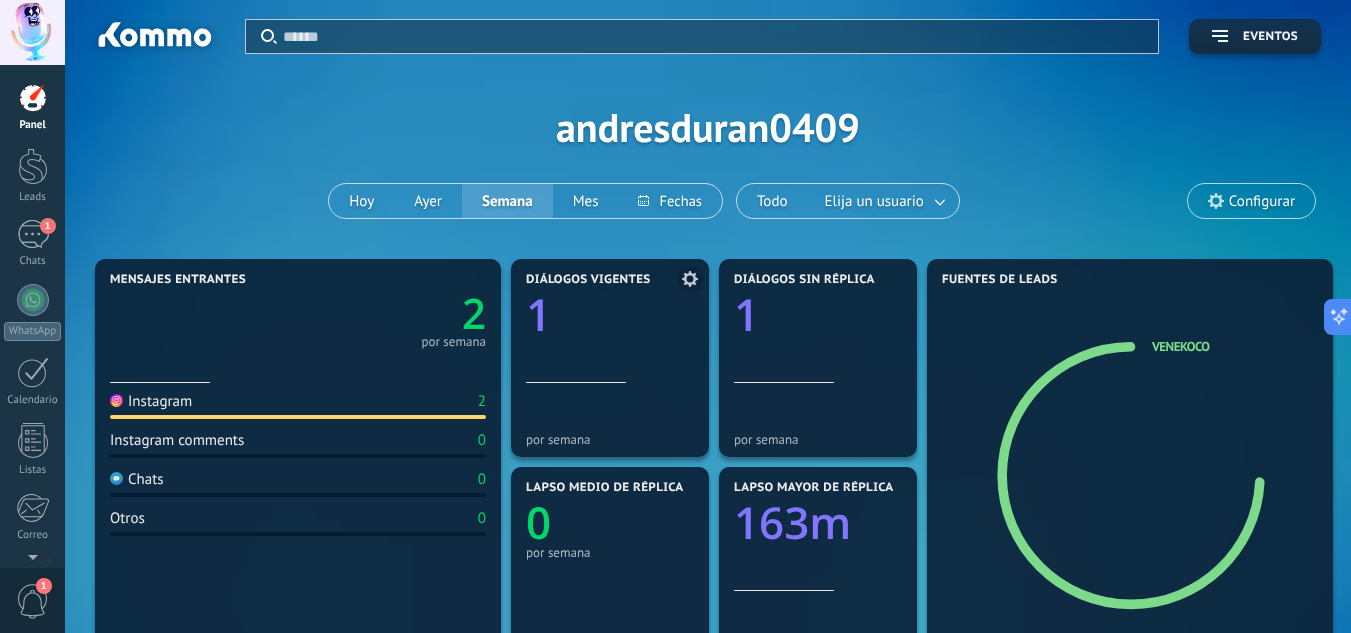 click on "Diálogos vigentes 1" at bounding box center (610, 328) 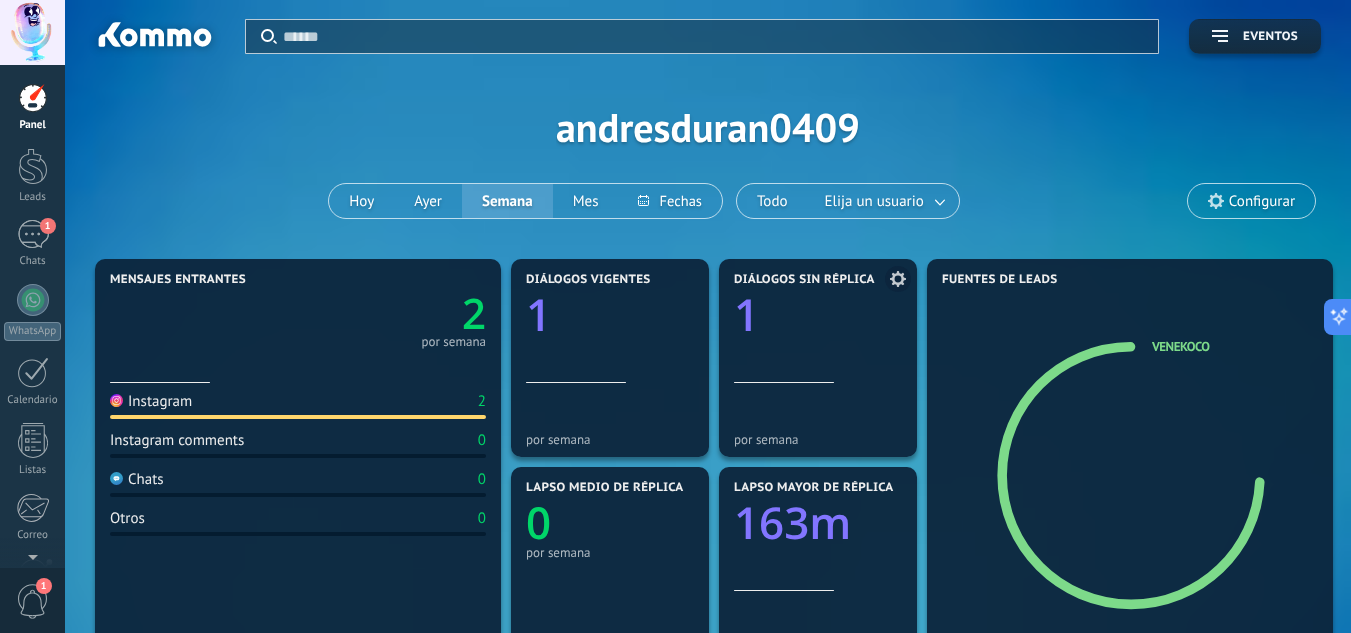 click on "Diálogos sin réplica 1" at bounding box center [818, 328] 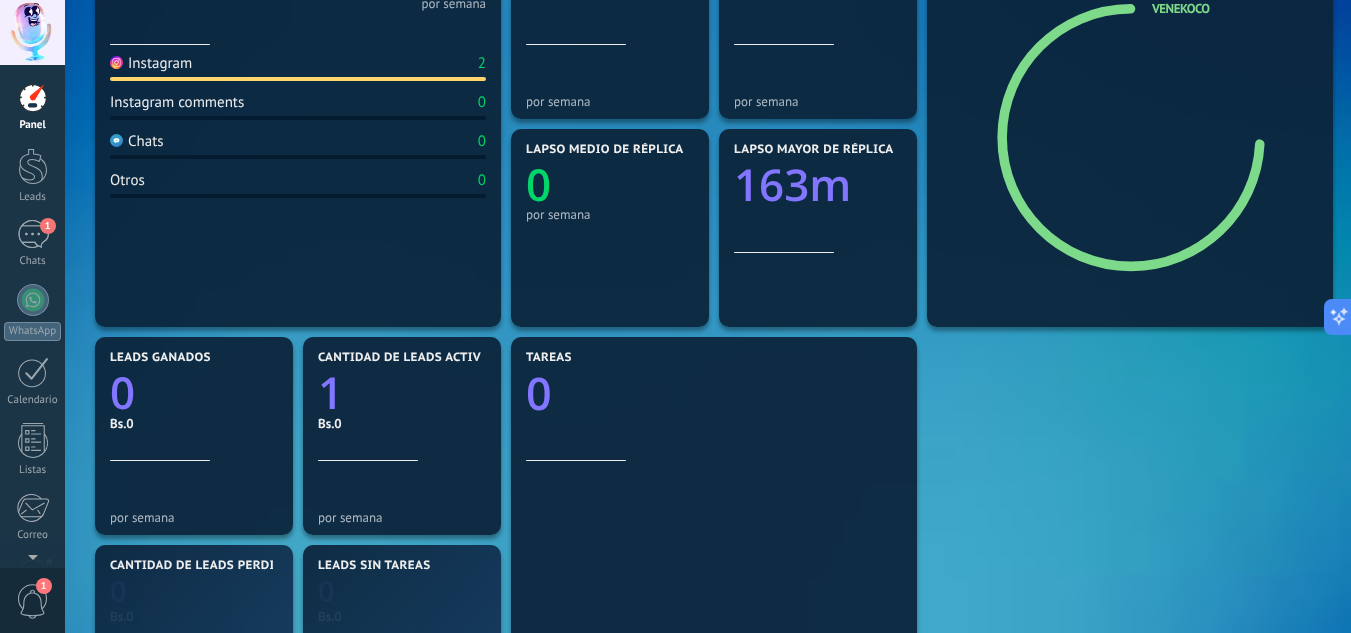 scroll, scrollTop: 341, scrollLeft: 0, axis: vertical 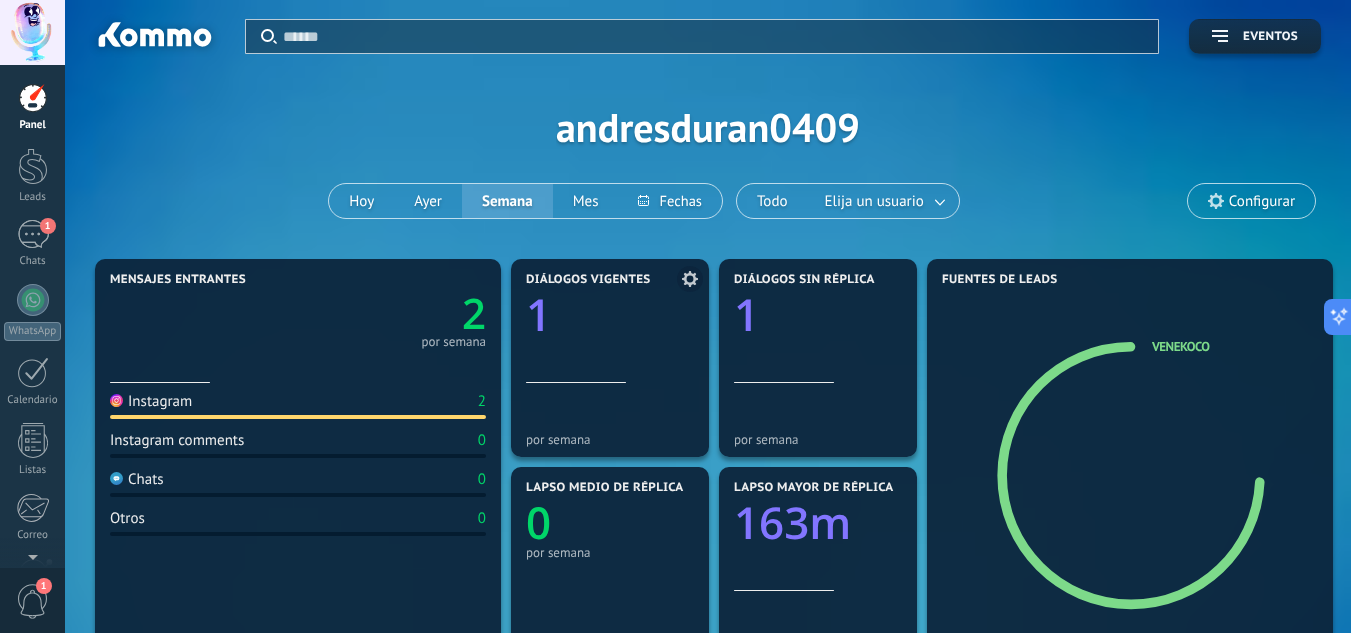 click on "por semana" at bounding box center [610, 415] 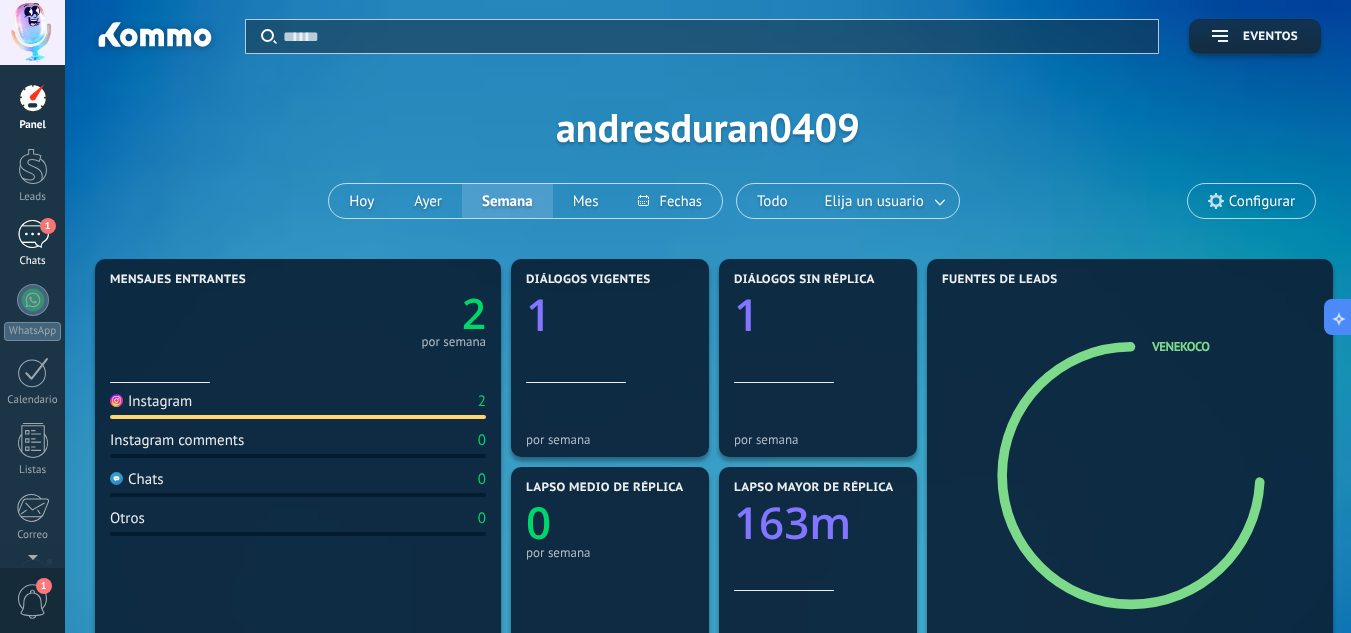 click on "1" at bounding box center [33, 234] 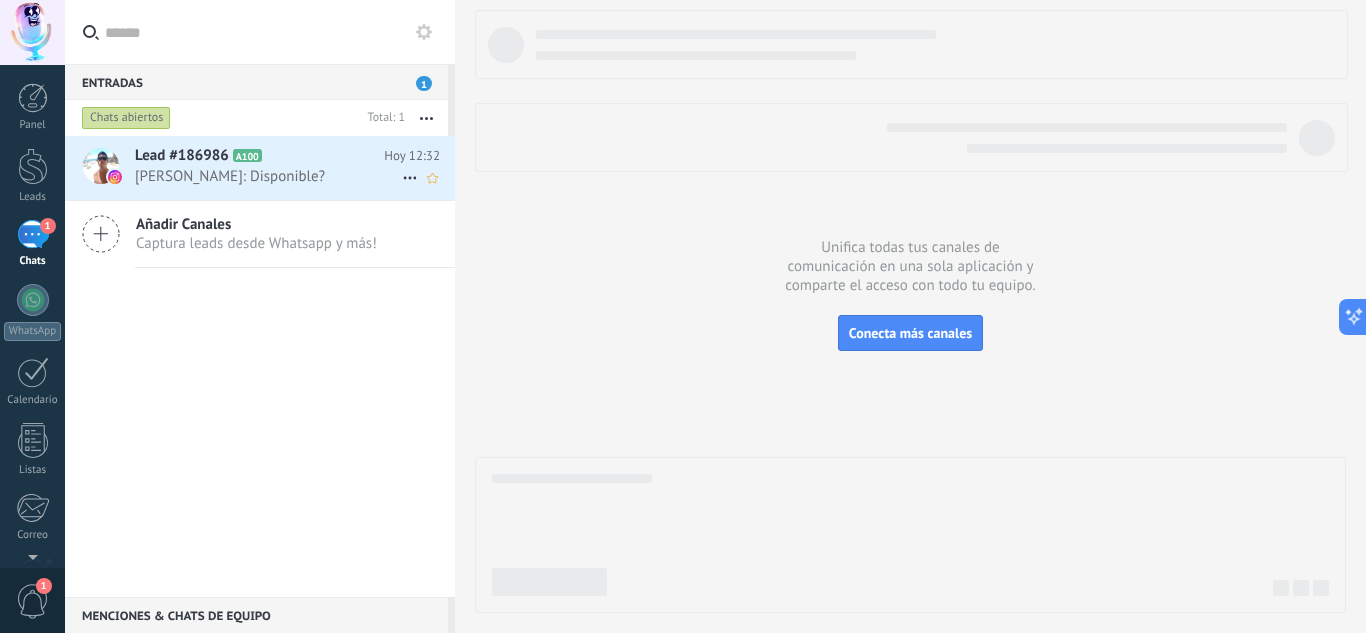 click on "Andres: Disponible?" at bounding box center [268, 176] 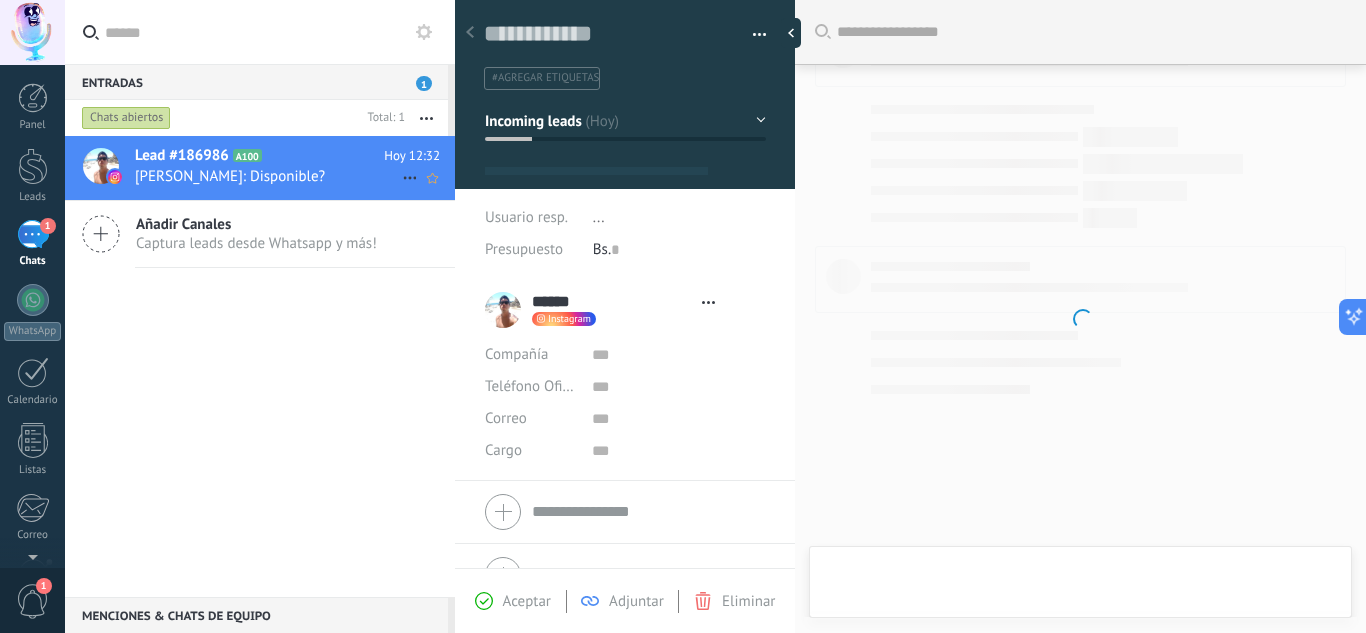 type on "**********" 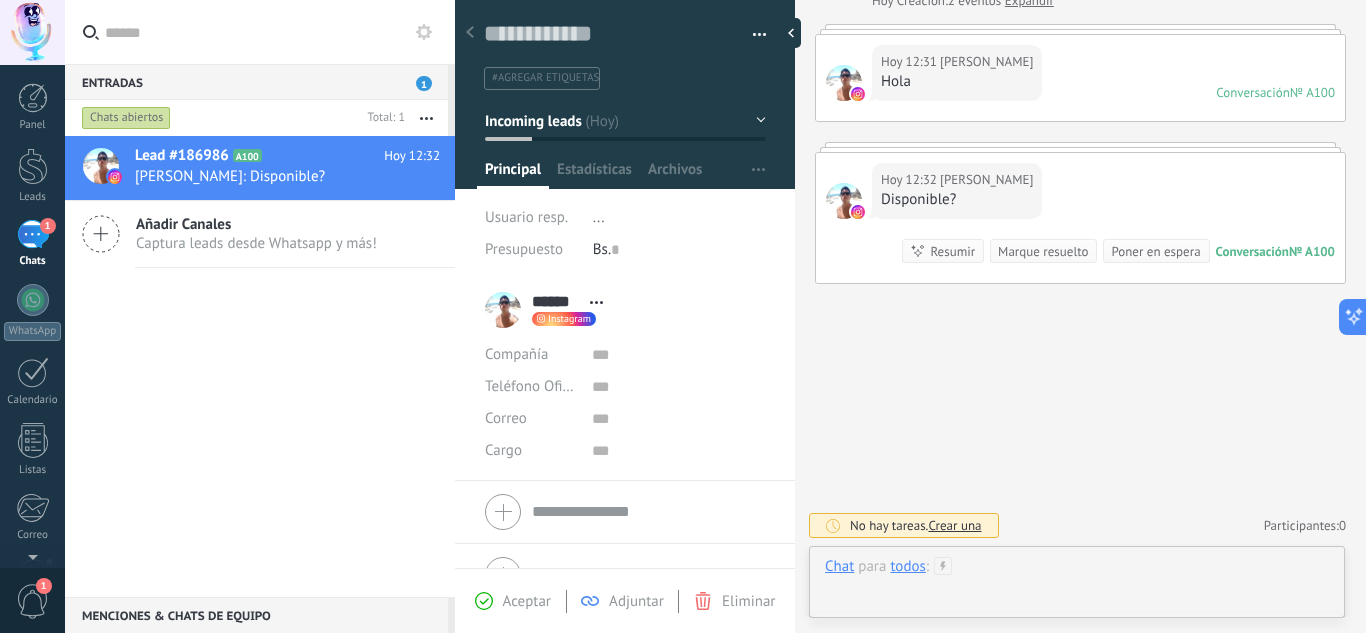 click at bounding box center [1077, 587] 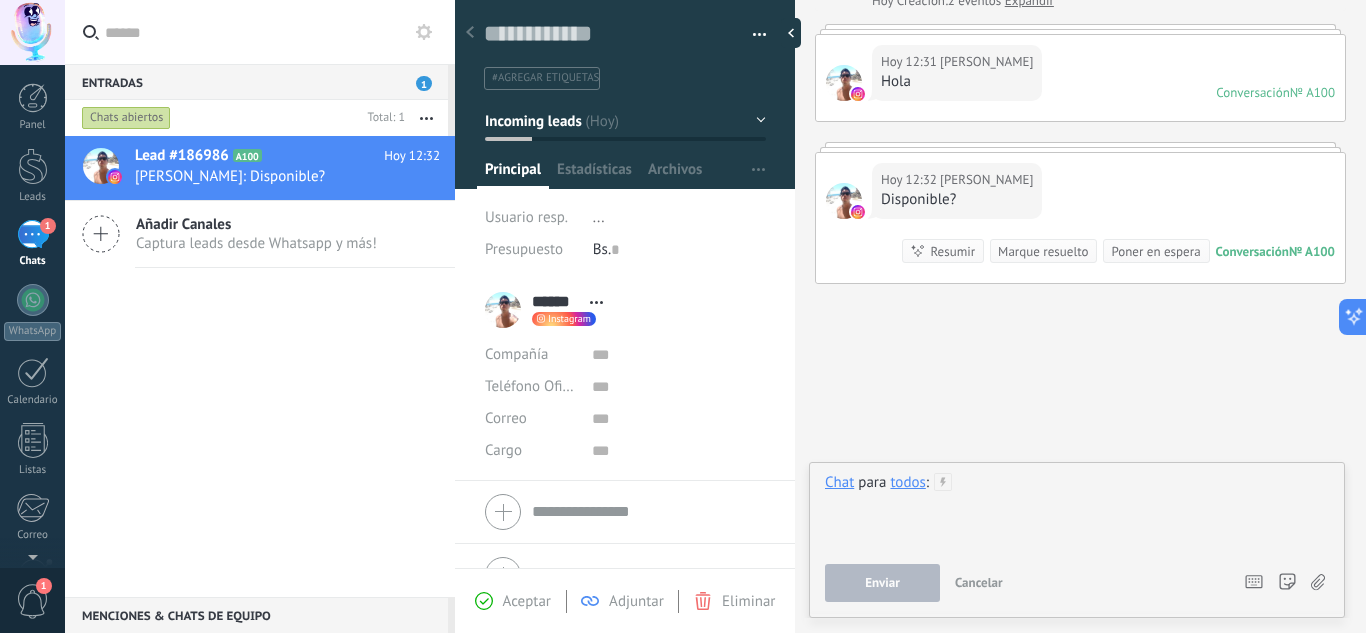 type 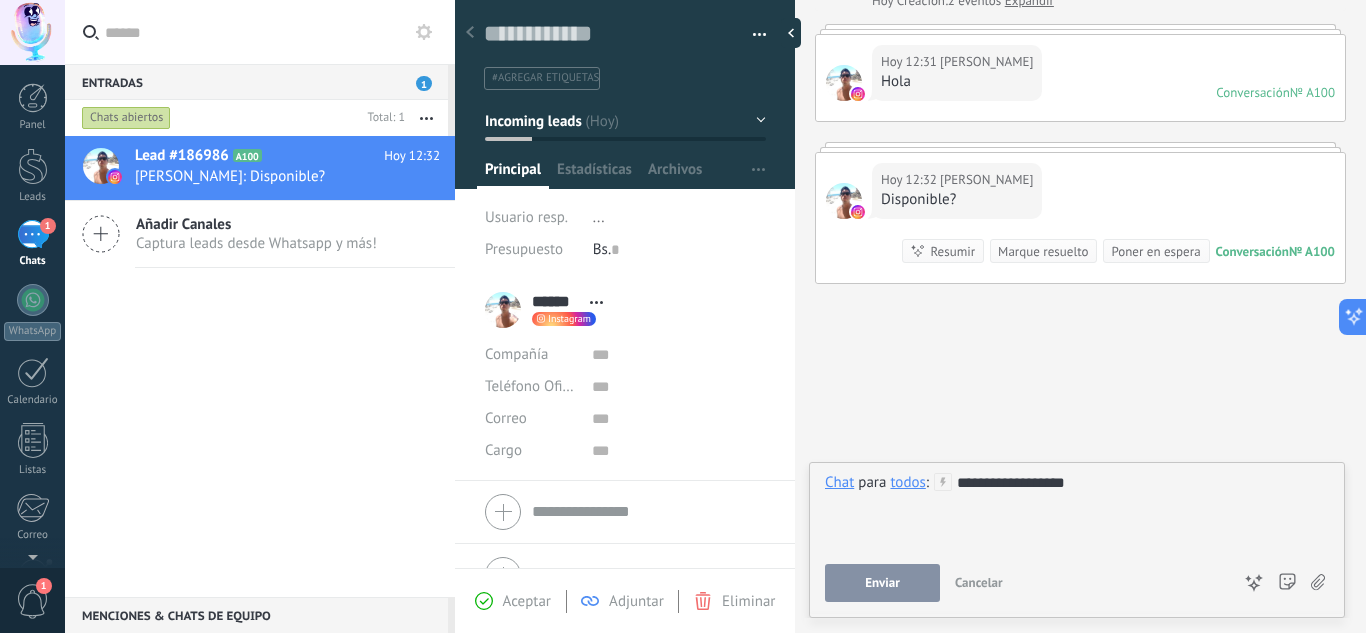 click on "Enviar" at bounding box center (882, 583) 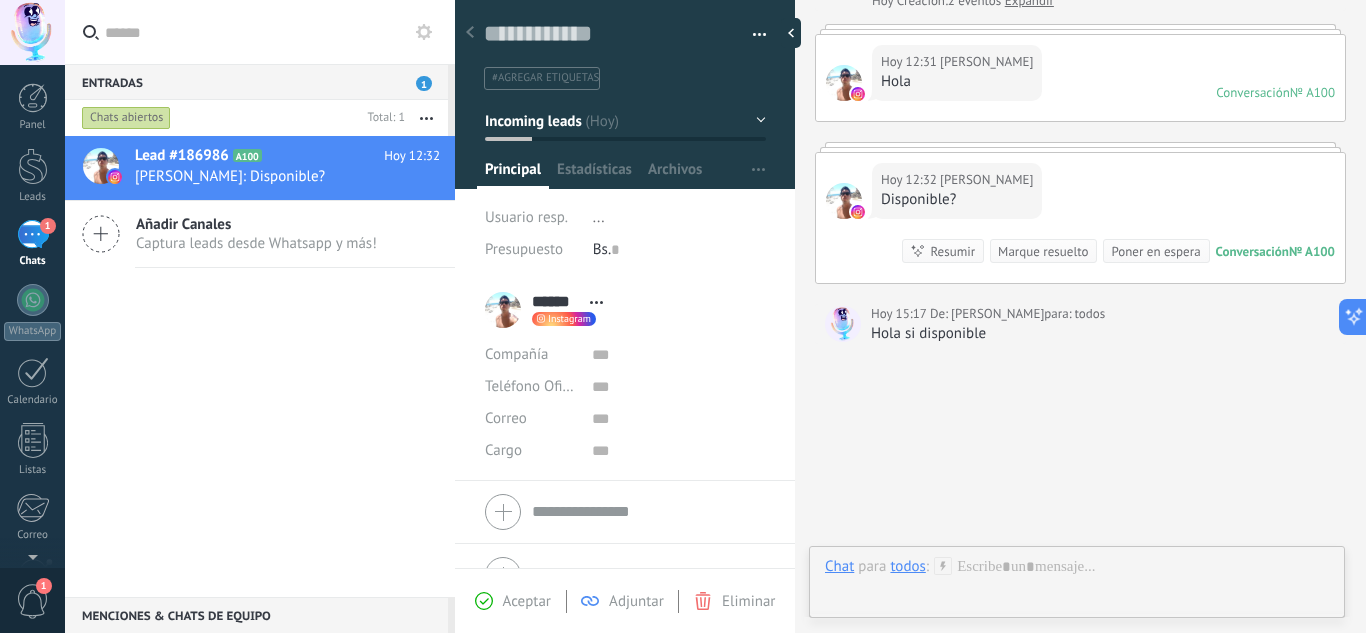 click on "Buscar Carga más Hoy Hoy Creación:  2  eventos   Expandir Hoy 12:31 Andres  Hola Conversación  № A100 Conversación № A100 Hoy 12:32 Andres  Disponible? Conversación  № A100 Conversación № A100 Resumir Resumir Marque resuelto Poner en espera Hoy 12:32 Andres: Disponible? Conversación № A100 Hoy 15:17 De: andres duran beltran  para: todos  Hola si disponible No hay tareas.  Crear una Participantes:  1 Agregar usuario Bots:  0" at bounding box center [1080, 288] 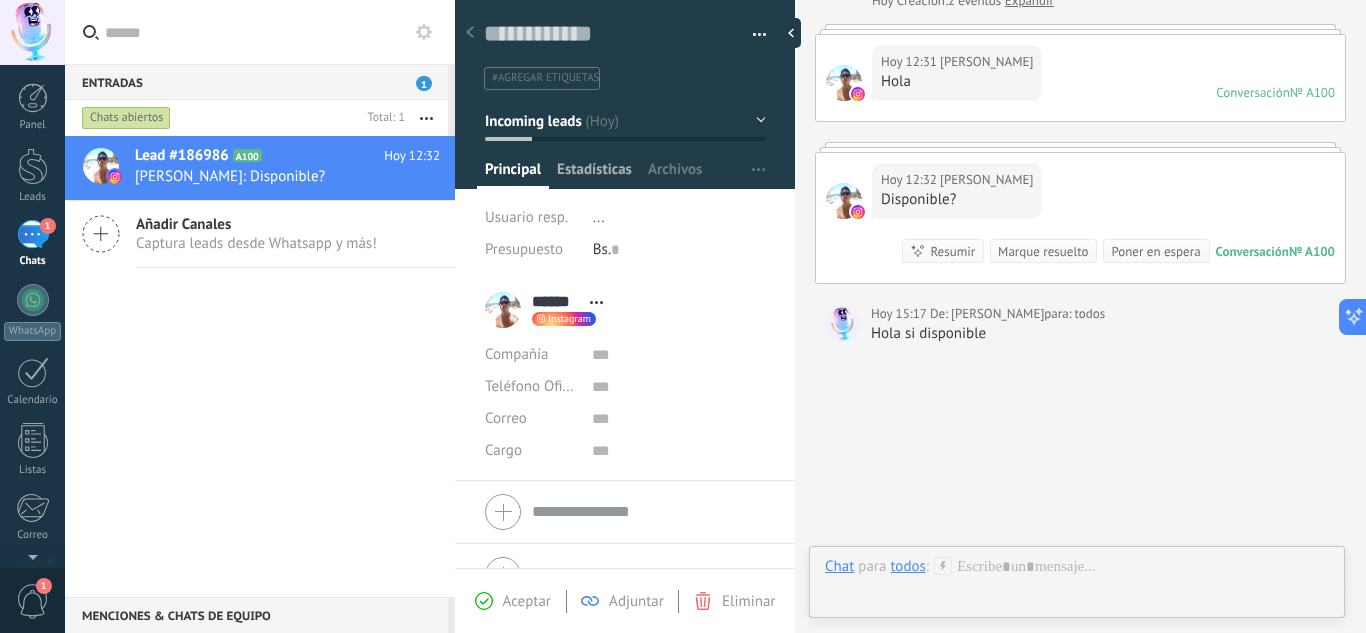 click on "Estadísticas" at bounding box center (594, 174) 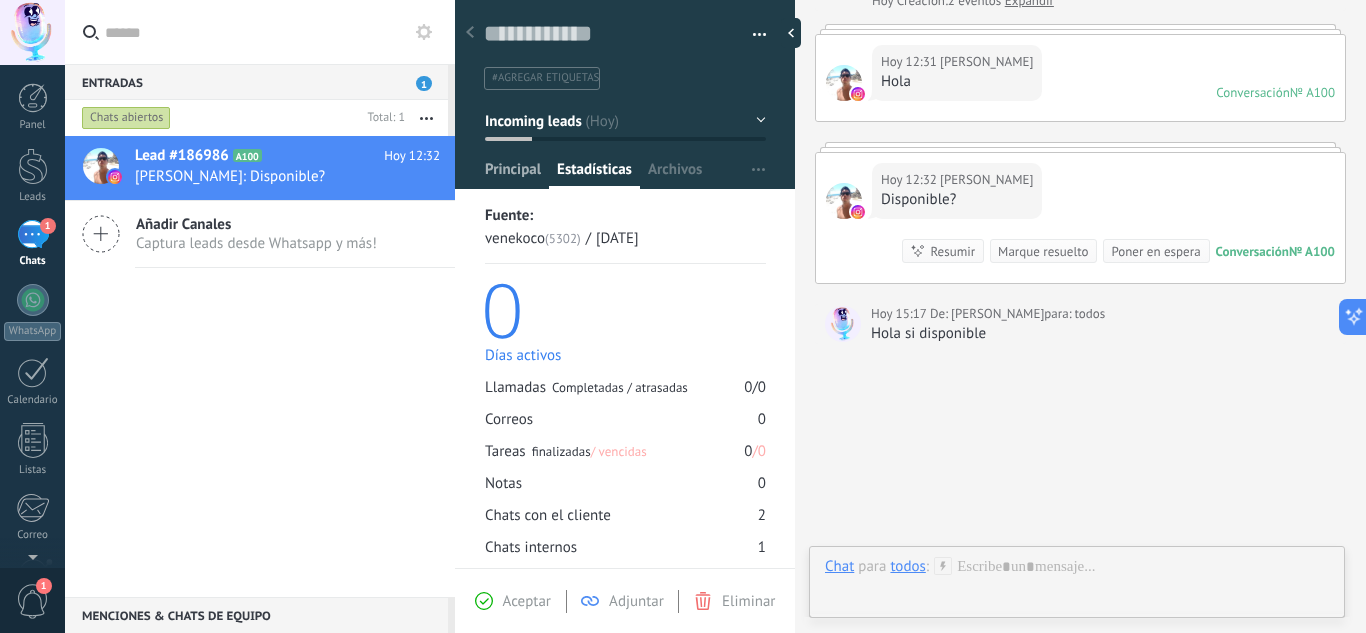 click on "Principal" at bounding box center (513, 174) 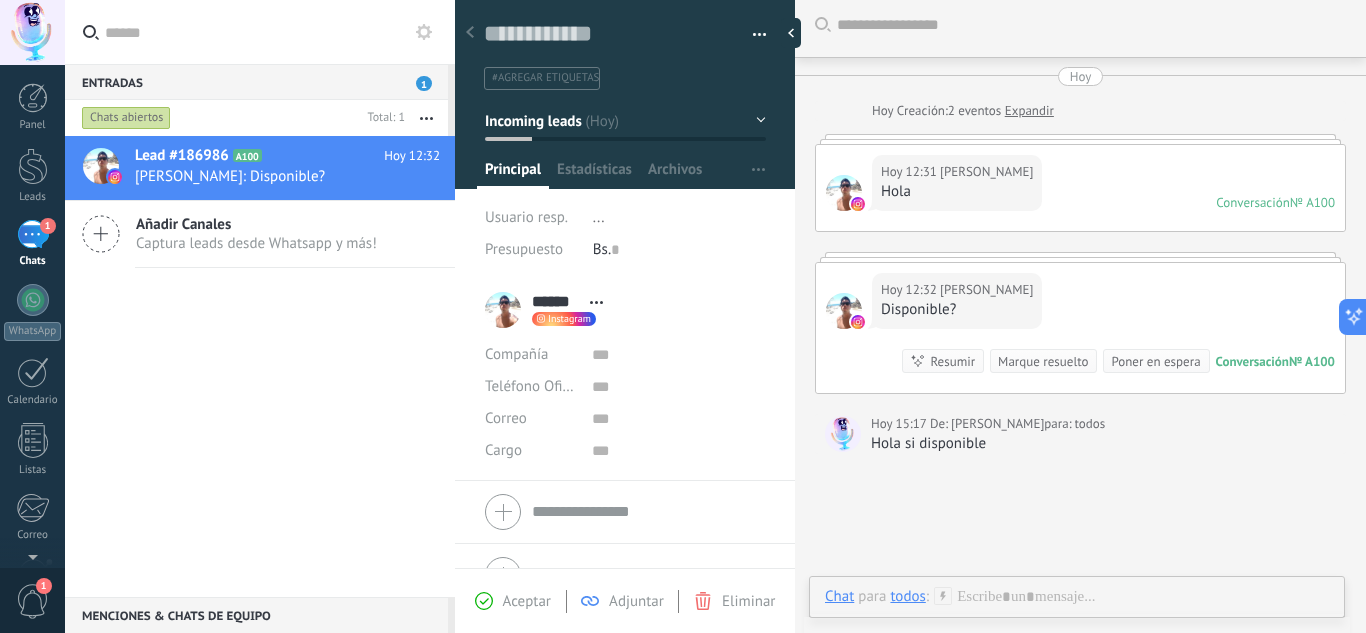 scroll, scrollTop: 0, scrollLeft: 0, axis: both 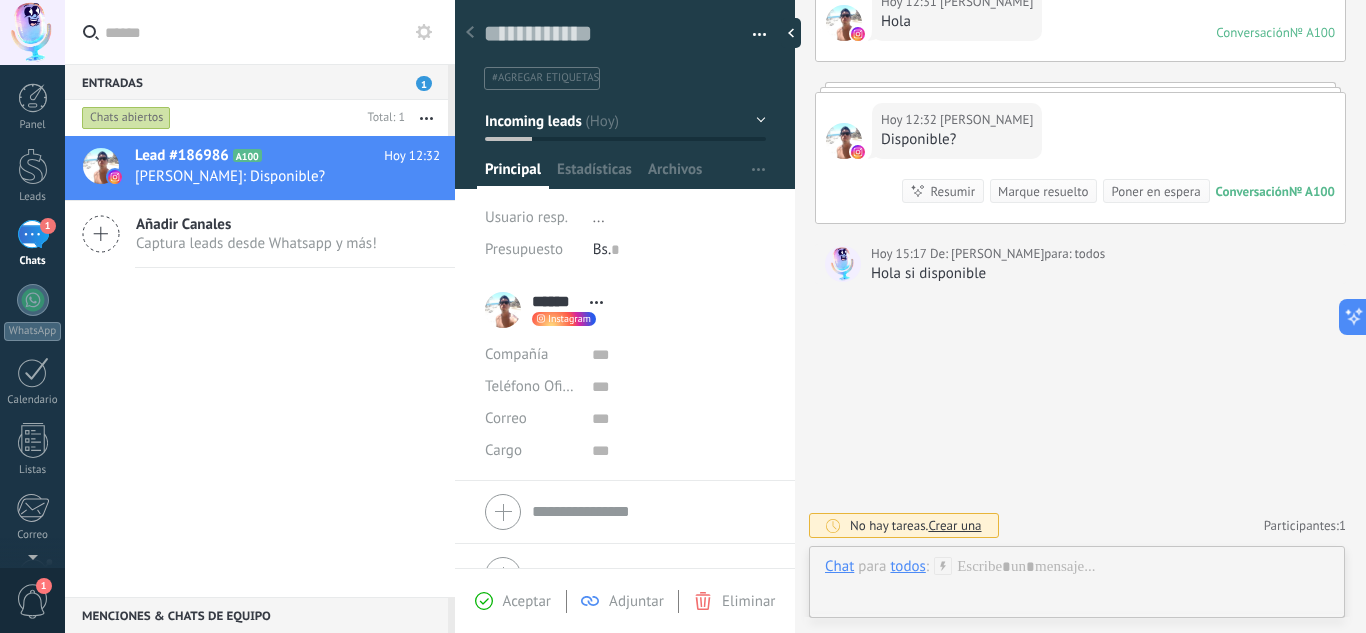 click on "Crear una" at bounding box center (954, 525) 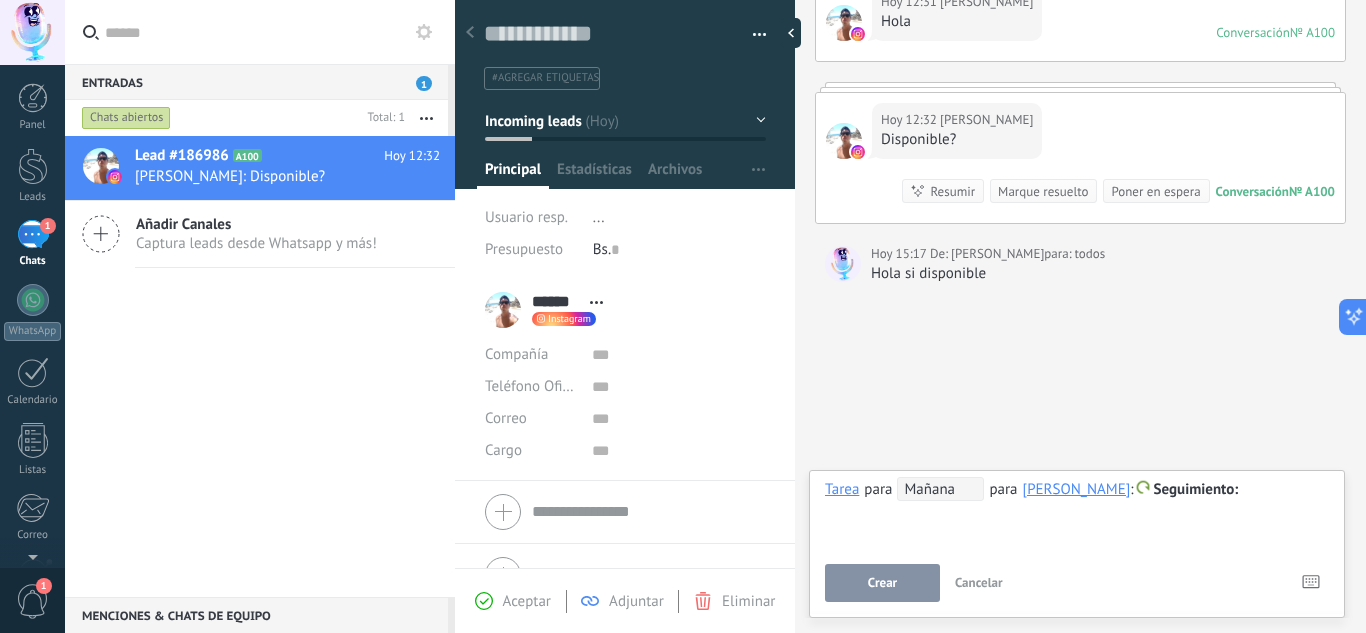 click on "Cancelar" at bounding box center [979, 582] 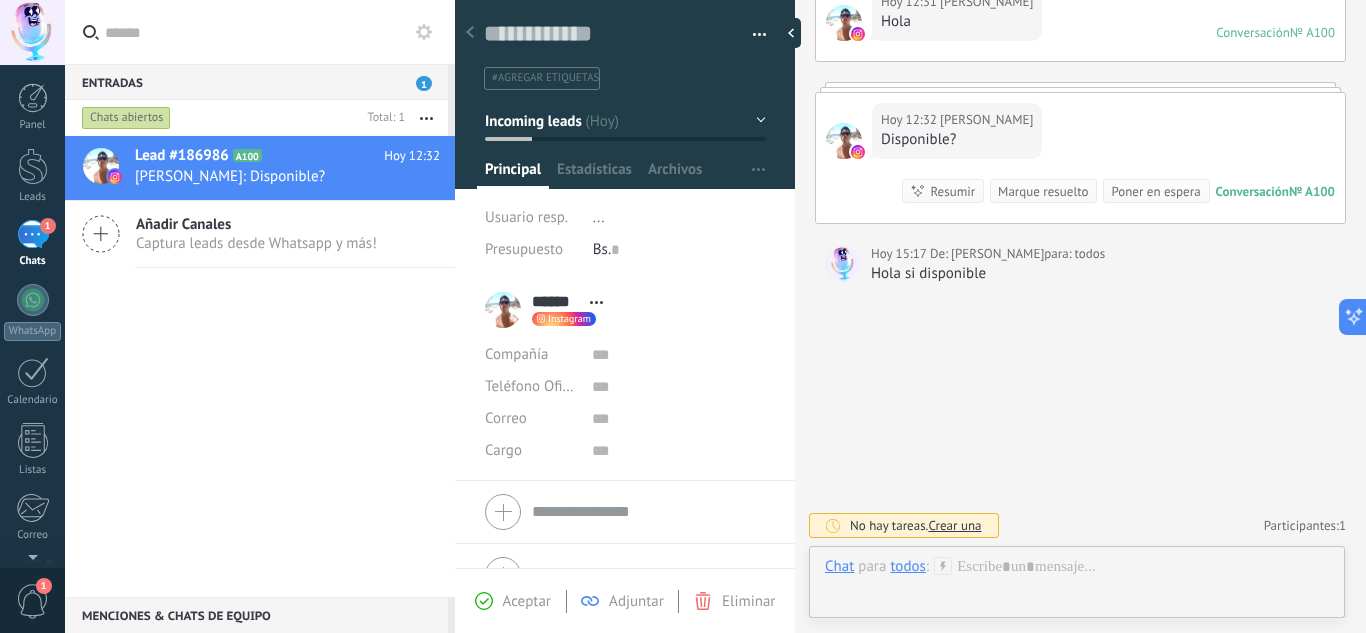 click on "Buscar Carga más Hoy Hoy Creación:  2  eventos   Expandir Hoy 12:31 Andres  Hola Conversación  № A100 Conversación № A100 Hoy 12:32 Andres  Disponible? Conversación  № A100 Conversación № A100 Resumir Resumir Marque resuelto Poner en espera Hoy 12:32 Andres: Disponible? Conversación № A100 Hoy 15:17 De: andres duran beltran  para: todos  Hola si disponible No hay tareas.  Crear una Participantes:  1 Agregar usuario Bots:  0" at bounding box center (1080, 228) 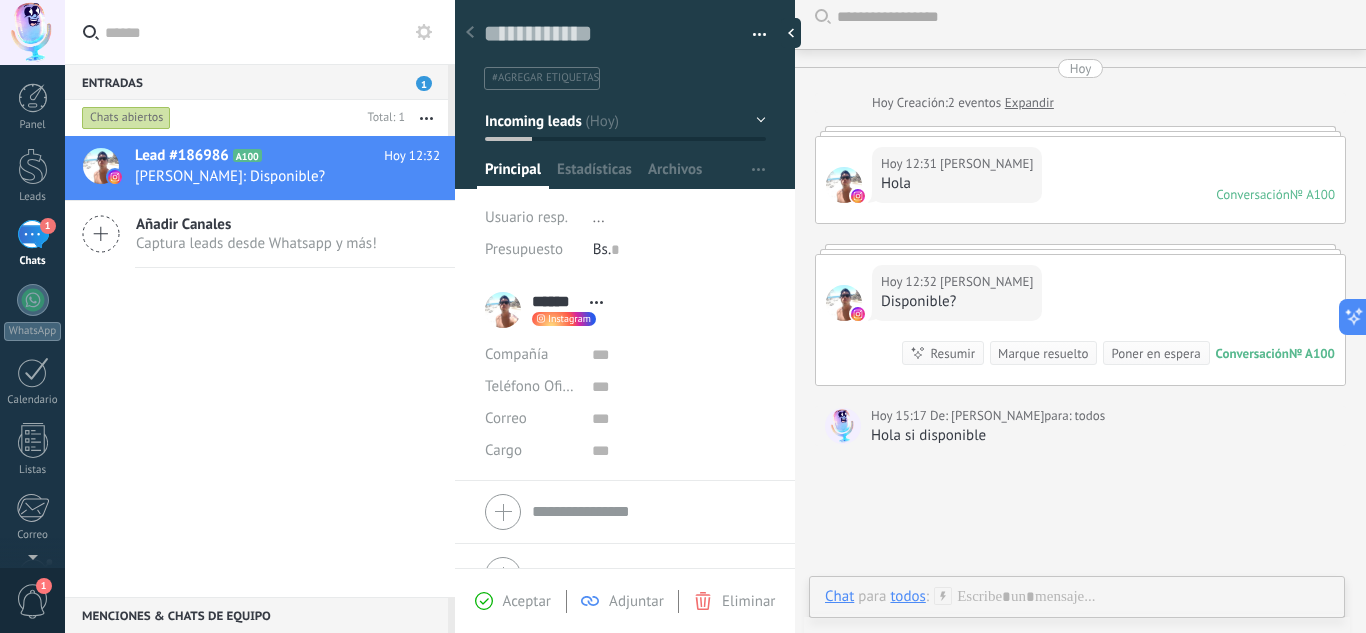 scroll, scrollTop: 0, scrollLeft: 0, axis: both 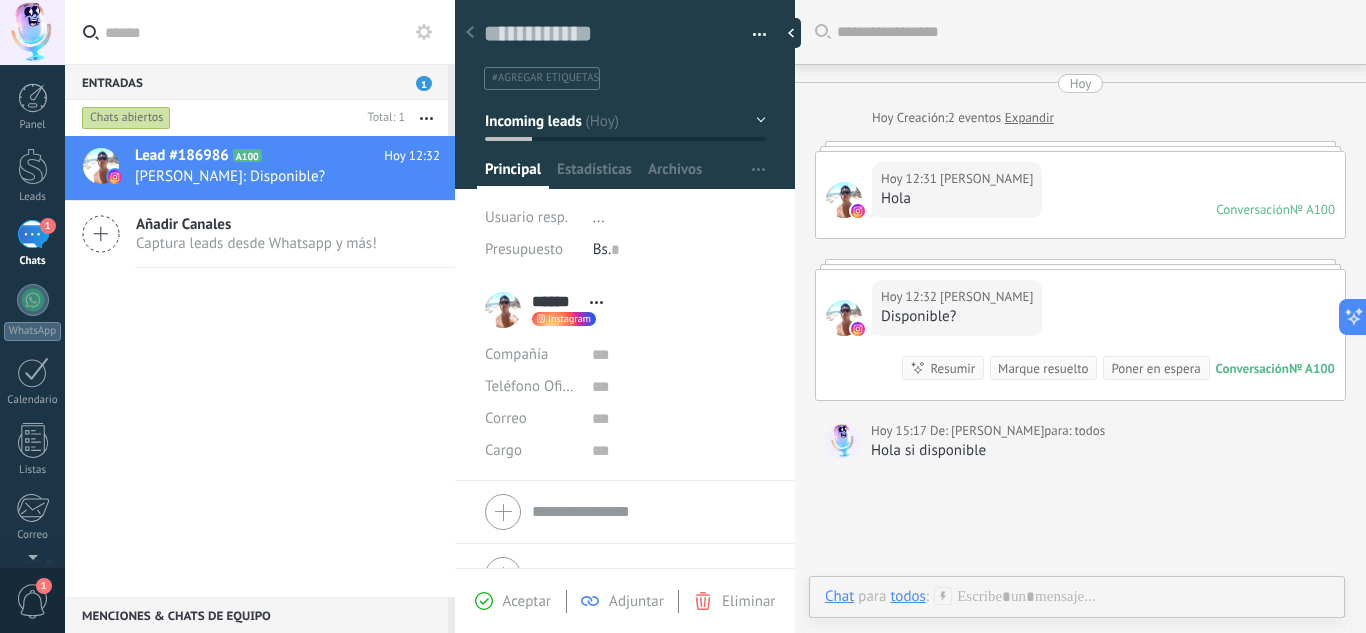 click on "№ A100" at bounding box center [1312, 368] 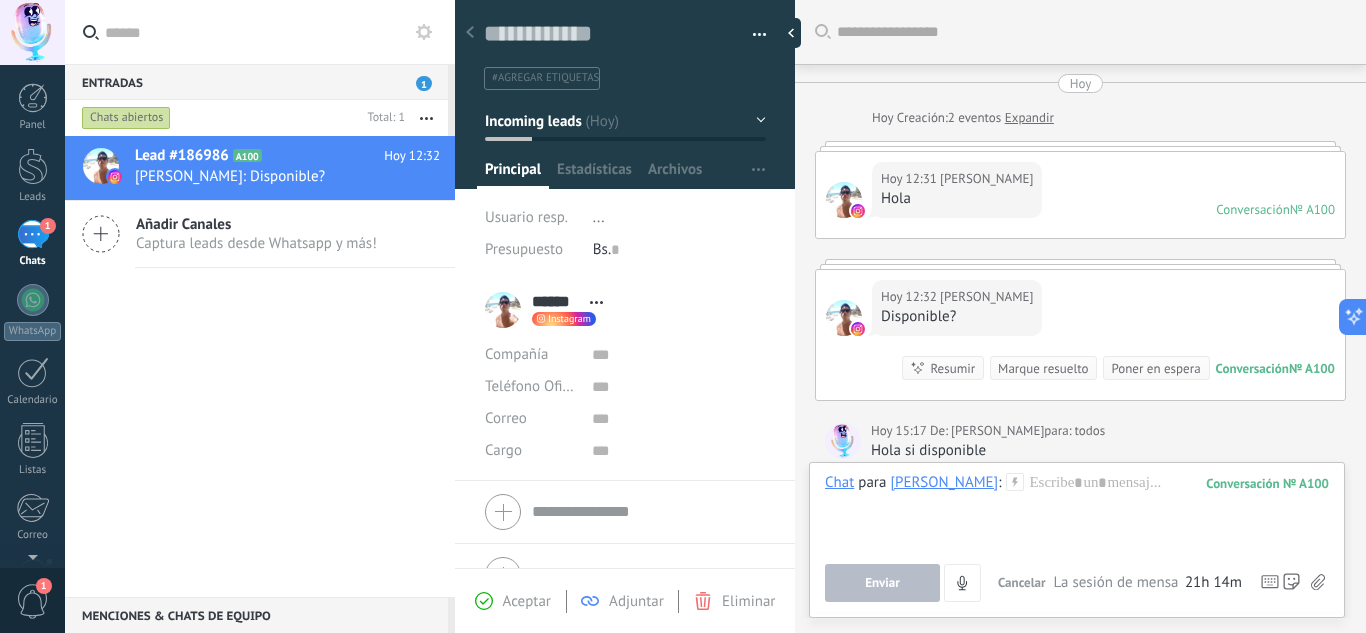 click on "Hola si disponible" at bounding box center (1103, 451) 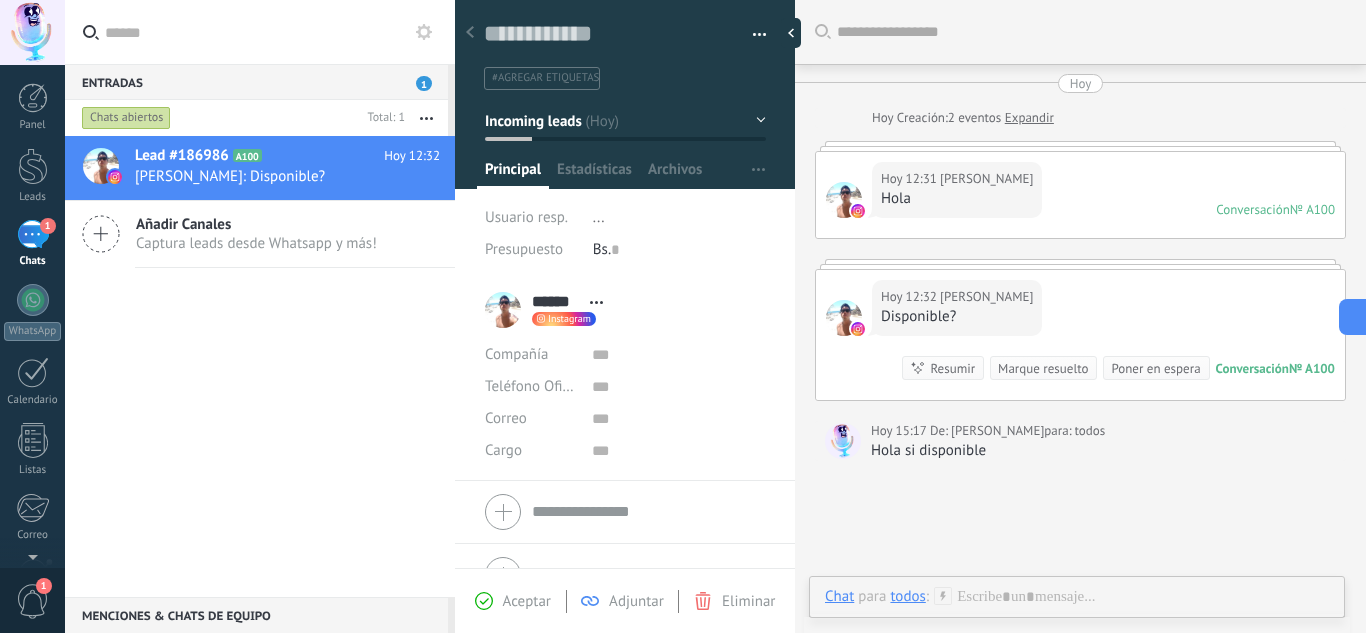click on "Buscar Carga más Hoy Hoy Creación:  2  eventos   Expandir Hoy 12:31 Andres  Hola Conversación  № A100 Conversación № A100 Hoy 12:32 Andres  Disponible? Conversación  № A100 Conversación № A100 Resumir Resumir Marque resuelto Poner en espera Hoy 12:32 Andres: Disponible? Conversación № A100 Hoy 15:17 De: andres duran beltran  para: todos  Hola si disponible No hay tareas.  Crear una Participantes:  1 Agregar usuario Bots:  0" at bounding box center [1080, 405] 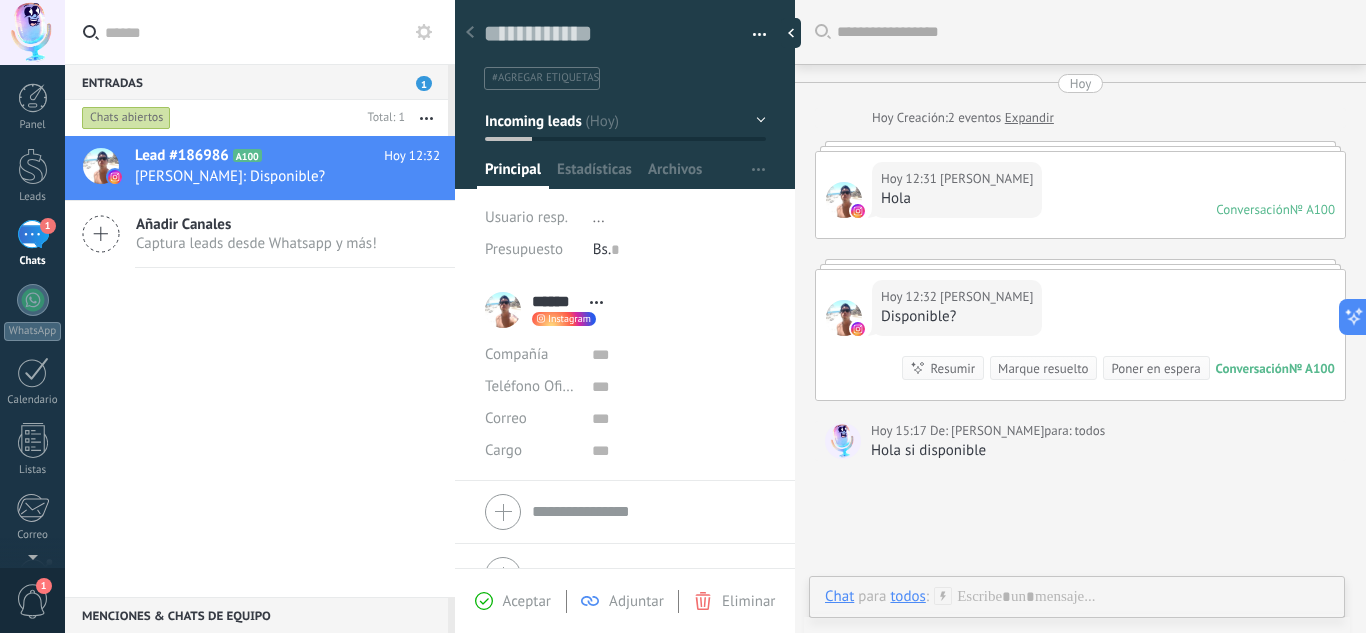 click on "Hola si disponible" at bounding box center (1103, 451) 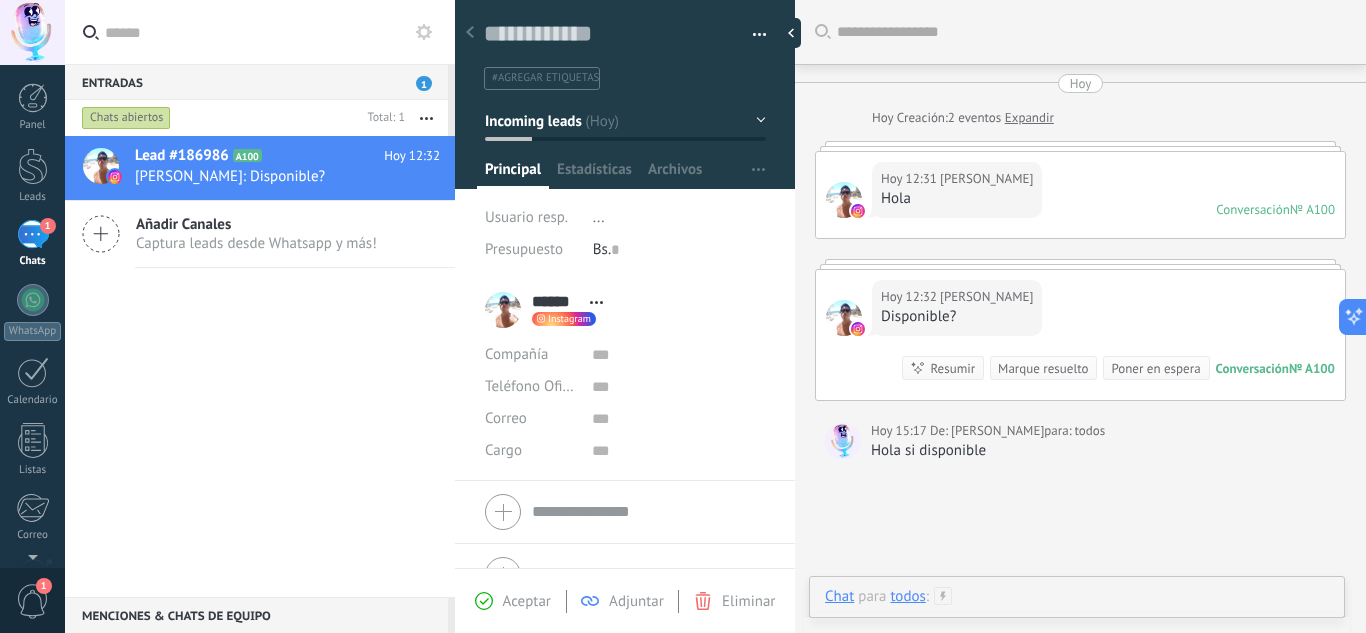 click at bounding box center [1077, 617] 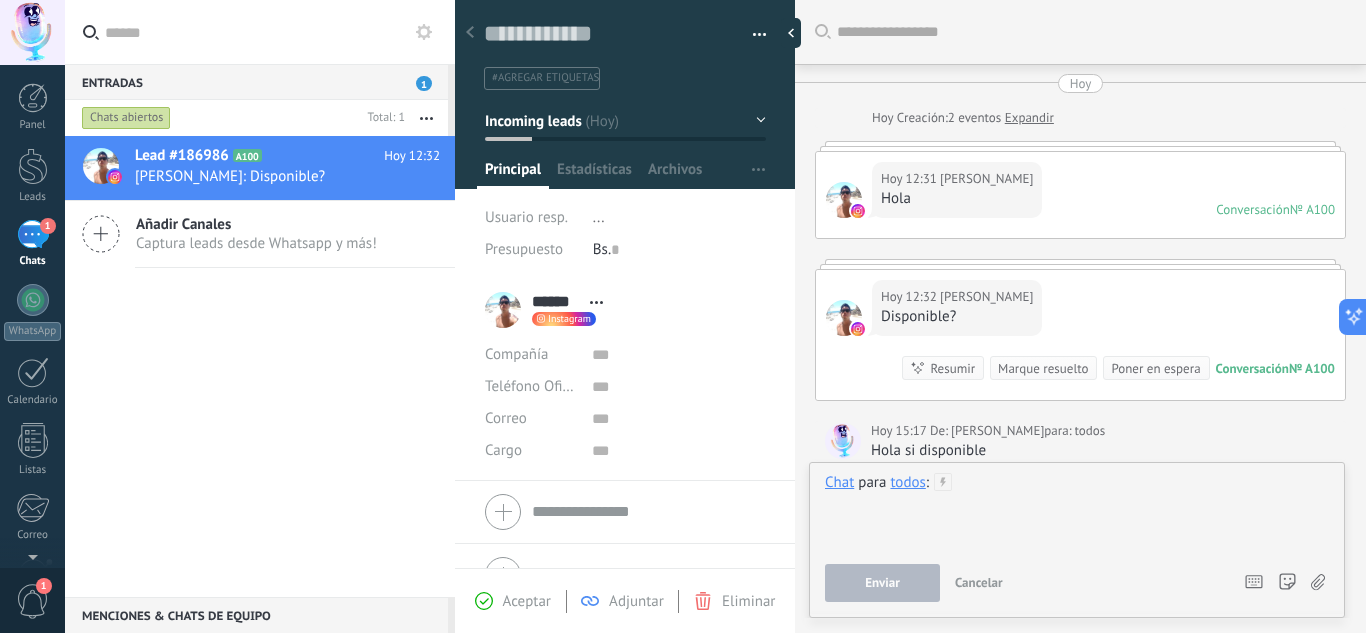 type 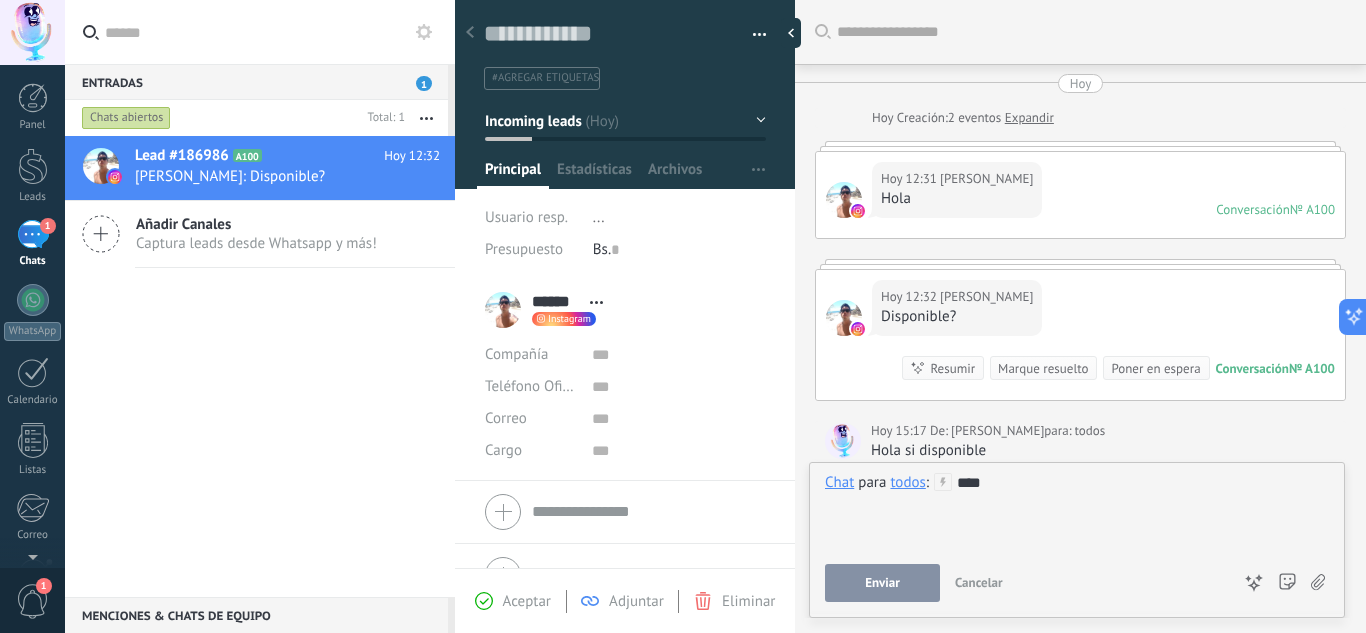 click on "todos" at bounding box center (907, 482) 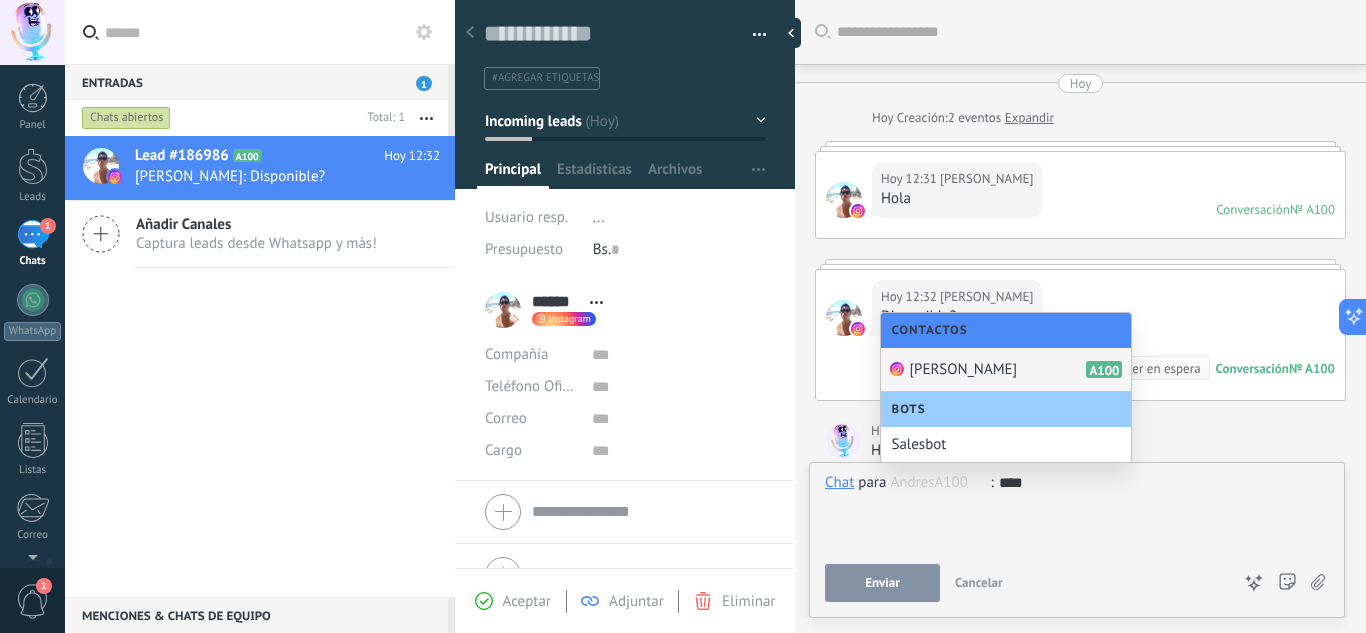 click on "Andres A100" at bounding box center [1006, 370] 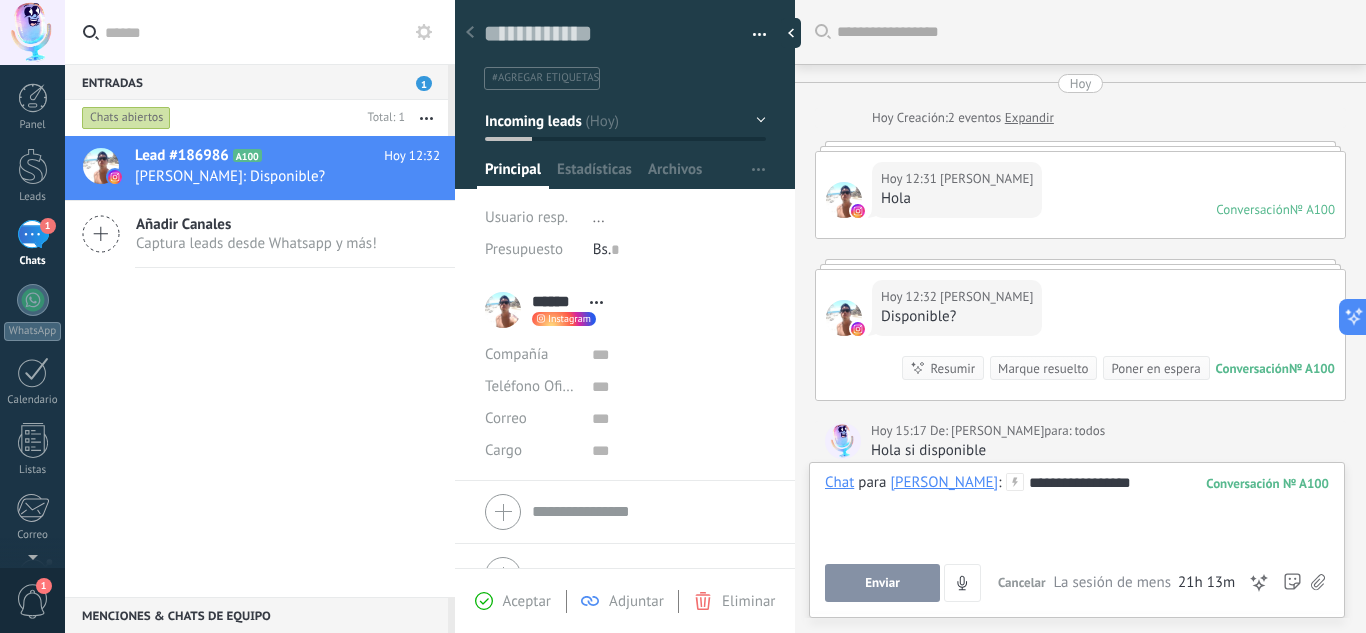 click on "Enviar" at bounding box center [882, 583] 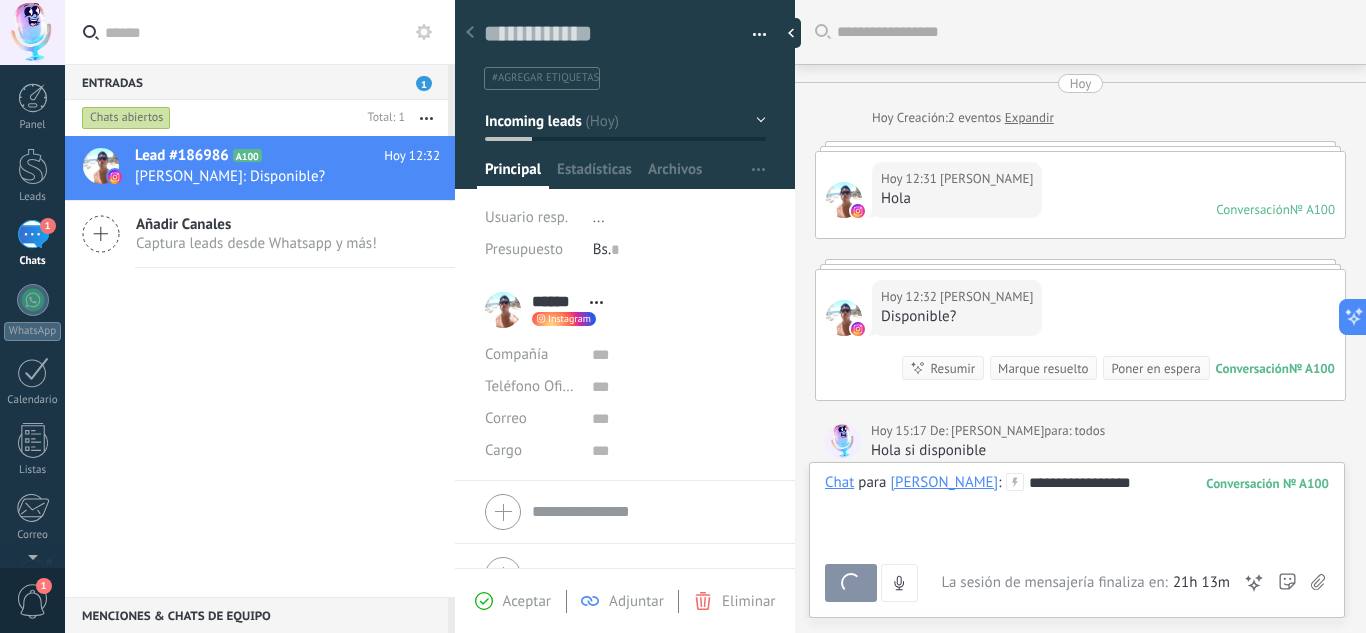scroll, scrollTop: 133, scrollLeft: 0, axis: vertical 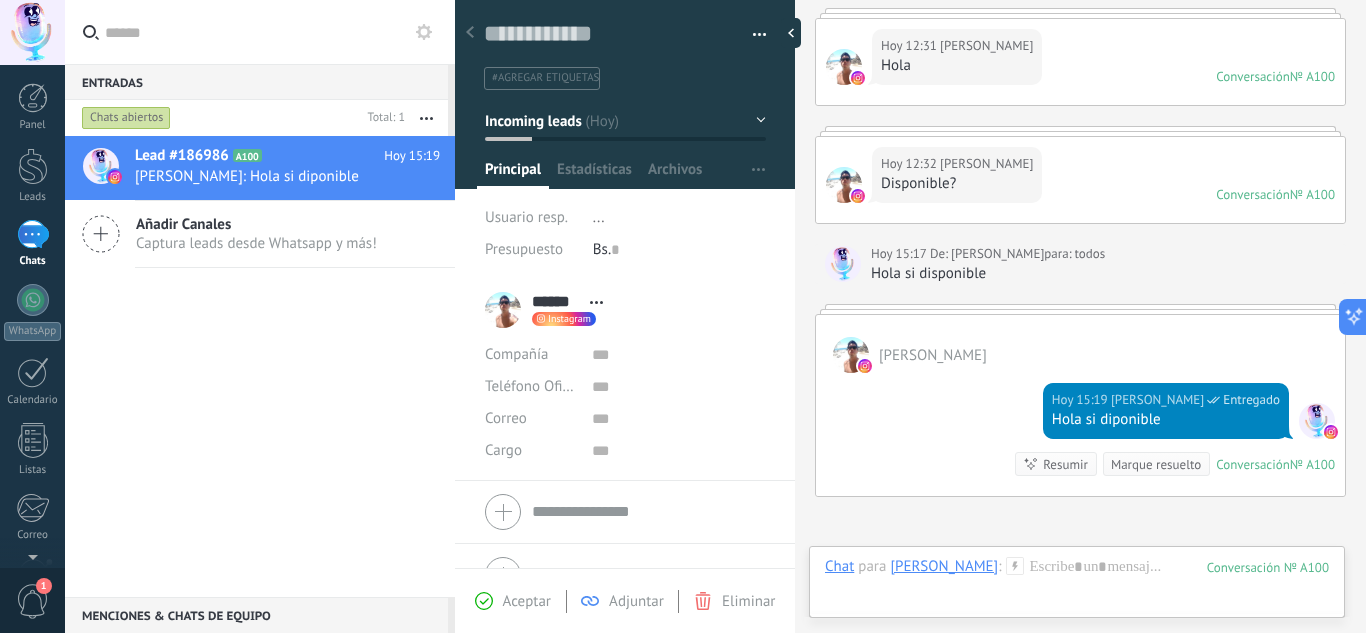 click on "Andres" at bounding box center (944, 566) 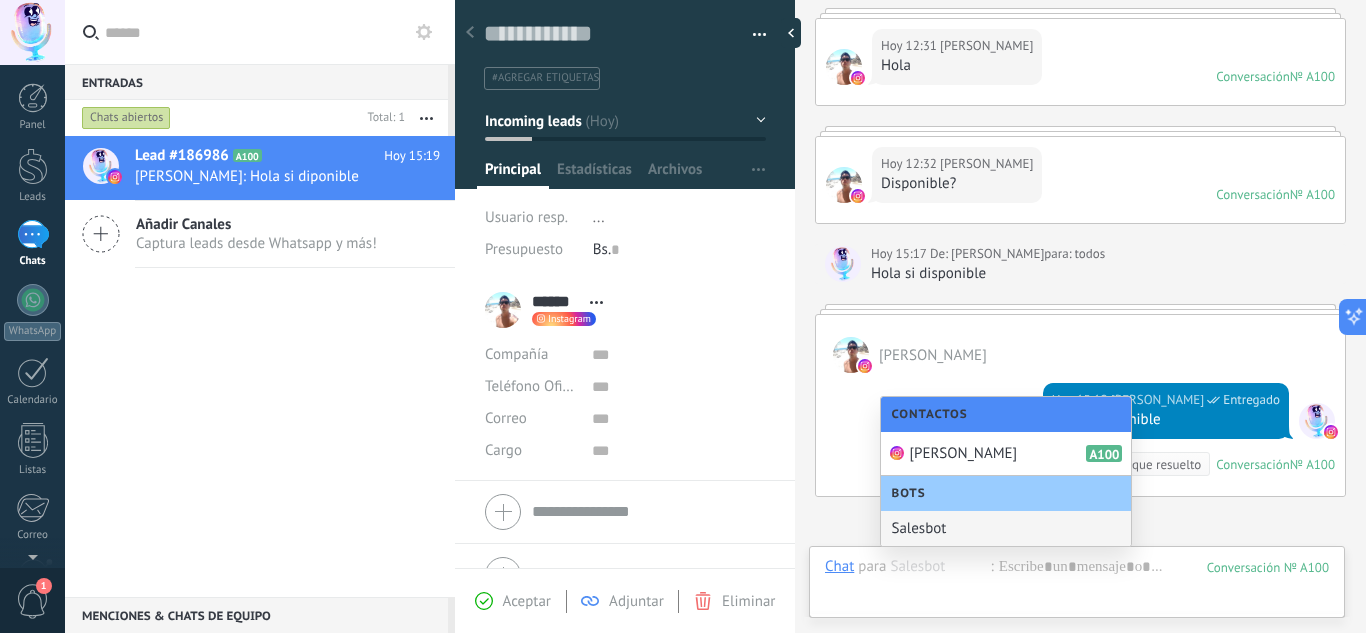 click on "Salesbot" at bounding box center [1006, 528] 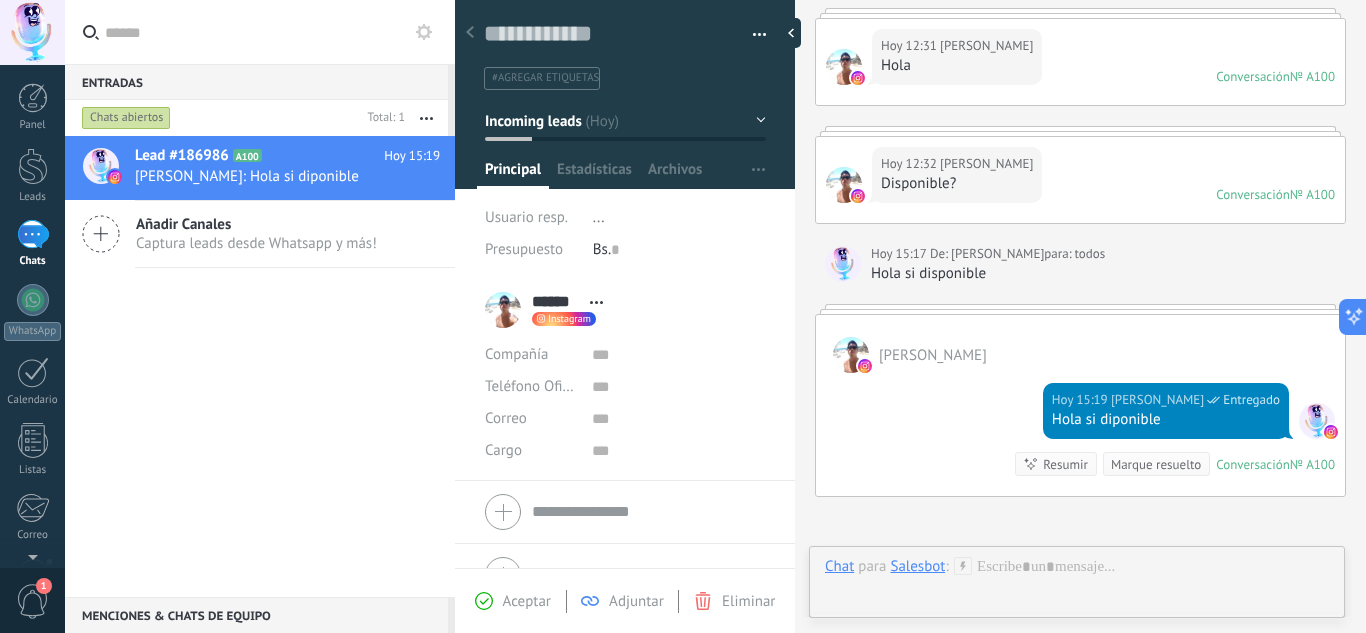 click on "Salesbot" at bounding box center [917, 566] 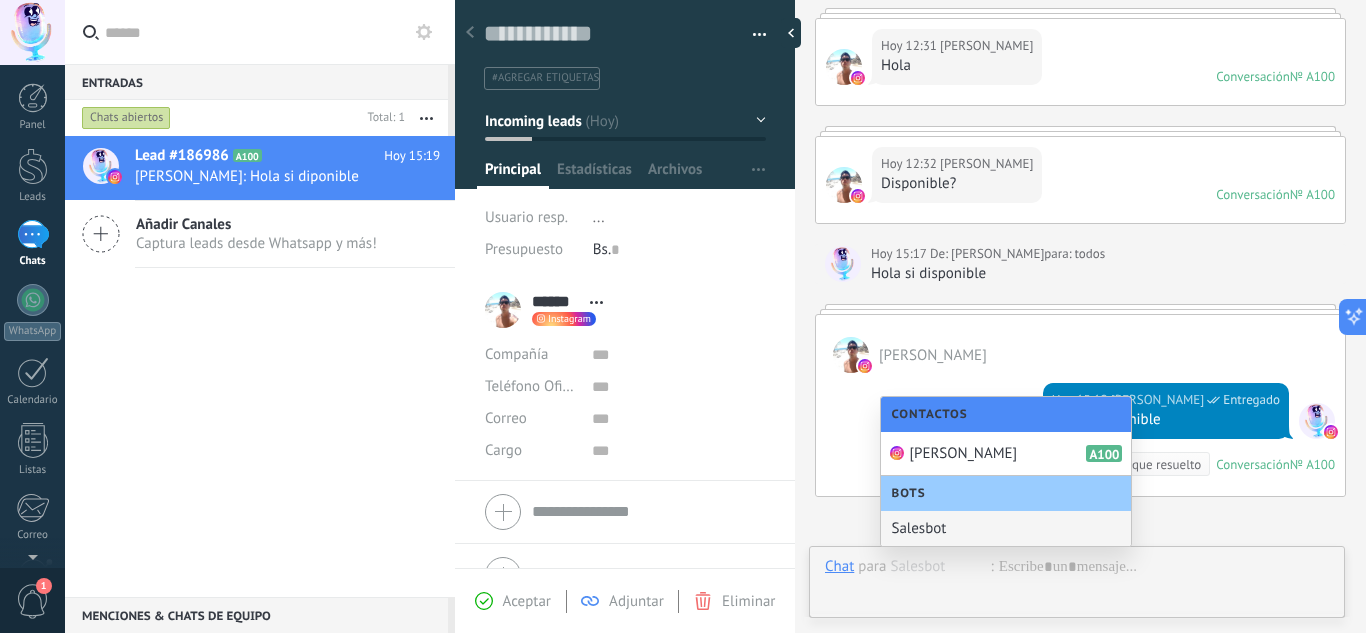 click on "Bots" at bounding box center (913, 493) 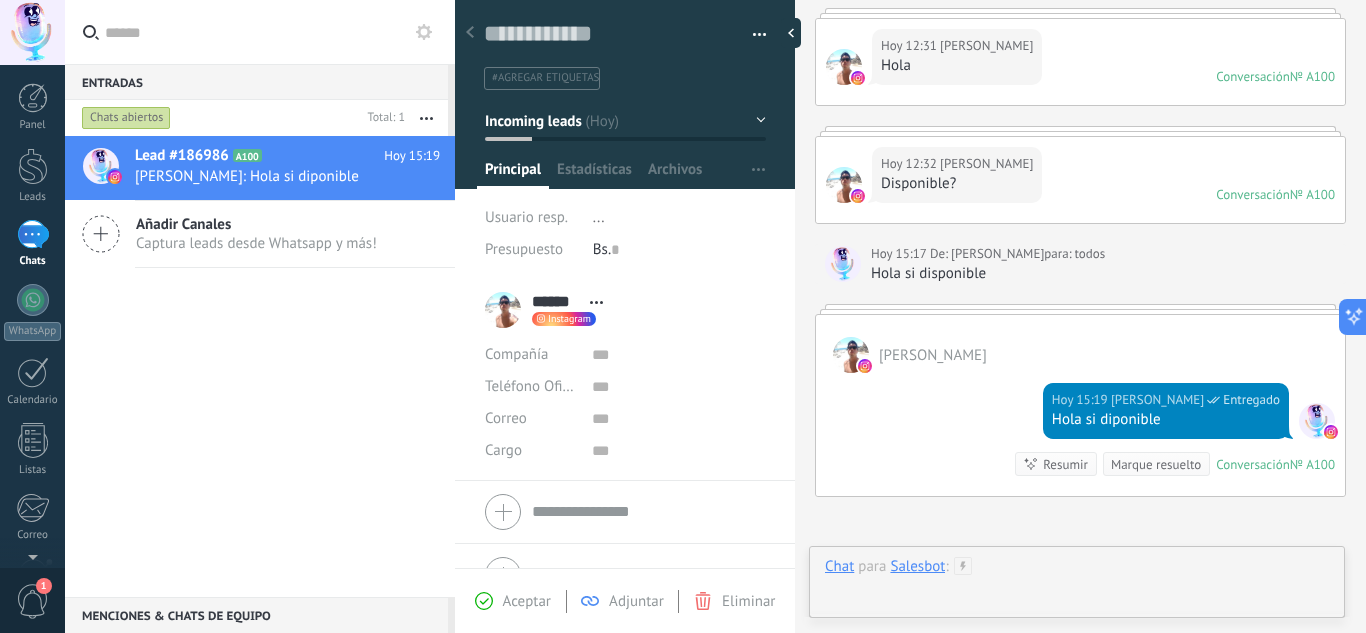 click at bounding box center (1077, 587) 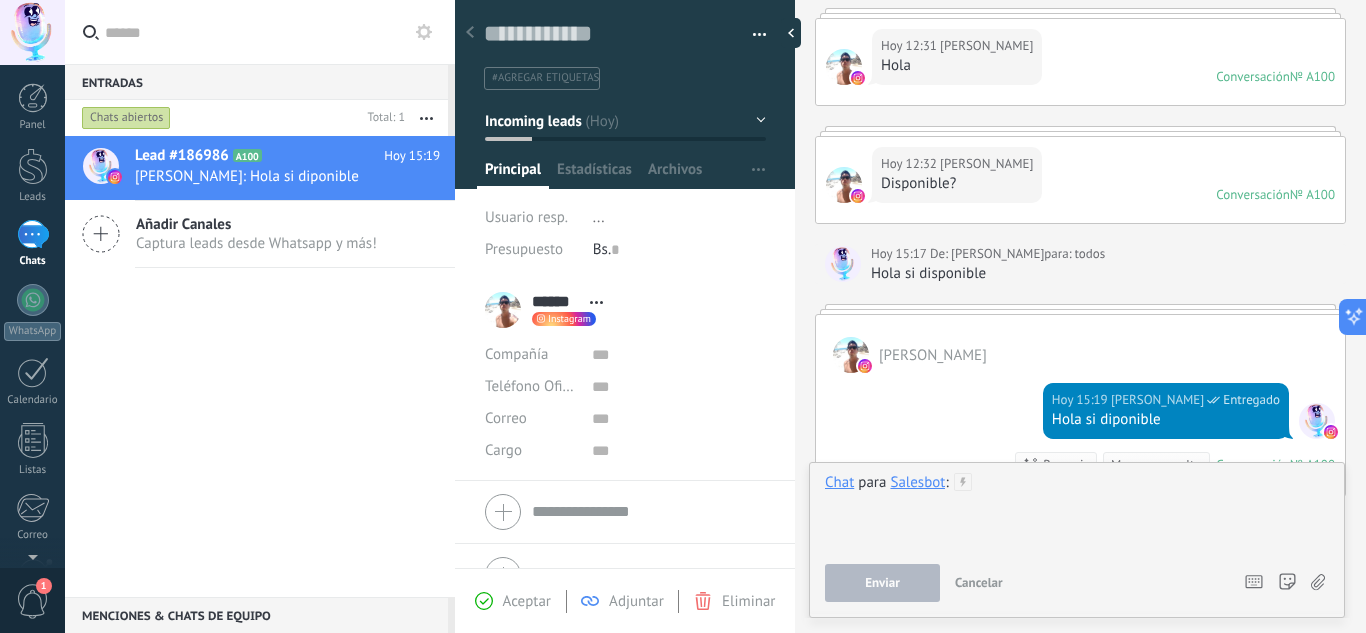 type 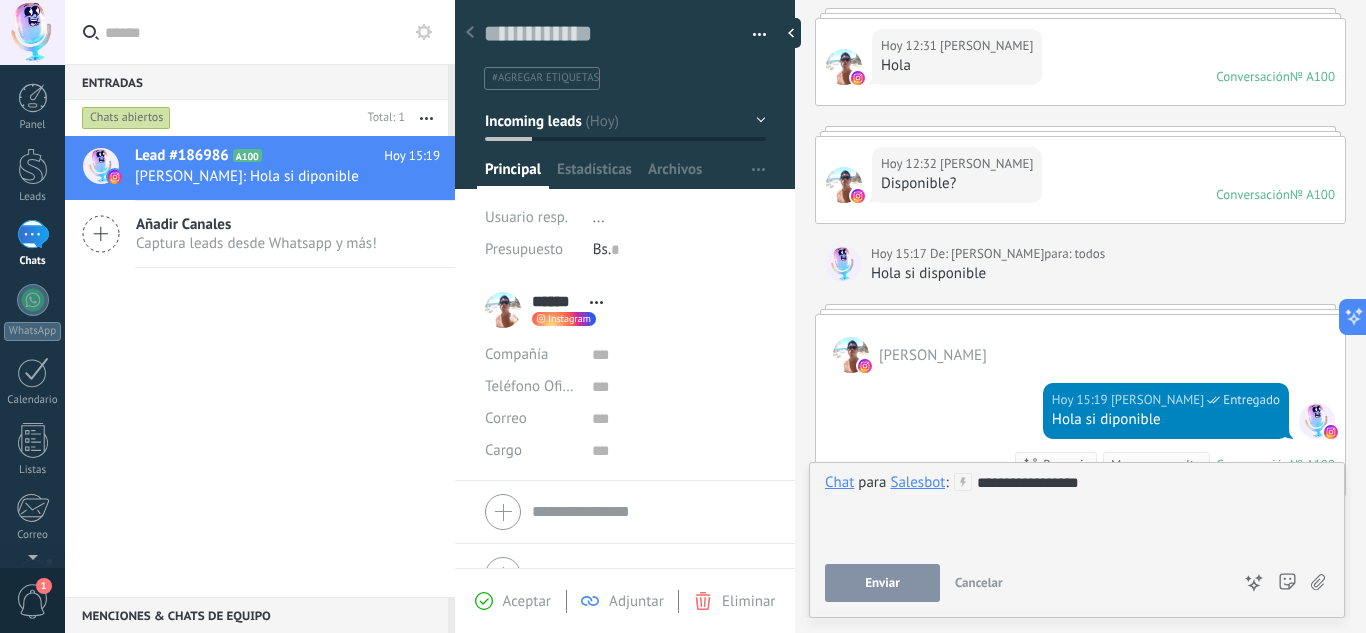 click on "Enviar" at bounding box center [882, 583] 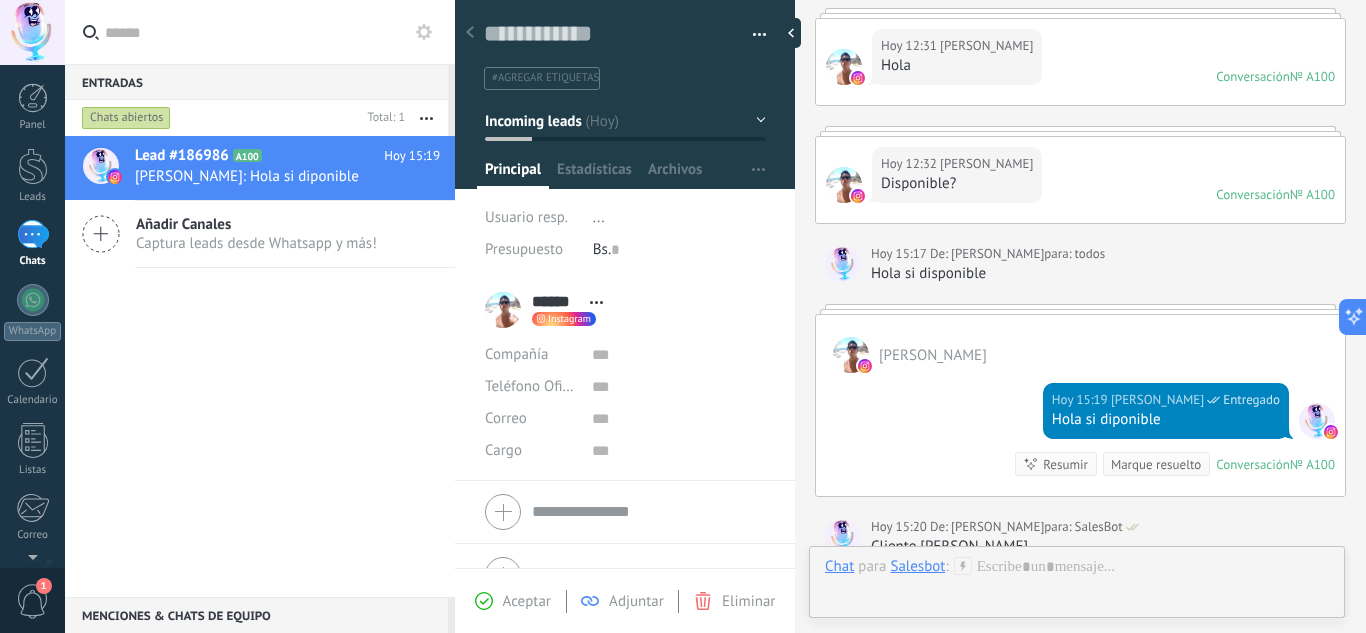 scroll, scrollTop: 406, scrollLeft: 0, axis: vertical 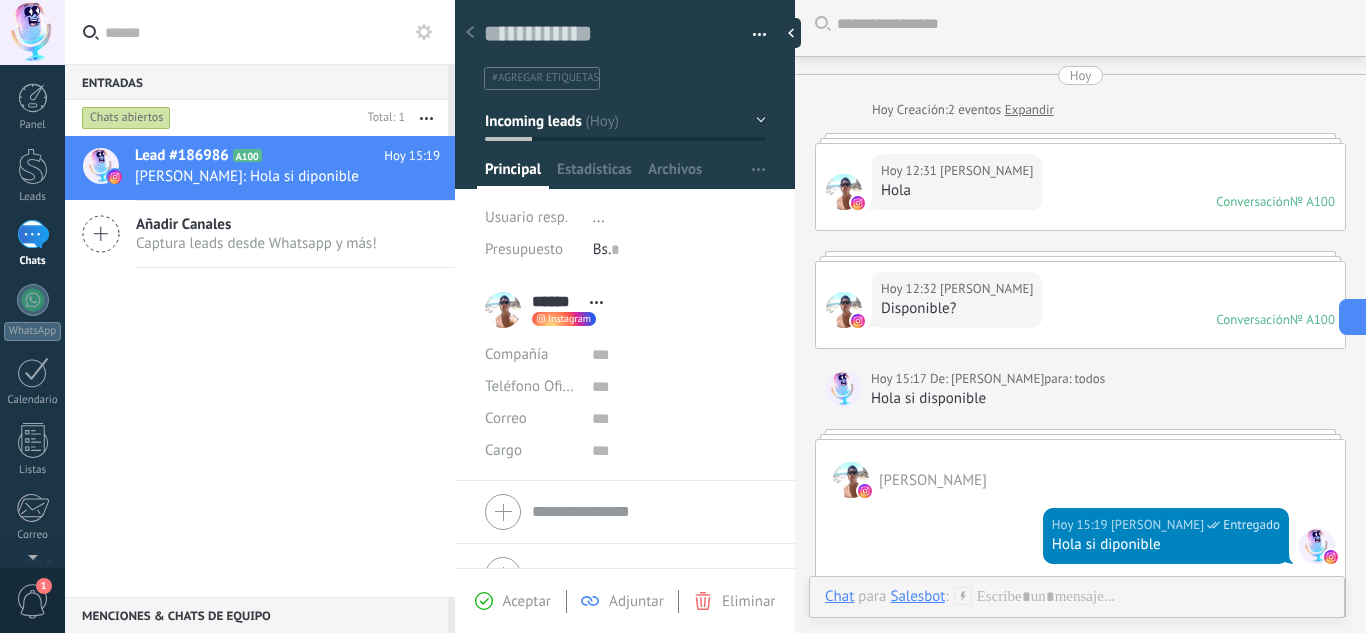click 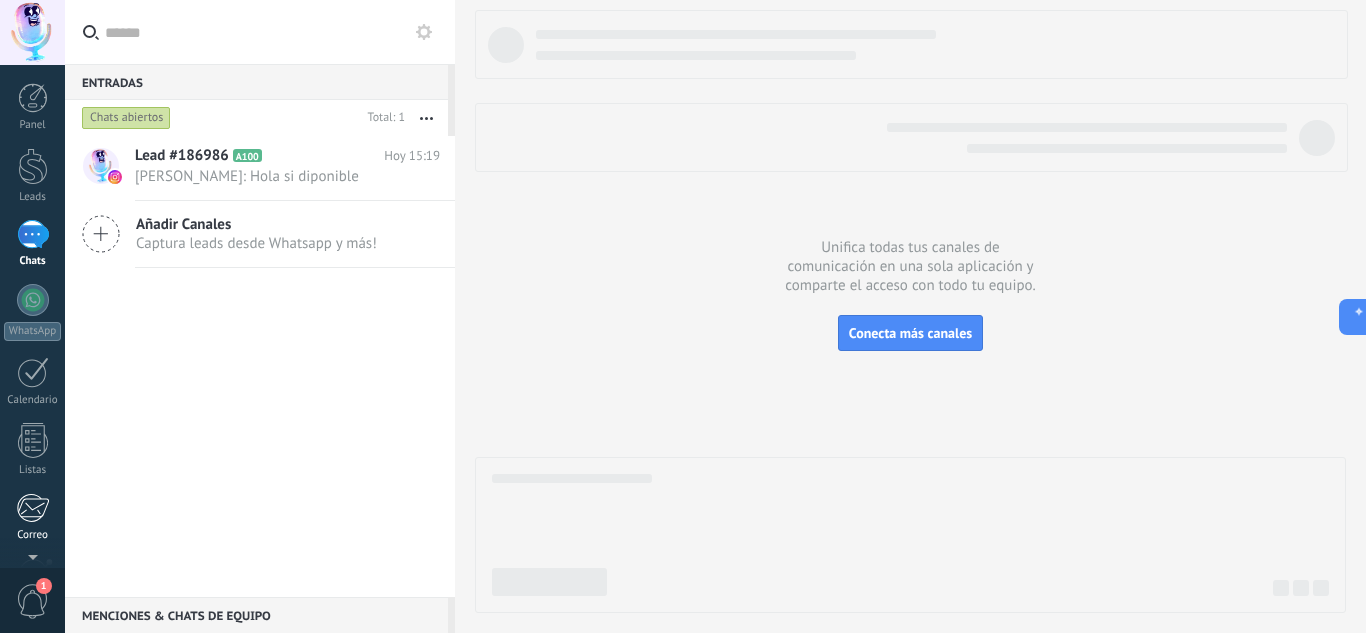 click on "Correo" at bounding box center (32, 517) 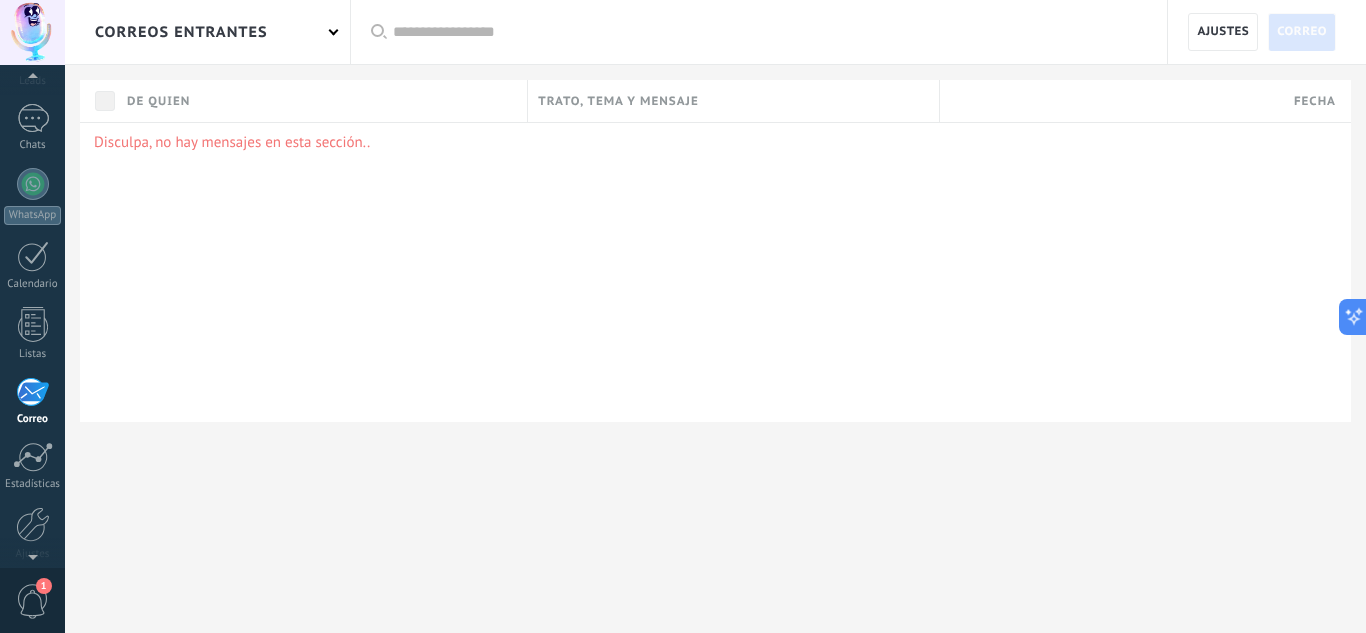 scroll, scrollTop: 0, scrollLeft: 0, axis: both 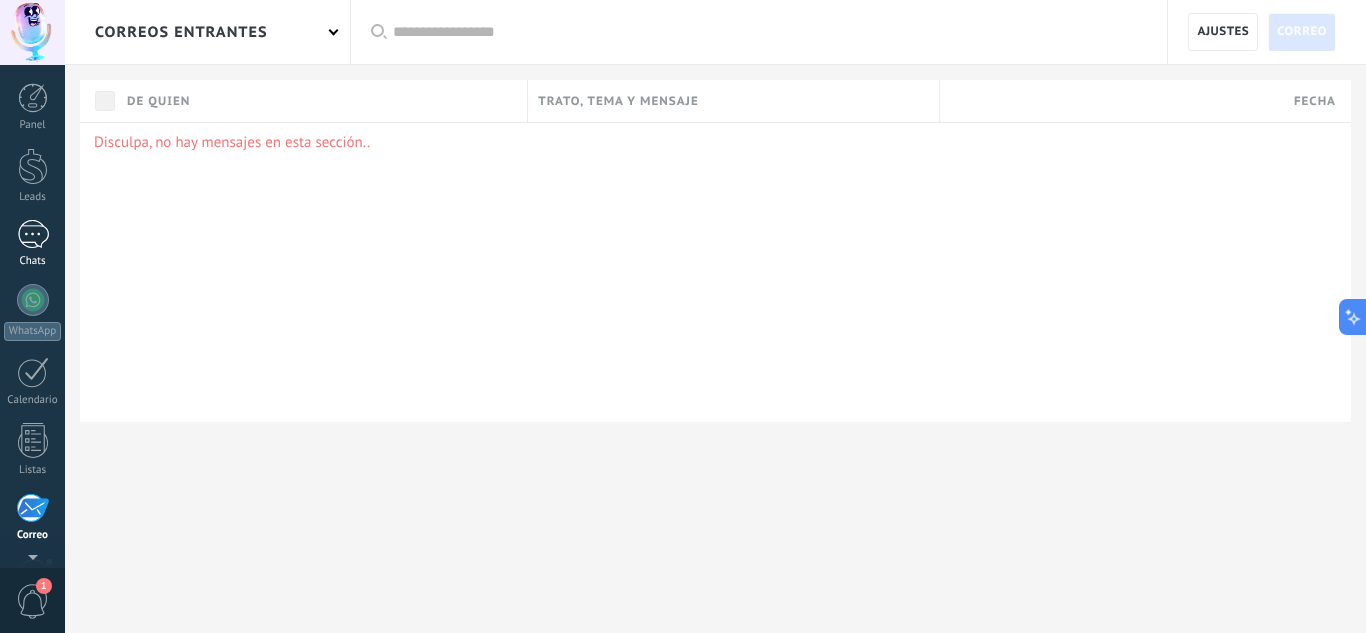 click on "1" at bounding box center (33, 234) 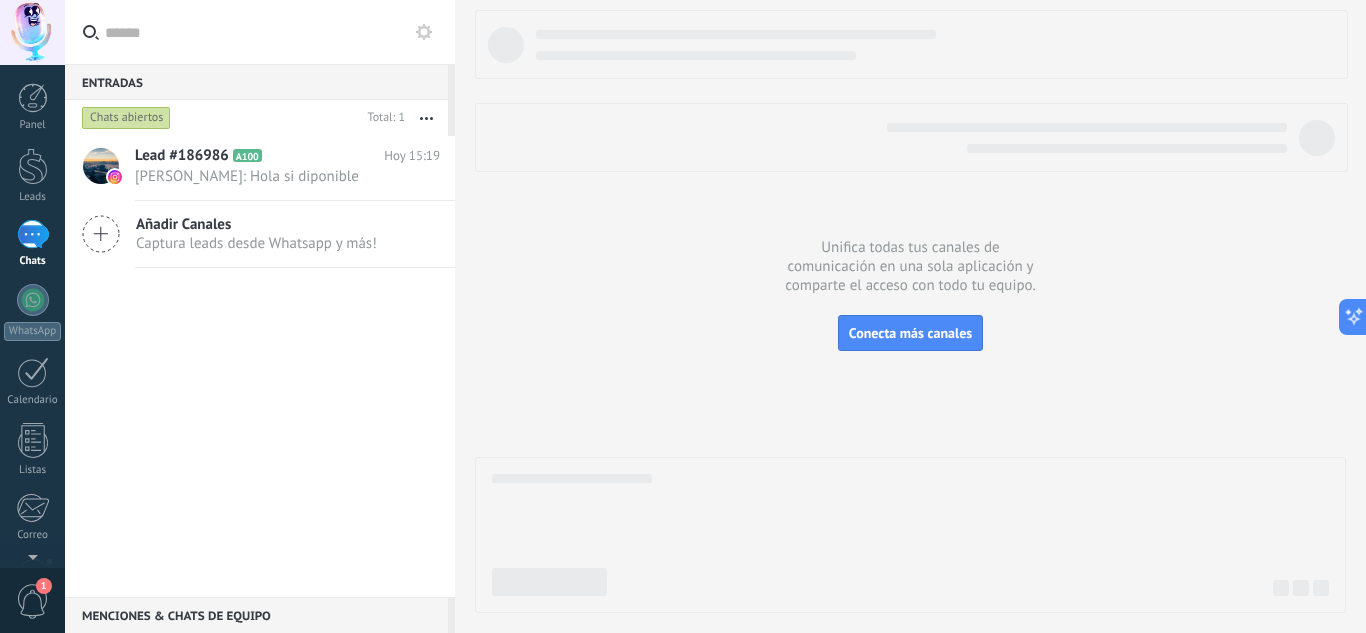 click 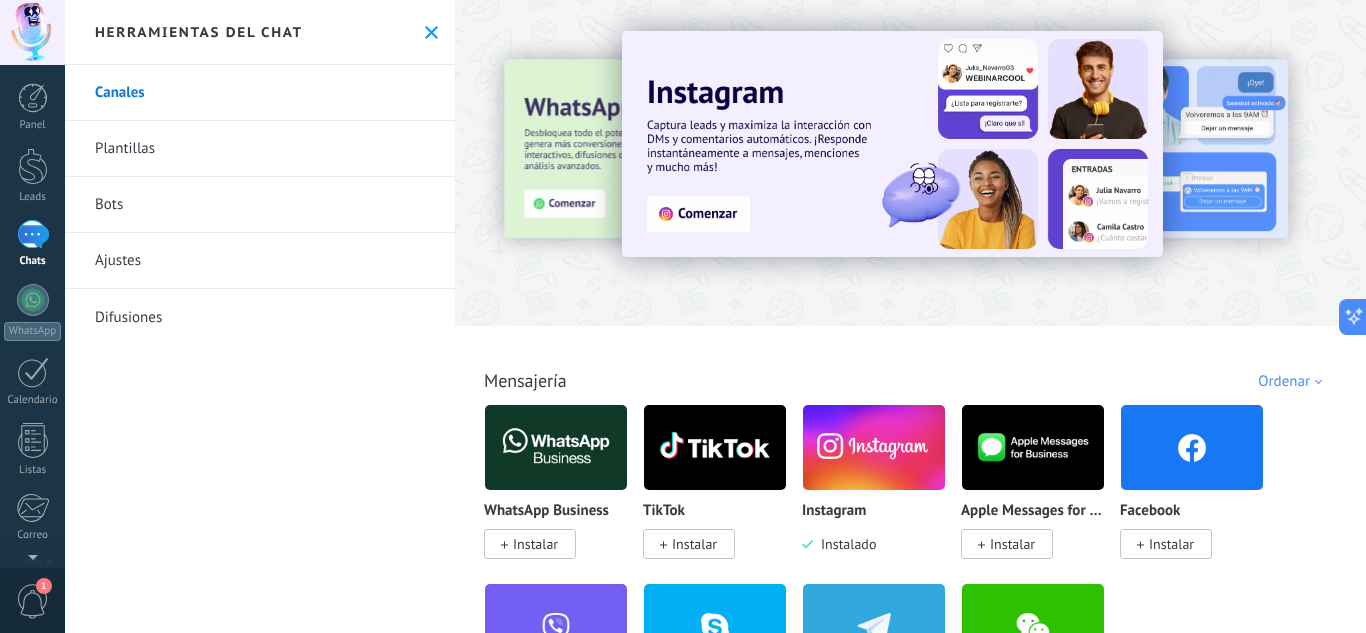 click on "Ordenar" at bounding box center [1293, 381] 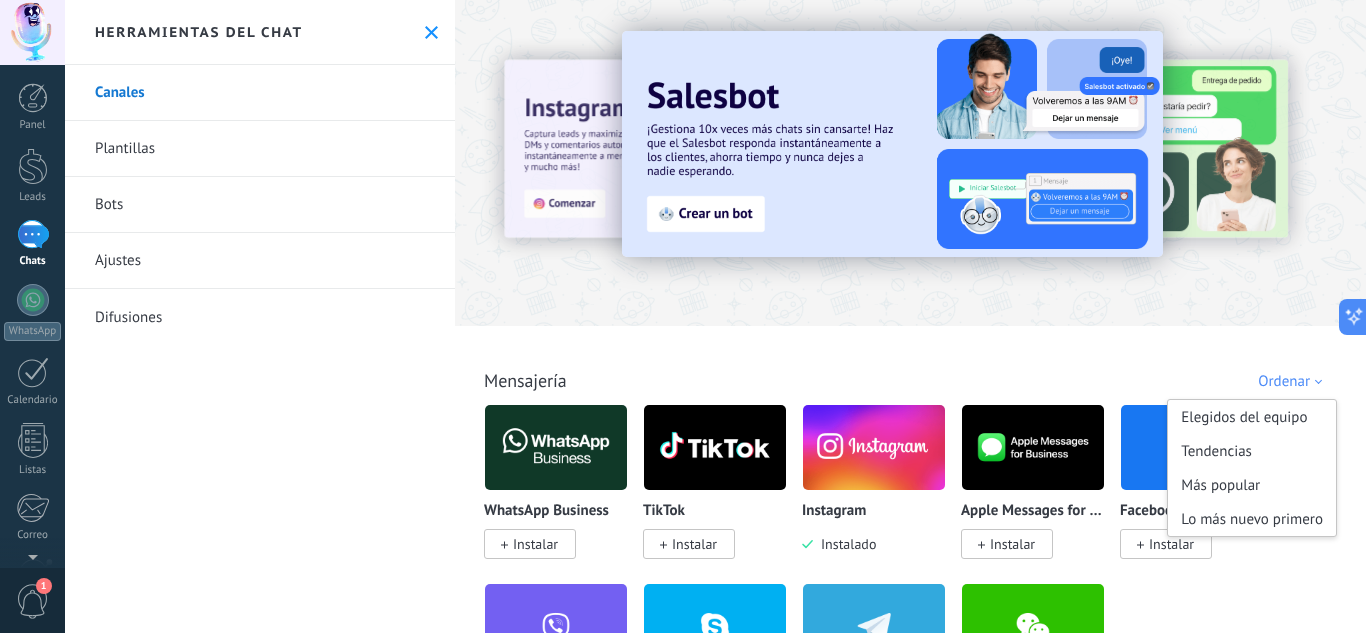 click on "Todo Bandeja de entrada Automatizaciones Fuentes de leads Instalado Mis contribuciones Ordenar Elegidos del equipo Tendencias Más popular Lo más nuevo primero" at bounding box center [910, 358] 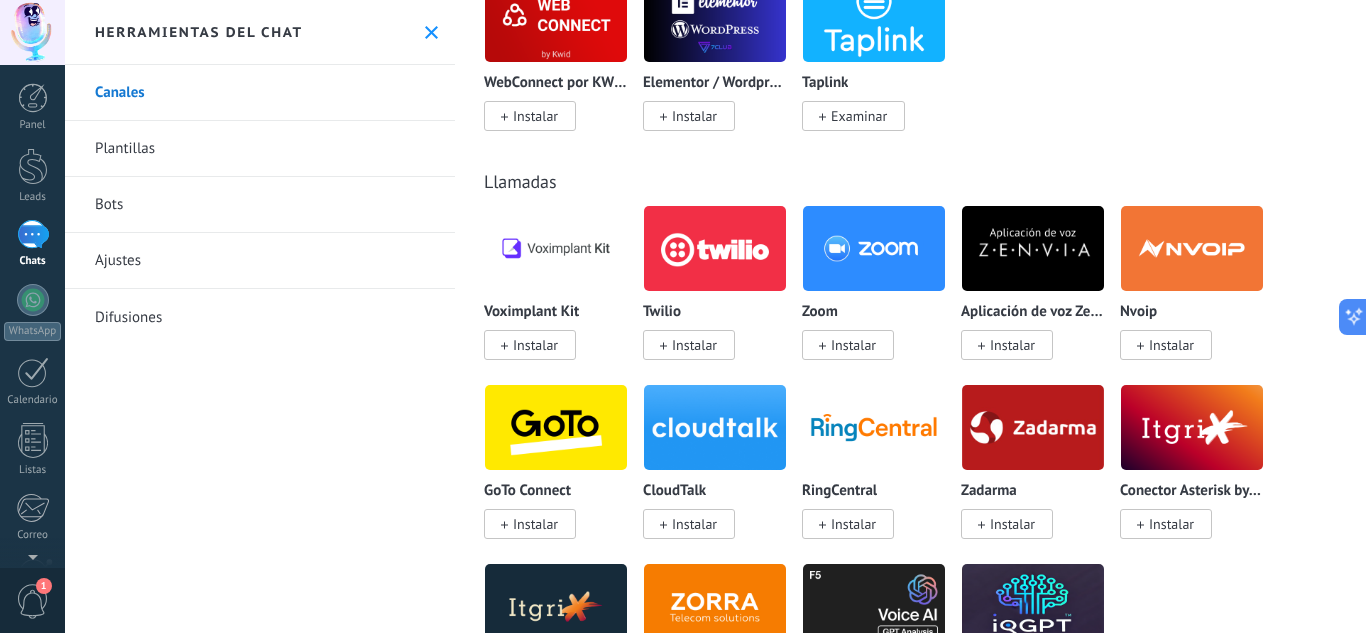 scroll, scrollTop: 2216, scrollLeft: 0, axis: vertical 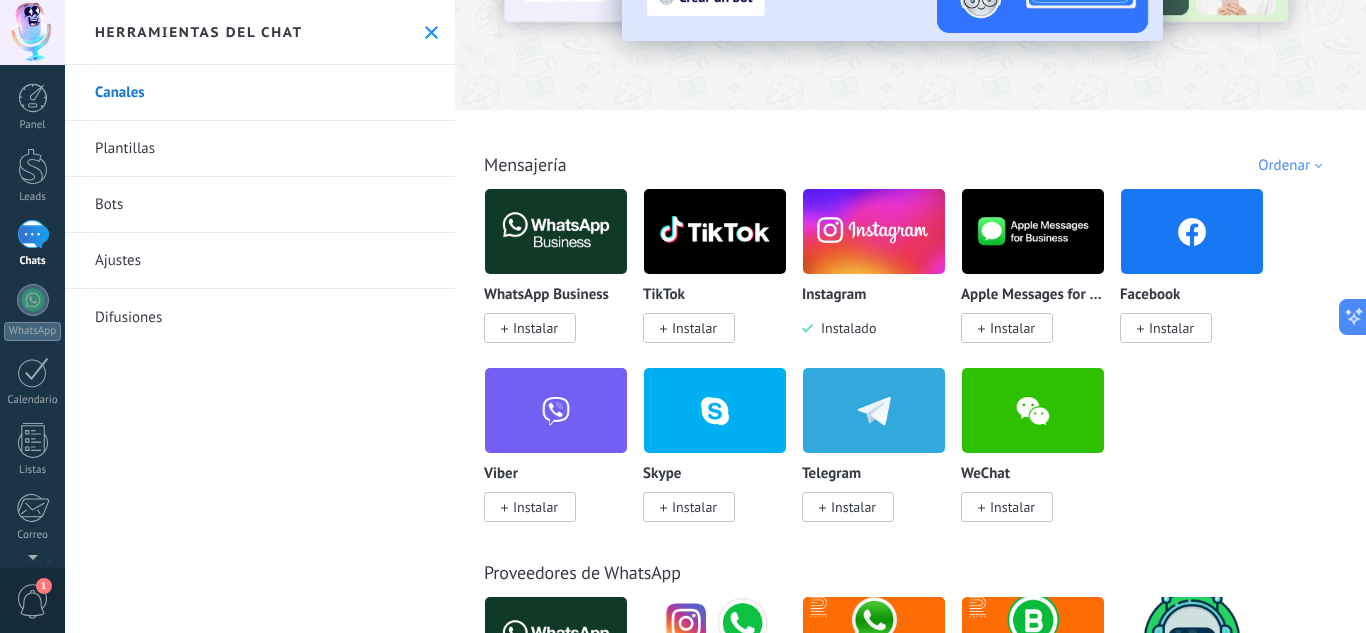 click on "Ordenar" at bounding box center [1293, 165] 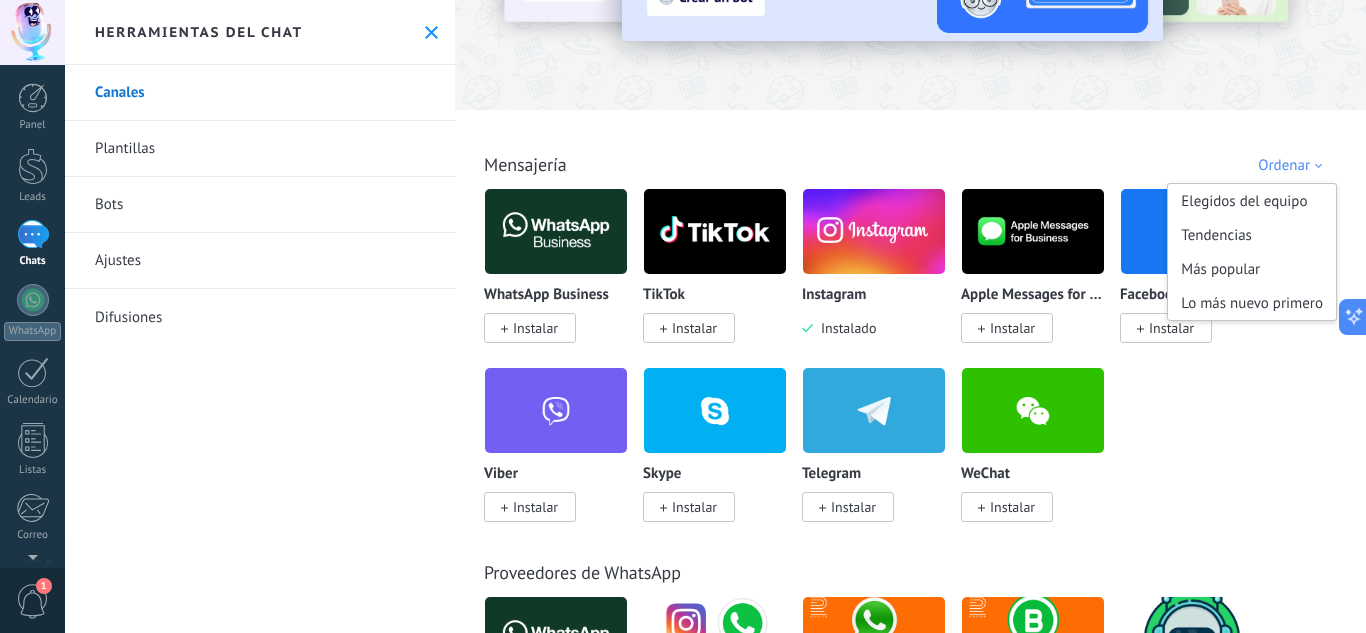 click on "WhatsApp Business Instalar TikTok Instalar Instagram Instalado Apple Messages for Business Instalar Facebook Instalar Viber Instalar Skype Instalar Telegram Instalar WeChat Instalar" at bounding box center (921, 367) 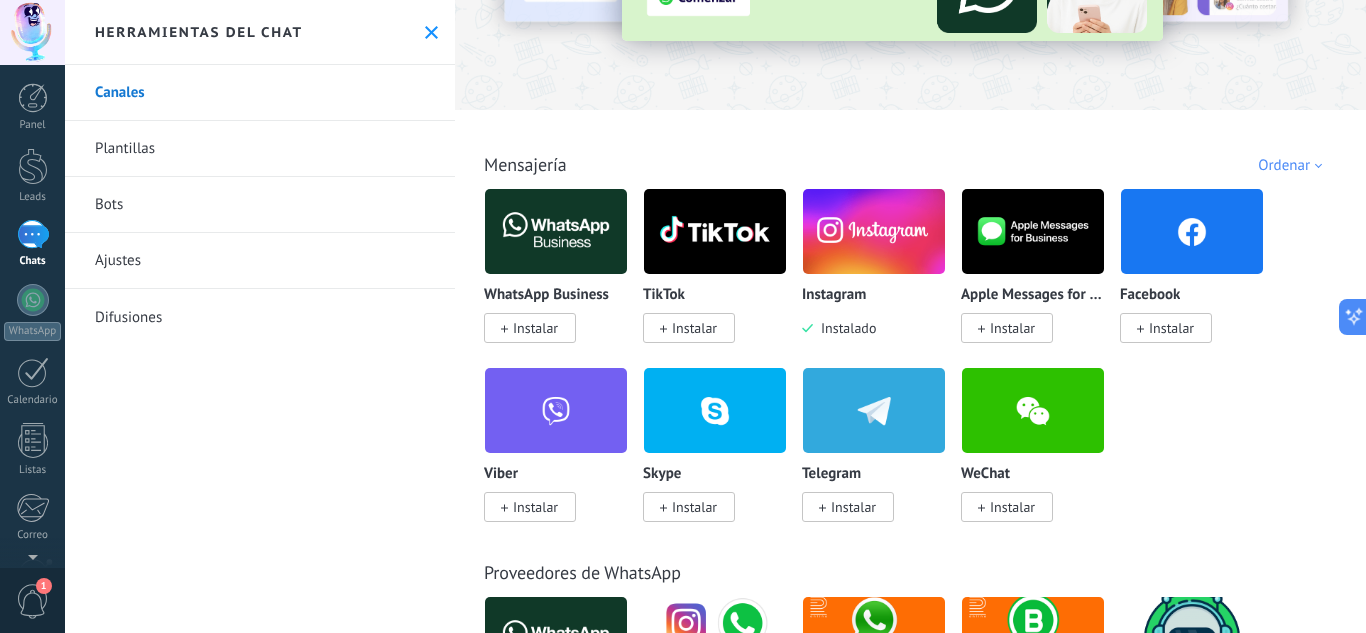 click on "Instalar" at bounding box center (689, 328) 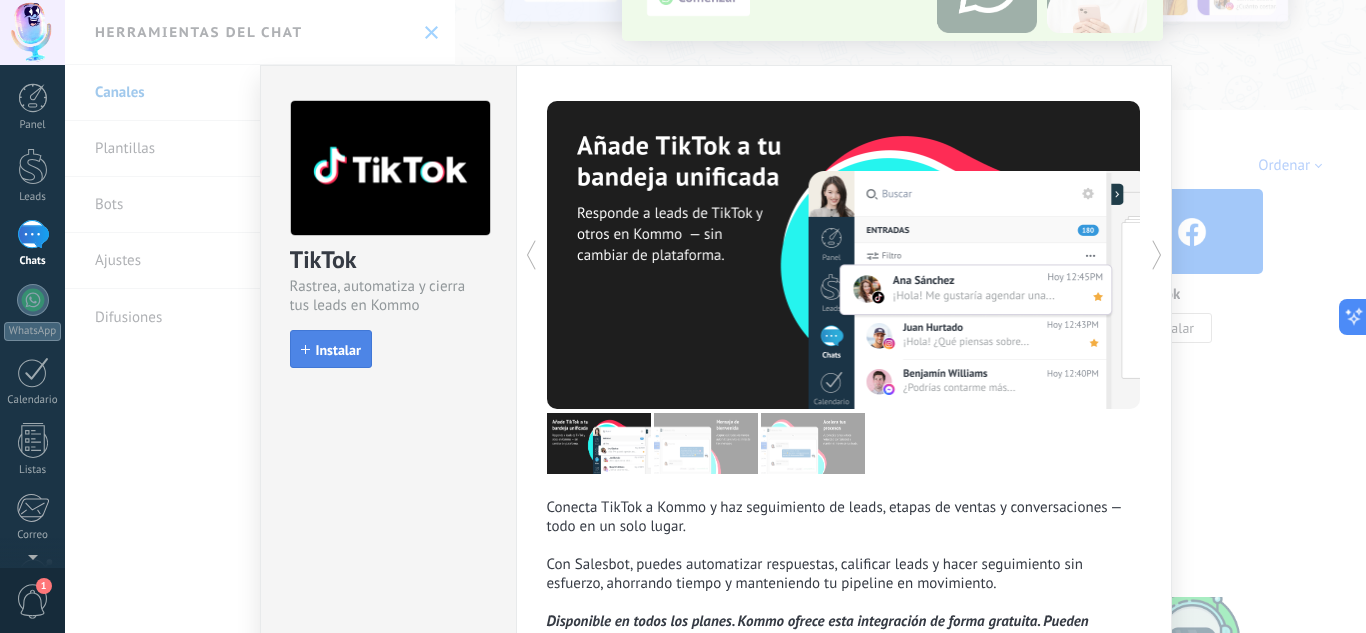 click on "Instalar" at bounding box center [338, 350] 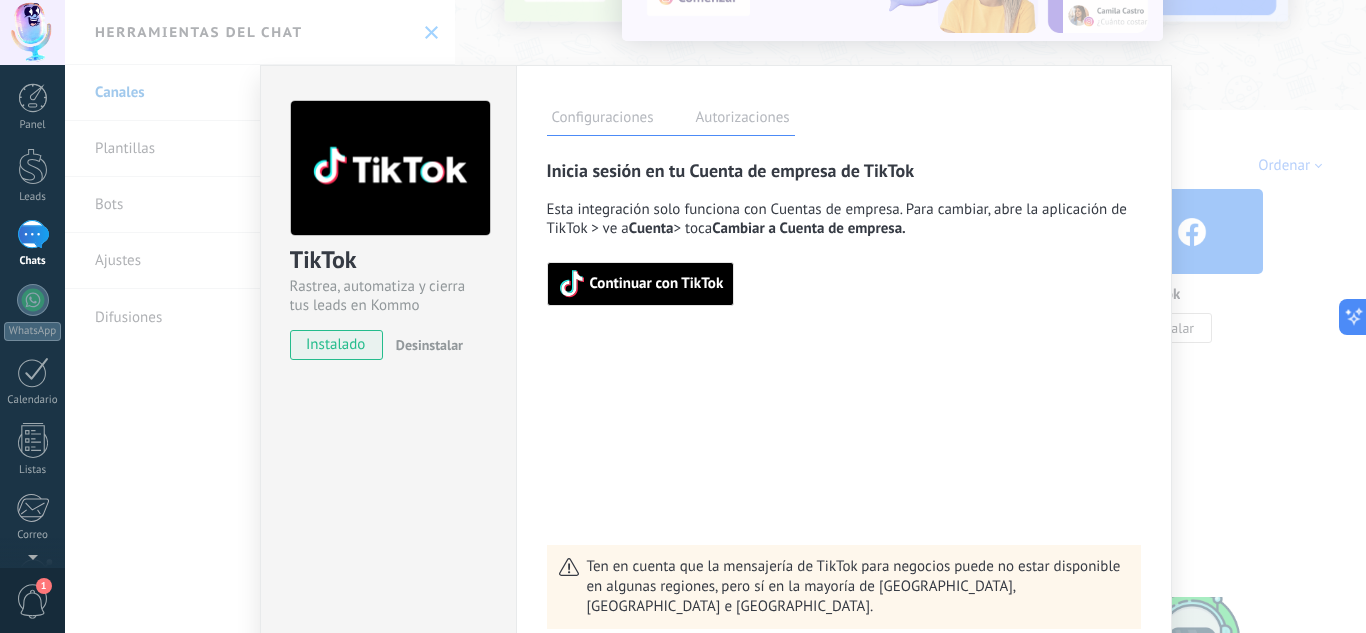 click on "Continuar con TikTok" at bounding box center [657, 284] 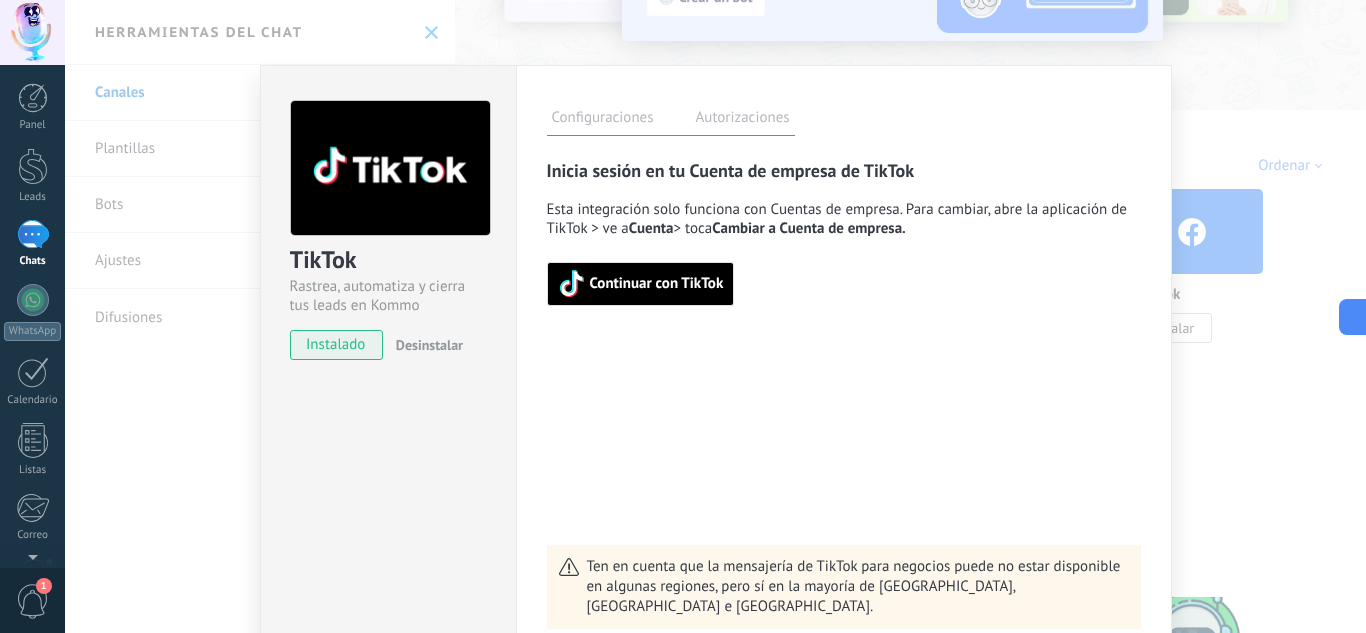 click on "Continuar con TikTok" at bounding box center (657, 284) 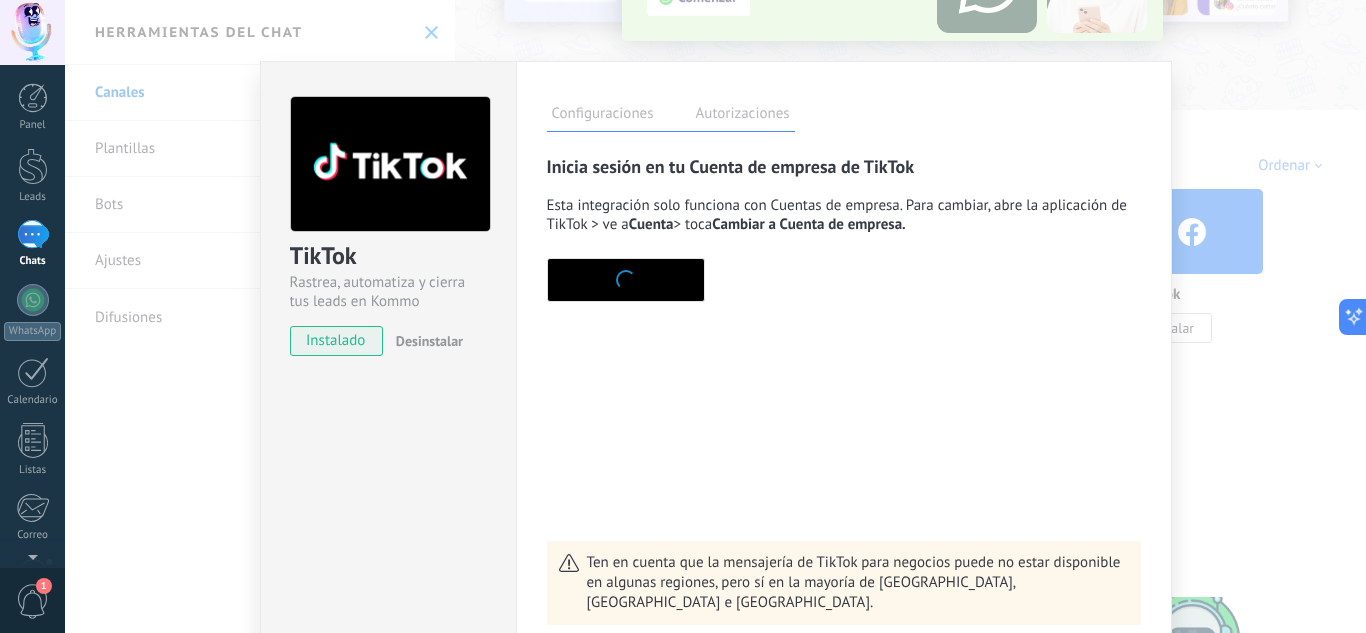 scroll, scrollTop: 0, scrollLeft: 0, axis: both 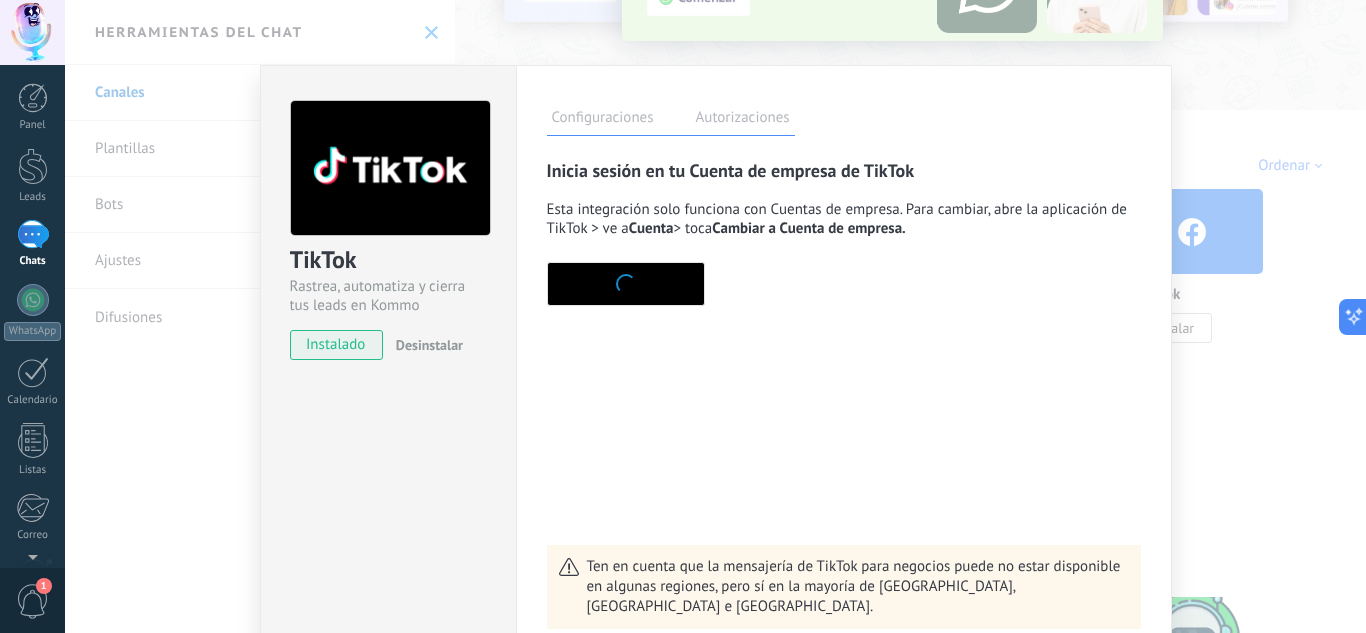 click on "instalado" at bounding box center [336, 345] 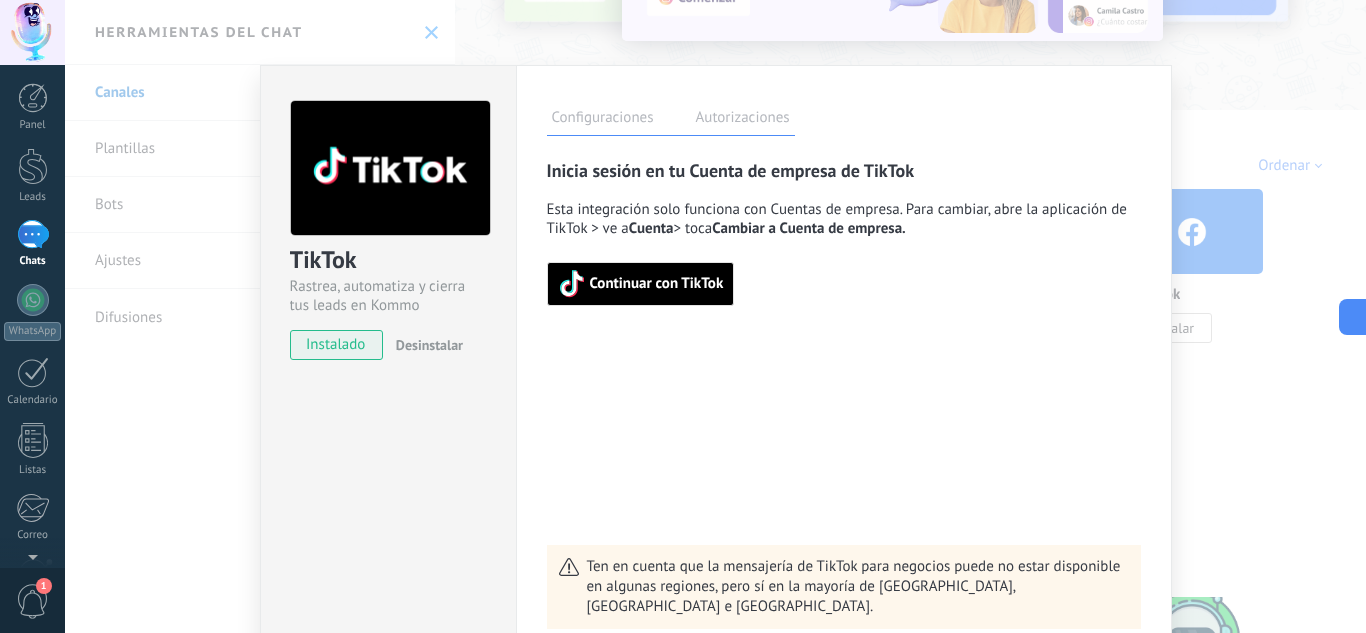 click on "Continuar con TikTok" at bounding box center (657, 284) 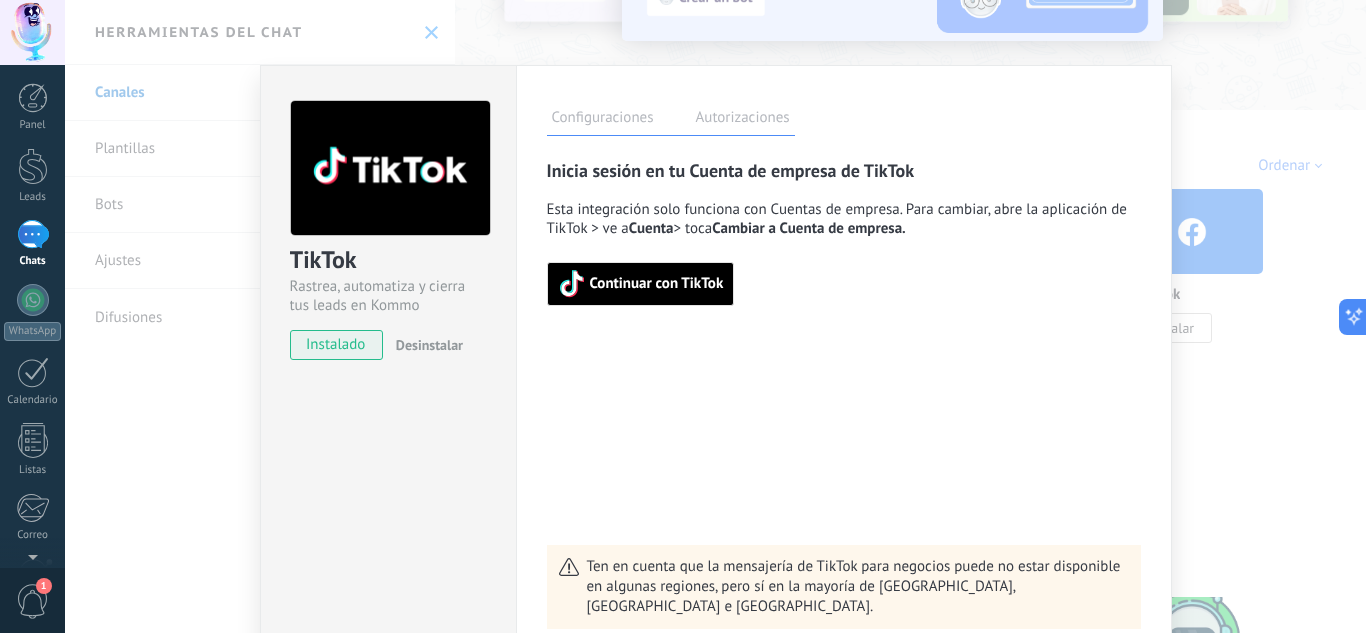 click on "Continuar con TikTok" at bounding box center [641, 284] 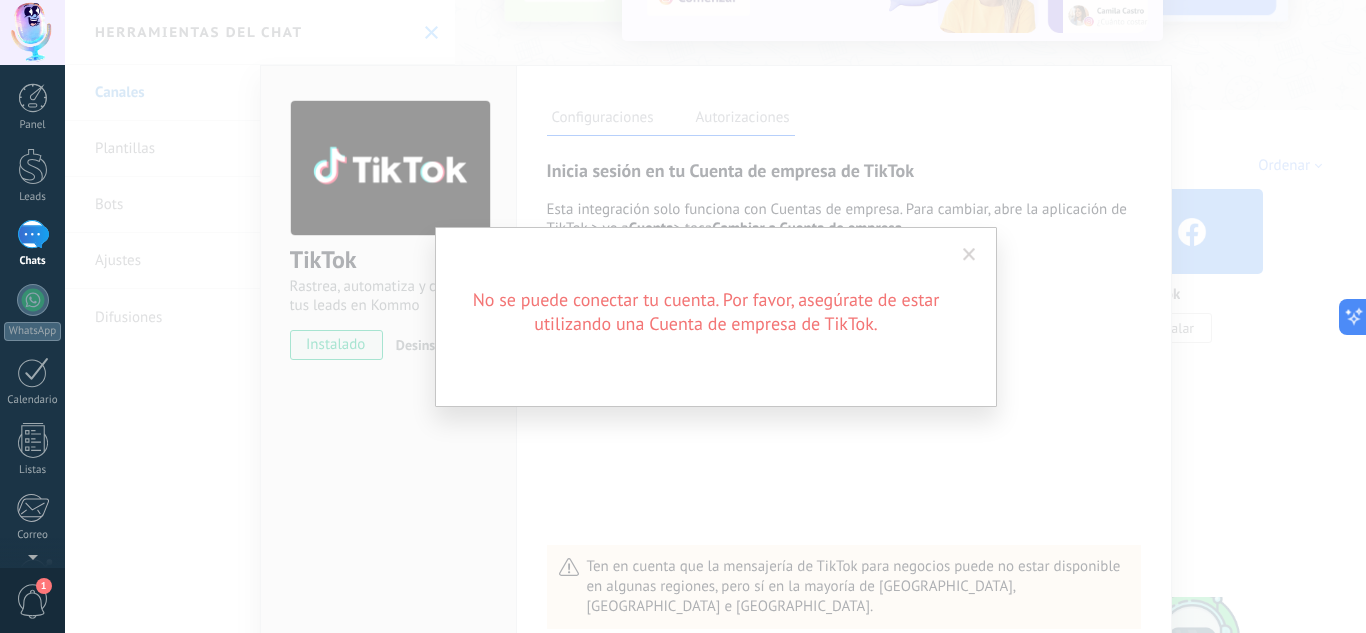 click at bounding box center [969, 255] 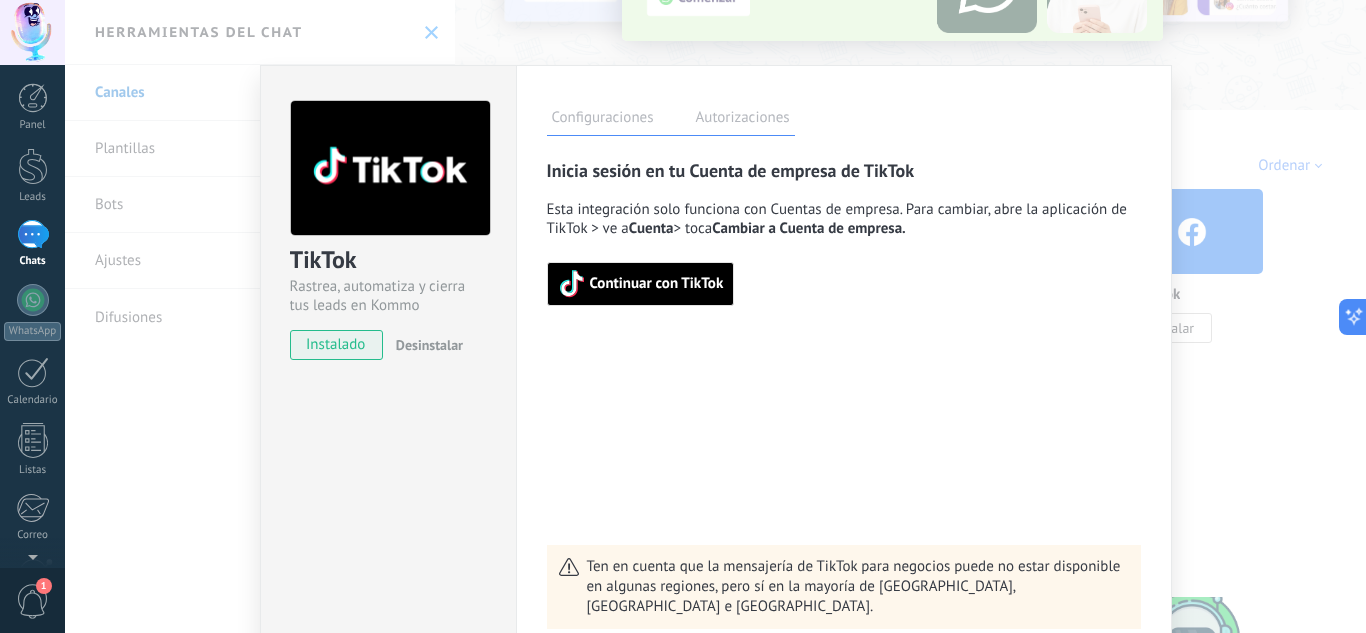 click on "Continuar con TikTok" at bounding box center (657, 284) 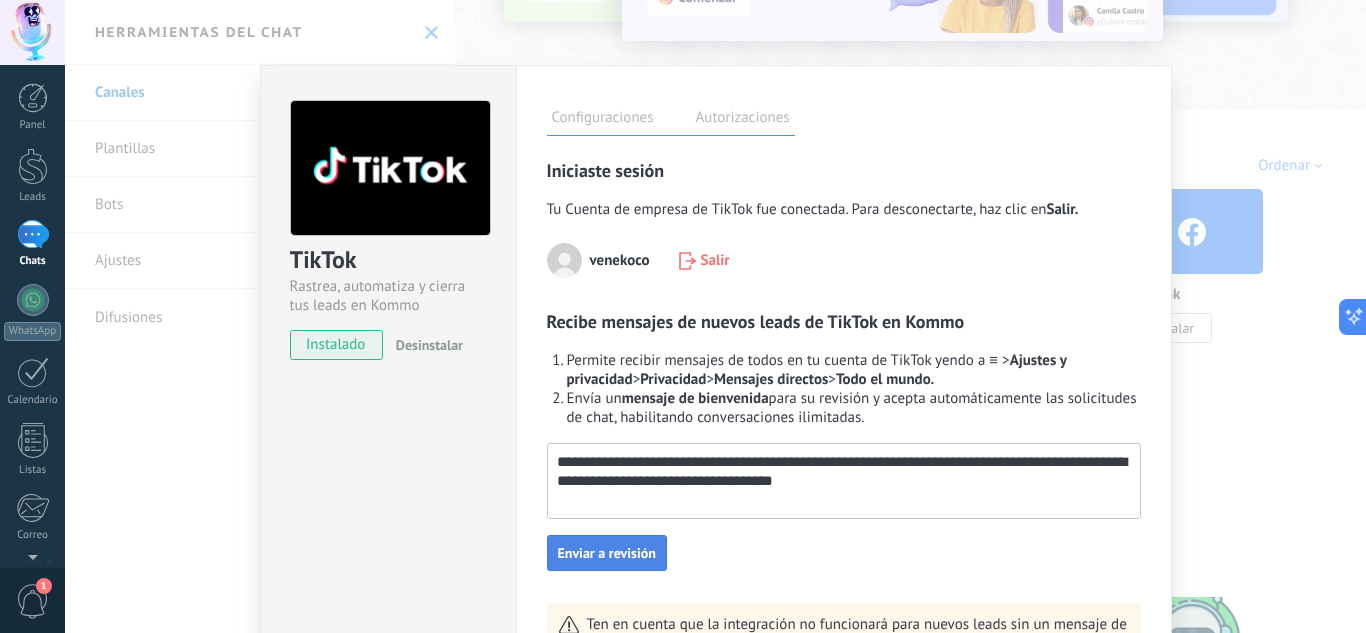 click on "Enviar a revisión" at bounding box center [607, 553] 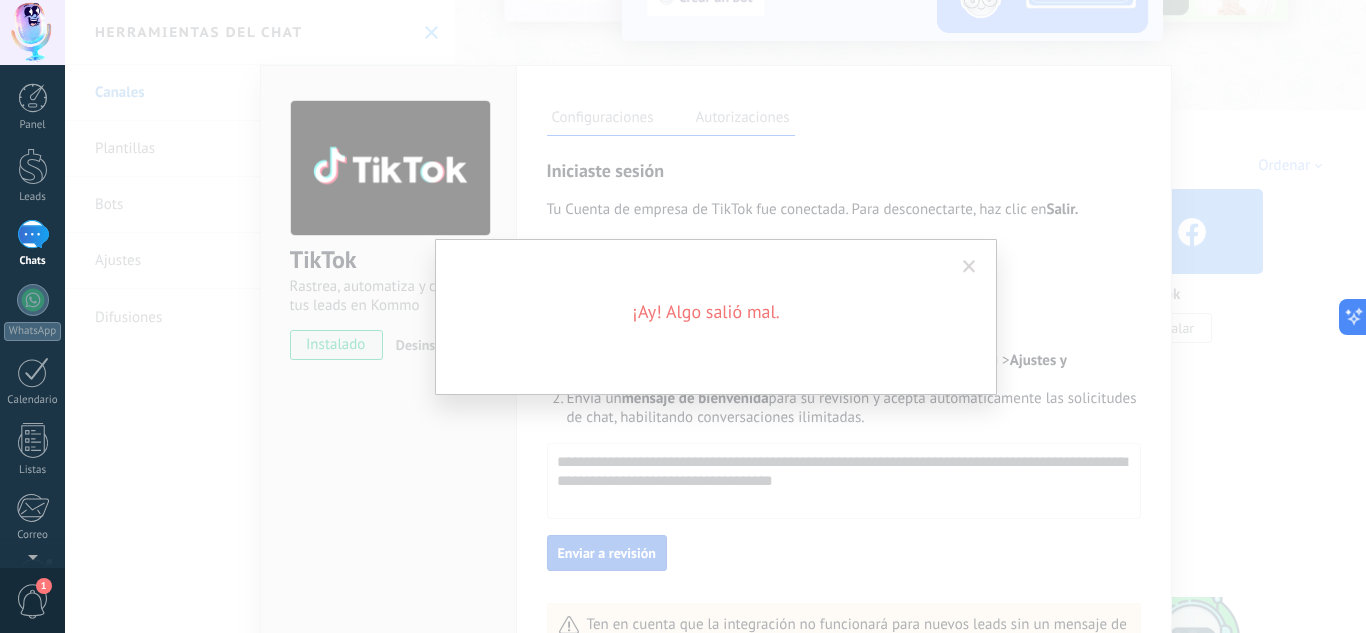 click at bounding box center [969, 267] 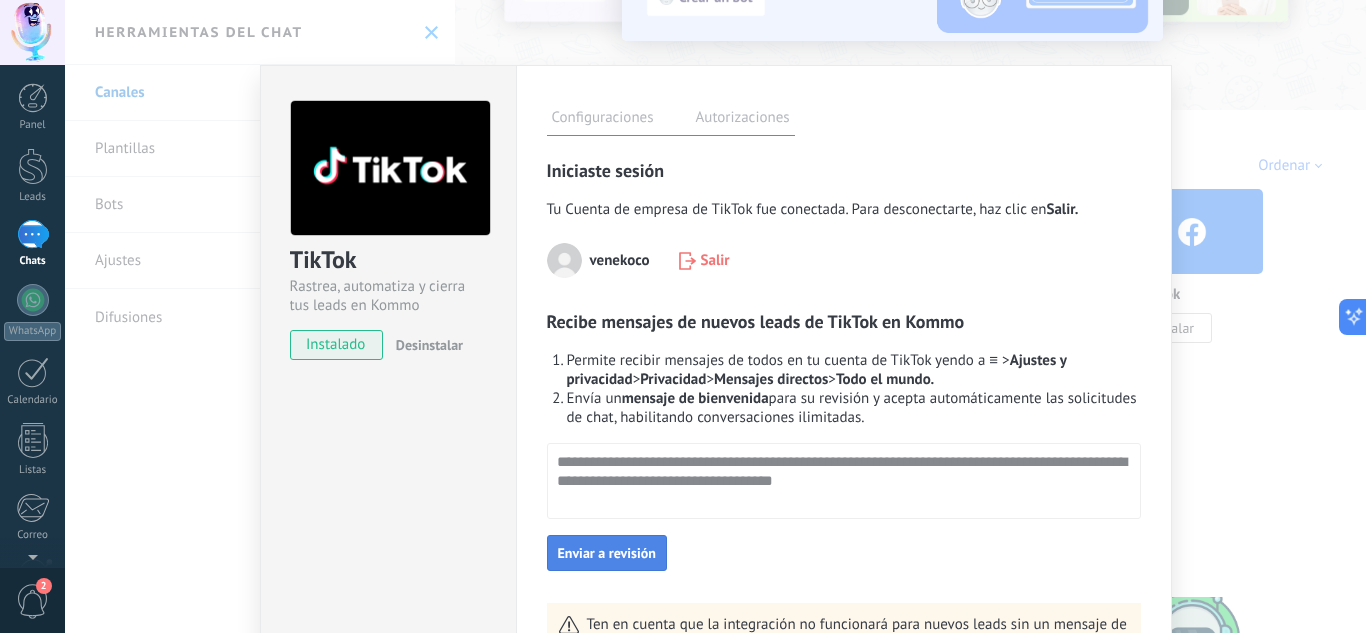 click on "Enviar a revisión" at bounding box center (607, 553) 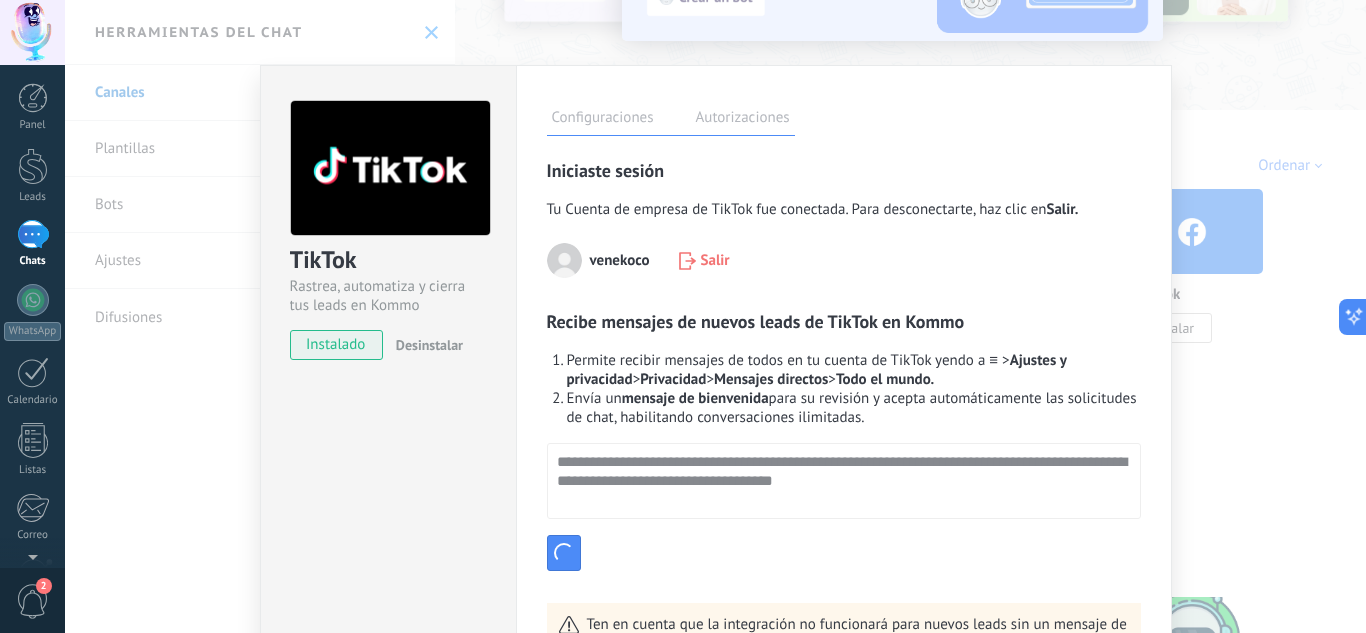 drag, startPoint x: 1352, startPoint y: 196, endPoint x: 1365, endPoint y: 207, distance: 17.029387 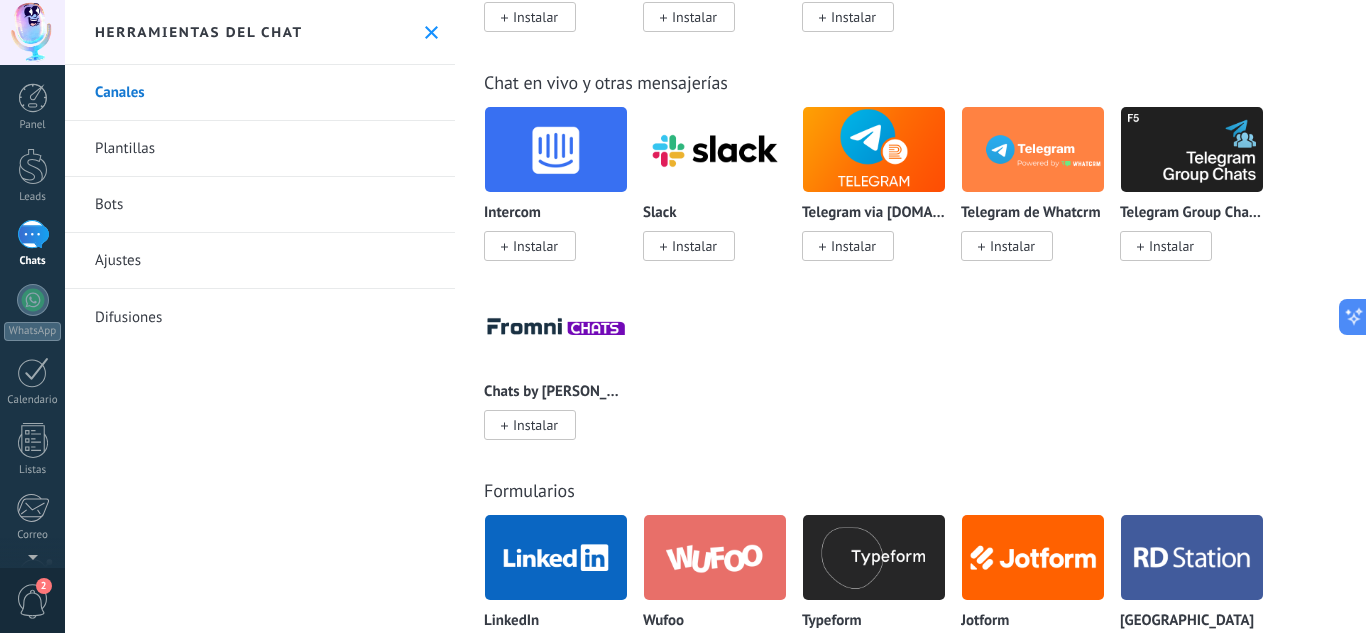 scroll, scrollTop: 1323, scrollLeft: 0, axis: vertical 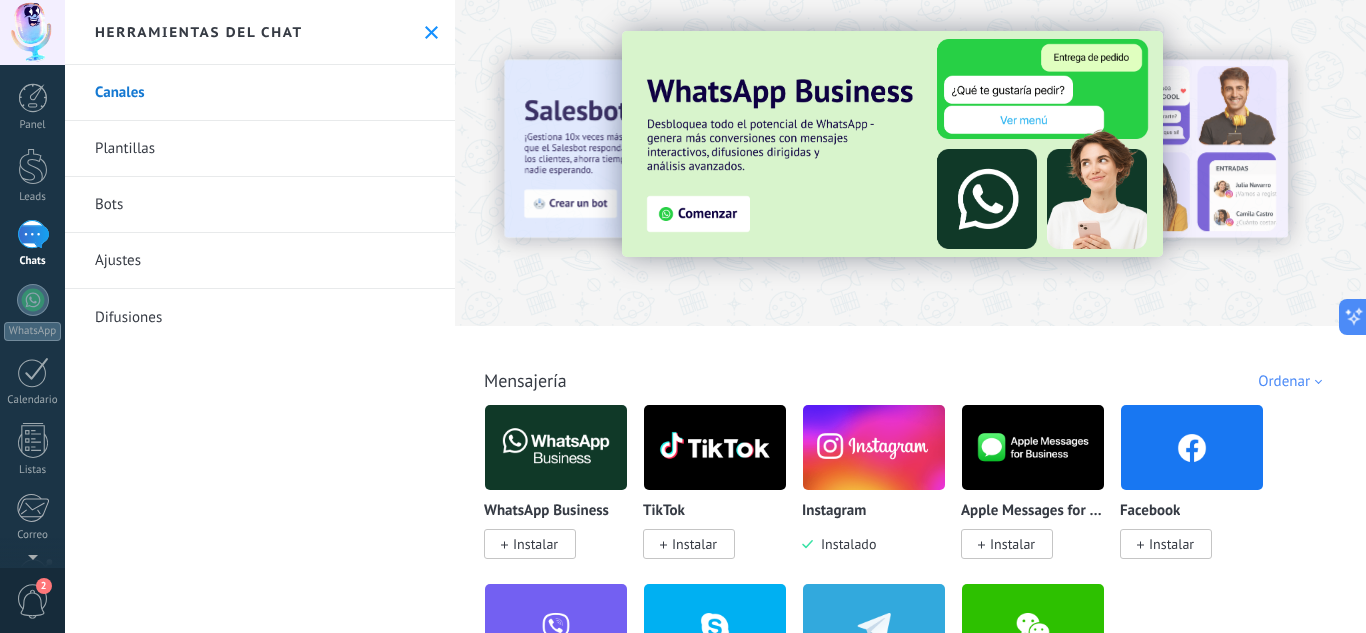 click on "Instalar" at bounding box center [694, 544] 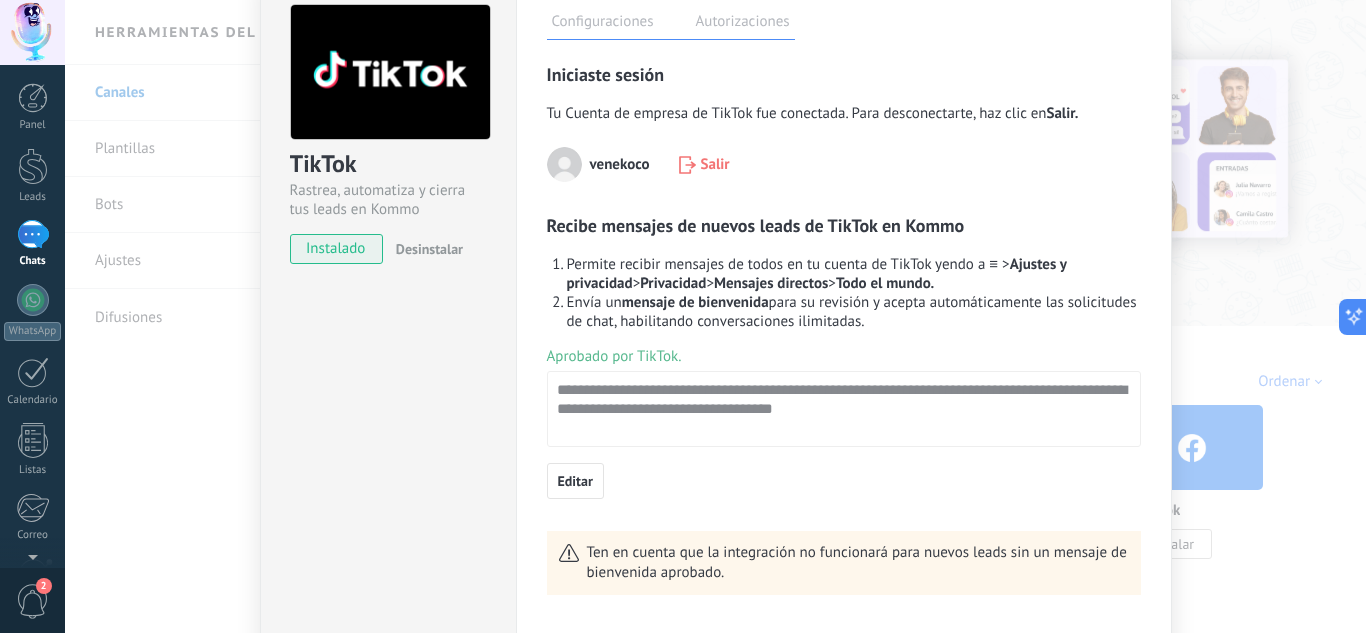scroll, scrollTop: 0, scrollLeft: 0, axis: both 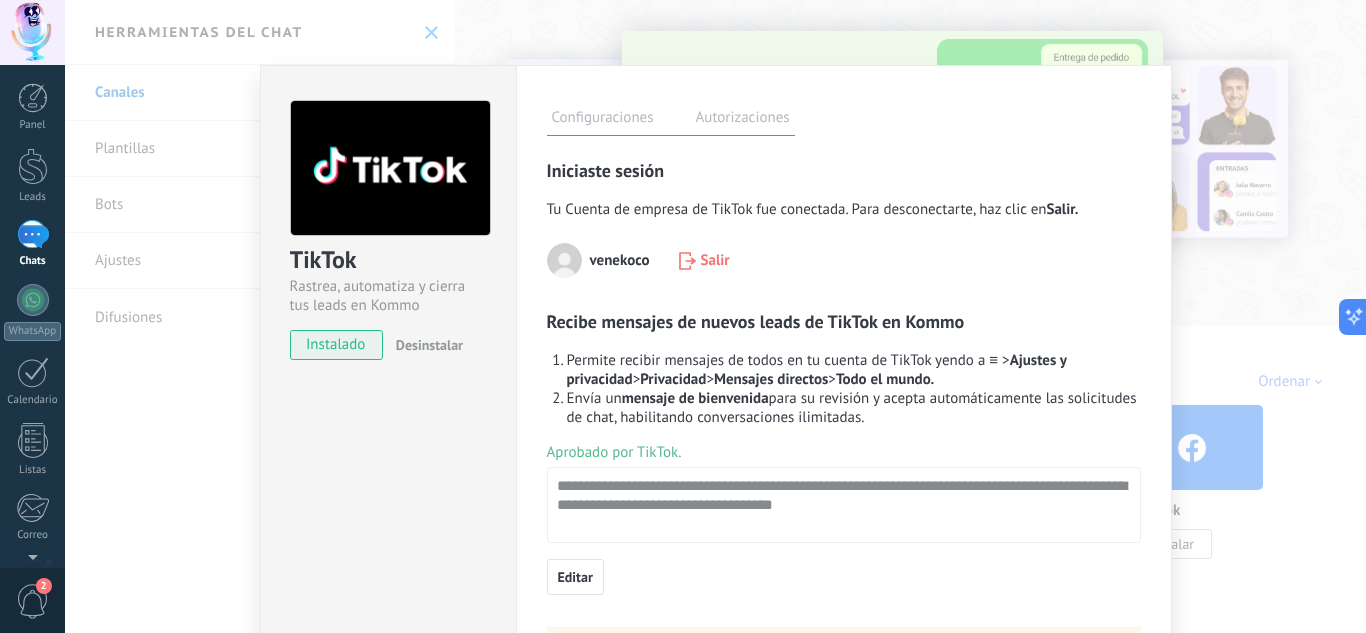 click on "TikTok Rastrea, automatiza y cierra tus leads en Kommo instalado Desinstalar Configuraciones Autorizaciones Esta pestaña registra a los usuarios que han concedido acceso a las integración a esta cuenta. Si deseas remover la posibilidad que un usuario pueda enviar solicitudes a la cuenta en nombre de esta integración, puedes revocar el acceso. Si el acceso a todos los usuarios es revocado, la integración dejará de funcionar. Esta aplicacion está instalada, pero nadie le ha dado acceso aun. Rastrea, automatiza y cierra tus leads en Kommo más Guardar Iniciaste sesión Tu Cuenta de empresa de TikTok fue conectada. Para desconectarte, haz clic en  Salir. venekoco Salir Recibe mensajes de nuevos leads de TikTok en Kommo Permite recibir mensajes de todos en tu cuenta de TikTok yendo a ≡ >  Ajustes y privacidad  >  Privacidad  >  Mensajes directos  >  Todo el mundo. Envía un  mensaje de bienvenida  para su revisión y acepta automáticamente las solicitudes de chat, habilitando conversaciones ilimitadas." at bounding box center [715, 316] 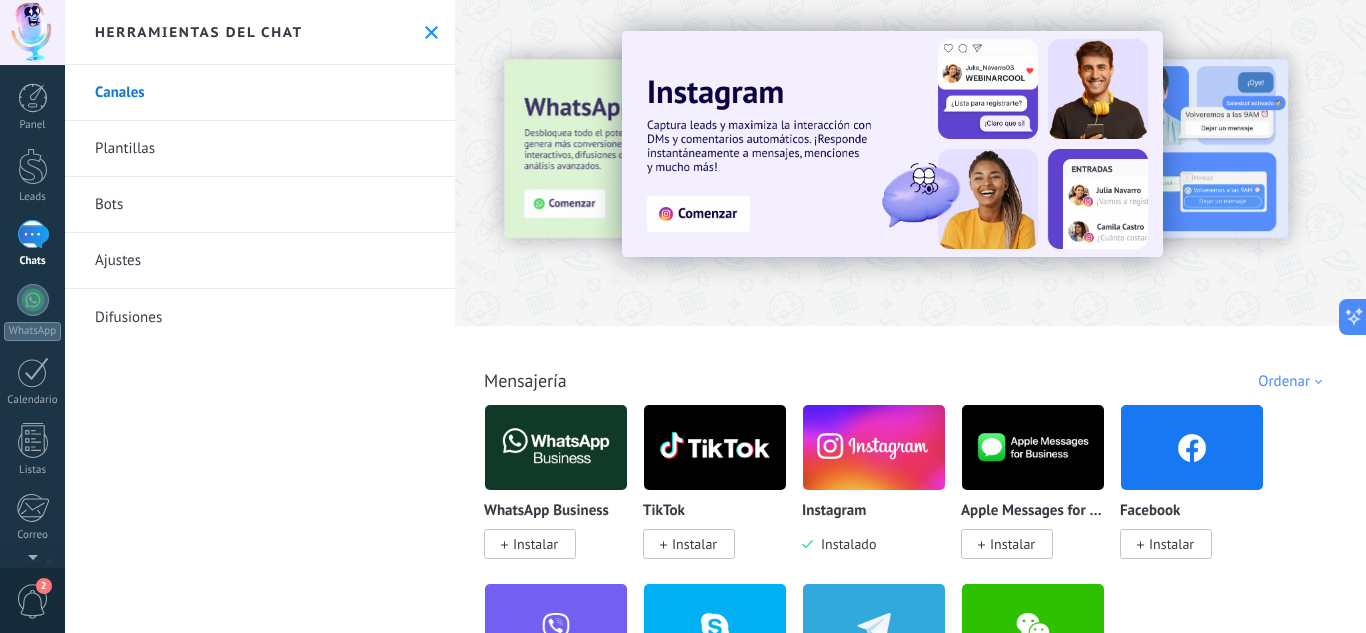 click on "Plantillas" at bounding box center [260, 149] 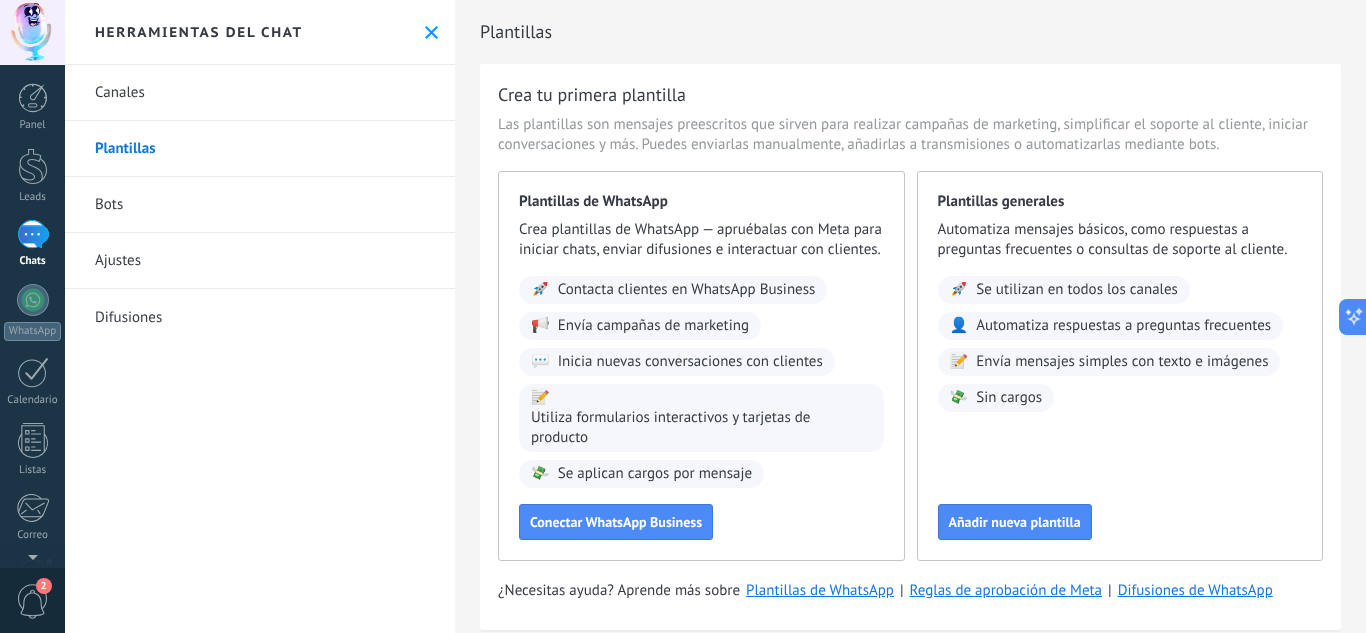 click on "Canales" at bounding box center (260, 93) 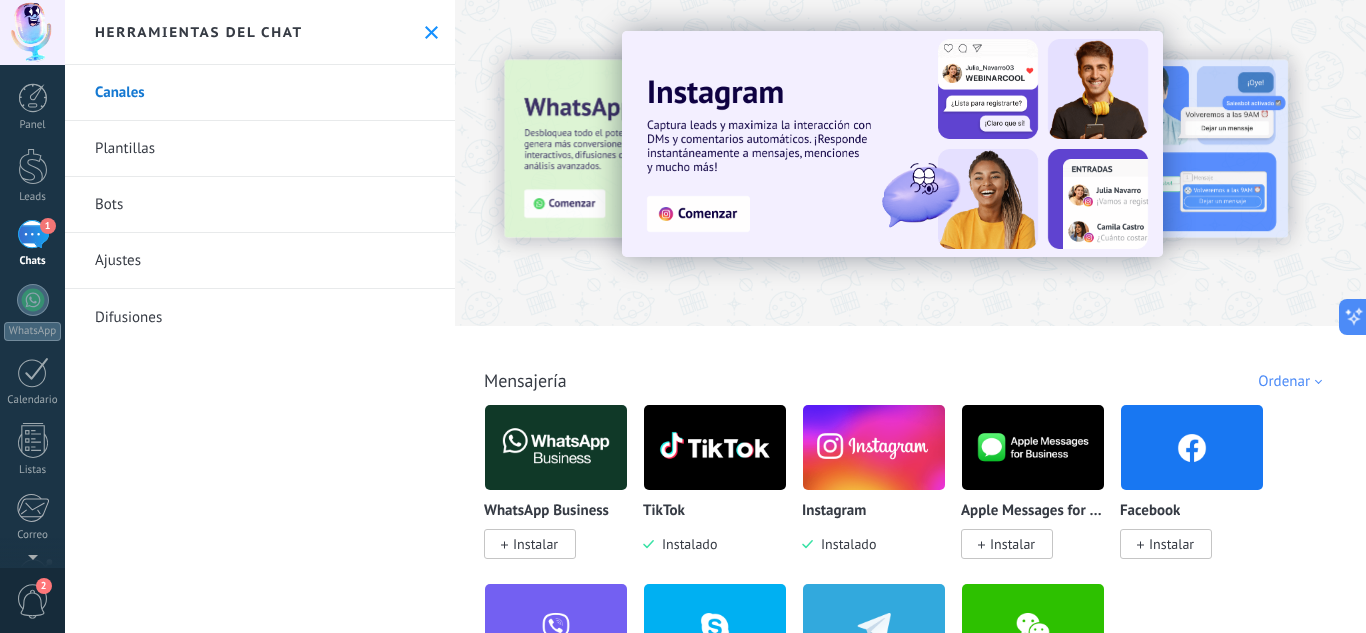 click on "1
Chats" at bounding box center [32, 244] 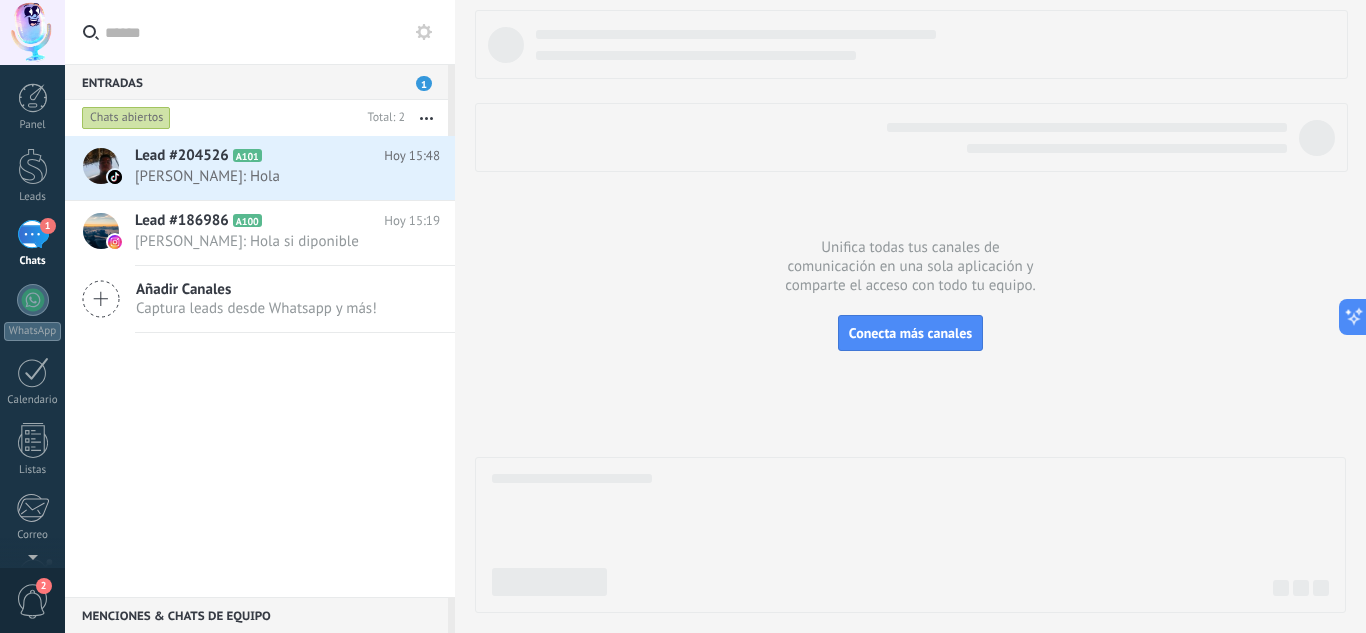 click at bounding box center (910, 311) 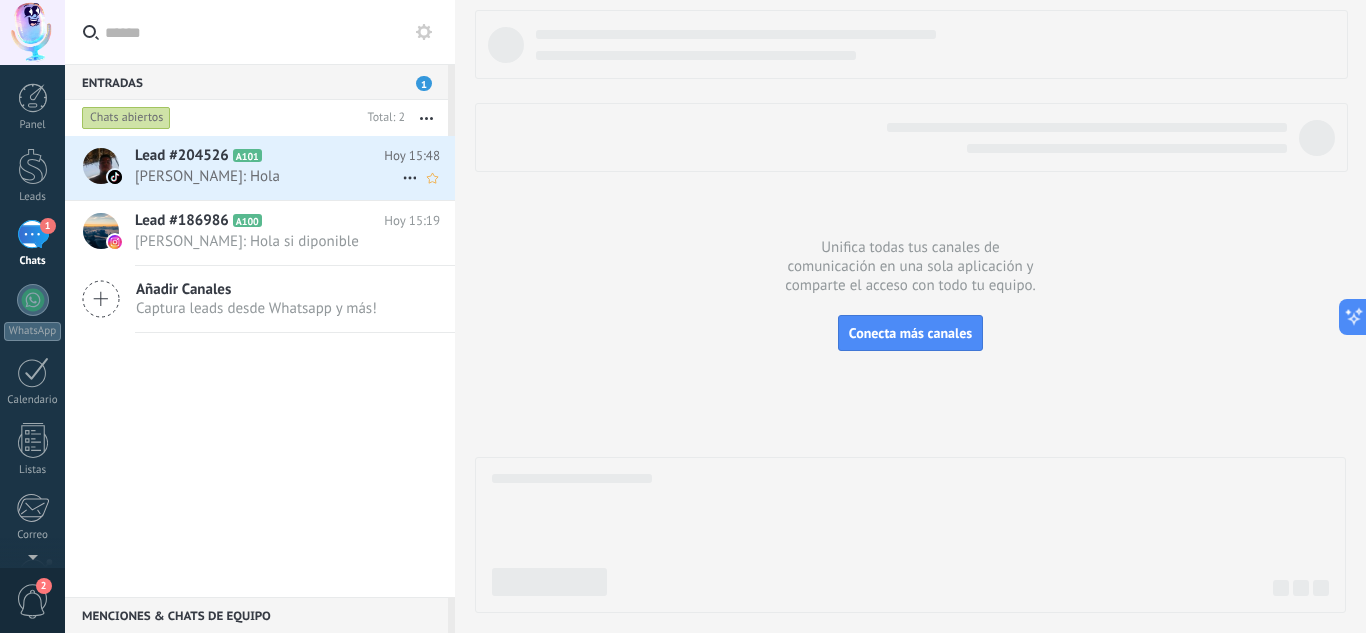click on "Andrew: Hola" at bounding box center [268, 176] 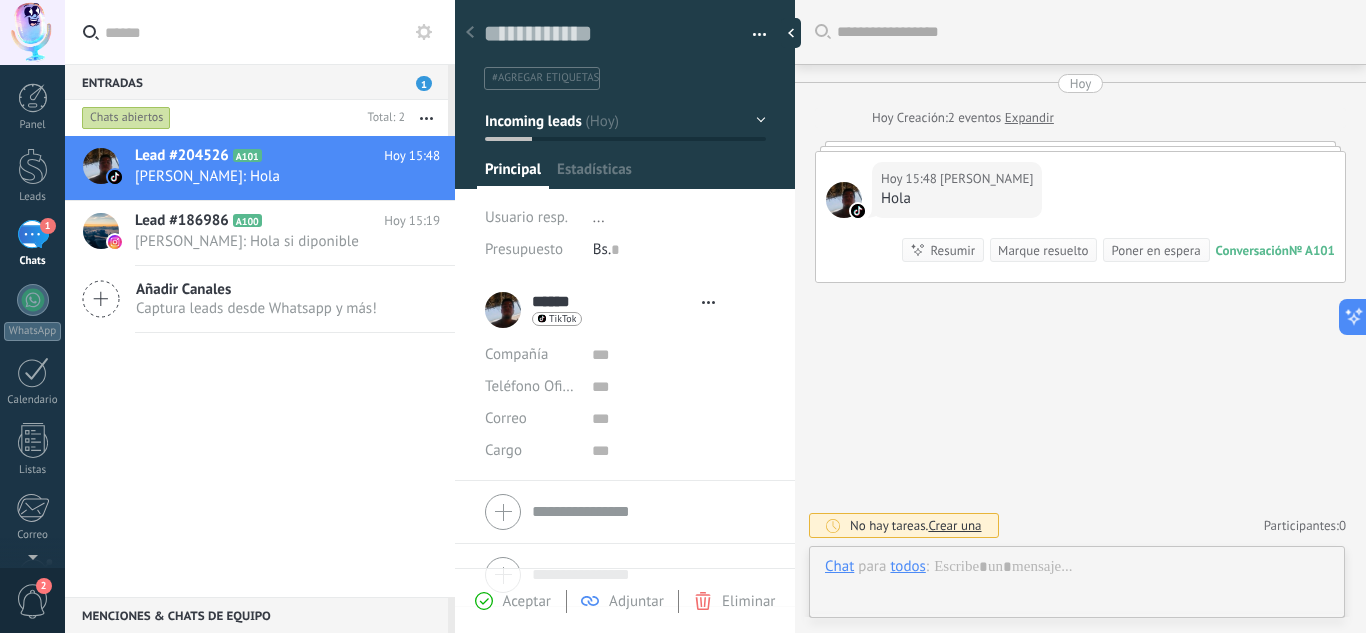 type on "**********" 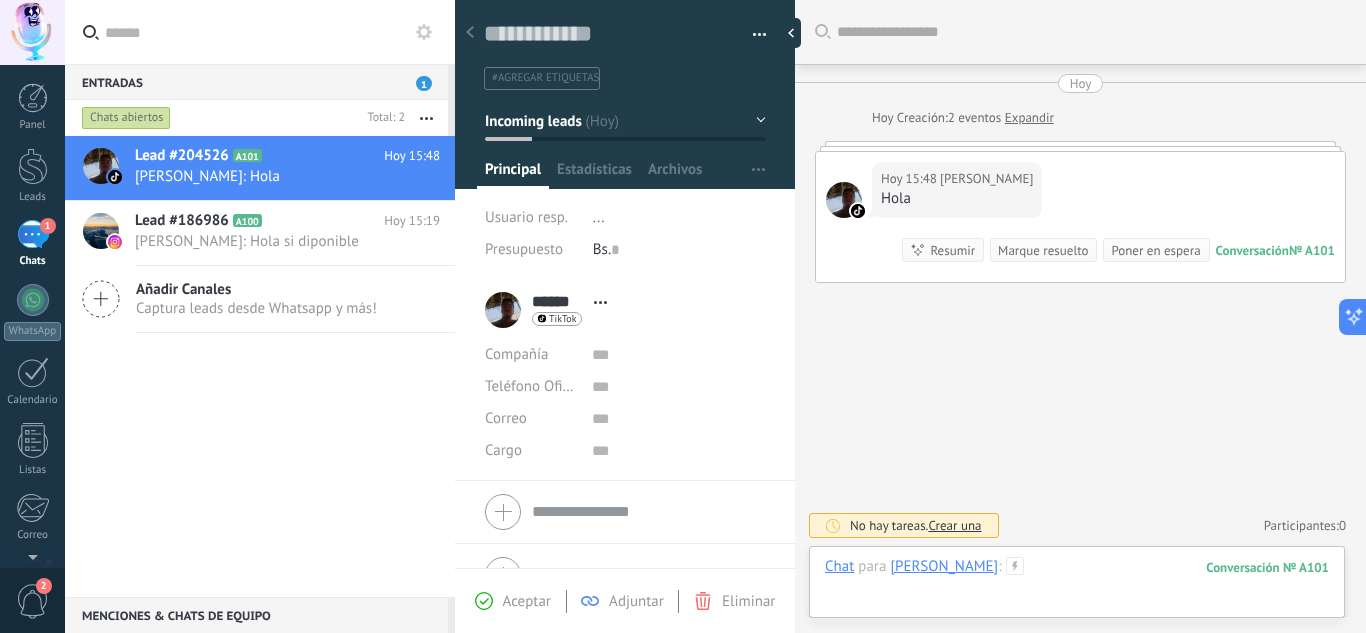 click at bounding box center (1077, 587) 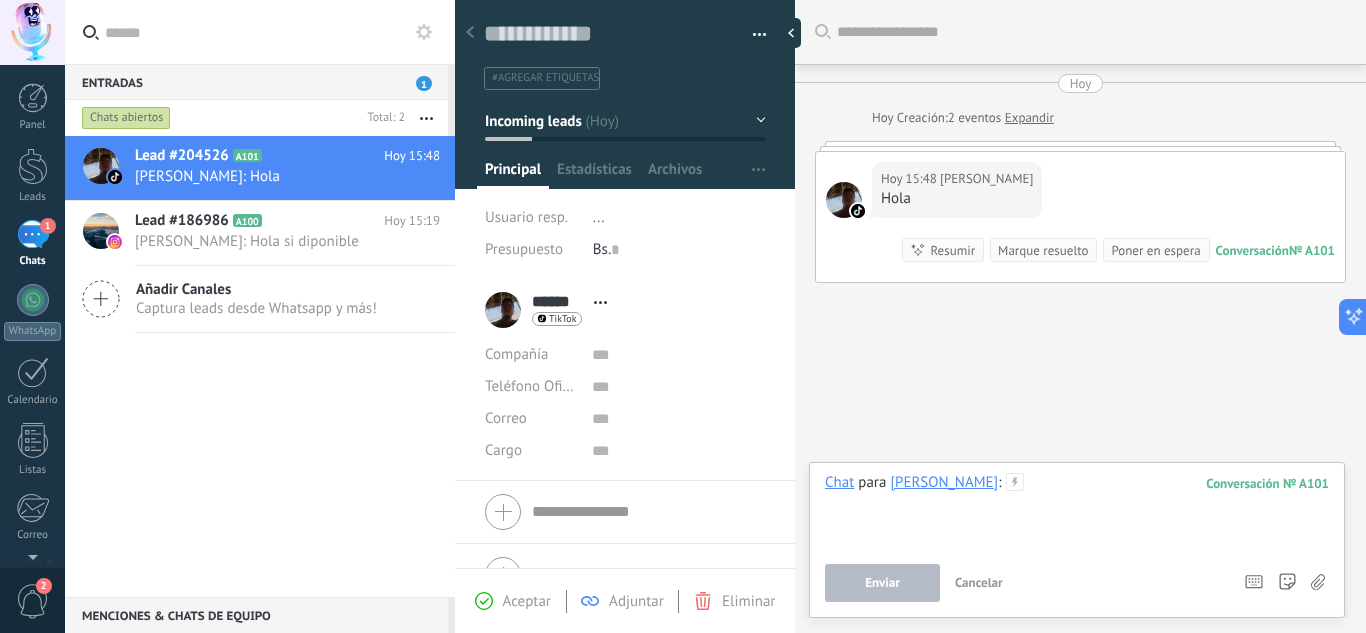 type 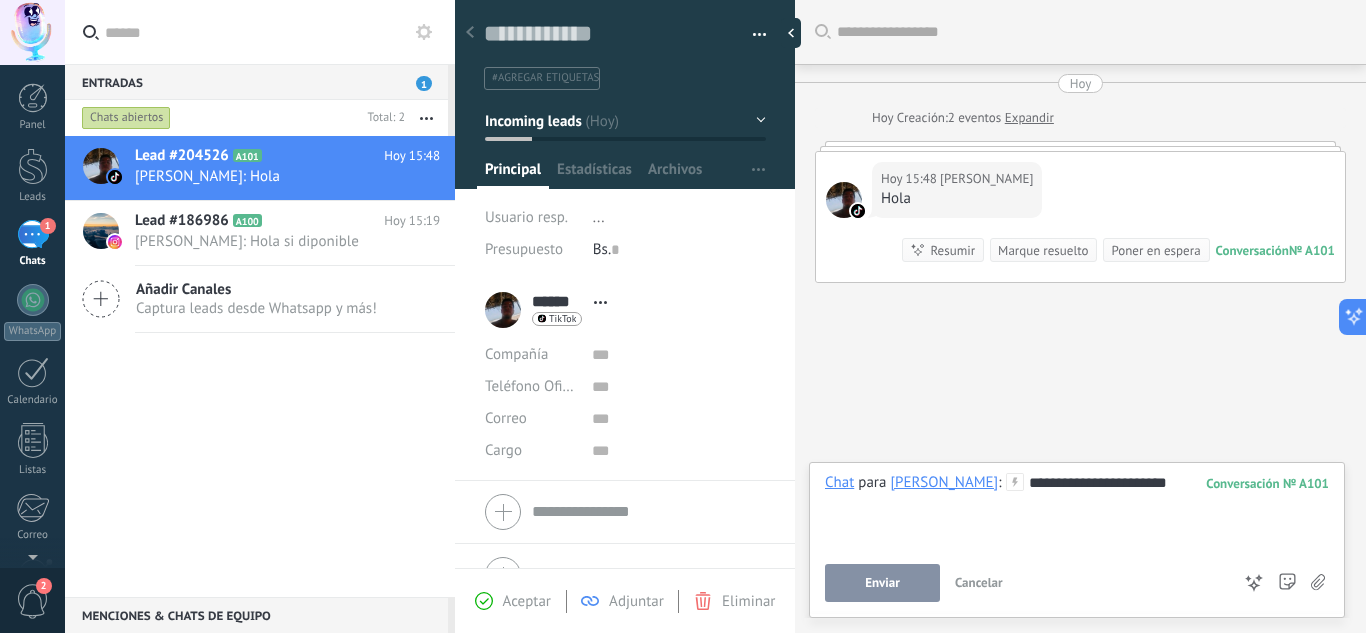 click on "Andrew" at bounding box center (944, 482) 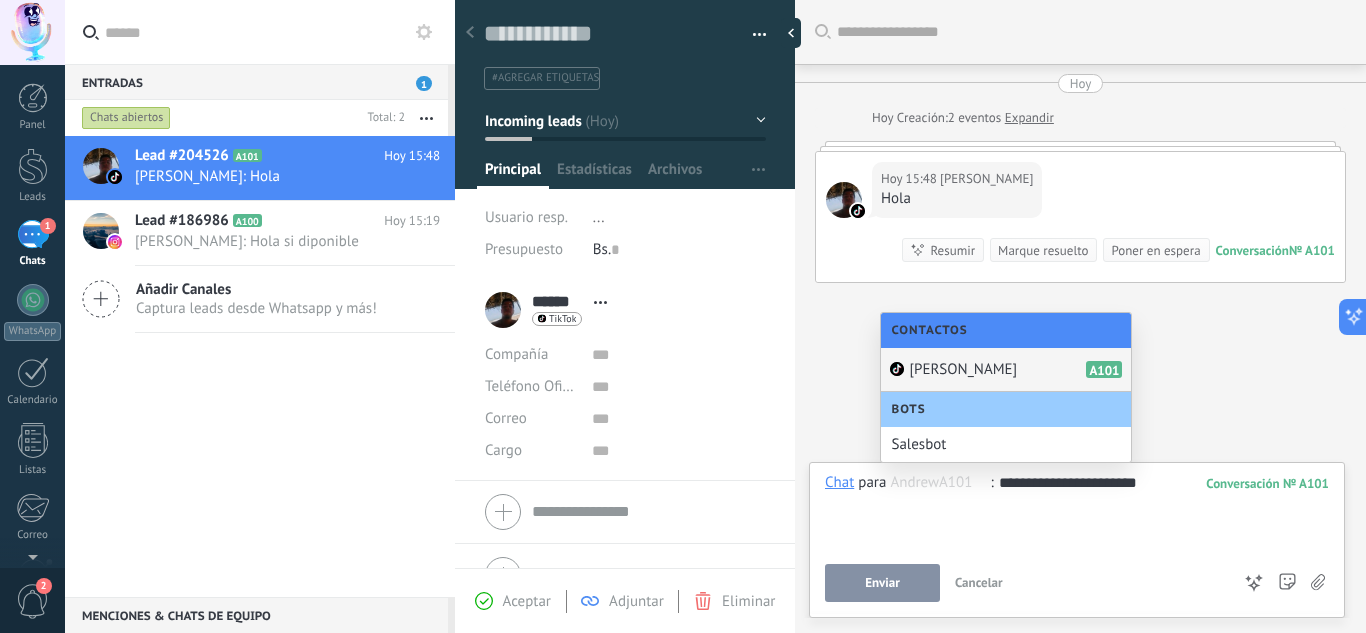 click on "Andrew" at bounding box center [963, 369] 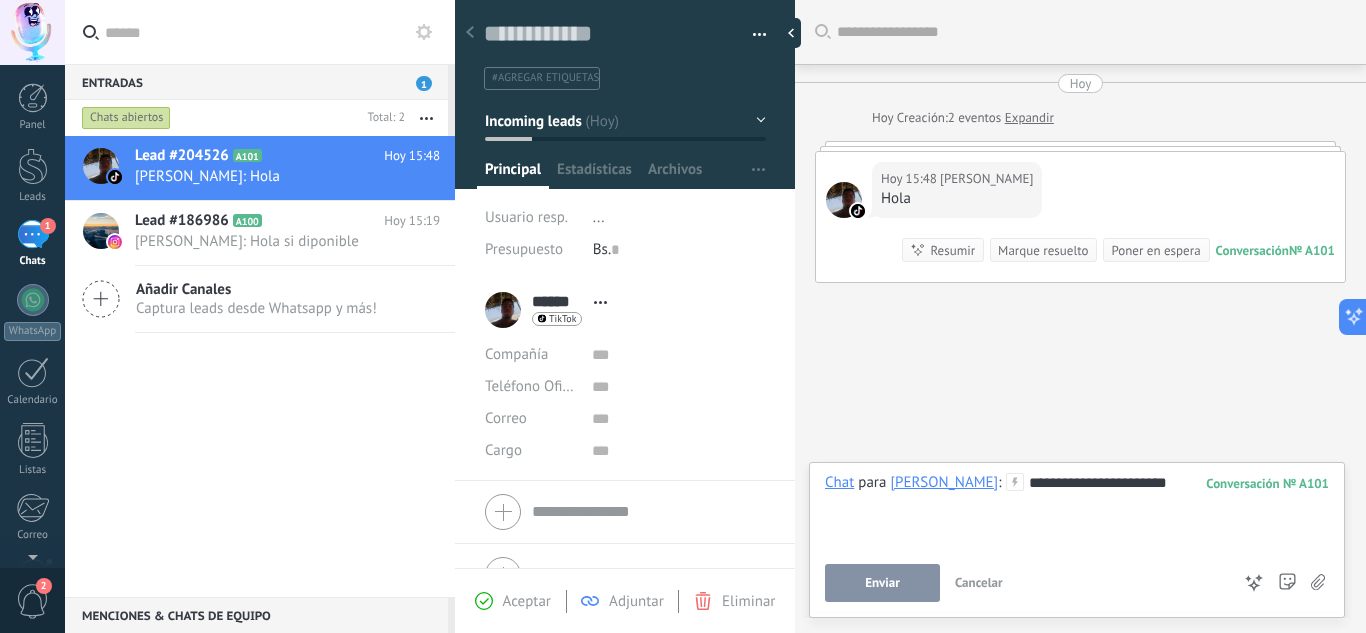 click on "Enviar" at bounding box center [882, 583] 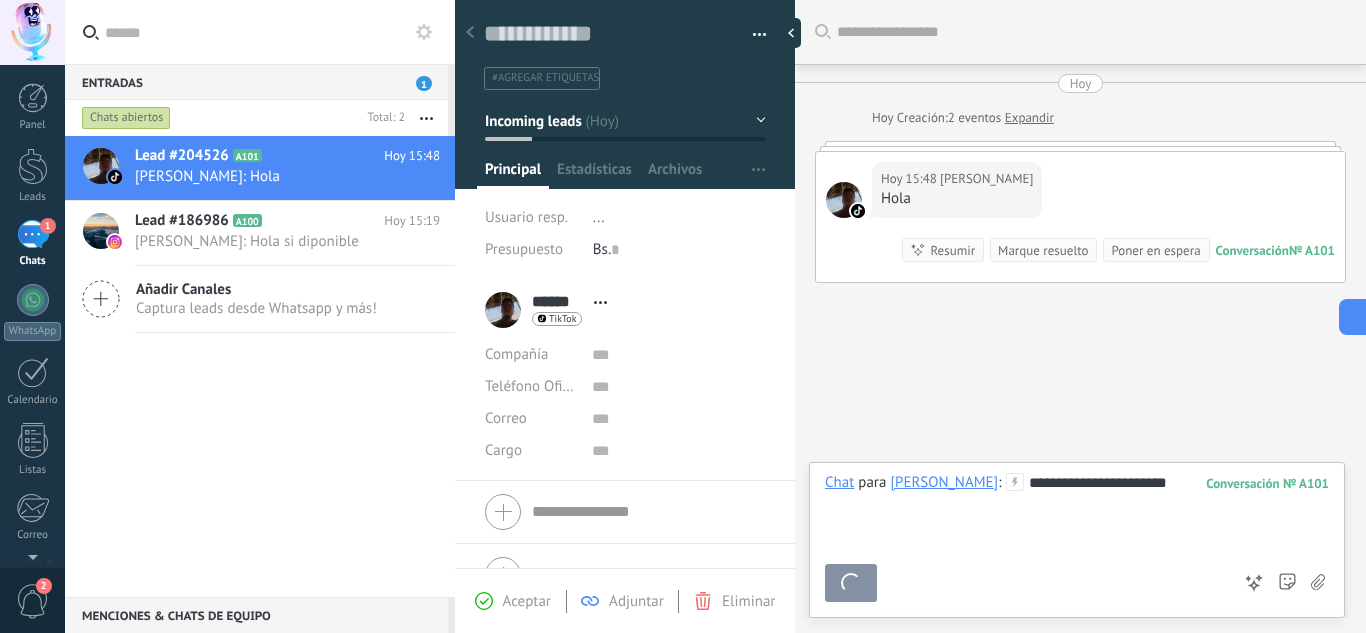 scroll, scrollTop: 68, scrollLeft: 0, axis: vertical 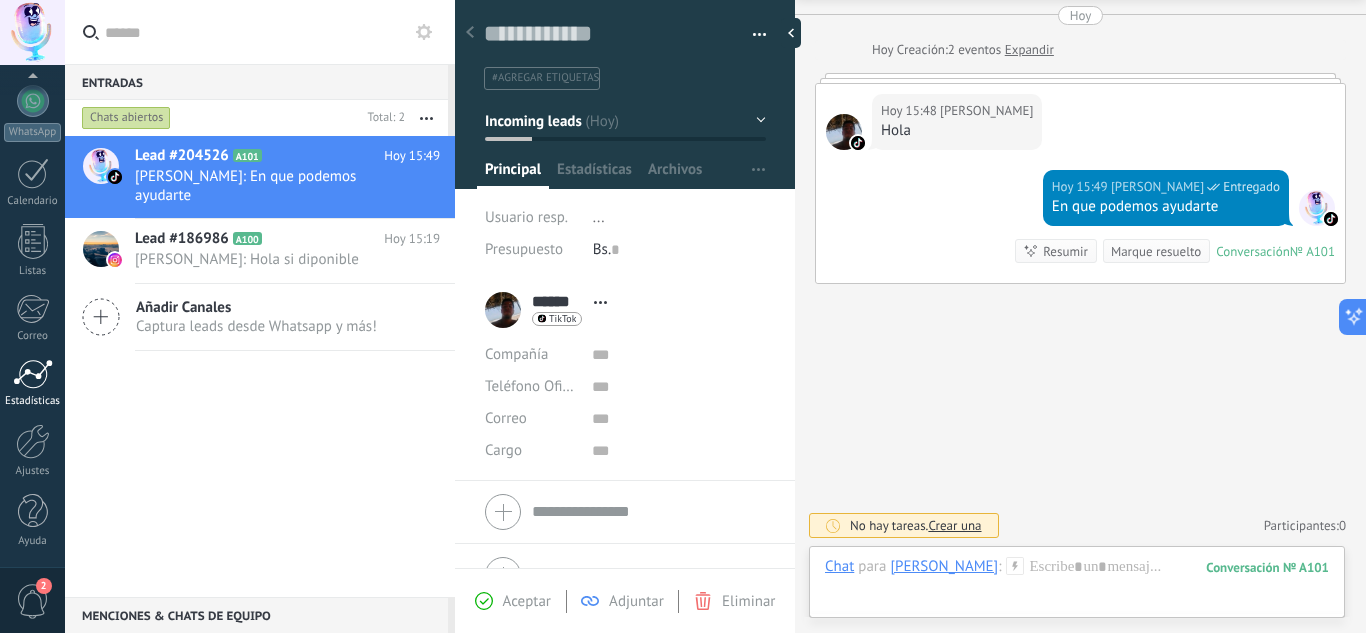 click on "Estadísticas" at bounding box center (33, 401) 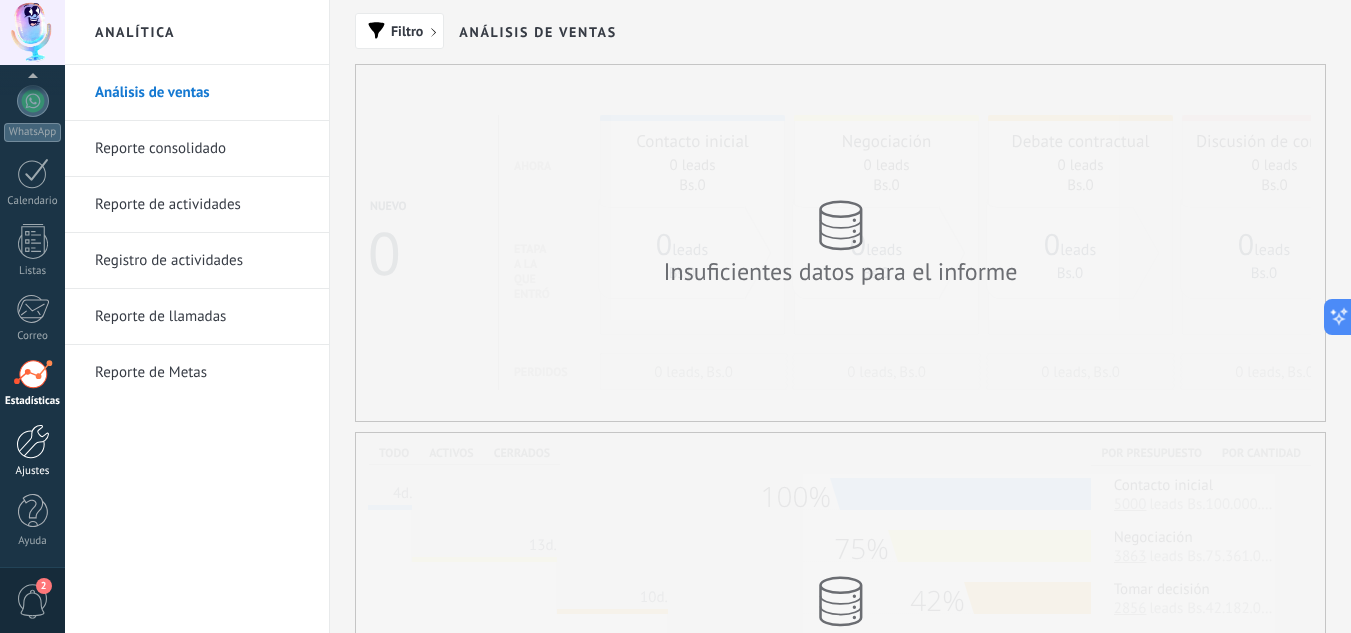 click on "Ajustes" at bounding box center (33, 471) 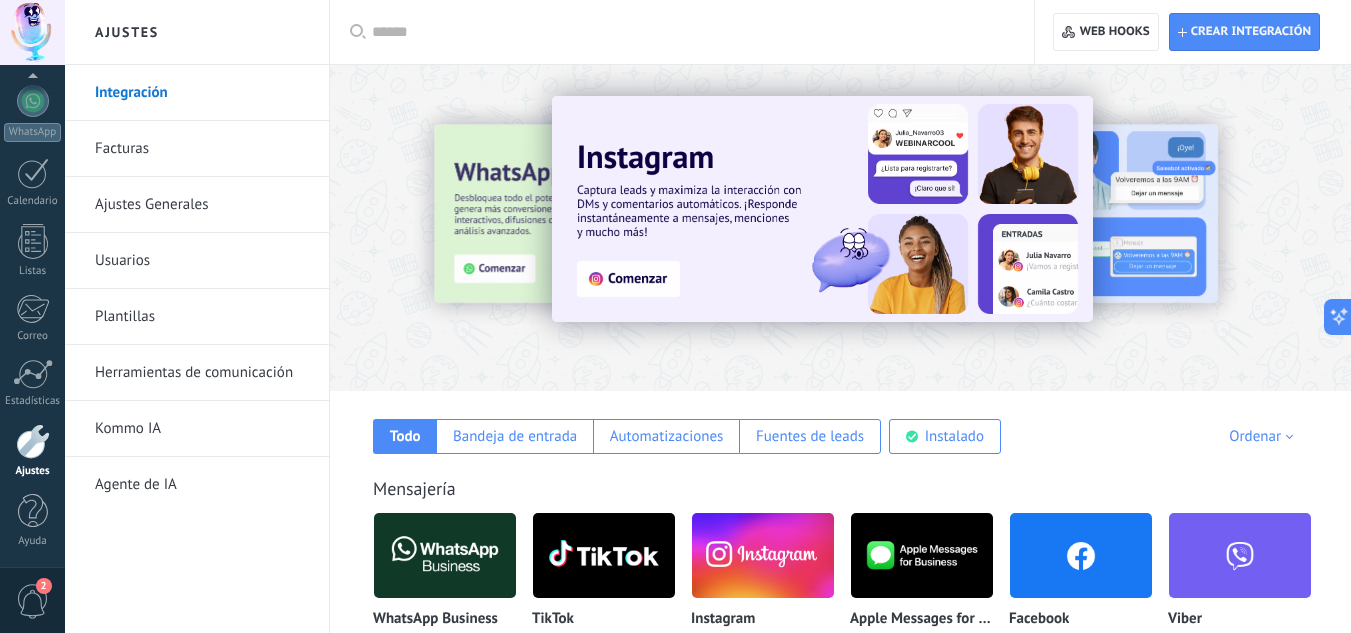 click on "Plantillas" at bounding box center [202, 317] 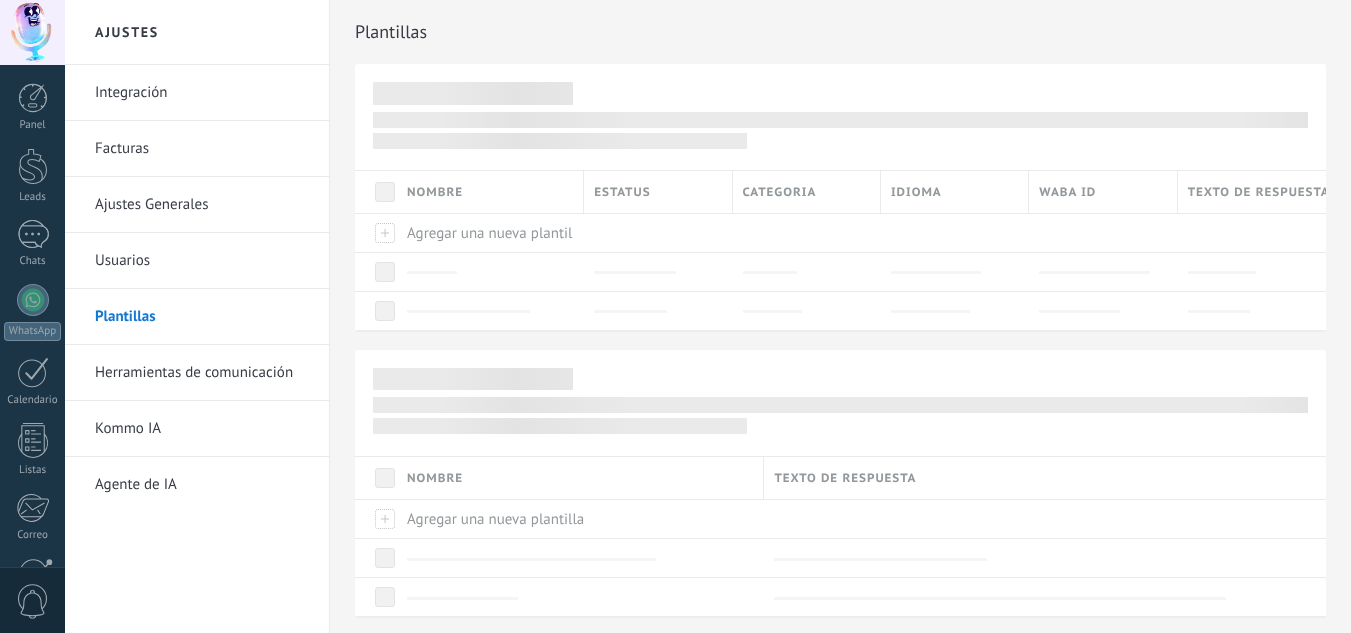 scroll, scrollTop: 0, scrollLeft: 0, axis: both 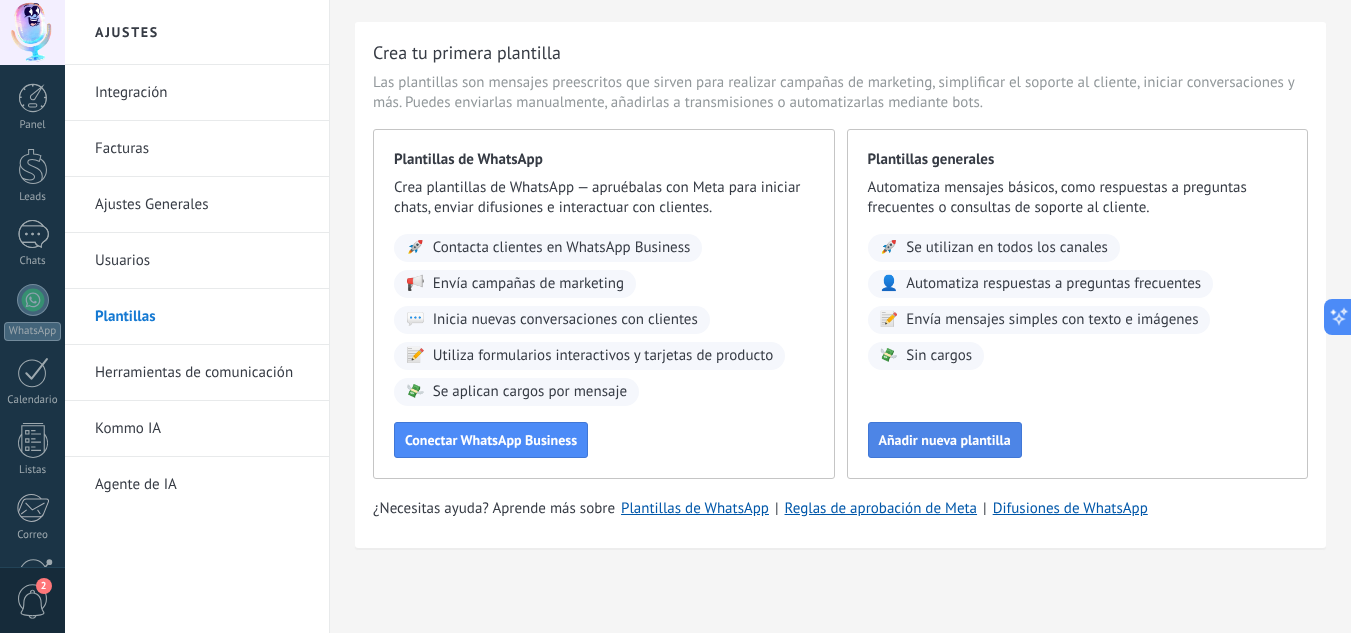 click on "Añadir nueva plantilla" at bounding box center [1078, 440] 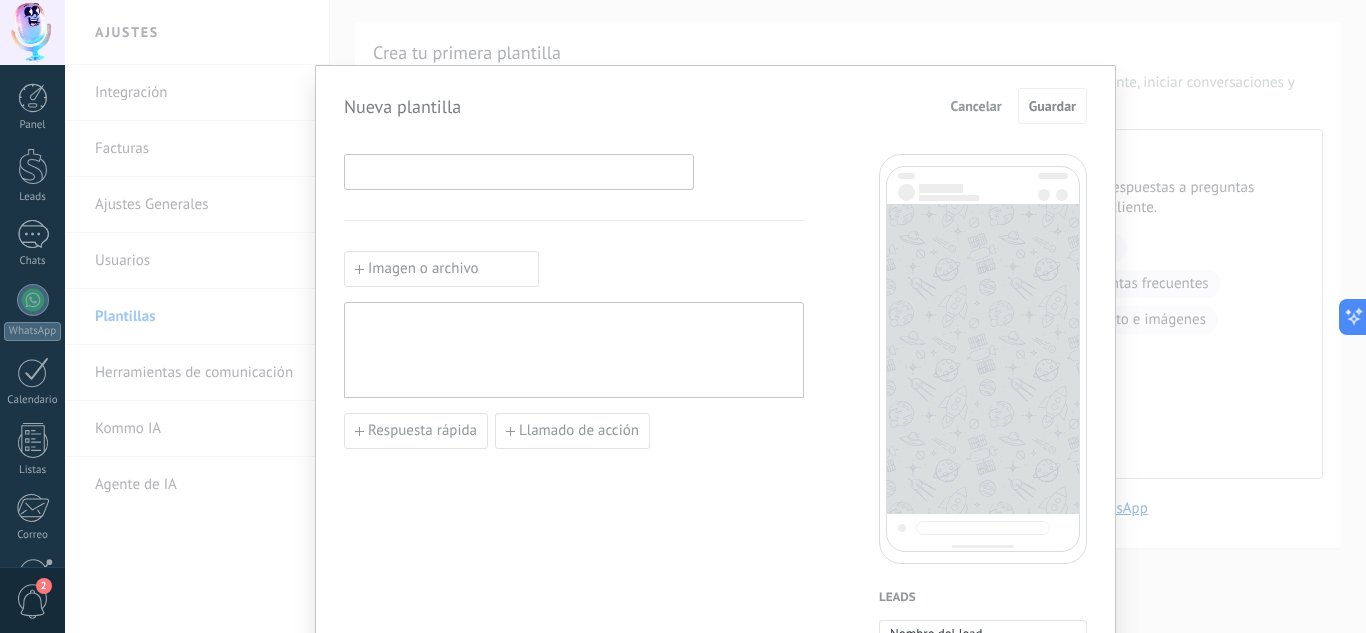 click at bounding box center (519, 171) 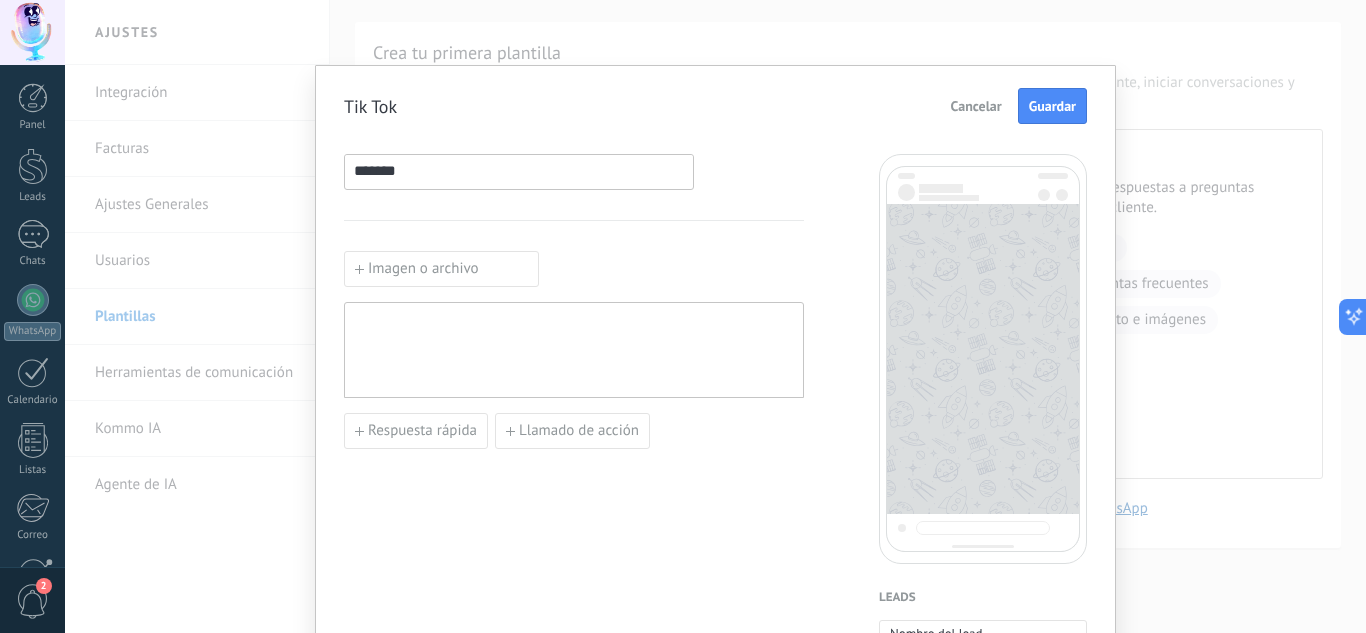 type on "*******" 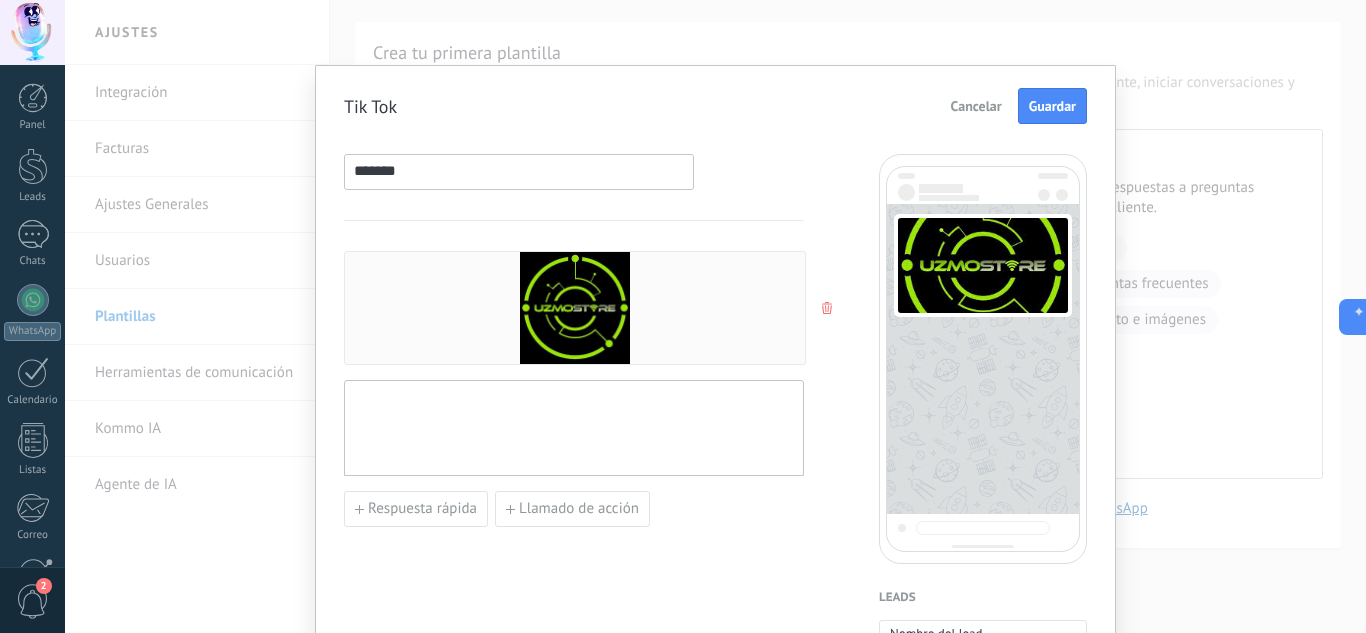 click at bounding box center (574, 428) 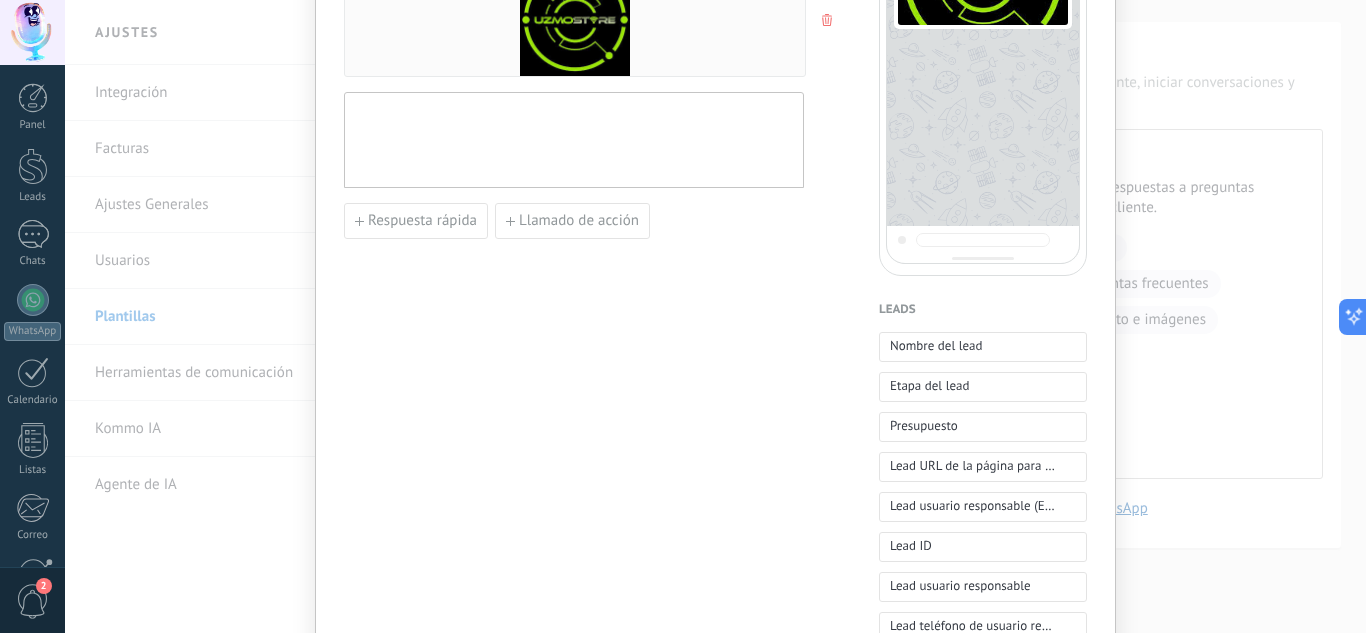 scroll, scrollTop: 290, scrollLeft: 0, axis: vertical 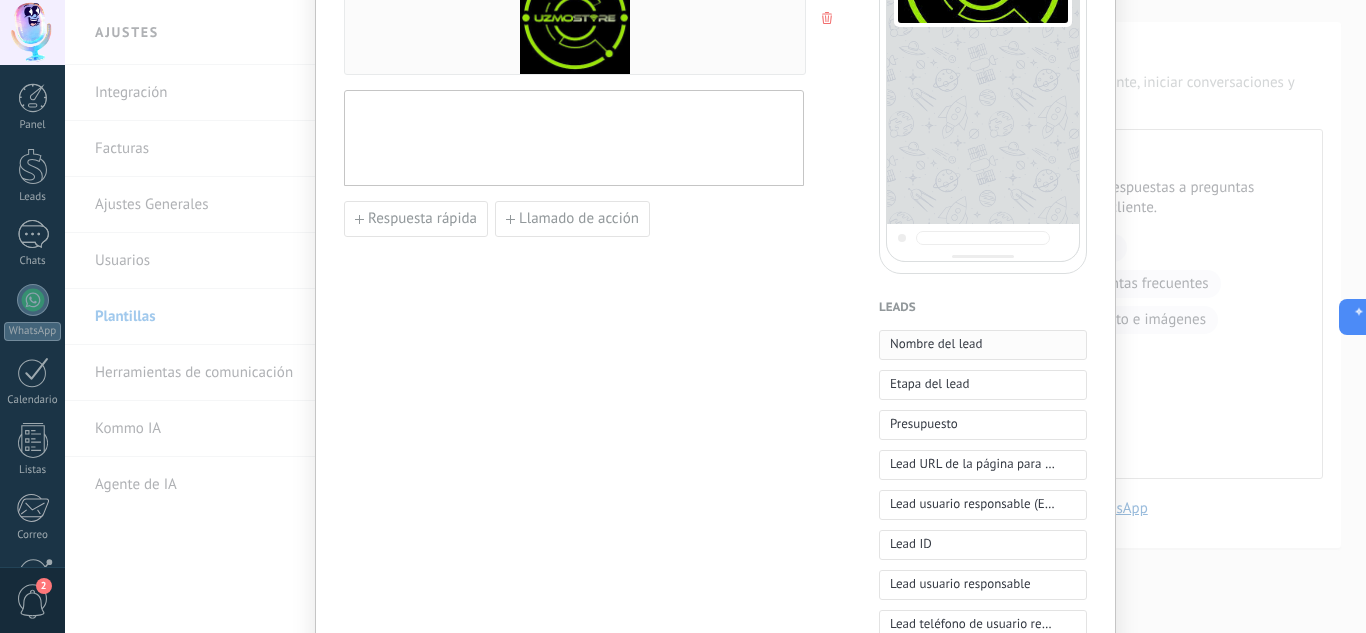 click on "Nombre del lead" at bounding box center (936, 344) 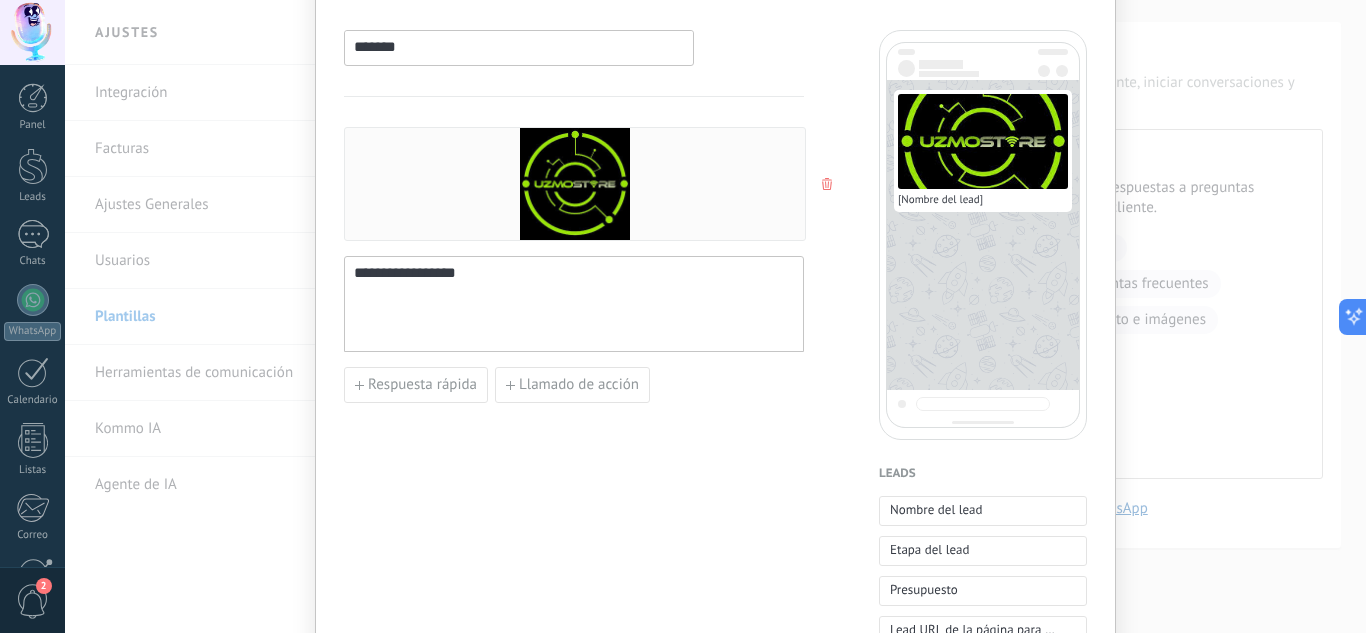 scroll, scrollTop: 221, scrollLeft: 0, axis: vertical 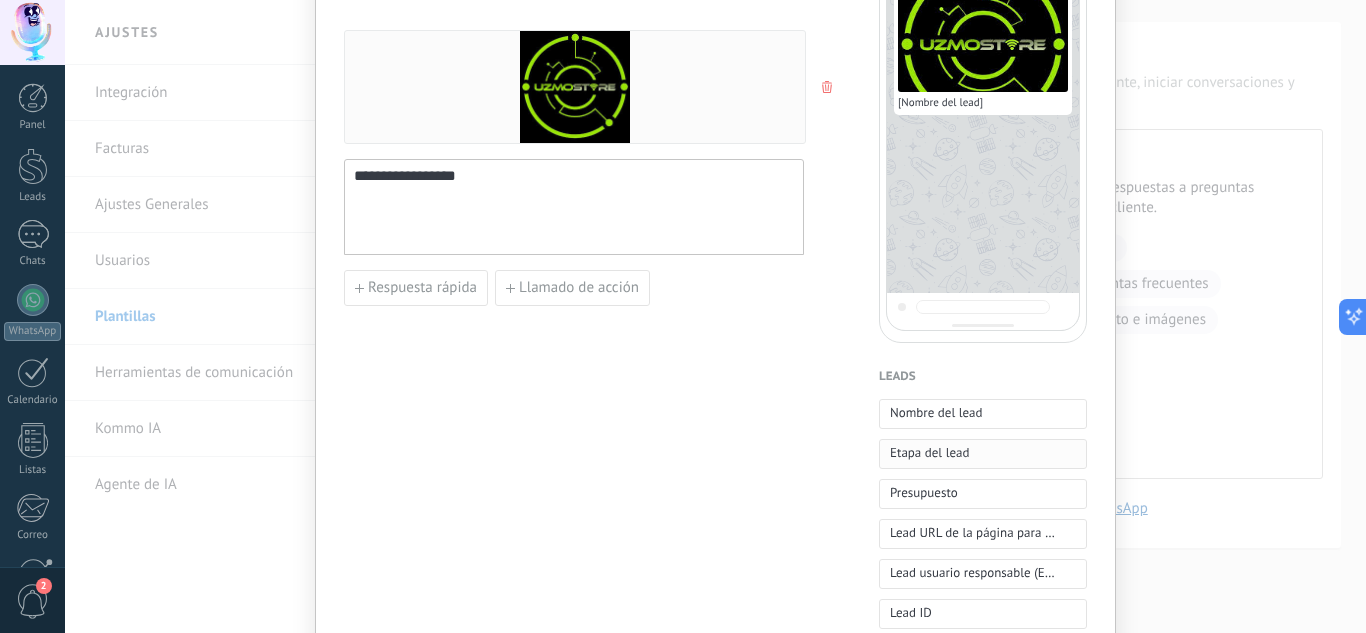 click on "Etapa del lead" at bounding box center (929, 453) 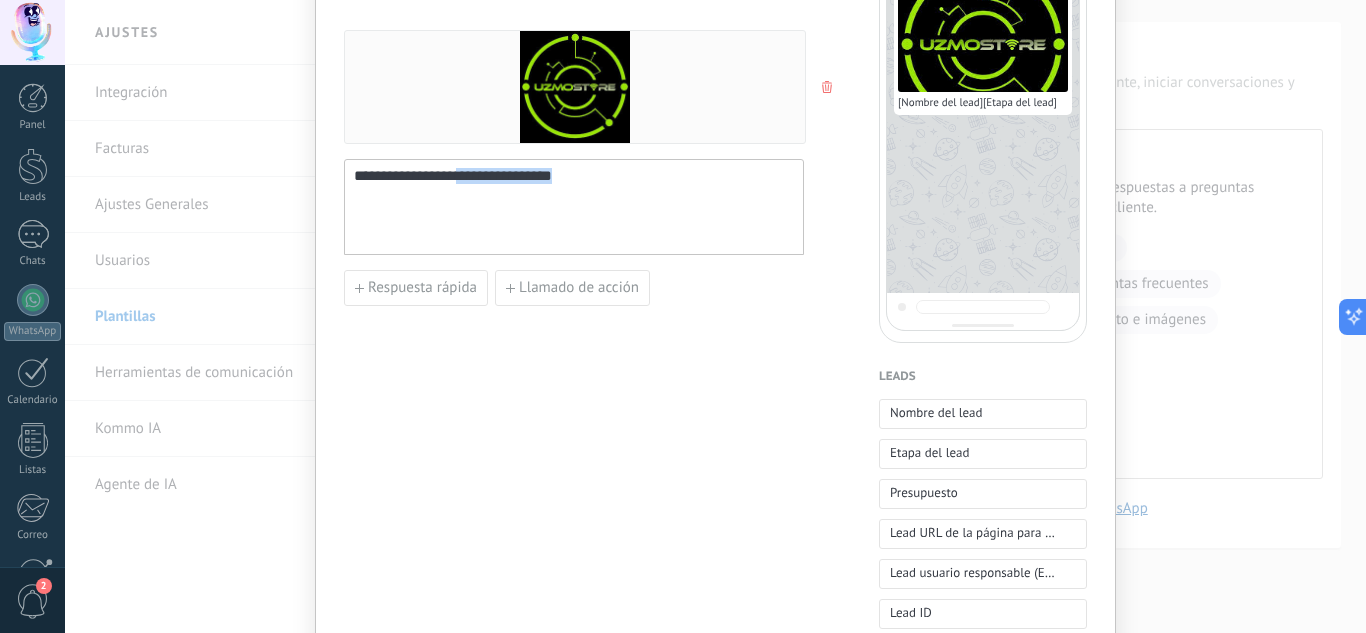 drag, startPoint x: 659, startPoint y: 190, endPoint x: 226, endPoint y: 182, distance: 433.07388 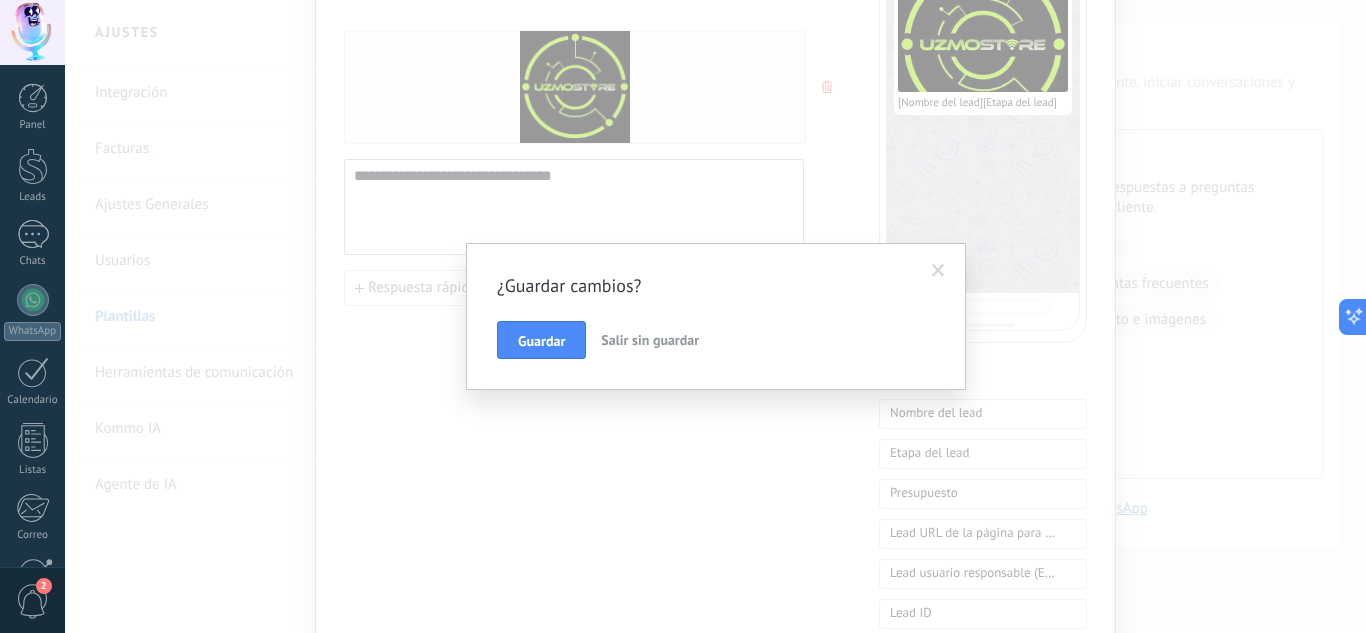 click at bounding box center (938, 271) 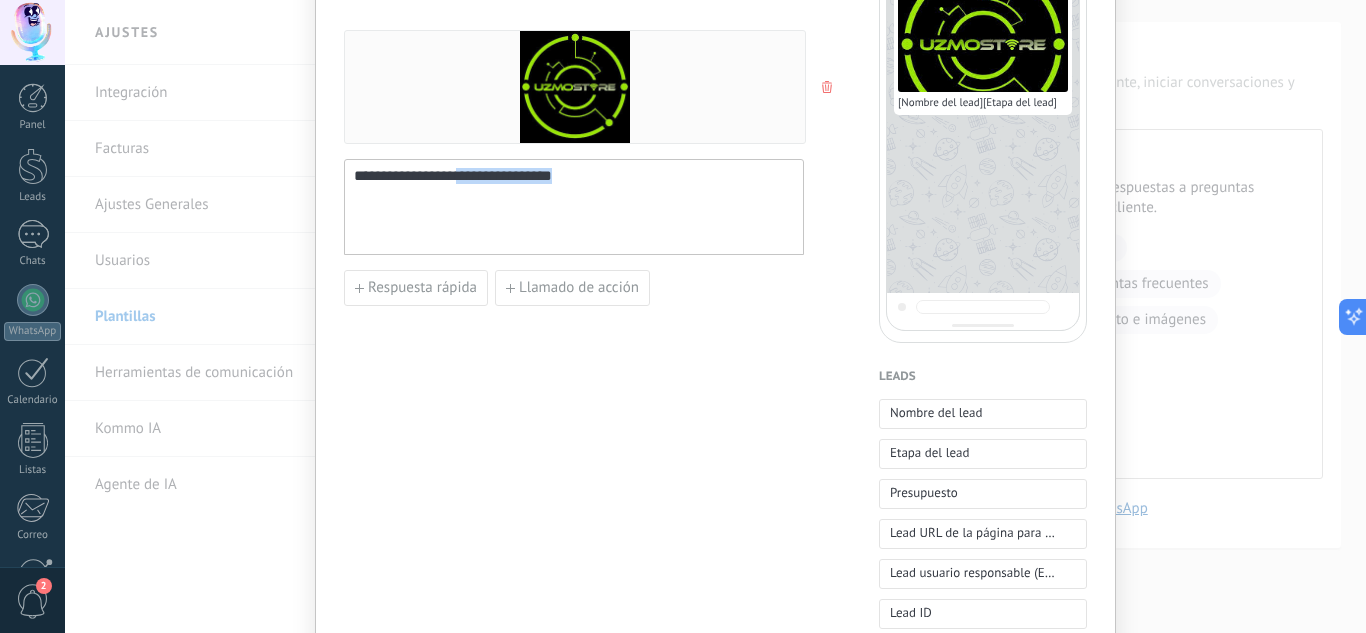 drag, startPoint x: 617, startPoint y: 201, endPoint x: 229, endPoint y: 160, distance: 390.16022 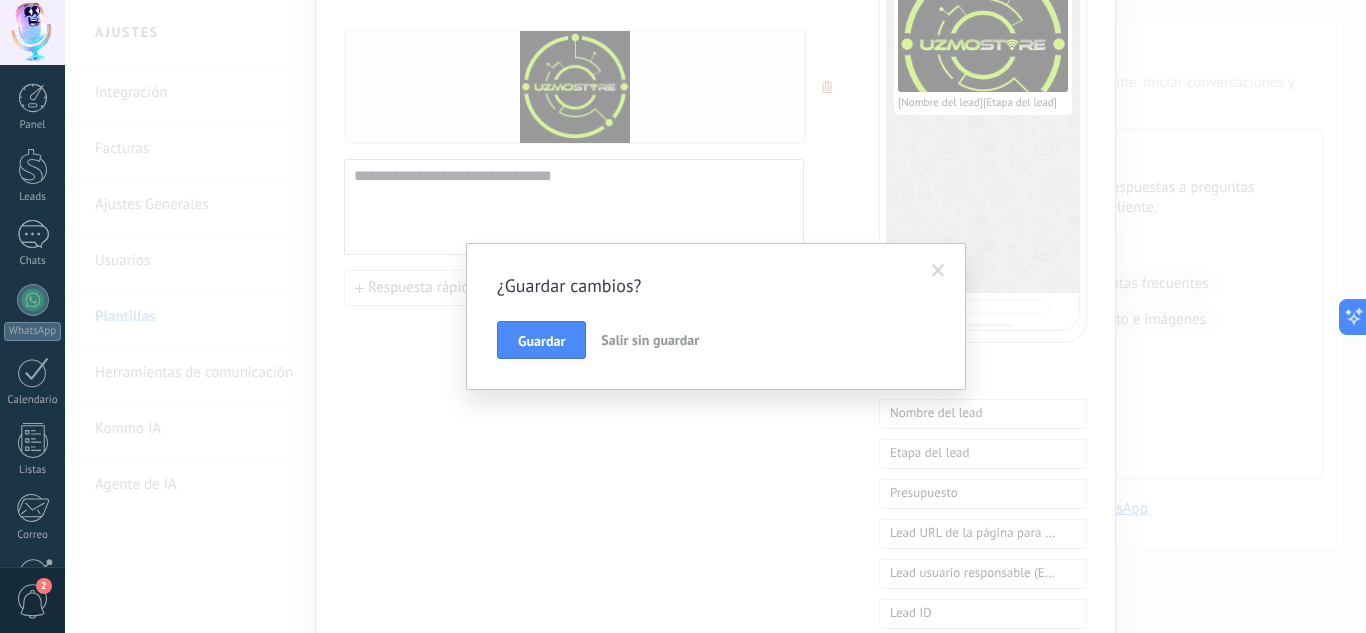 click at bounding box center (938, 271) 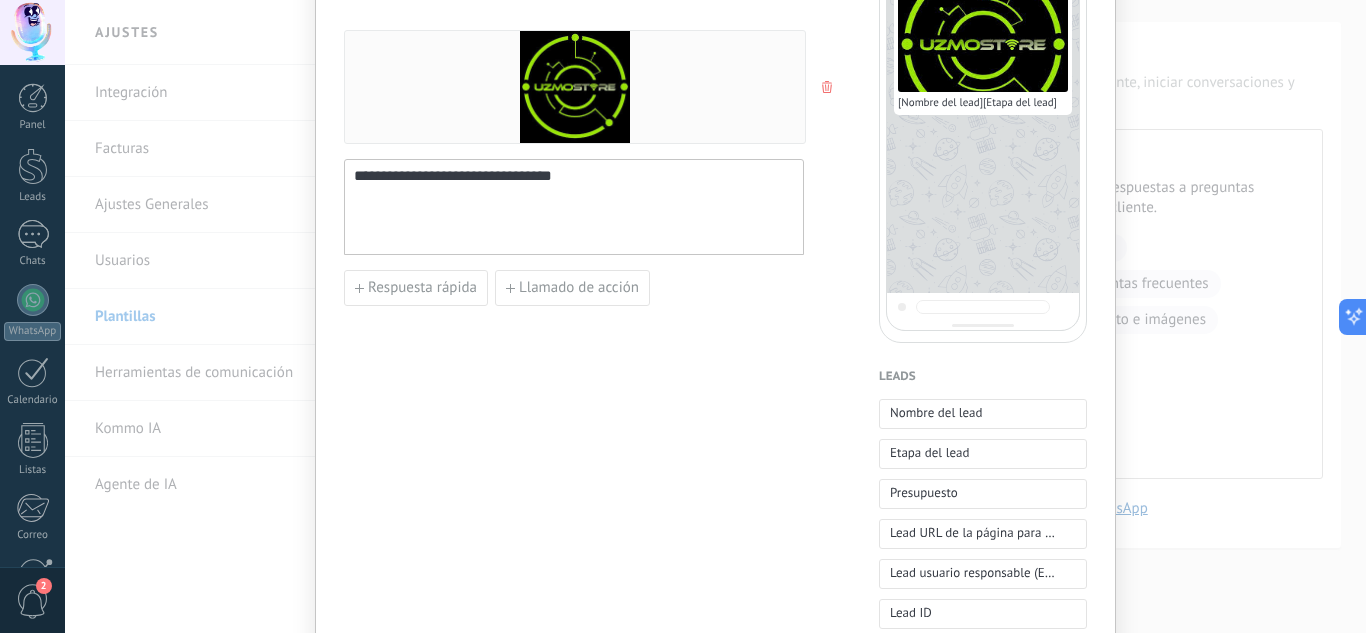 click on "**********" at bounding box center (574, 207) 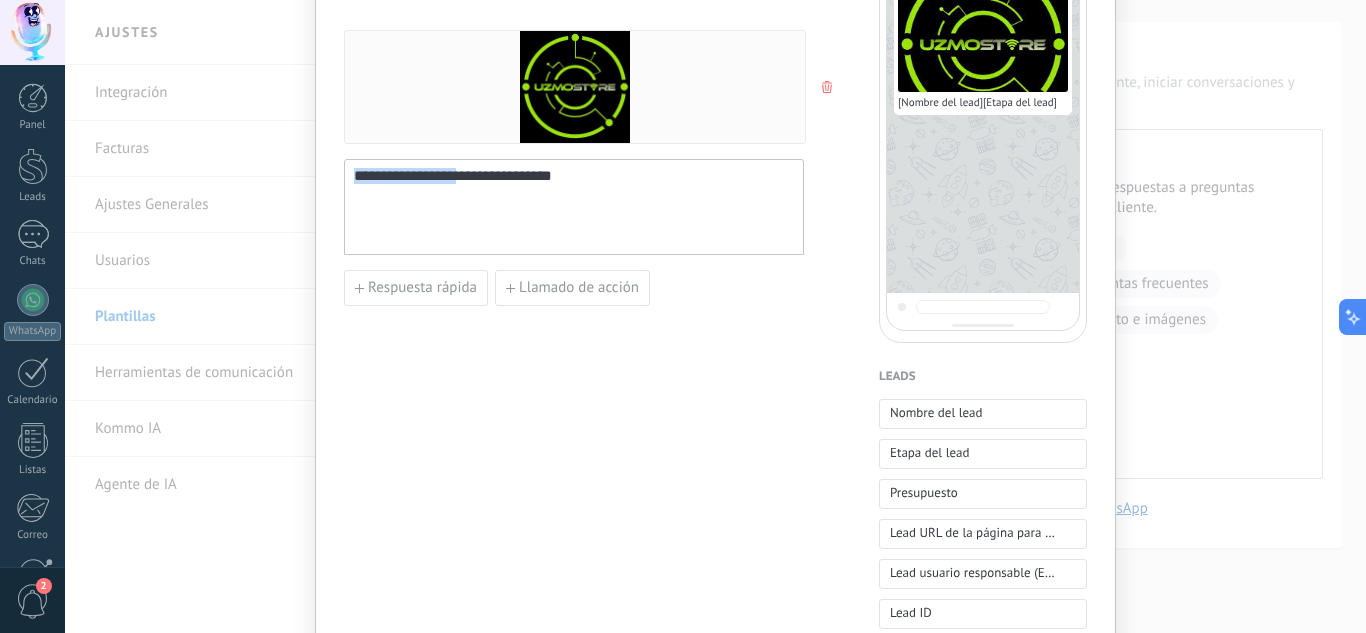 click on "**********" at bounding box center [574, 207] 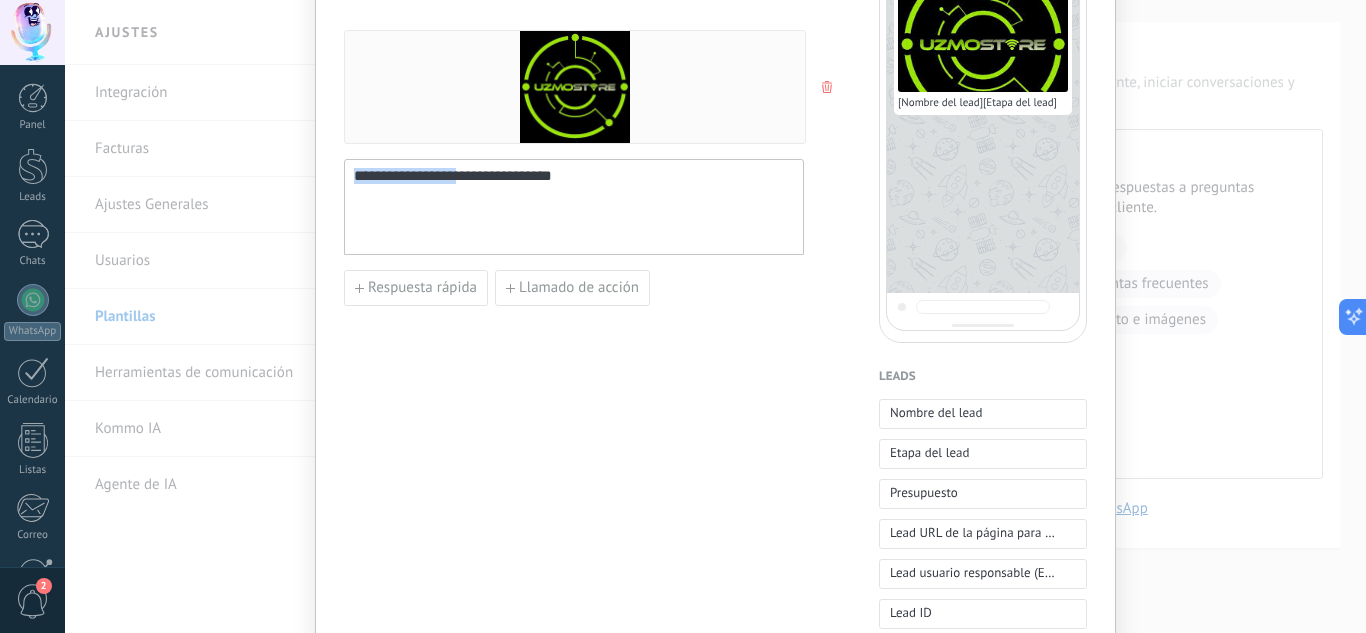 type 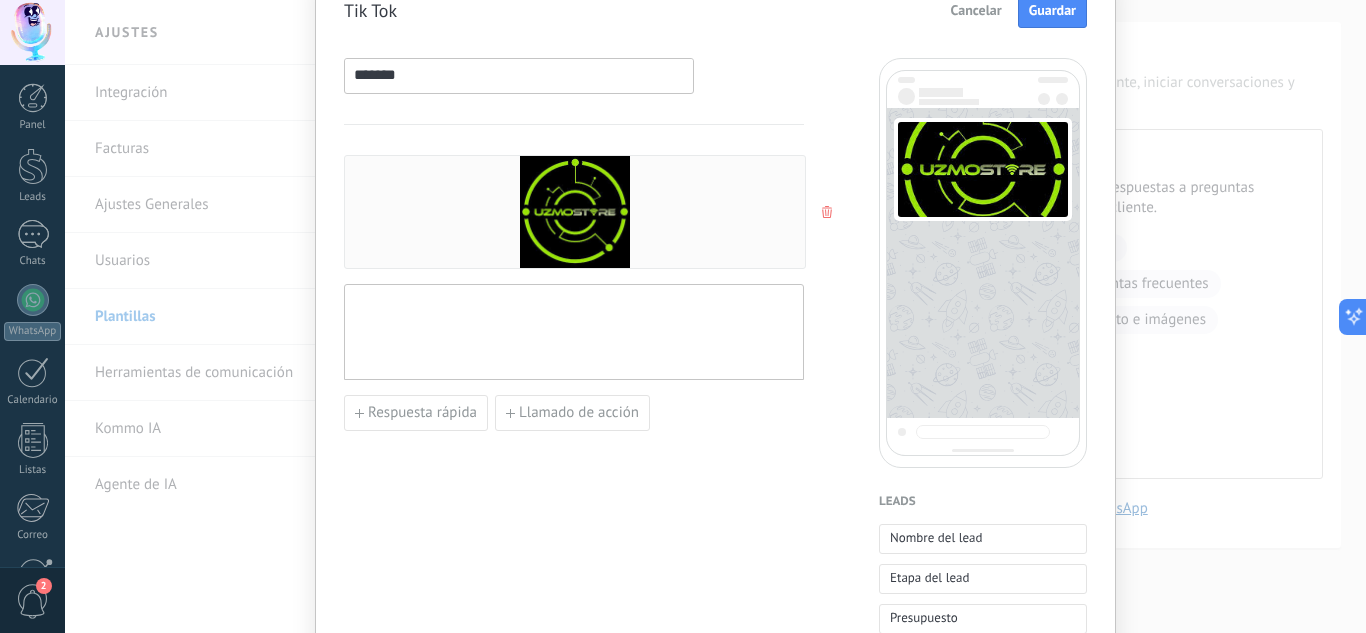 scroll, scrollTop: 115, scrollLeft: 0, axis: vertical 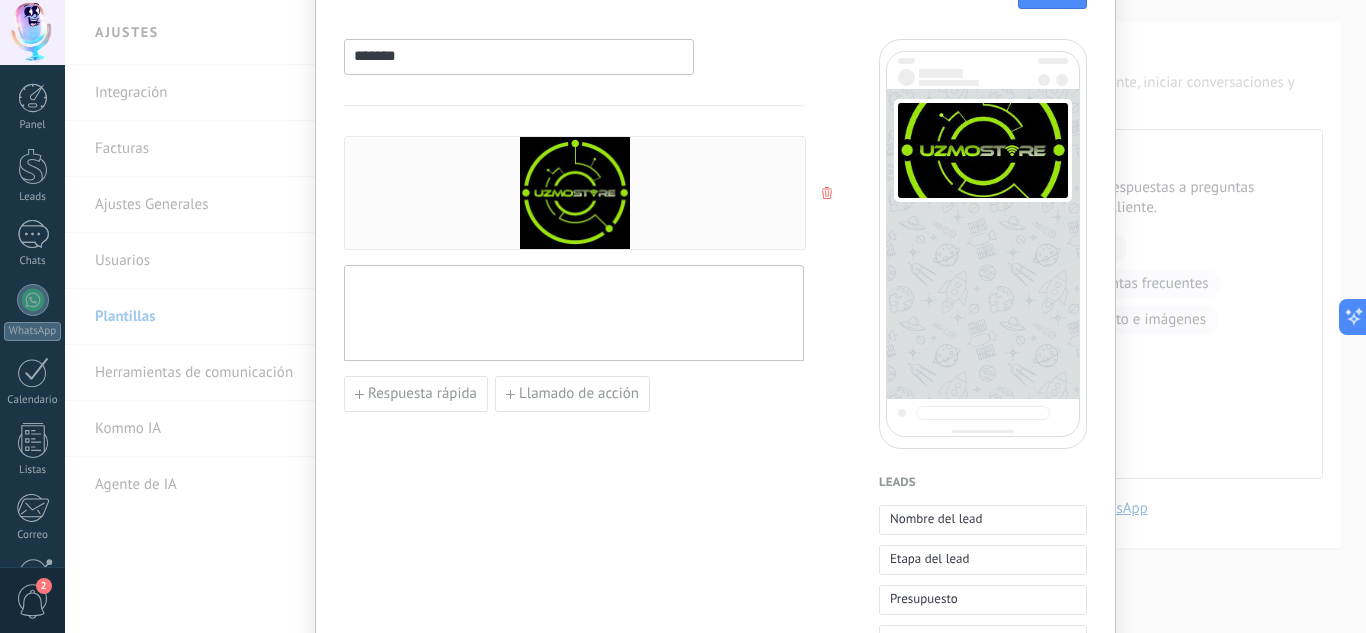 click at bounding box center (574, 313) 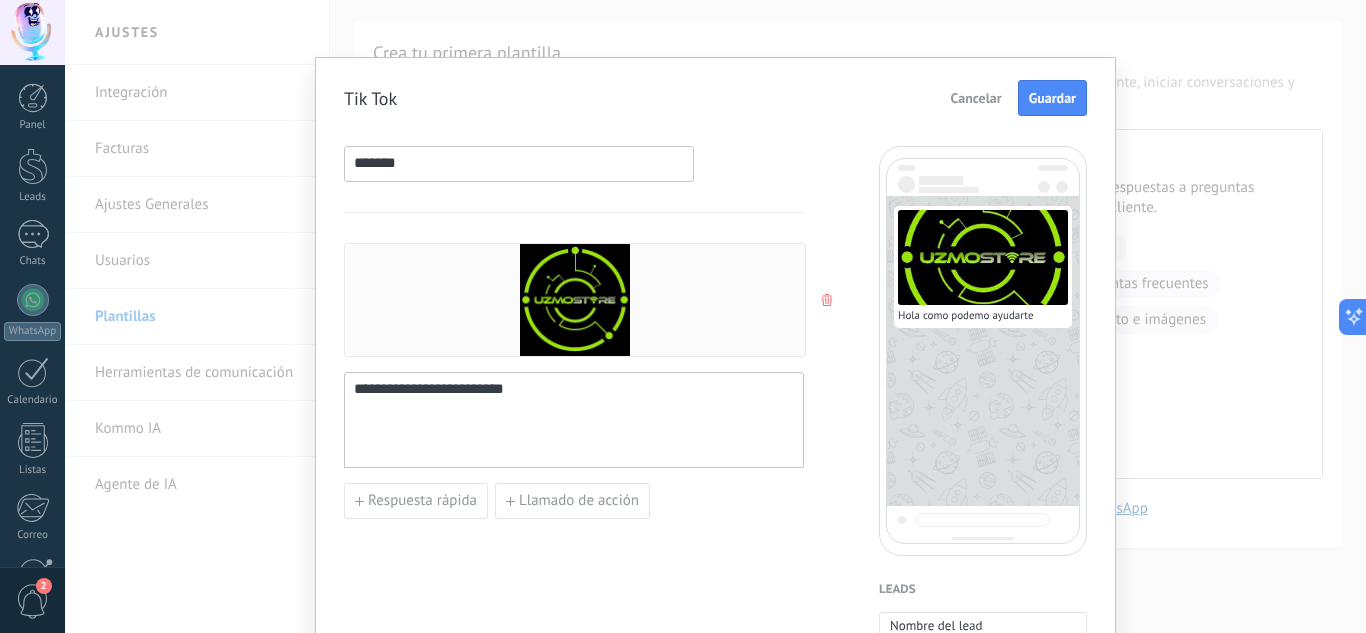 scroll, scrollTop: 0, scrollLeft: 0, axis: both 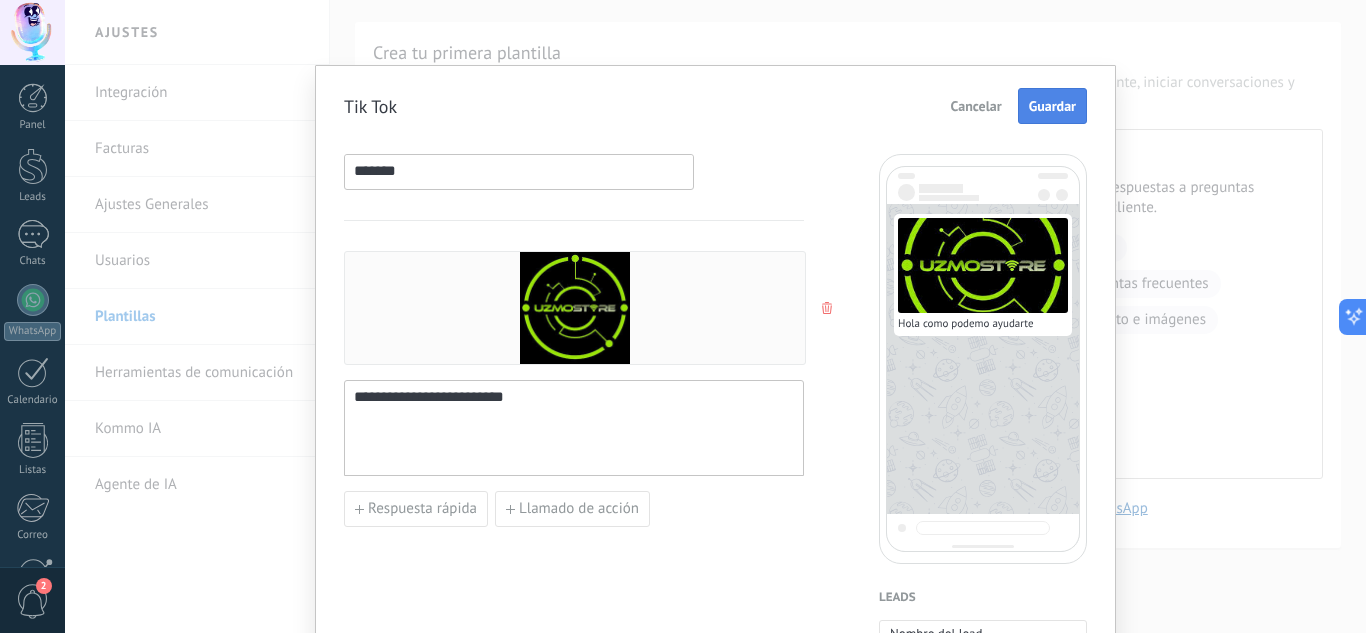 click on "Guardar" at bounding box center [1052, 106] 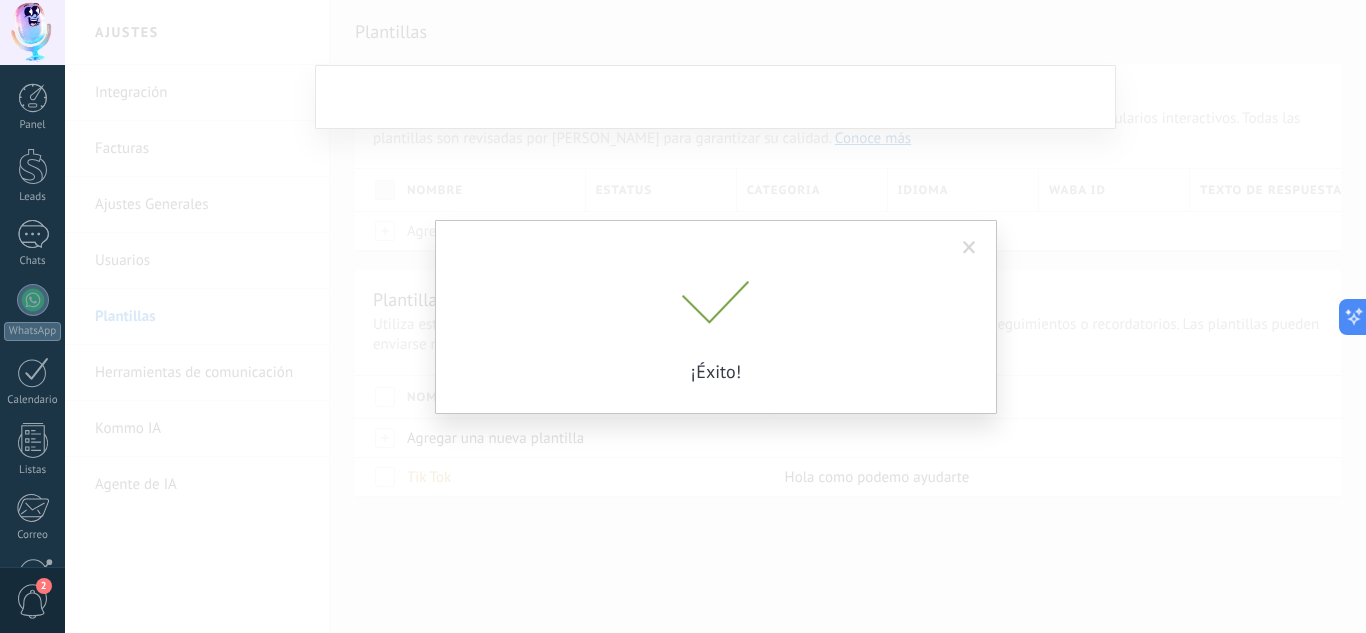 scroll, scrollTop: 0, scrollLeft: 0, axis: both 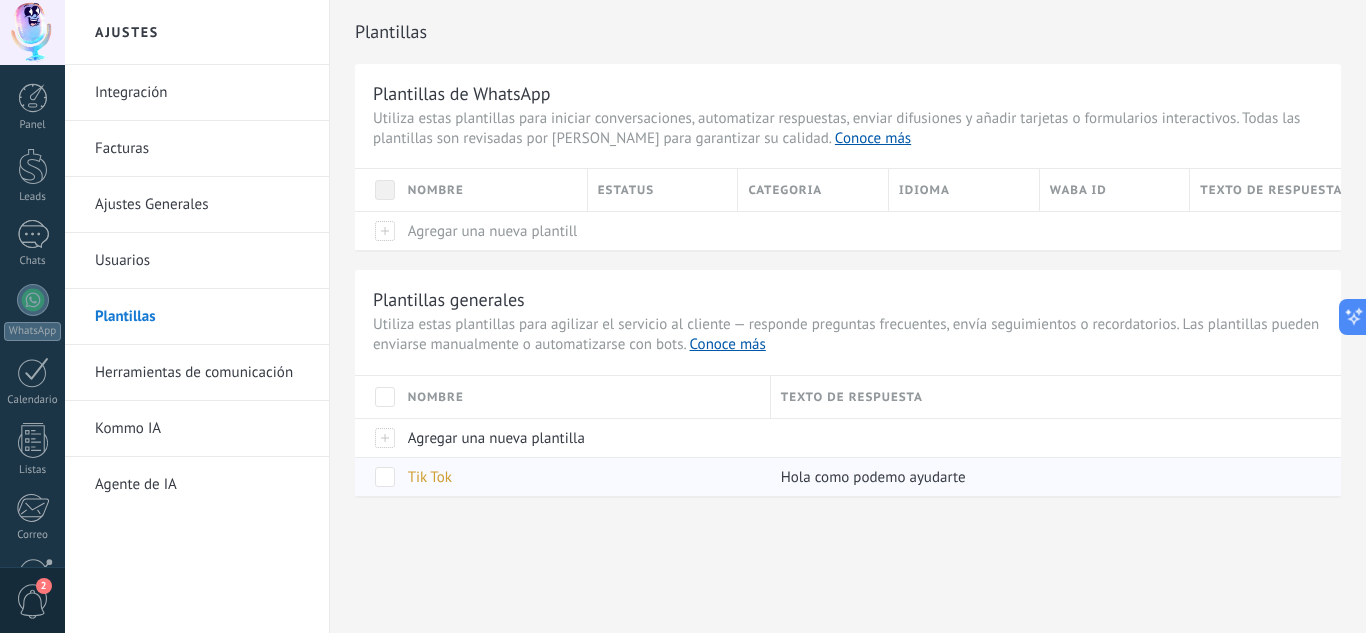 click at bounding box center [376, 476] 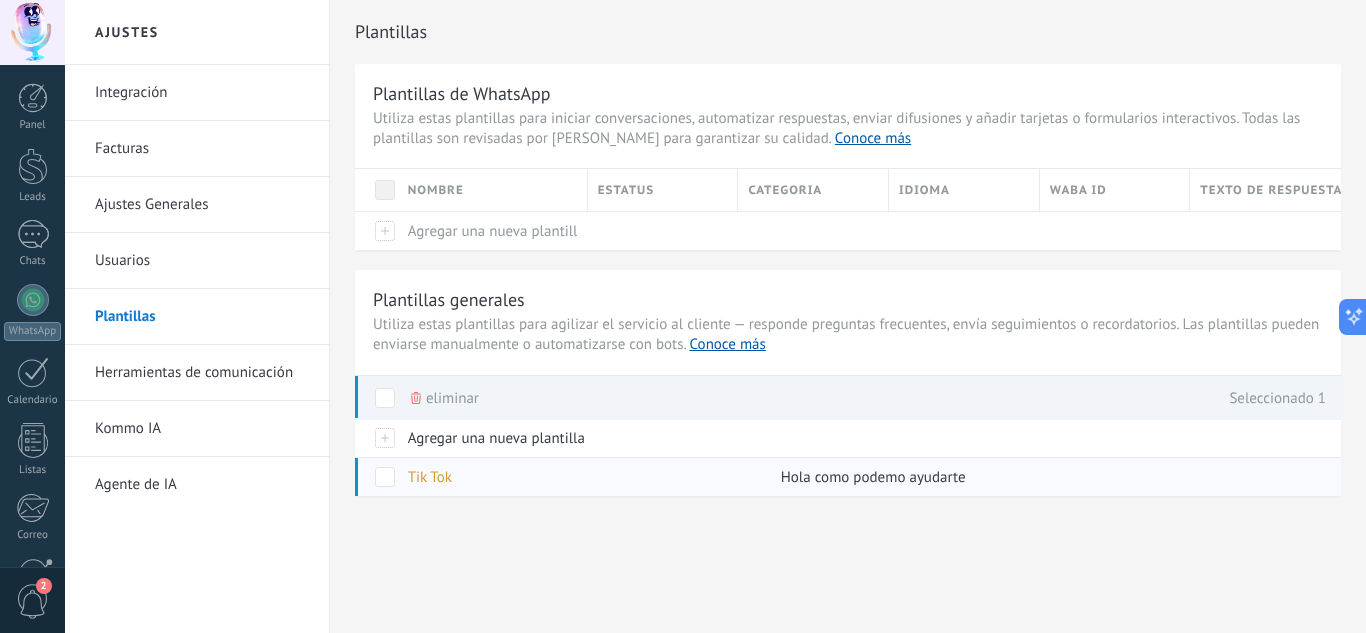 click at bounding box center (385, 477) 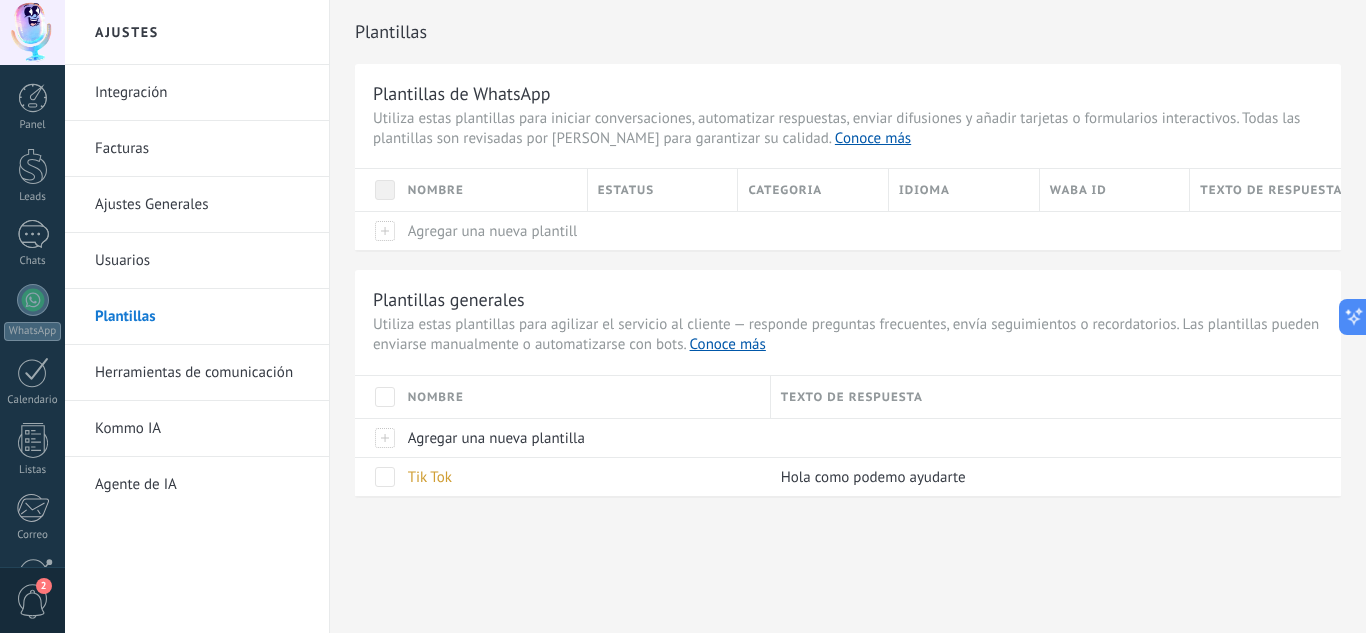 click on "Plantillas
Plantillas de WhatsApp Utiliza estas plantillas para iniciar conversaciones, automatizar respuestas, enviar difusiones y añadir tarjetas o formularios interactivos. Todas las plantillas son revisadas por Meta para garantizar su calidad.   Conoce más Nombre Estatus Categoria Idioma WABA ID Texto de respuesta Agregar una nueva plantilla Plantillas generales Utiliza estas plantillas para agilizar el servicio al cliente — responde preguntas frecuentes, envía seguimientos o recordatorios. Las plantillas pueden enviarse manualmente o automatizarse con bots.   Conoce más Nombre Texto de respuesta Agregar una nueva plantilla Tik Tok Hola como podemo ayudarte" at bounding box center [848, 290] 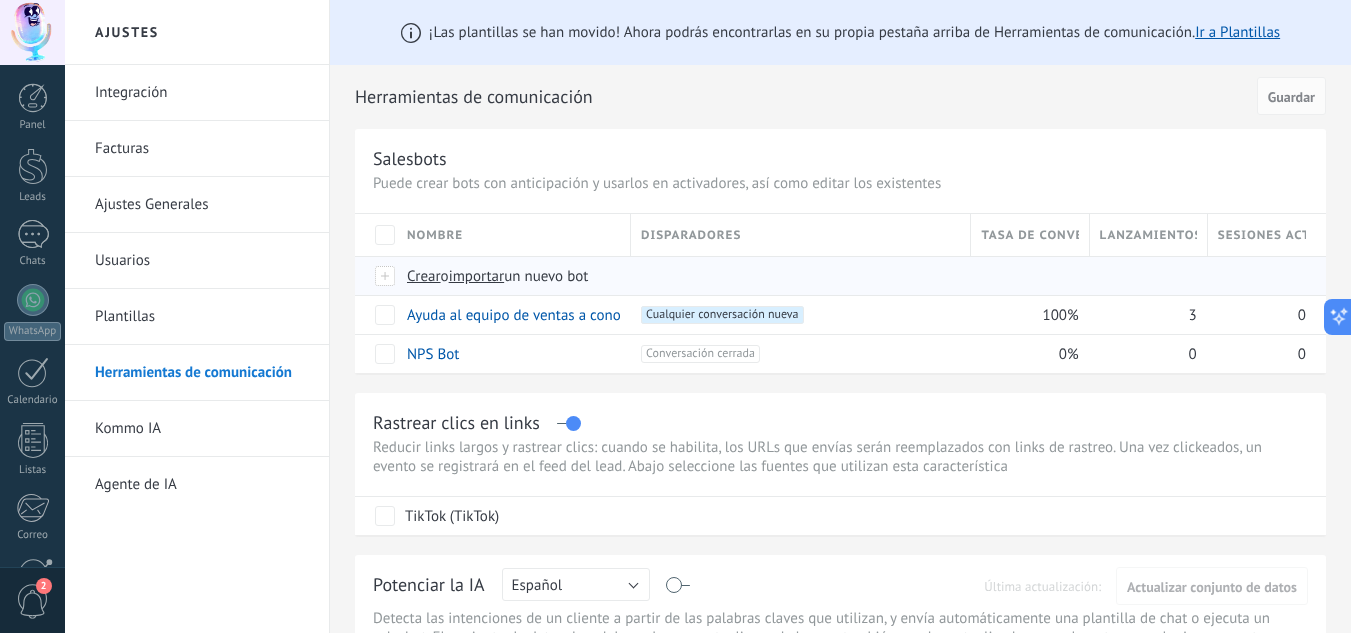 click on "Crear" at bounding box center (424, 276) 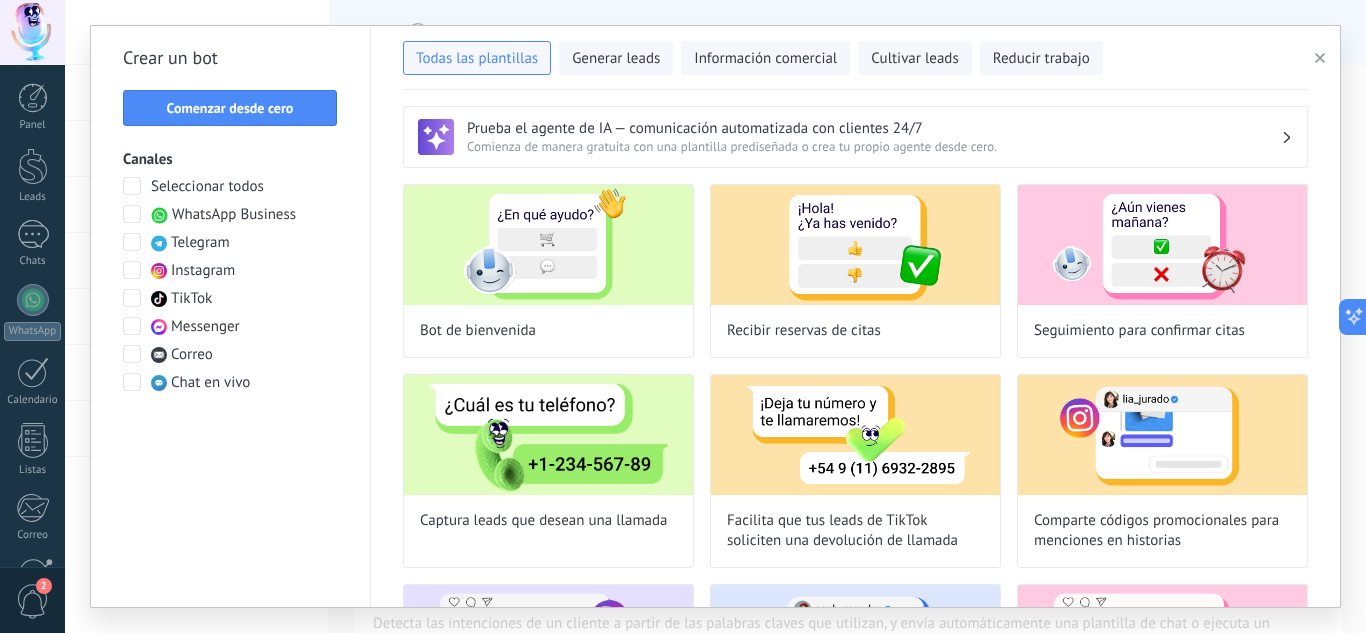 click at bounding box center [132, 298] 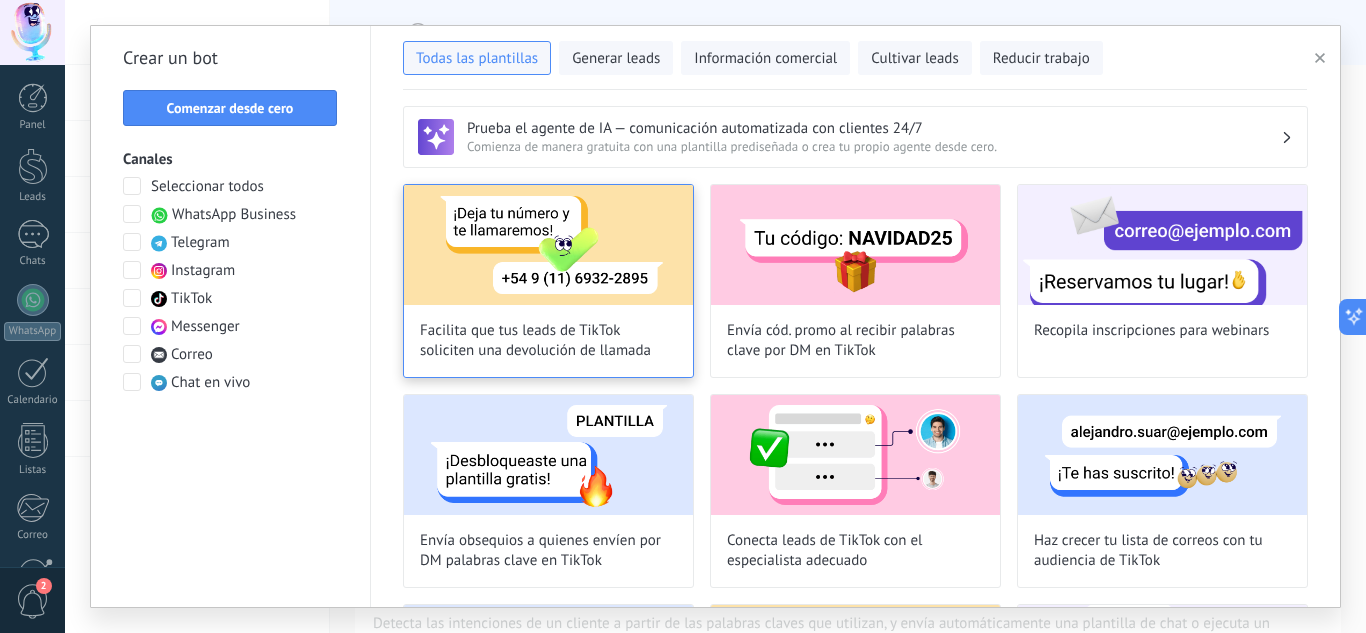 click at bounding box center [548, 245] 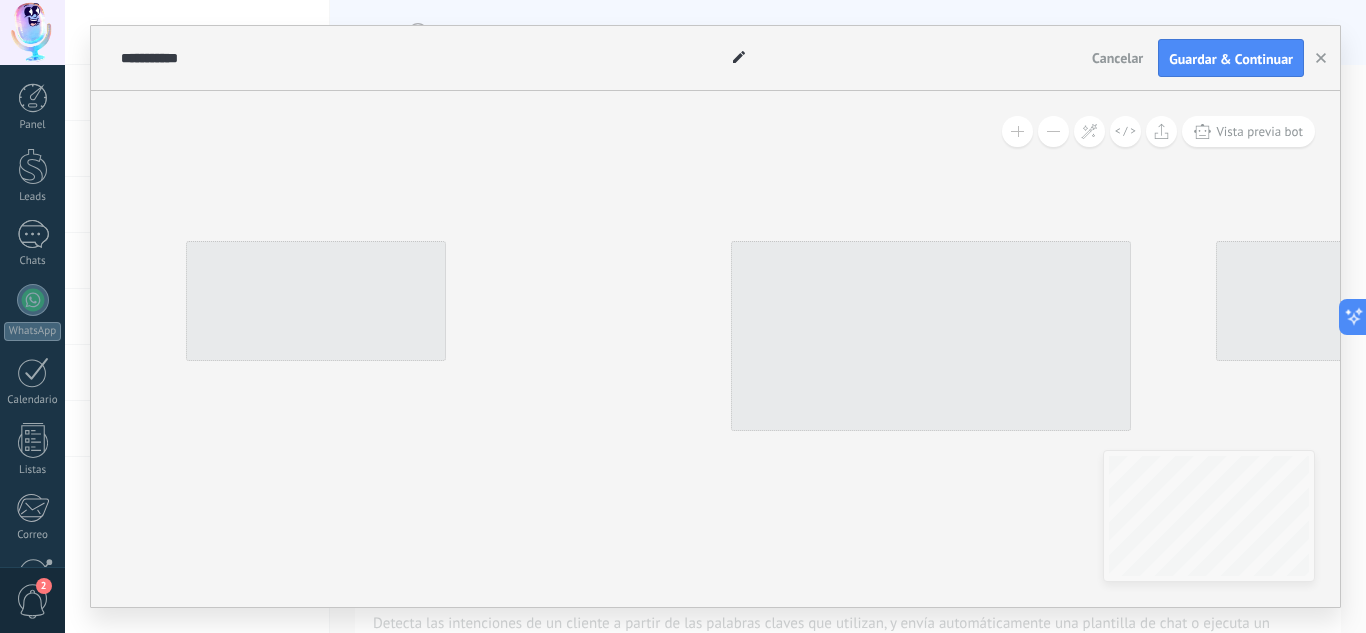 type on "**********" 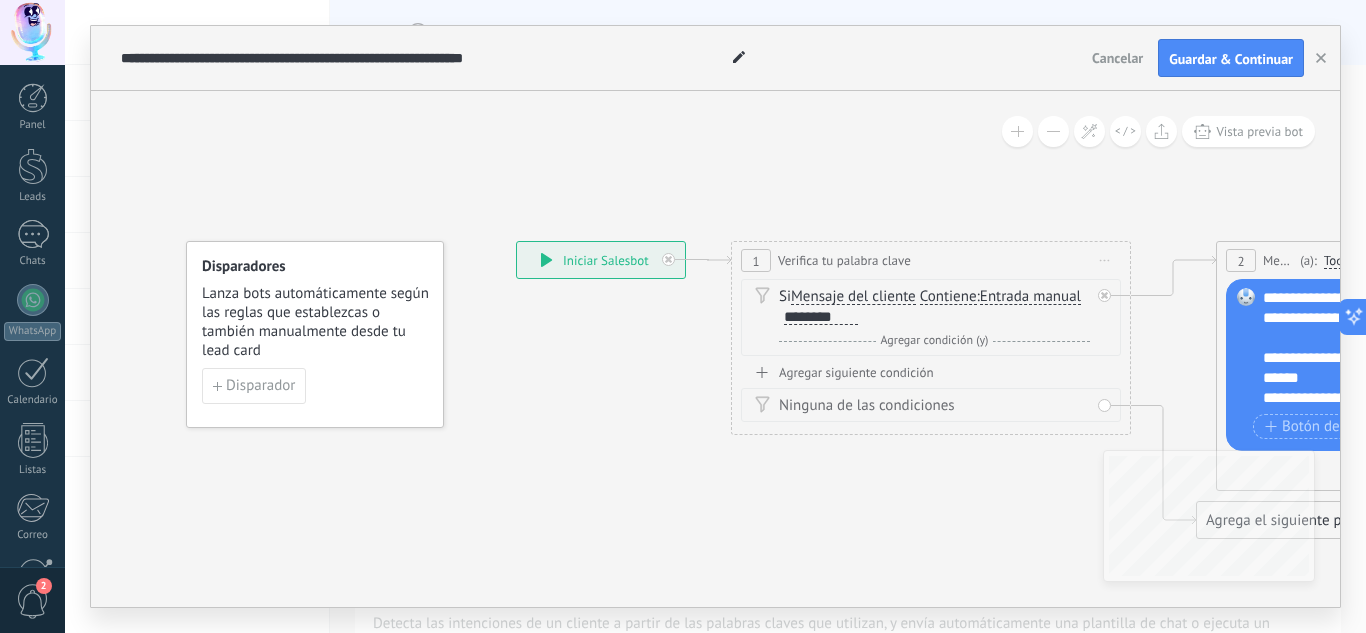 click on "Si
Mensaje del cliente
Mensaje del cliente
Emoción de la conversación
Comentario del cliente
El cliente
Código de chat activo
Mensajero de chat activo
Fuente de cliente potencial
Estado de la conversación
de" at bounding box center [931, 317] 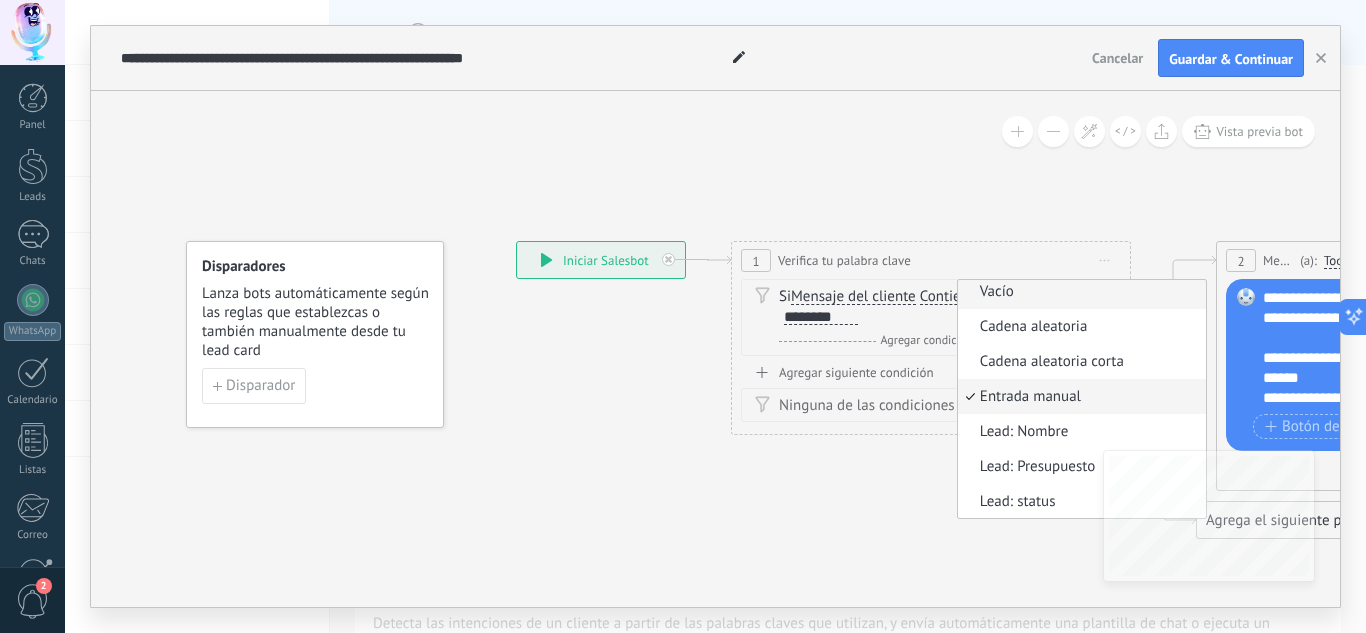click on "Vacío" at bounding box center [1079, 292] 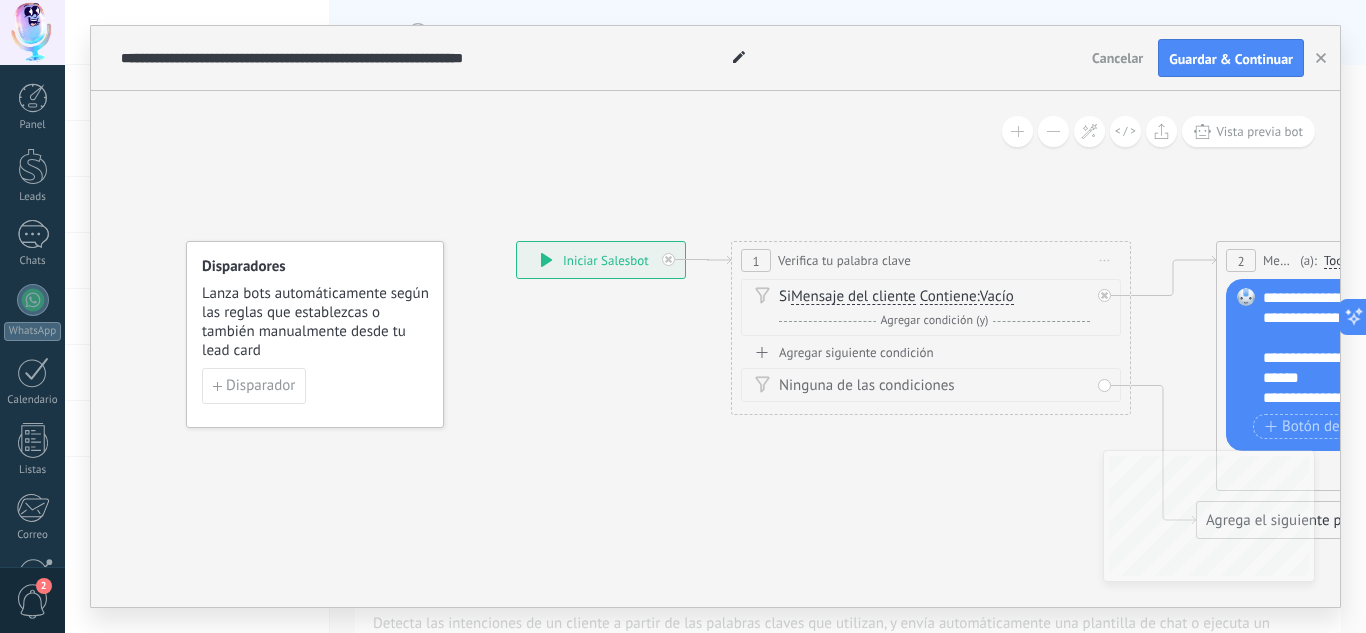 click on "Agregar siguiente condición" at bounding box center (931, 352) 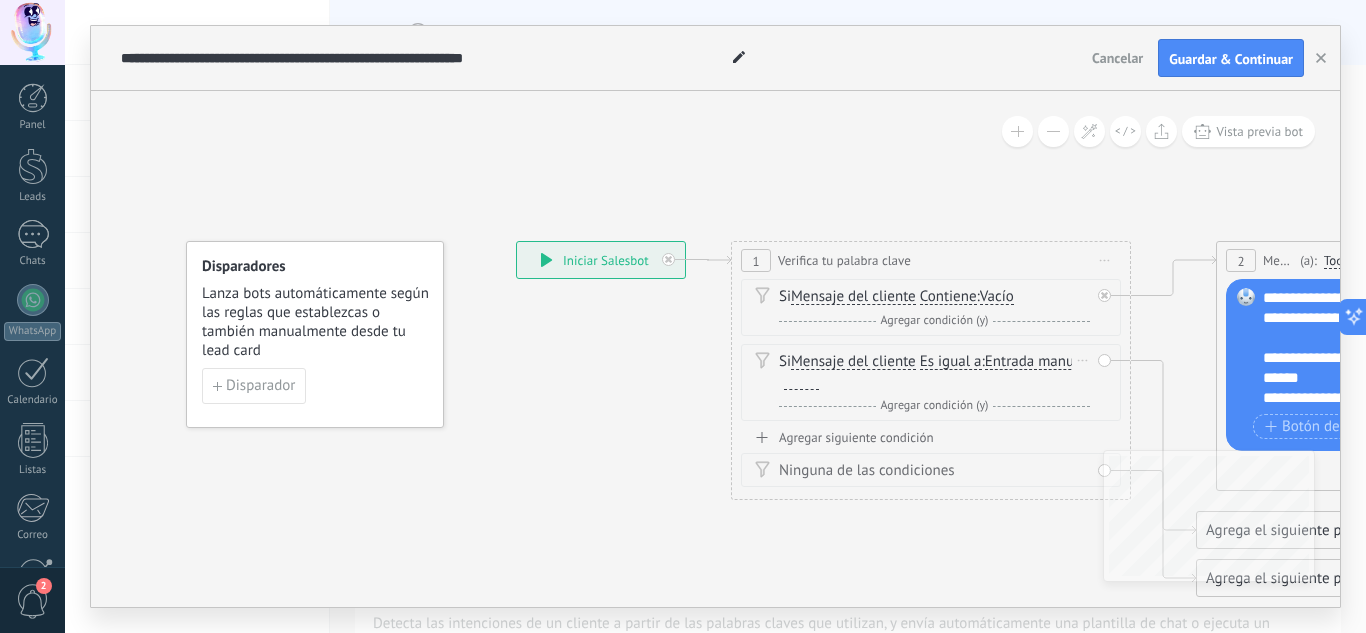 click on "Es igual a" at bounding box center (951, 362) 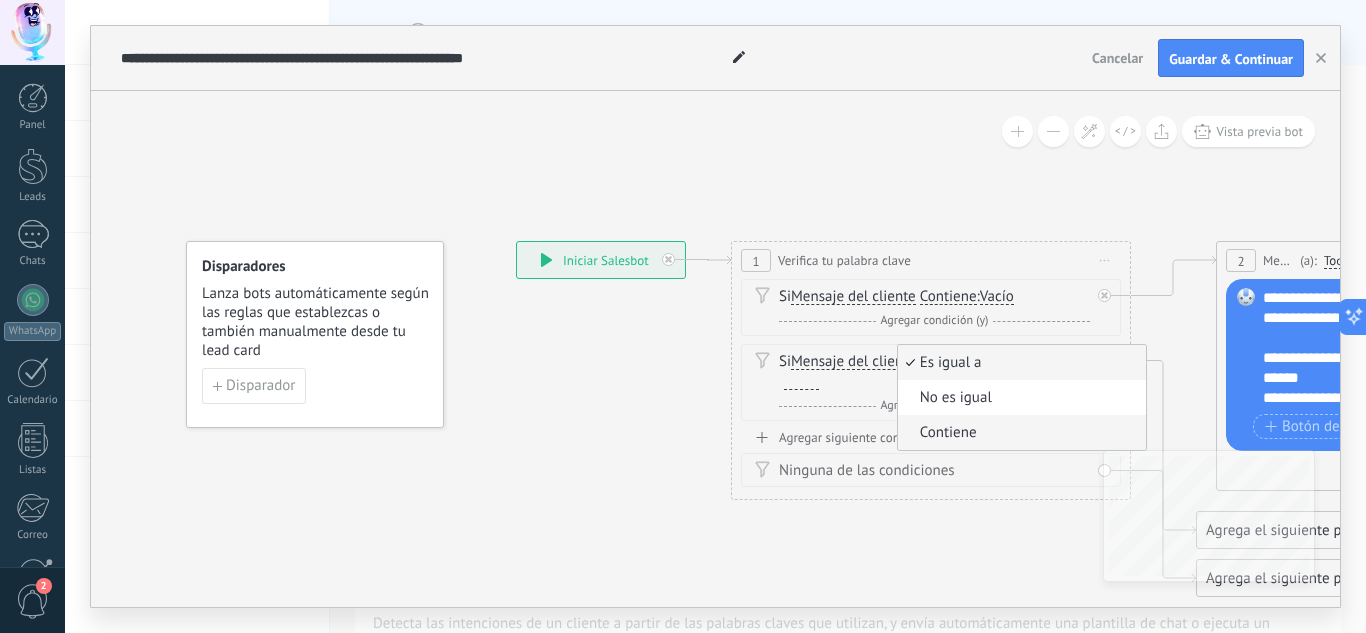 click on "Contiene" at bounding box center (1019, 433) 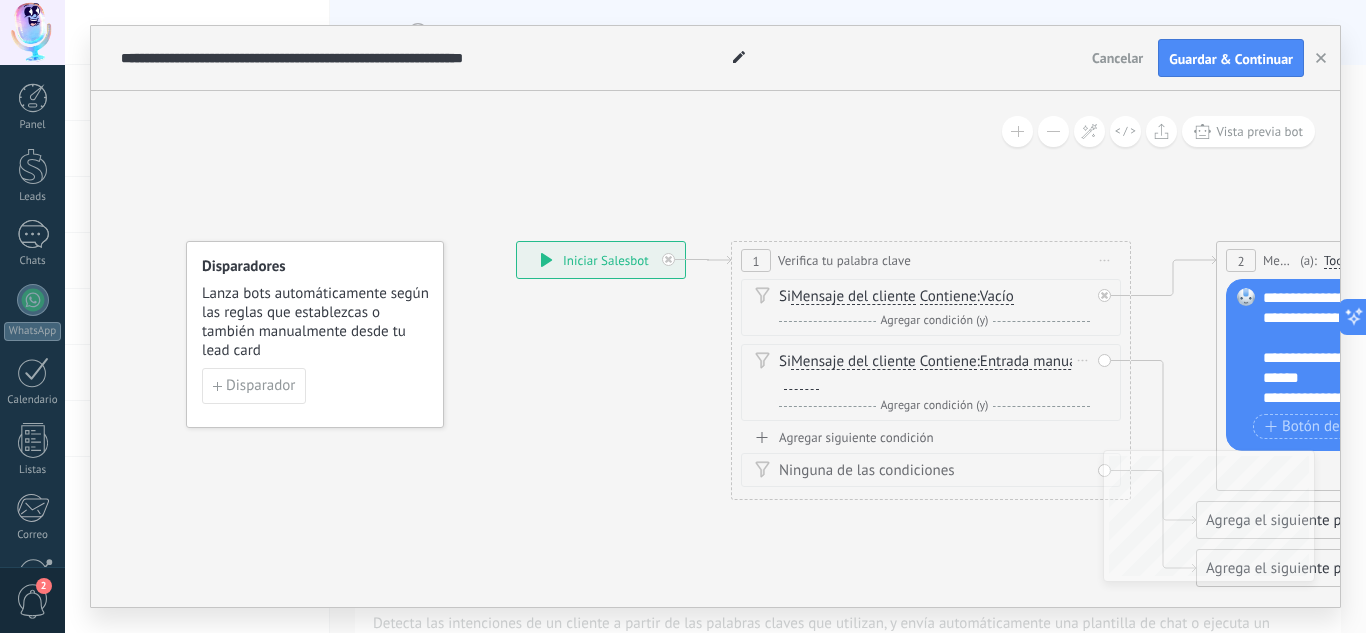 click on "Si
Mensaje del cliente
Mensaje del cliente
Emoción de la conversación
Comentario del cliente
El cliente
Código de chat activo
Mensajero de chat activo
Fuente de cliente potencial
Estado de la conversación
Estado de respuesta
Estado de interacción
a" at bounding box center [934, 372] 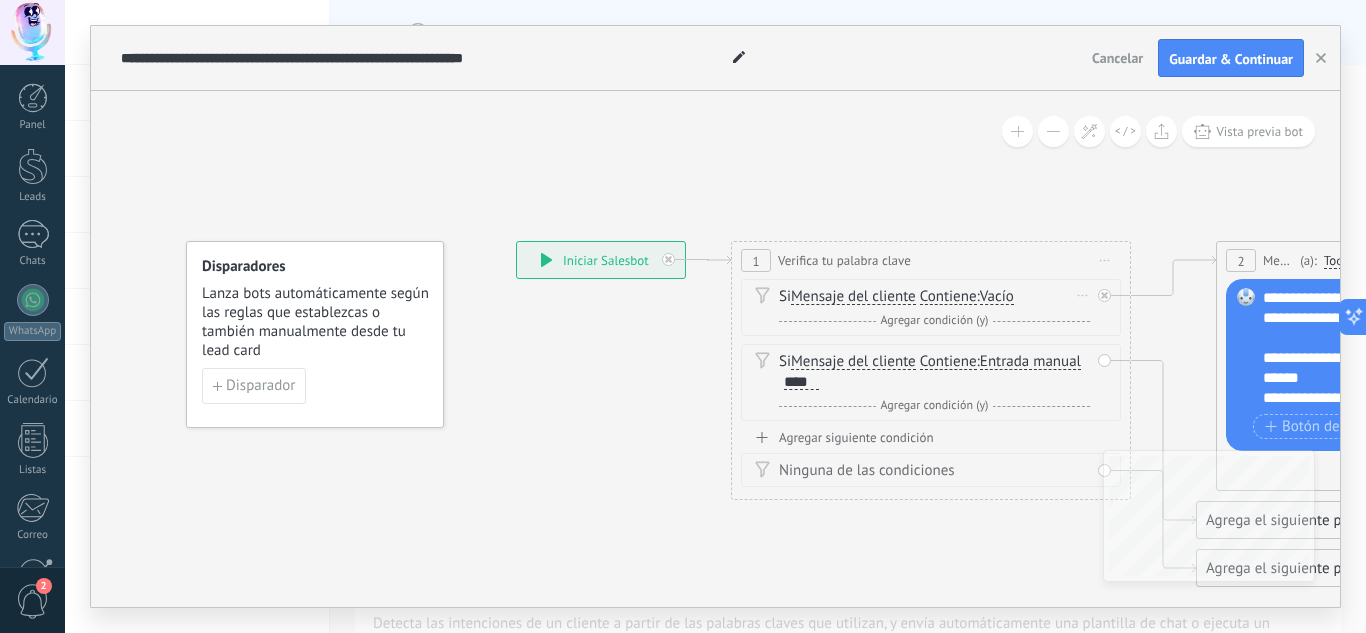 click on "Vacío" at bounding box center [997, 297] 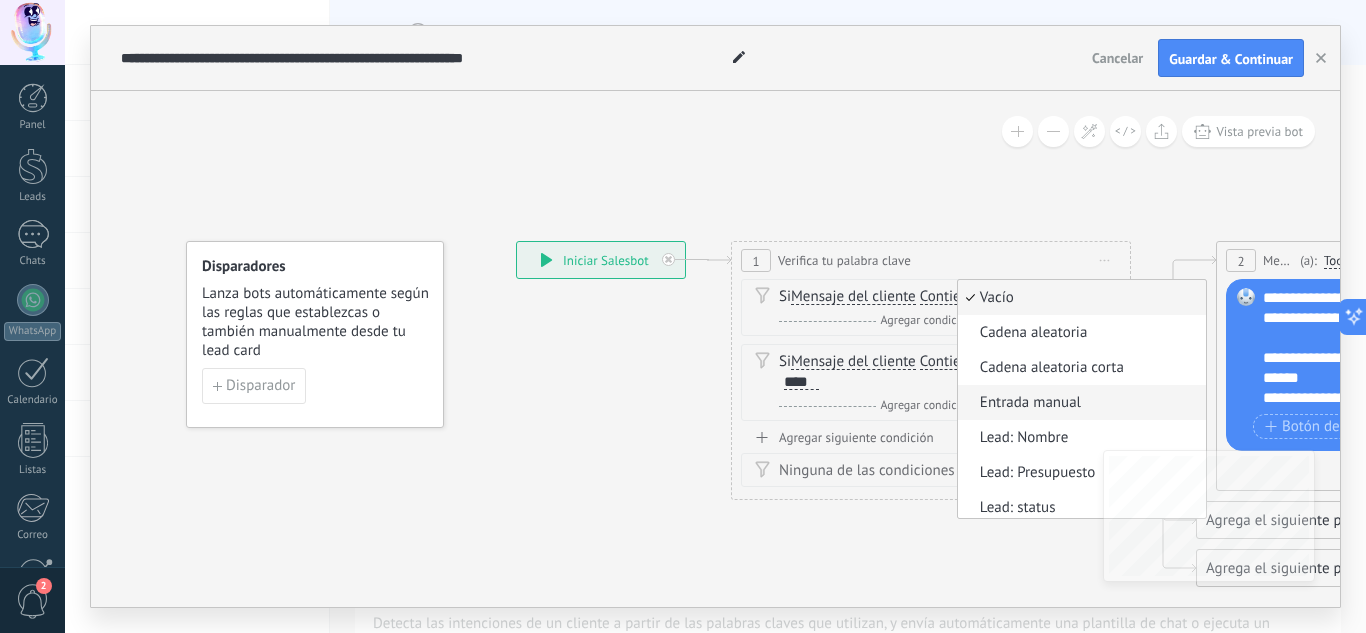 click on "Entrada manual" at bounding box center [1079, 403] 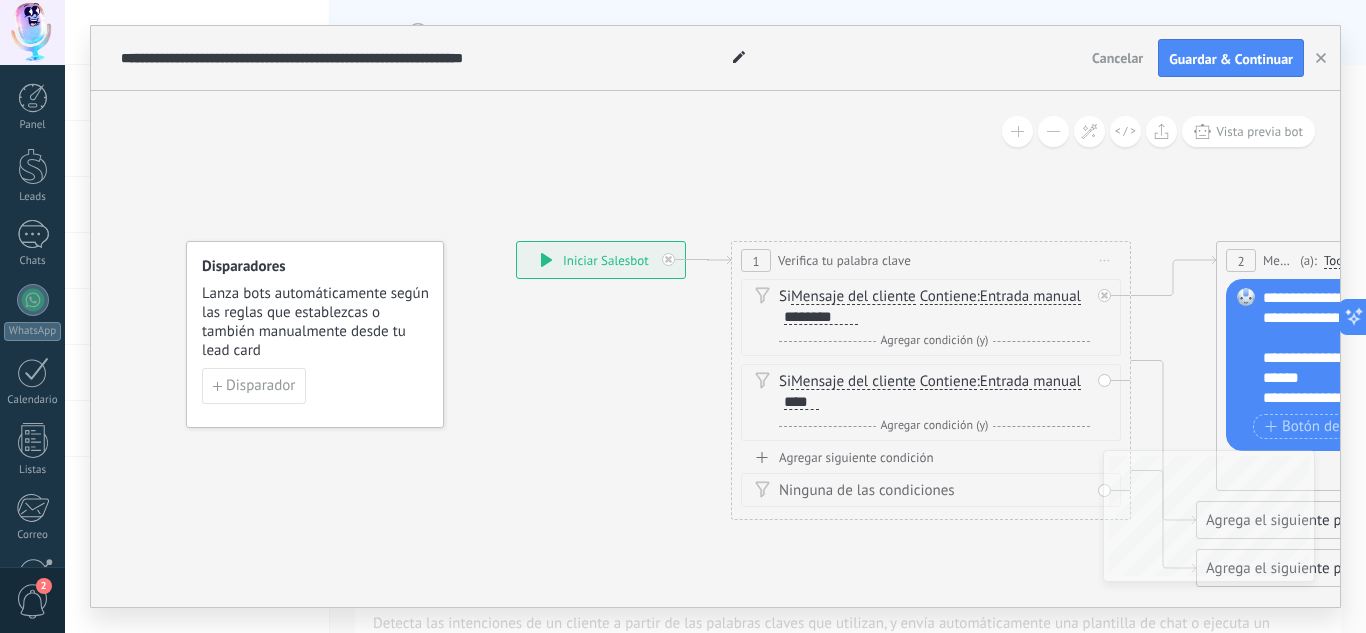 click on "Ninguna de las condiciones" at bounding box center [934, 491] 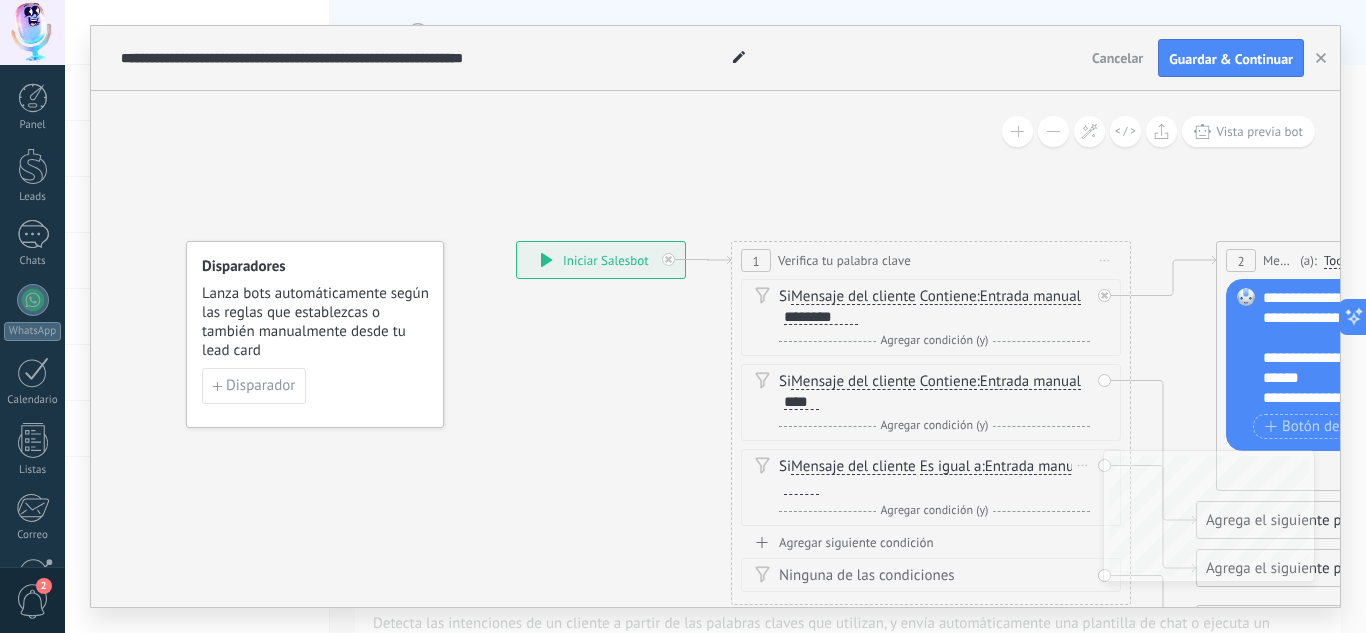 click on "Entrada manual" at bounding box center (1035, 467) 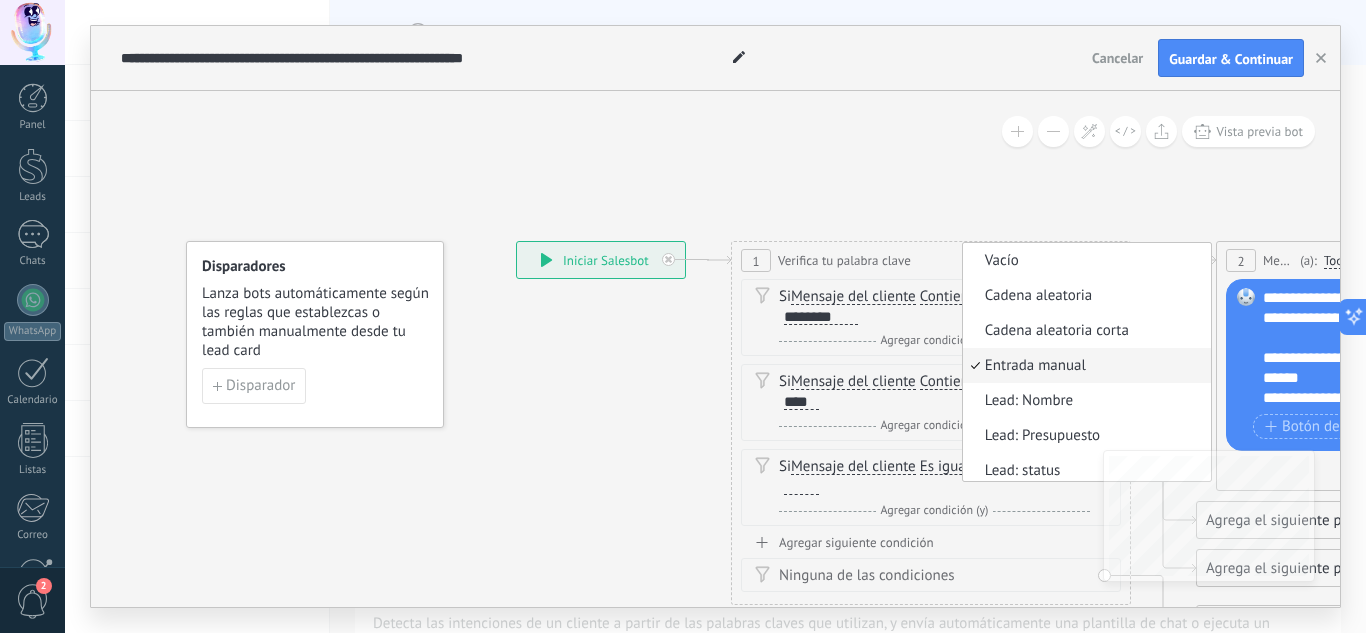 scroll, scrollTop: 6, scrollLeft: 0, axis: vertical 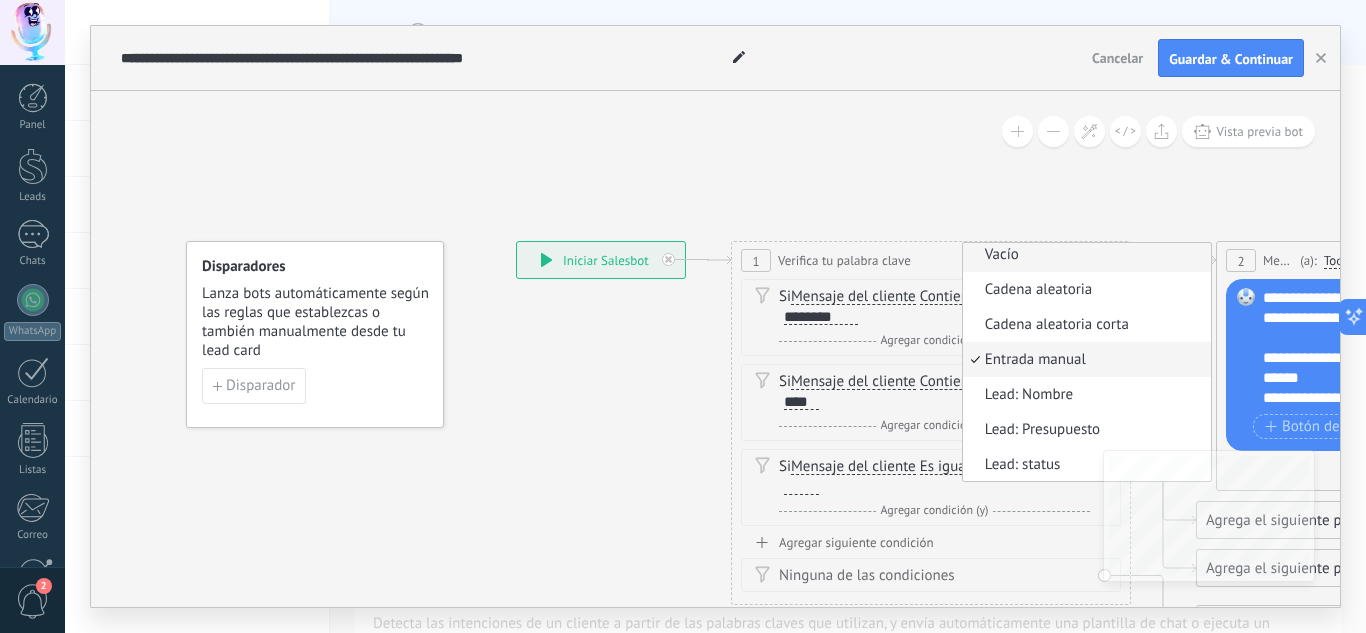 click on "Vacío" at bounding box center (1084, 255) 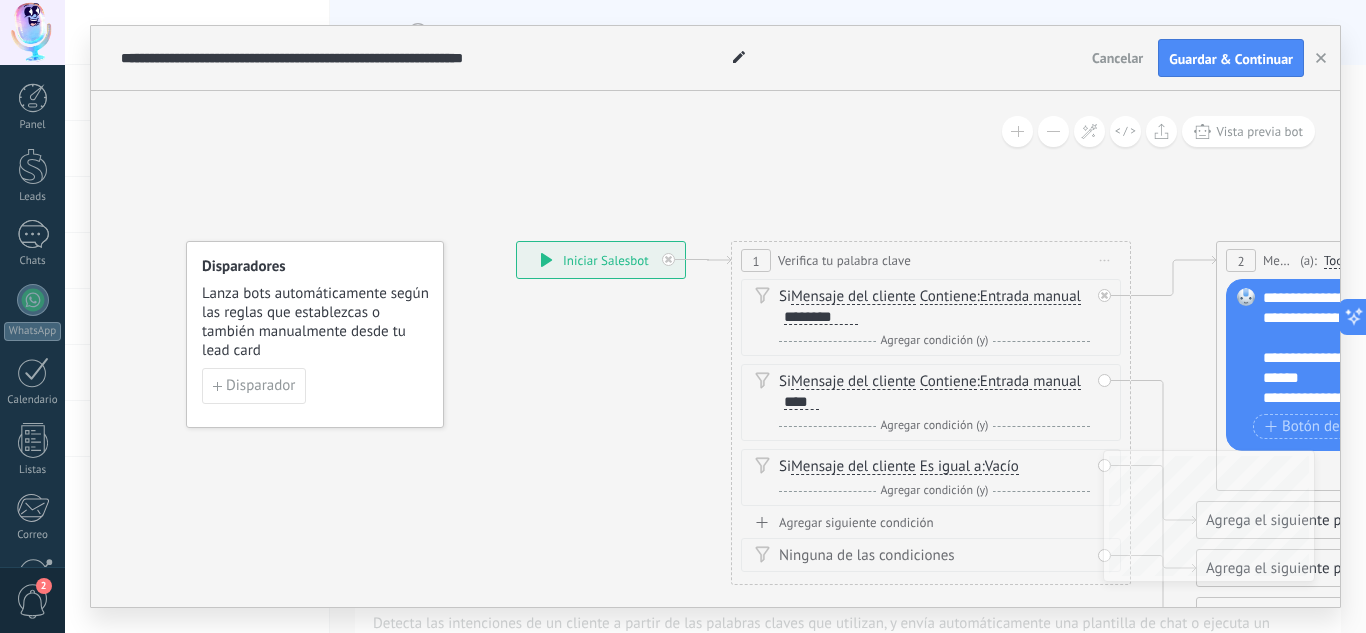 click on "Ninguna de las condiciones" at bounding box center [931, 555] 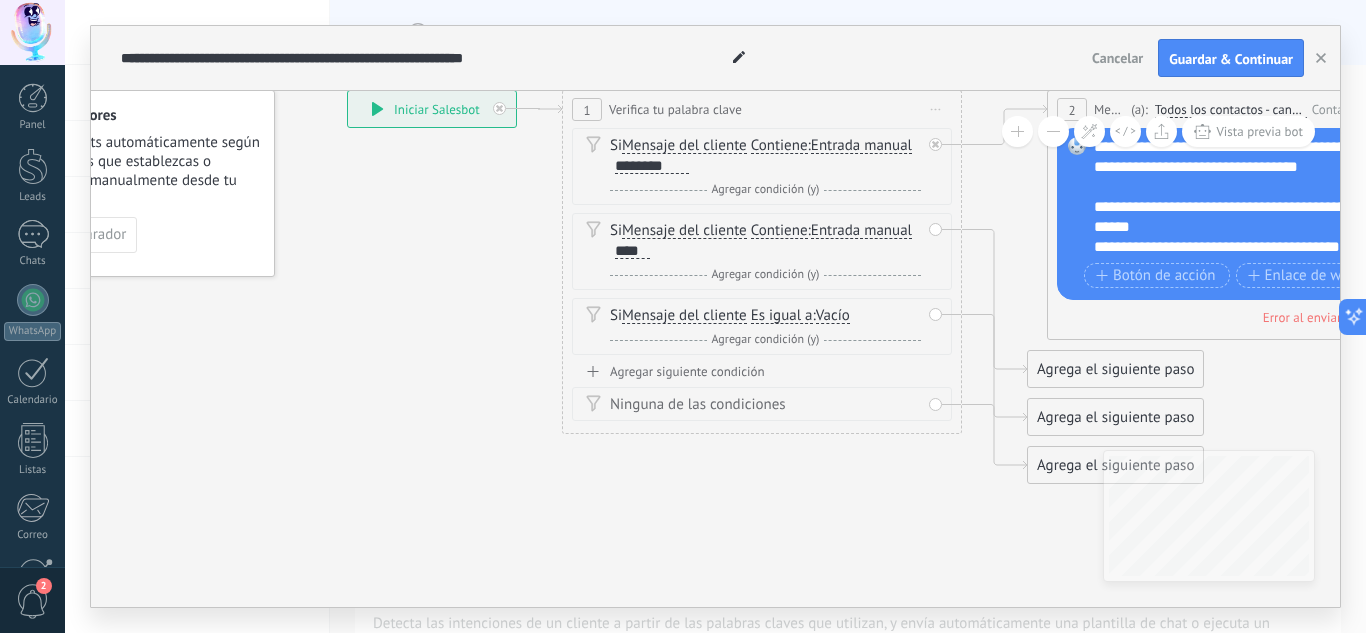 drag, startPoint x: 565, startPoint y: 407, endPoint x: 401, endPoint y: 256, distance: 222.92824 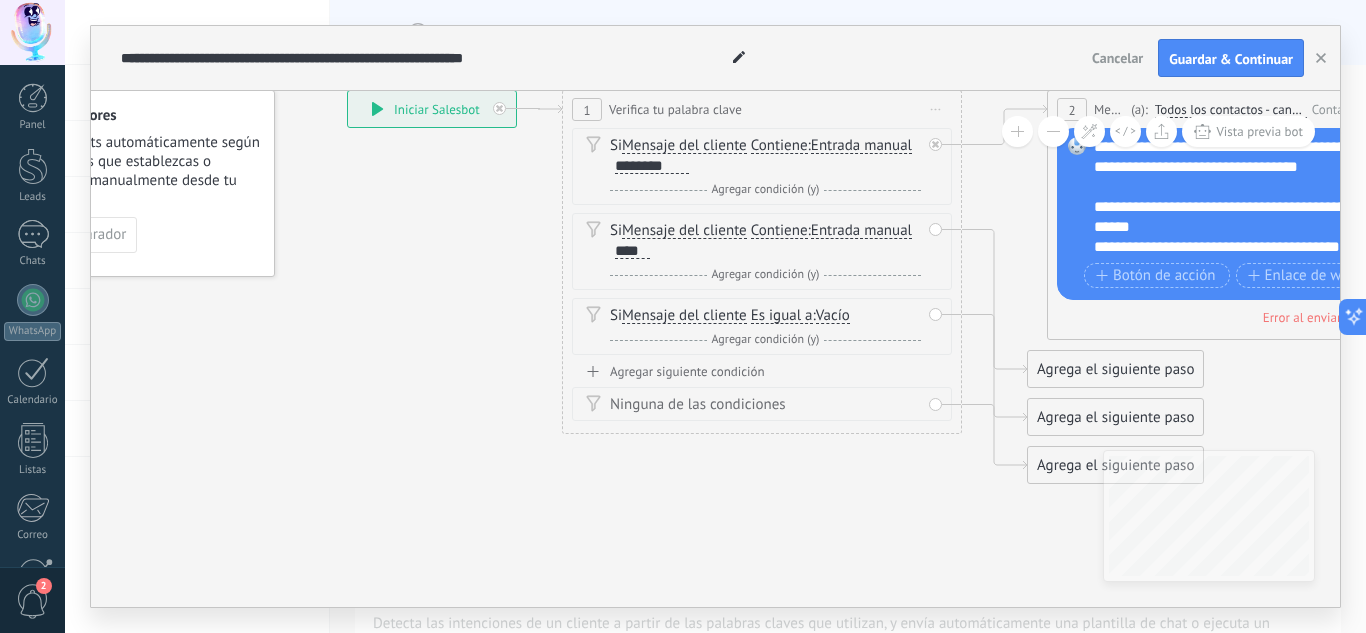 click 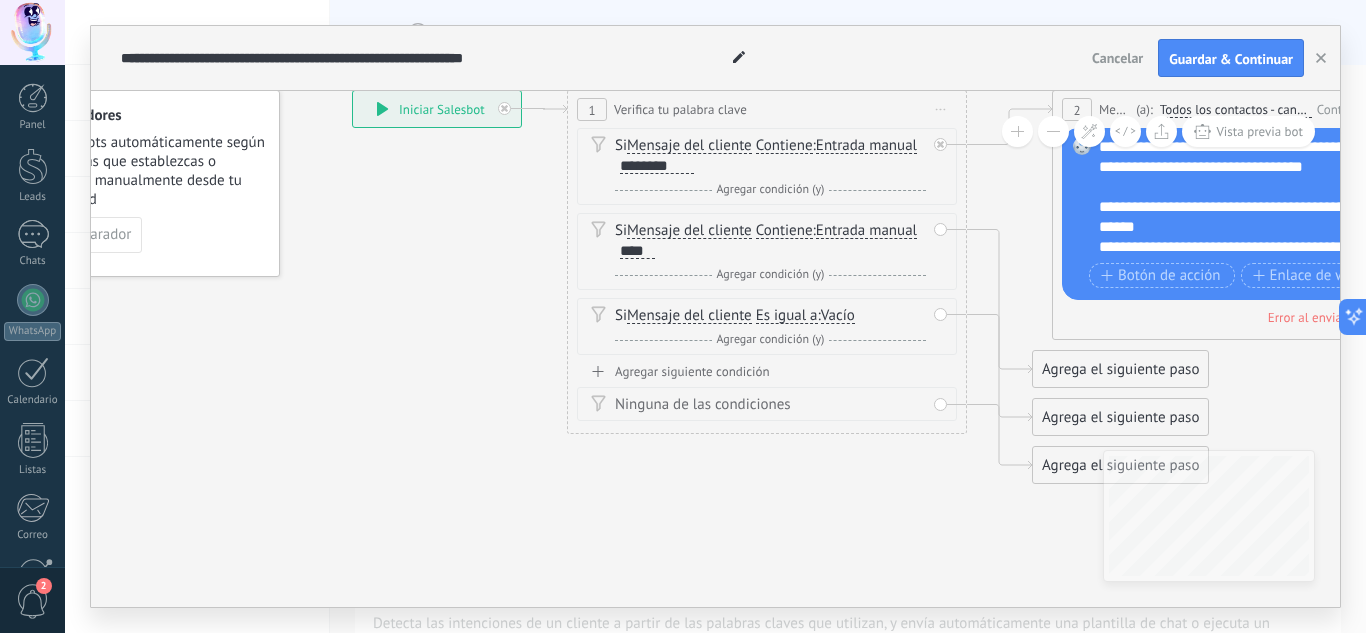 click on "Verifica tu palabra clave" at bounding box center [680, 109] 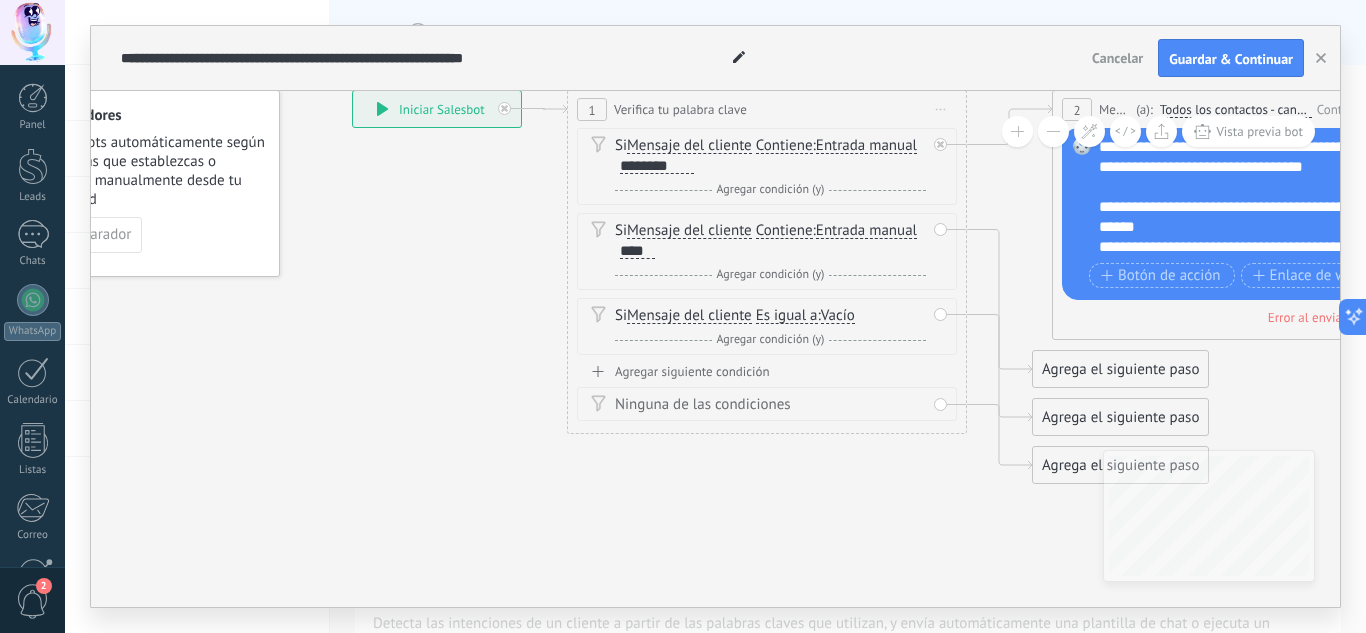 click on "Verifica tu palabra clave" at bounding box center [680, 109] 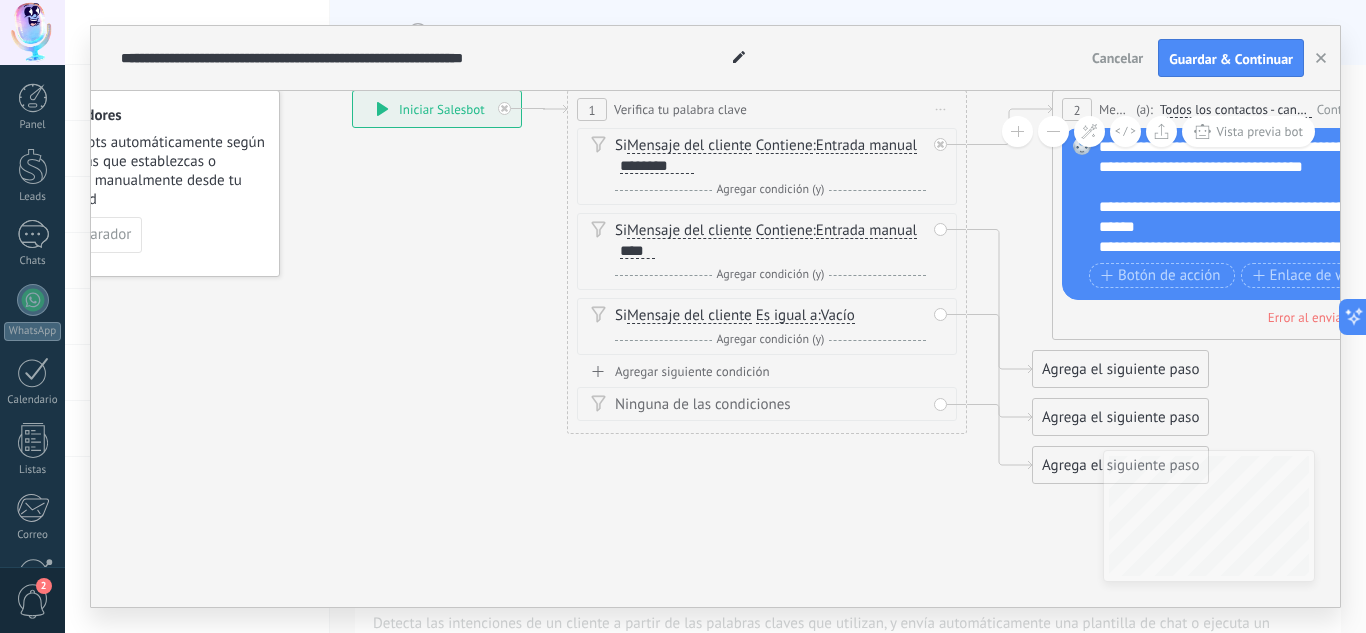 click on "Verifica tu palabra clave" at bounding box center [680, 109] 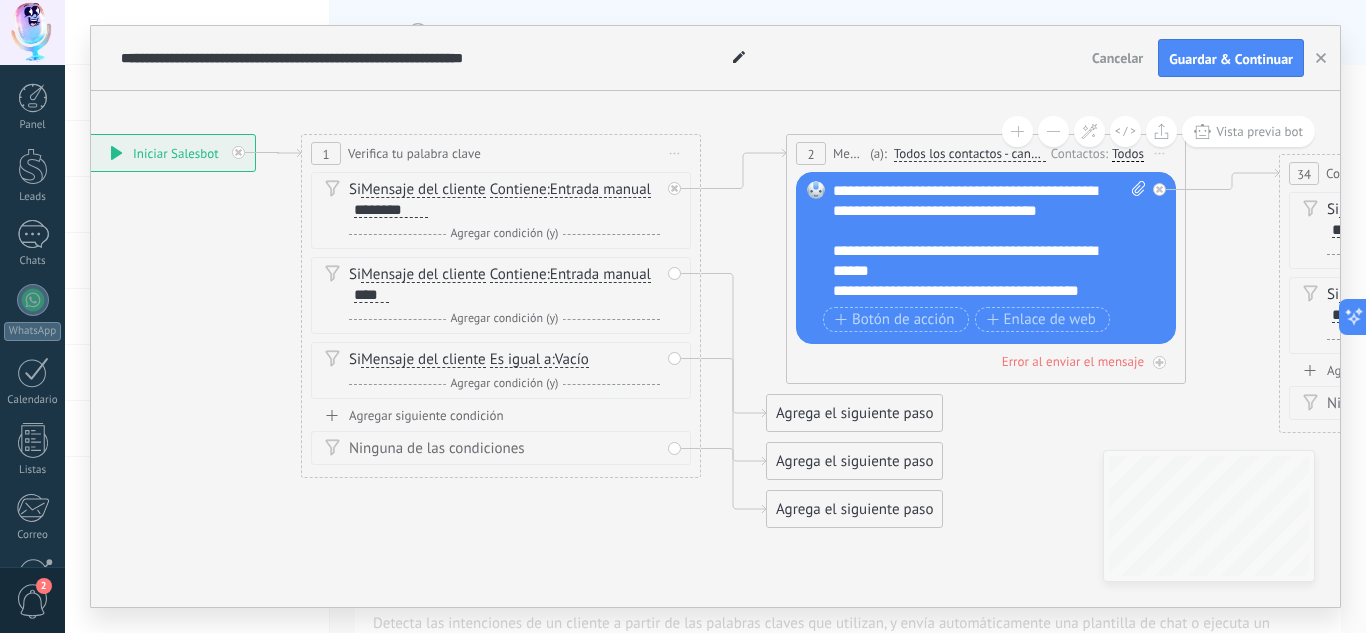drag, startPoint x: 1007, startPoint y: 433, endPoint x: 729, endPoint y: 493, distance: 284.40112 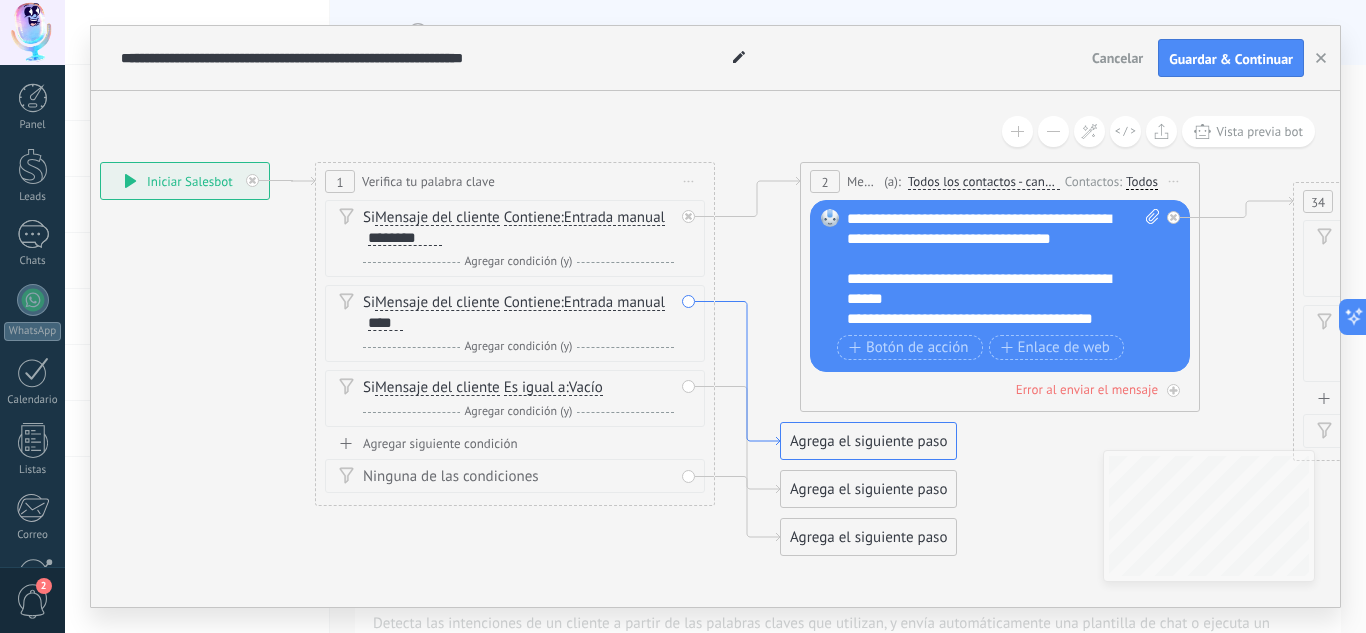 drag, startPoint x: 730, startPoint y: 427, endPoint x: 757, endPoint y: 439, distance: 29.546574 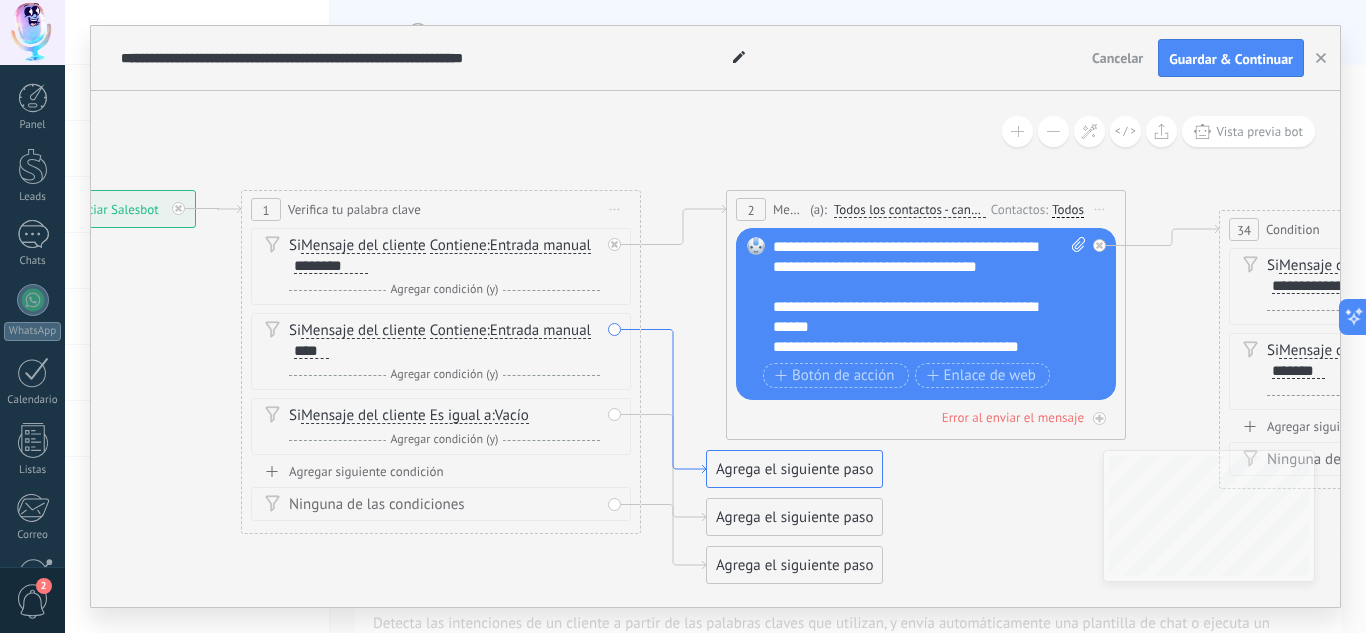 drag, startPoint x: 757, startPoint y: 437, endPoint x: 678, endPoint y: 468, distance: 84.8646 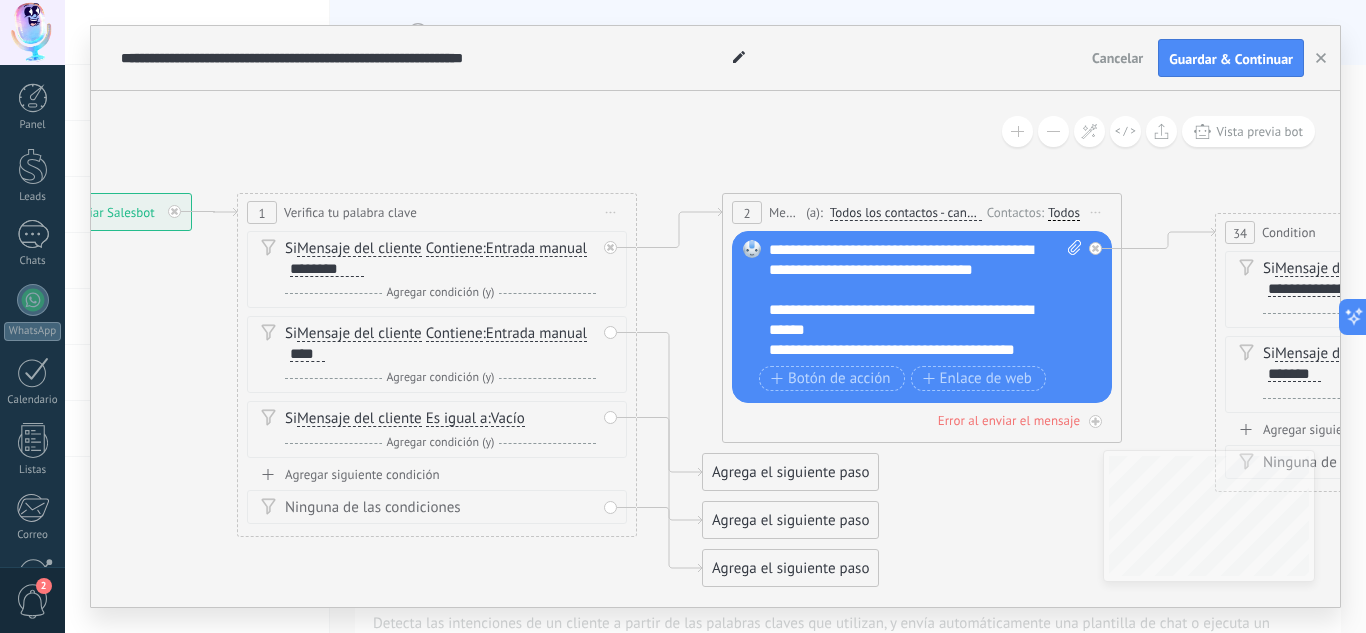 click on "Agrega el siguiente paso" at bounding box center (790, 472) 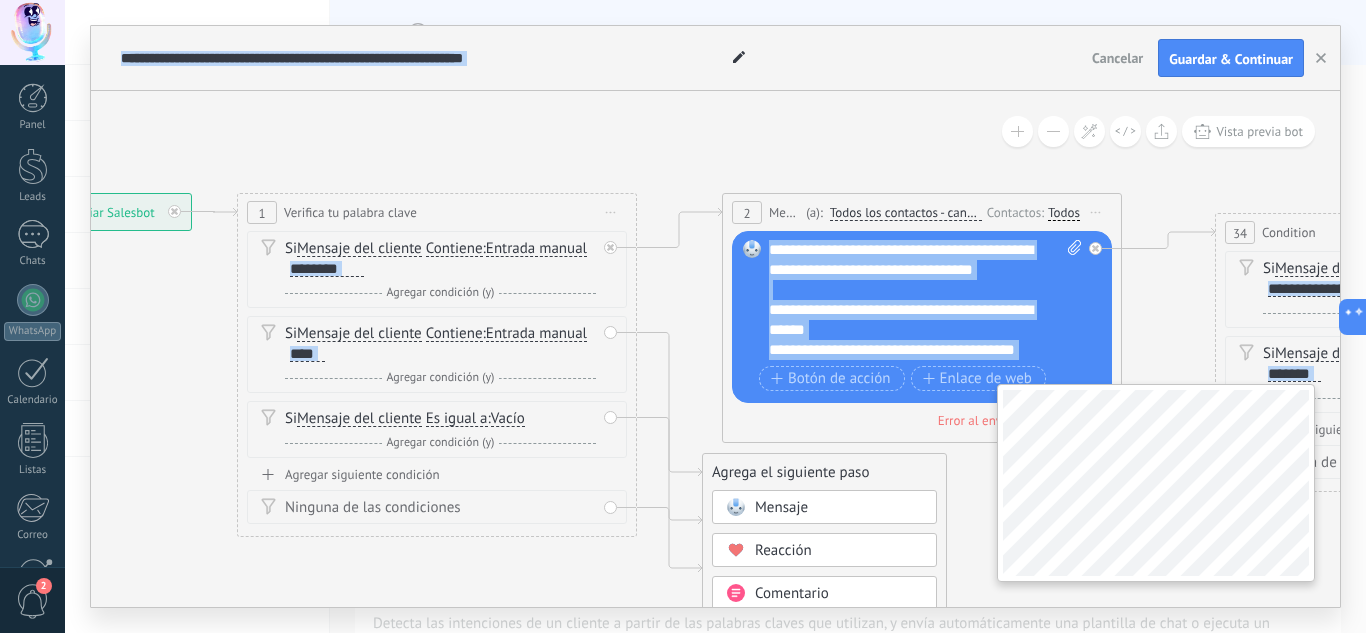 click on "**********" at bounding box center [715, 316] 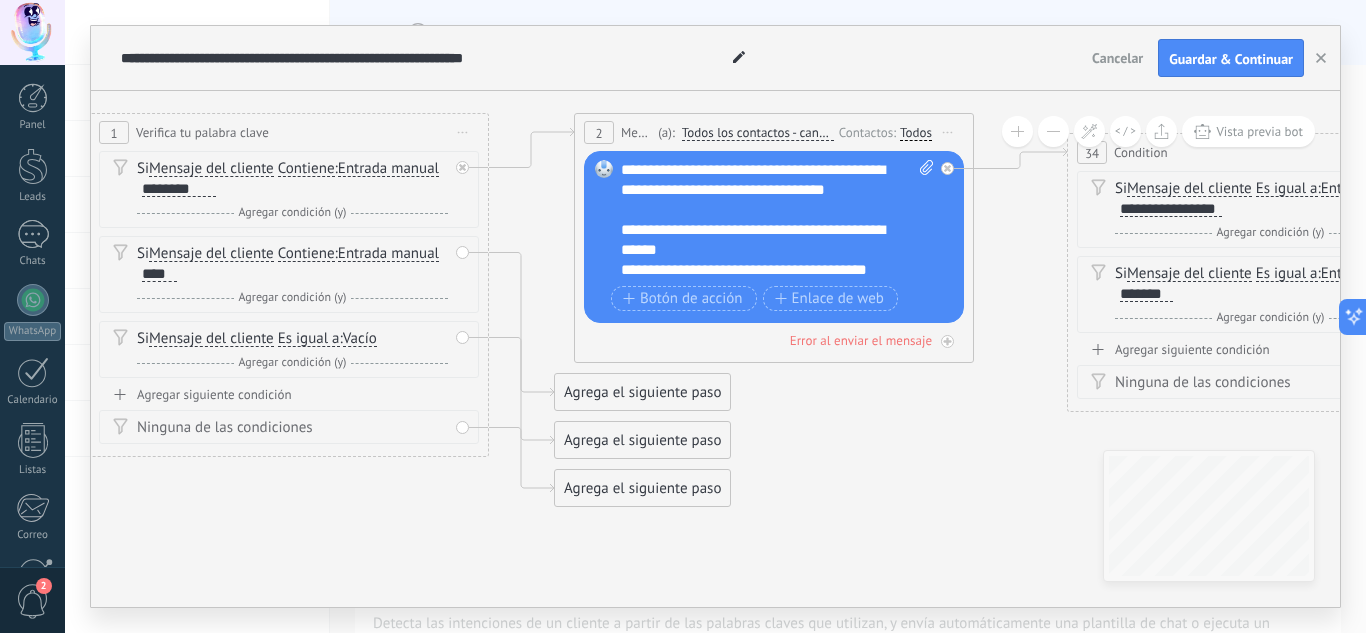 drag, startPoint x: 946, startPoint y: 534, endPoint x: 798, endPoint y: 454, distance: 168.23793 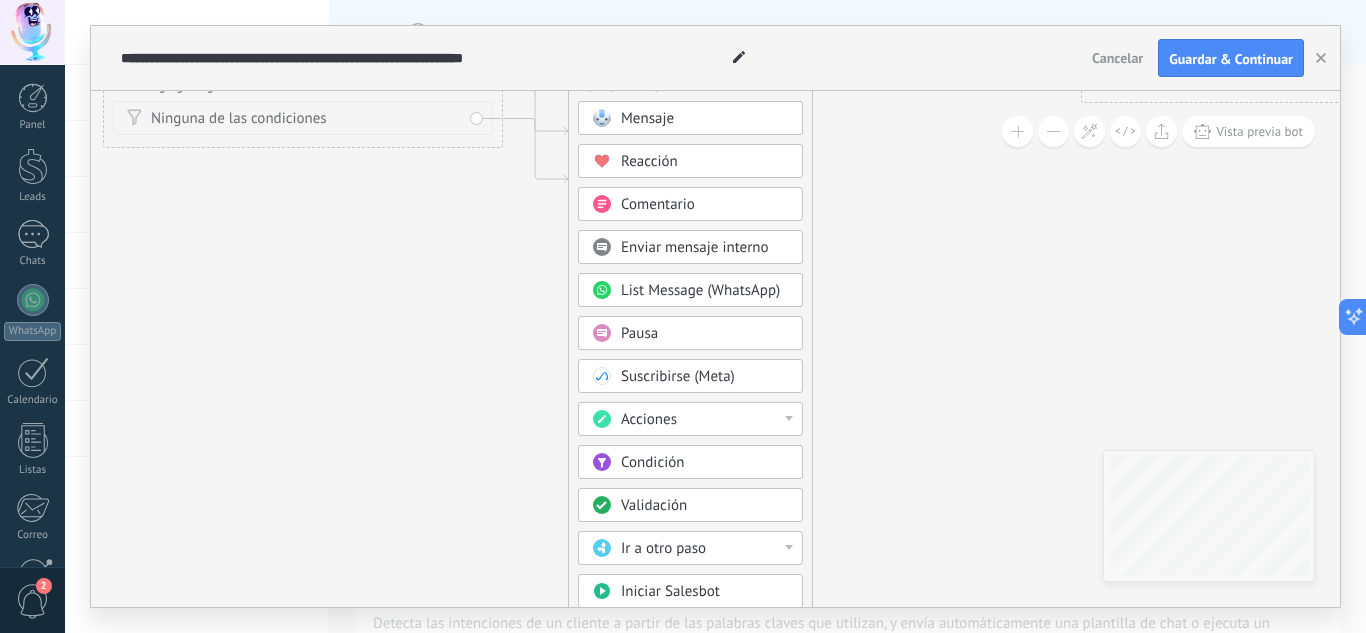 drag, startPoint x: 825, startPoint y: 526, endPoint x: 839, endPoint y: 201, distance: 325.3014 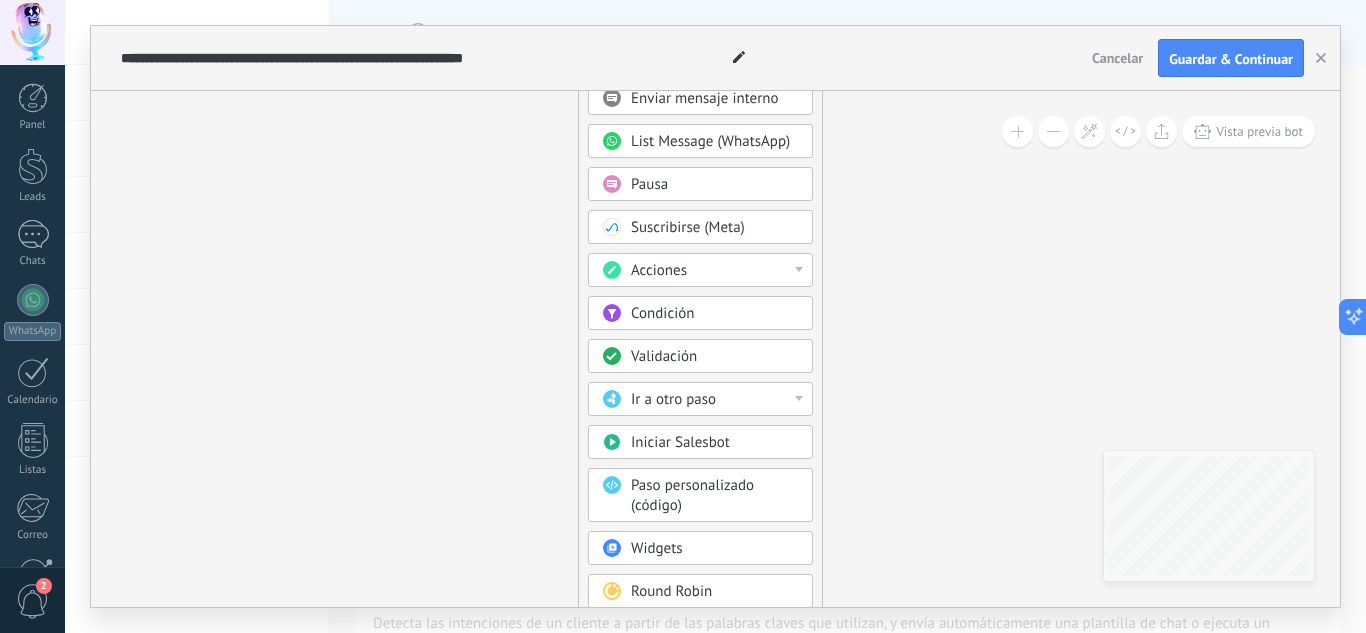 drag, startPoint x: 839, startPoint y: 201, endPoint x: 849, endPoint y: 67, distance: 134.37262 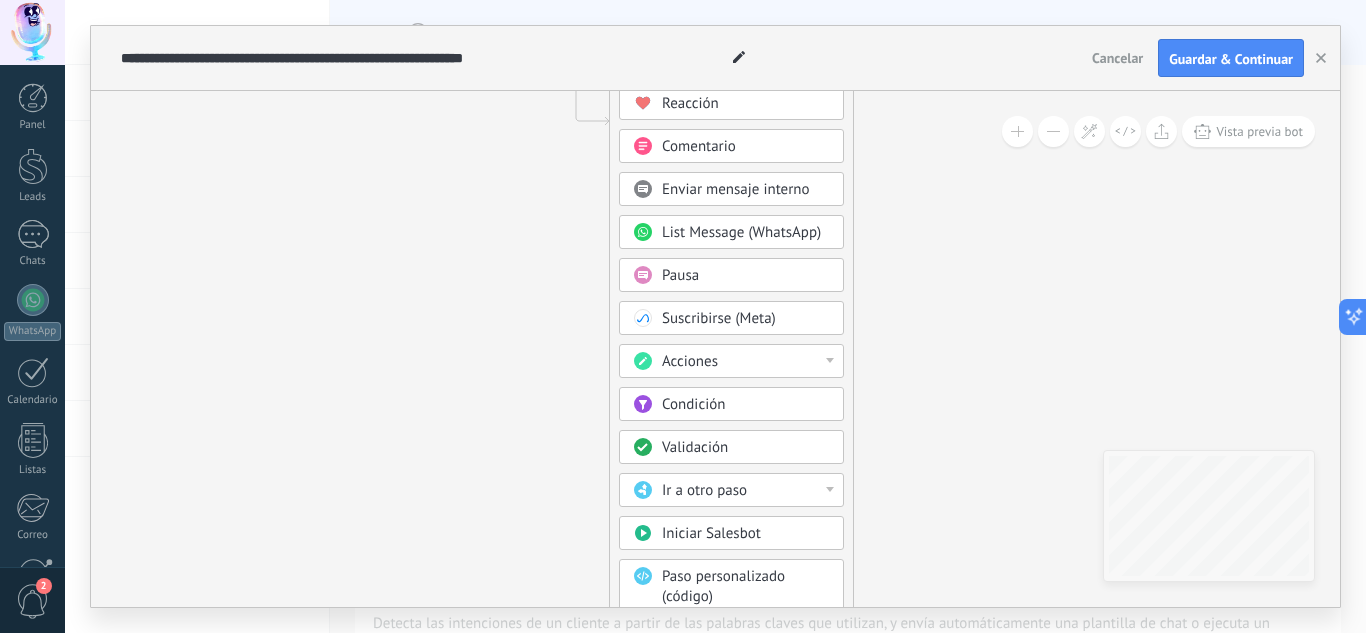 drag, startPoint x: 872, startPoint y: 354, endPoint x: 911, endPoint y: 473, distance: 125.22779 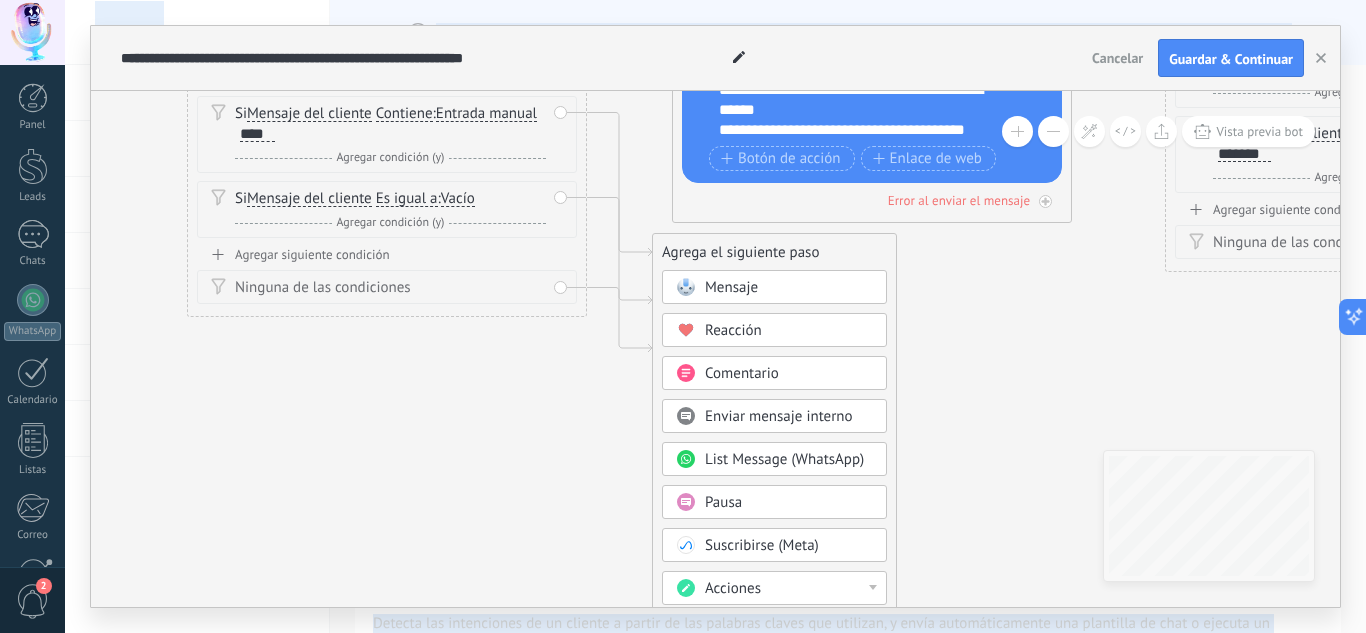 drag, startPoint x: 911, startPoint y: 473, endPoint x: 946, endPoint y: 676, distance: 205.99515 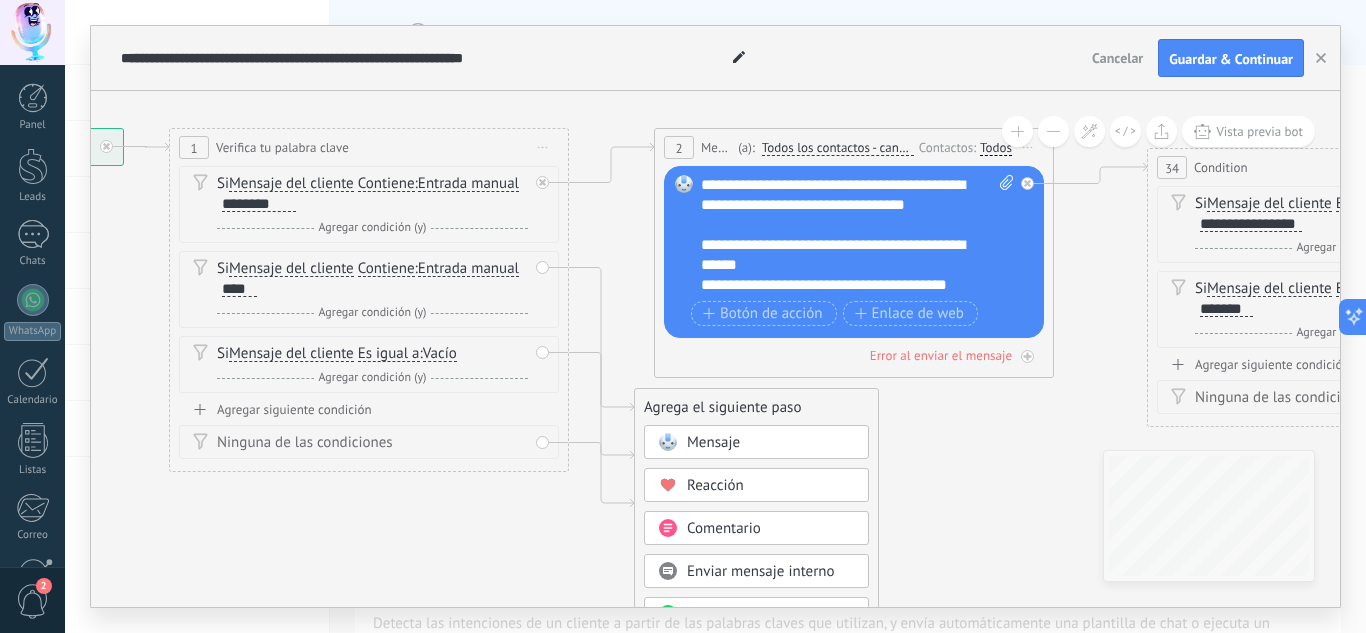 drag, startPoint x: 933, startPoint y: 400, endPoint x: 915, endPoint y: 552, distance: 153.06207 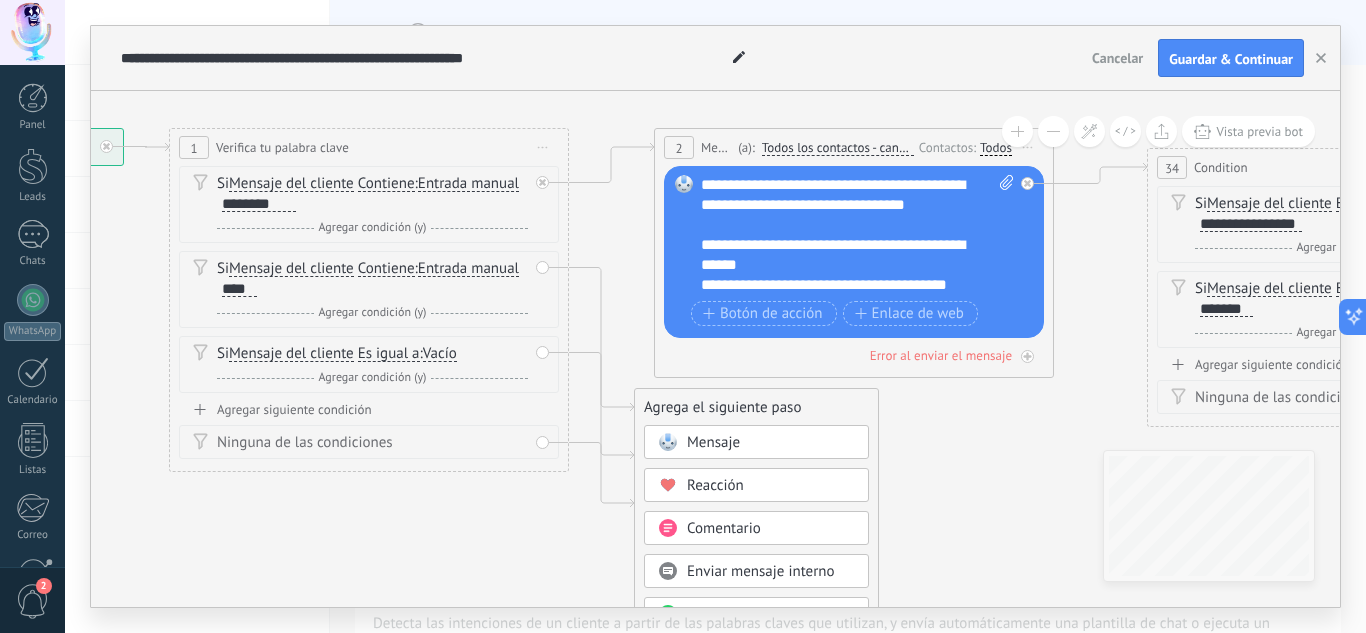 click on "Todos los contactos - canales seleccionados" at bounding box center (838, 148) 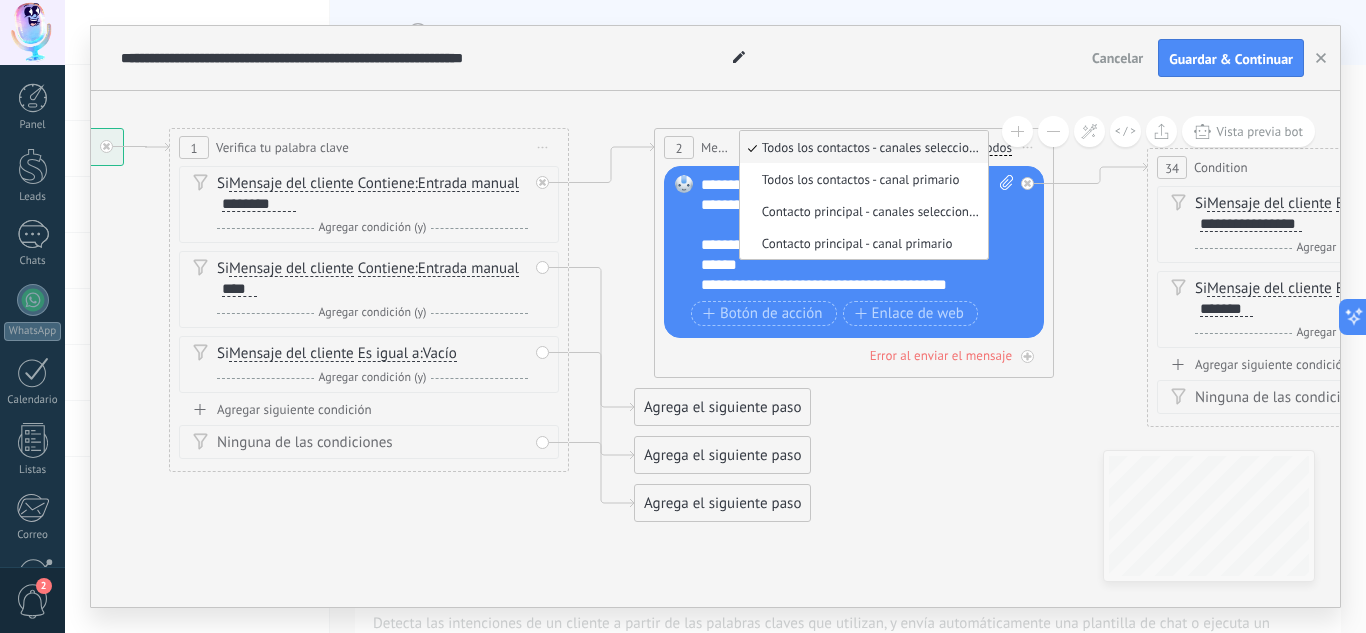 click on "Todos los contactos - canales seleccionados" at bounding box center [861, 147] 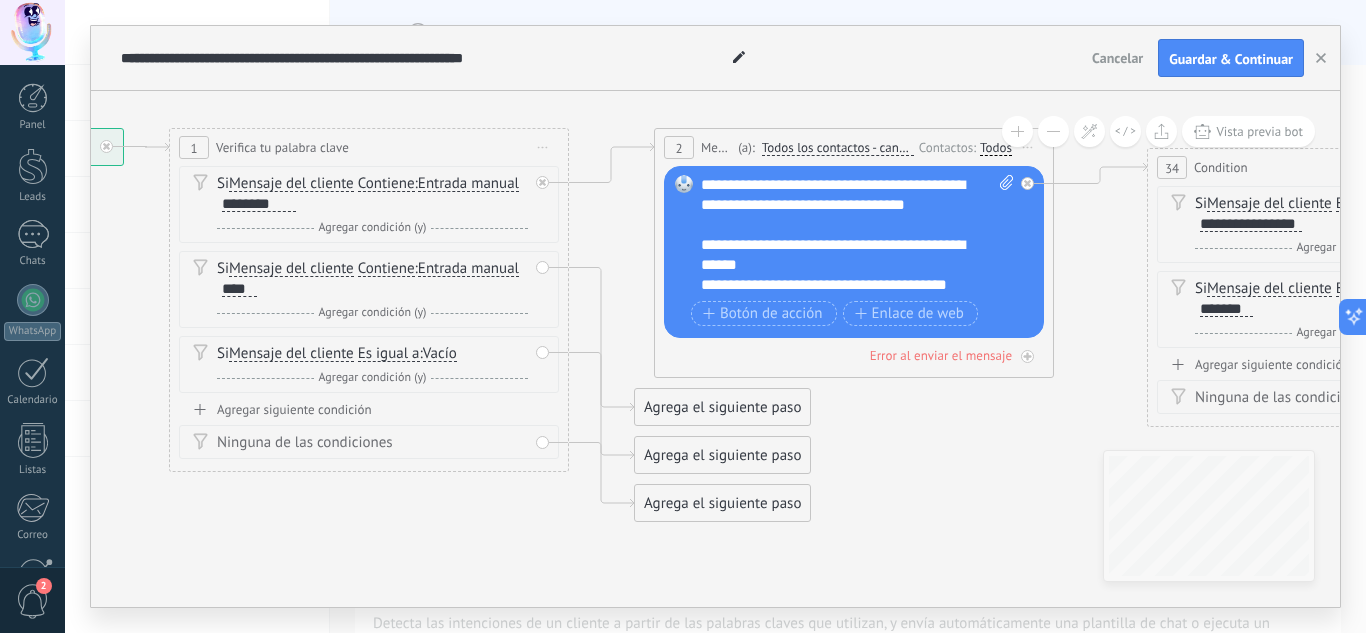 click on "Todos" at bounding box center (996, 148) 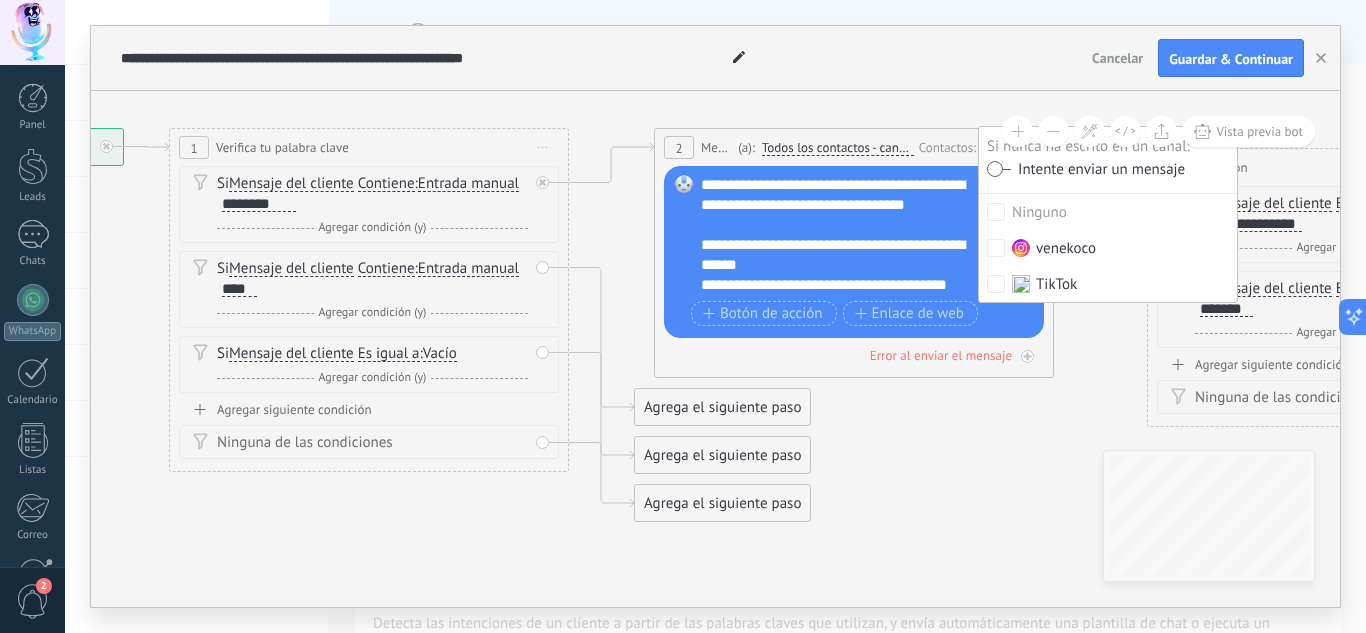 click at bounding box center [999, 169] 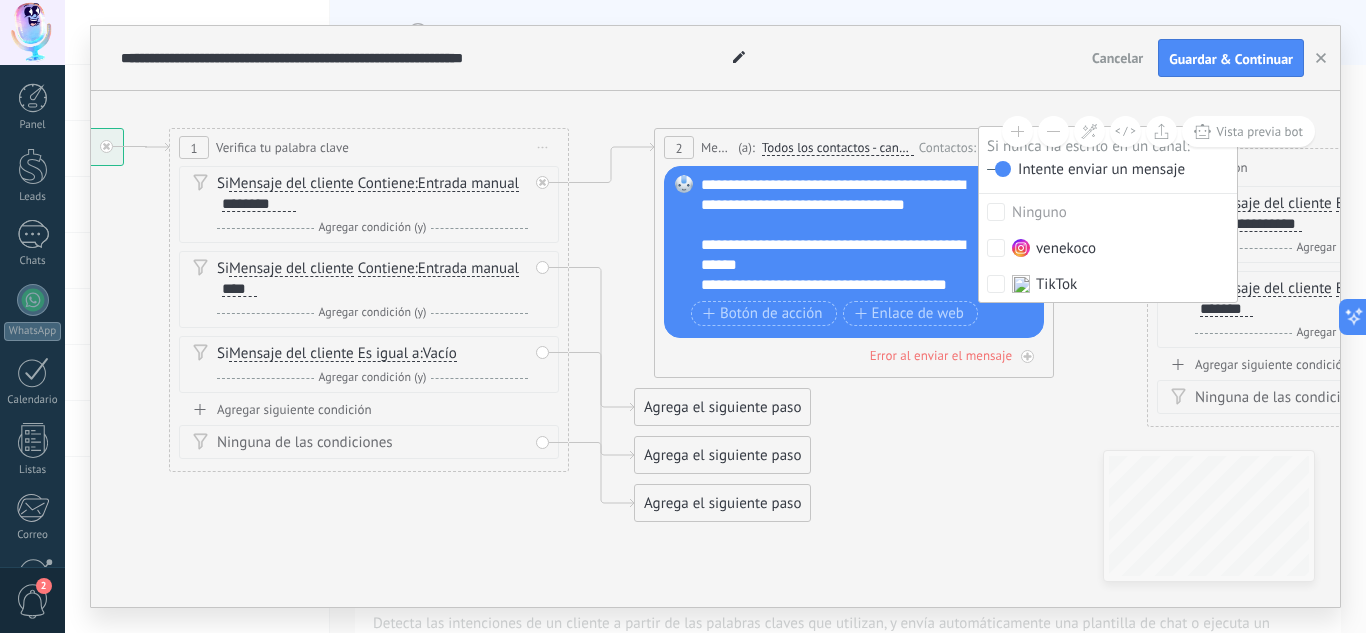 click on "**********" at bounding box center [600, 58] 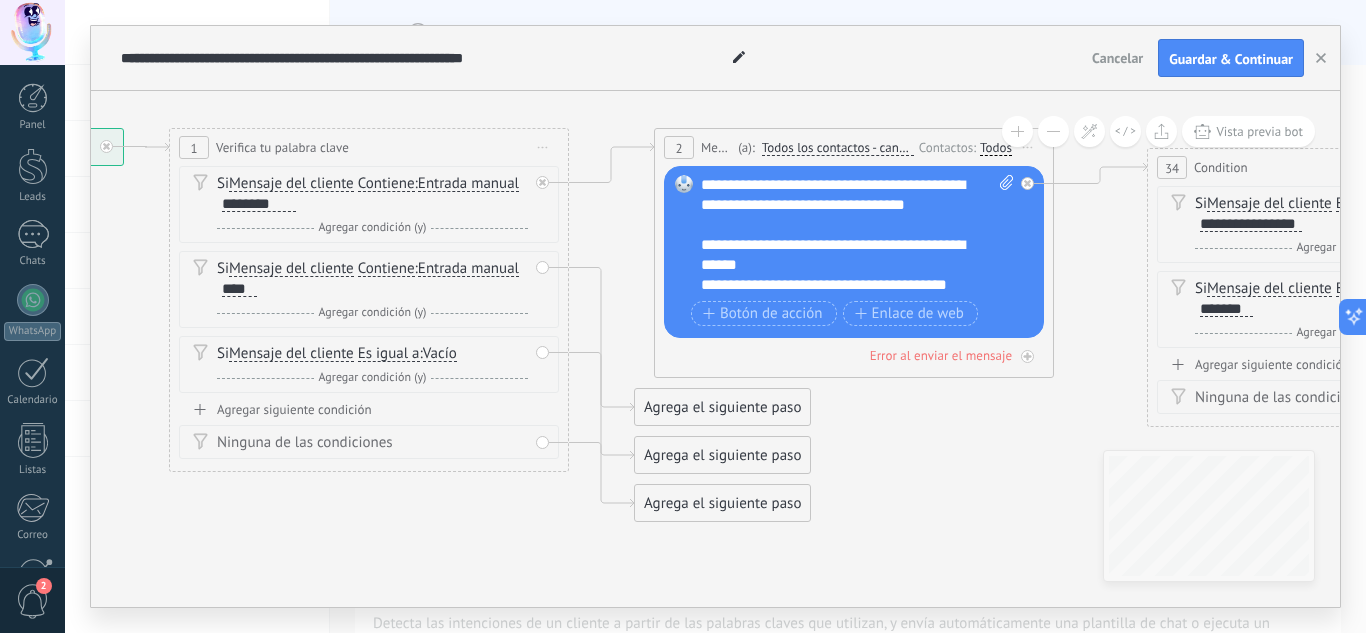 click 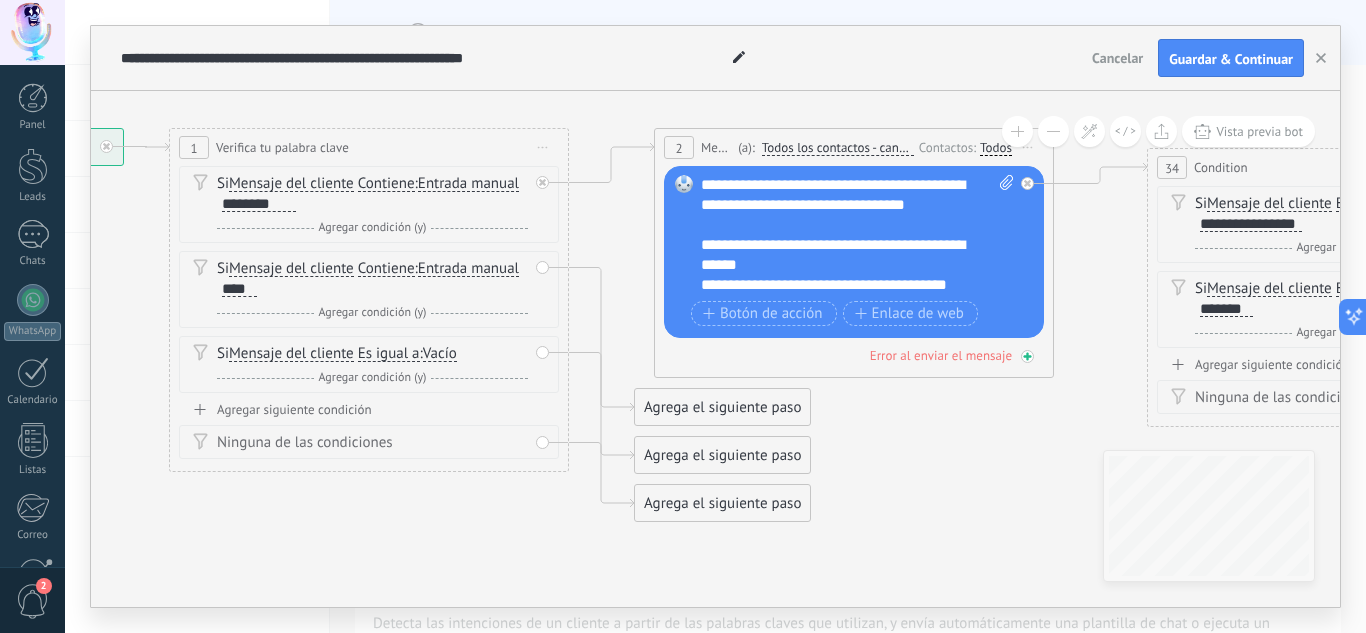 click on "Error al enviar el mensaje" at bounding box center [941, 355] 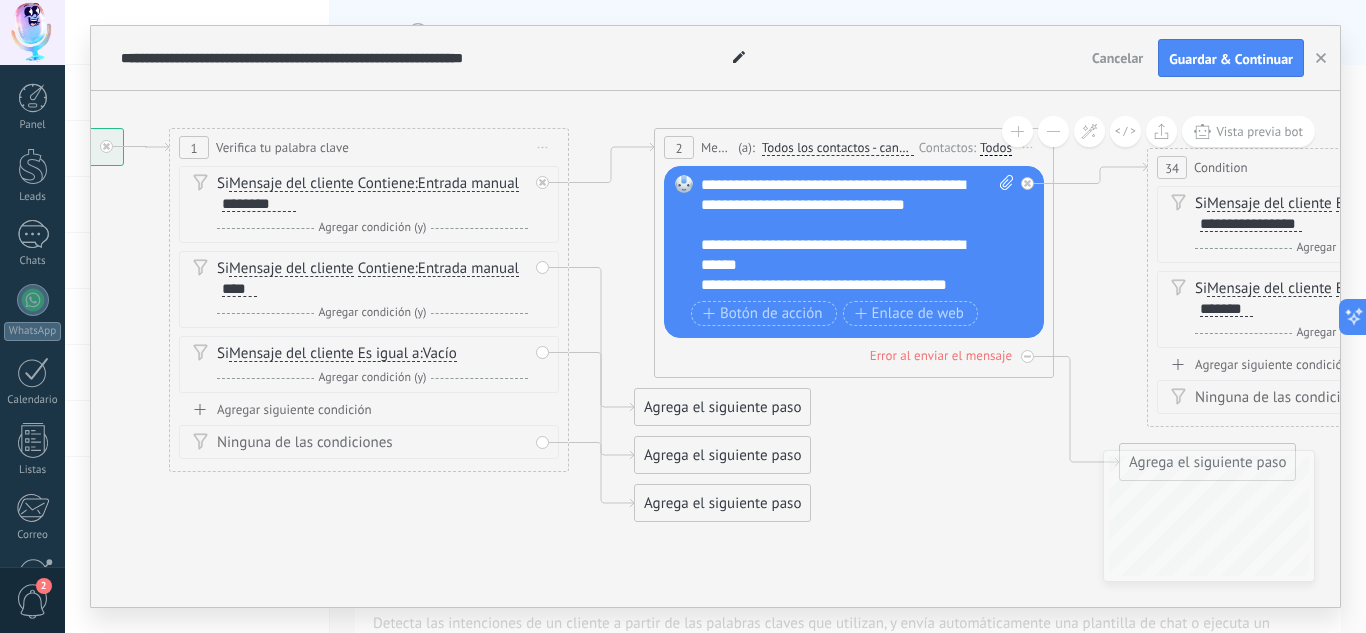 click 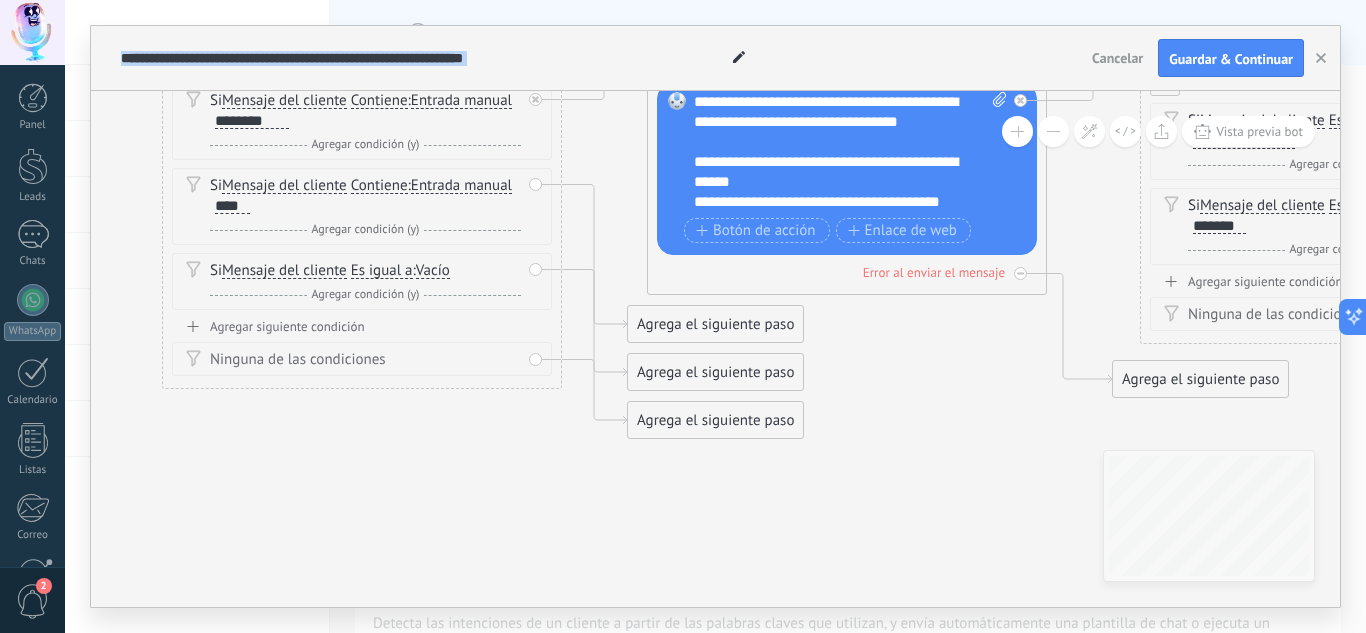drag, startPoint x: 936, startPoint y: 498, endPoint x: 897, endPoint y: 404, distance: 101.76935 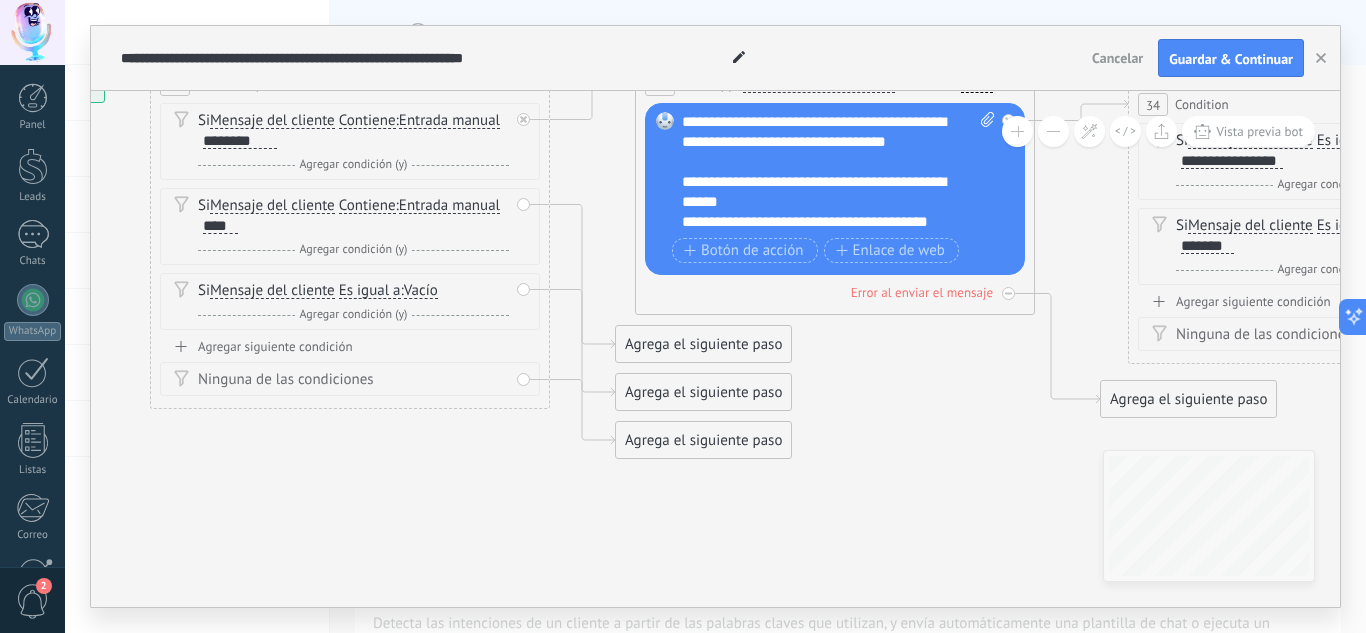 drag, startPoint x: 919, startPoint y: 414, endPoint x: 939, endPoint y: 445, distance: 36.891735 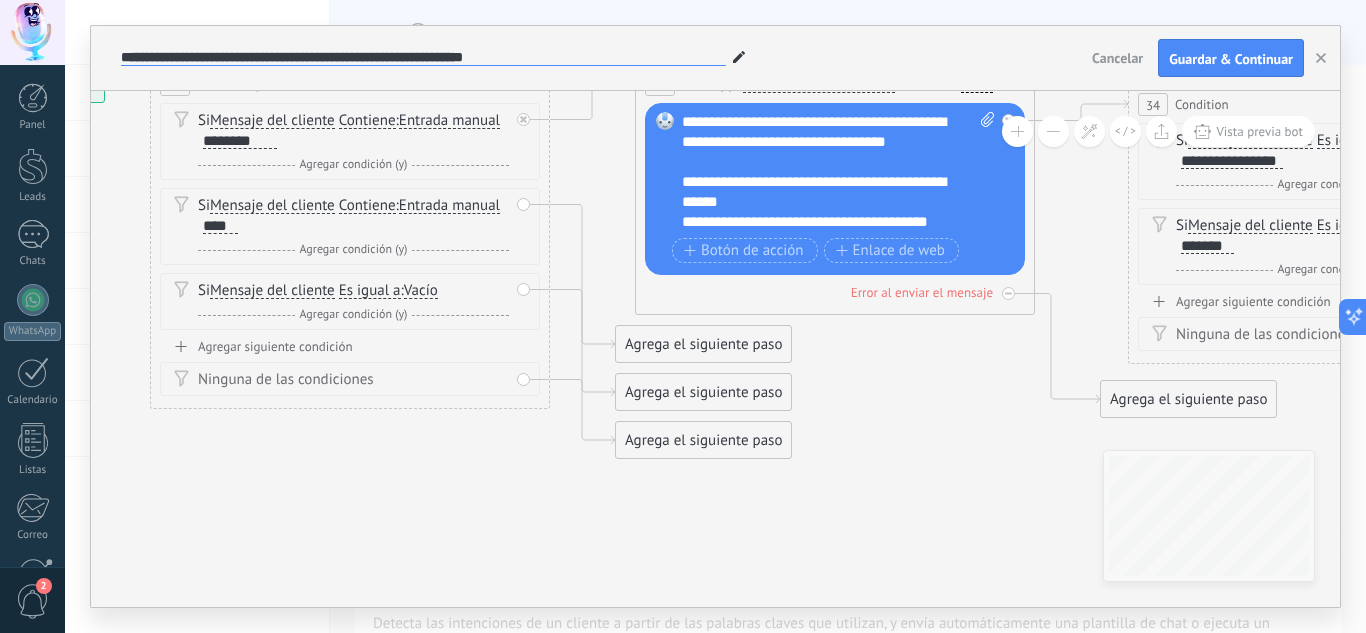 click on "**********" at bounding box center [423, 58] 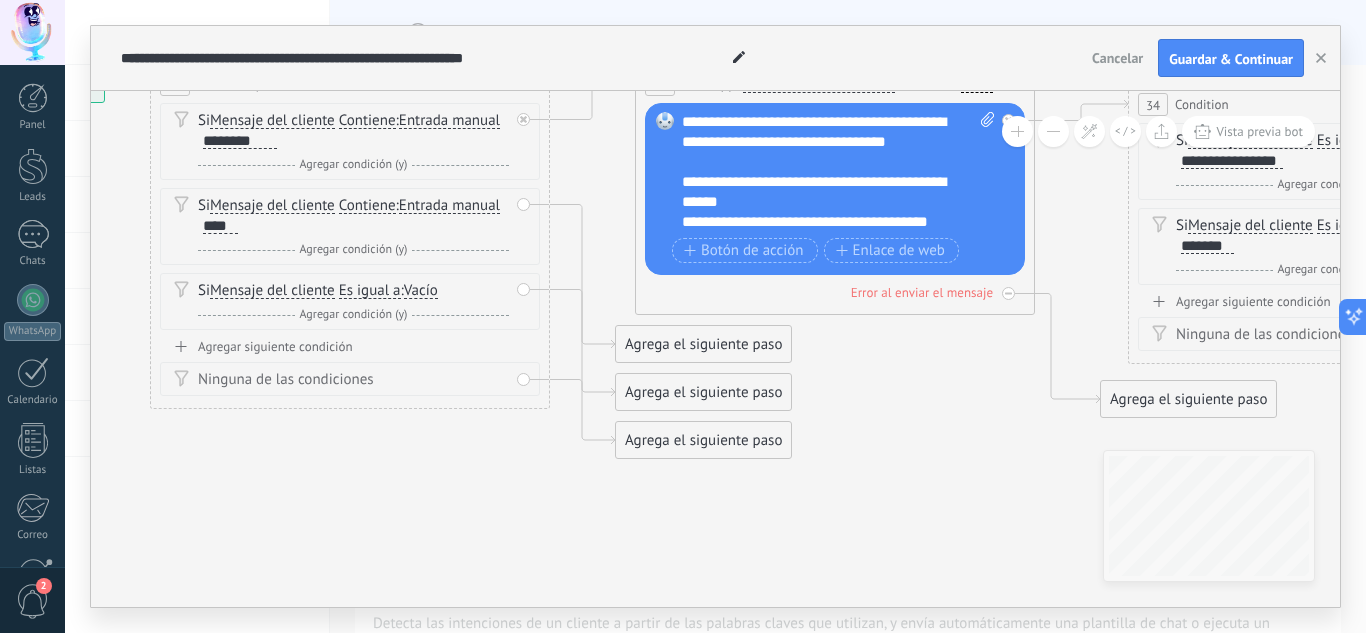 click 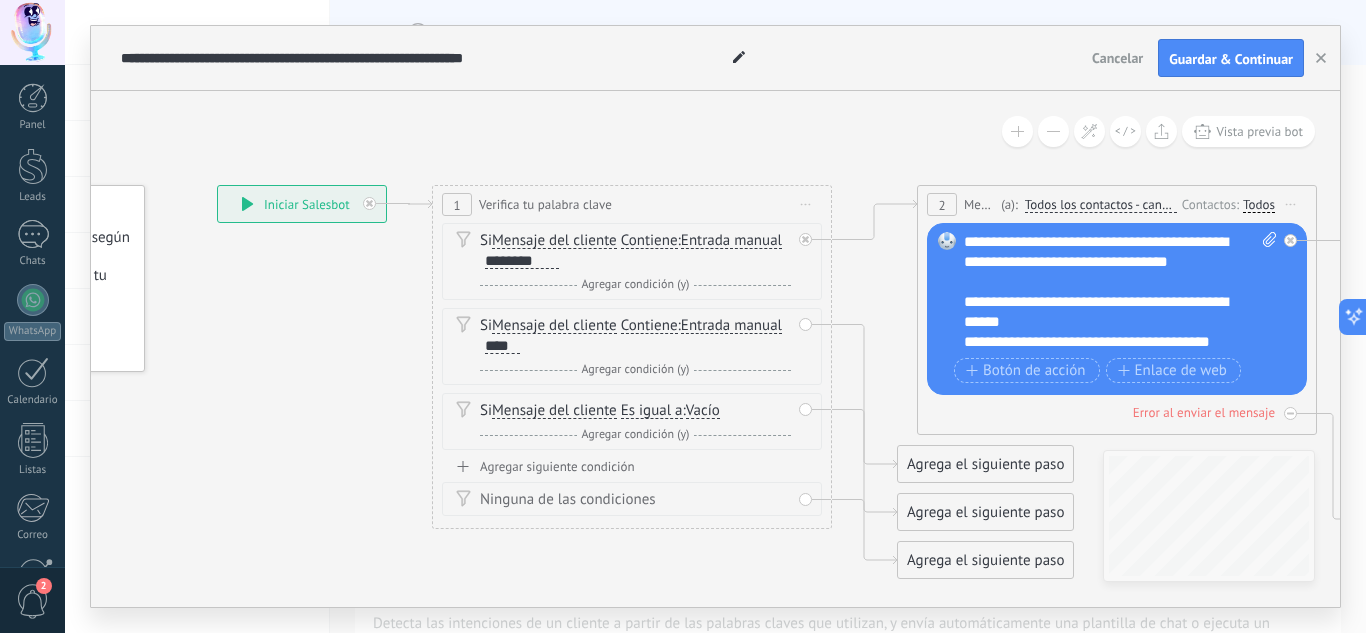 drag, startPoint x: 287, startPoint y: 451, endPoint x: 569, endPoint y: 571, distance: 306.4702 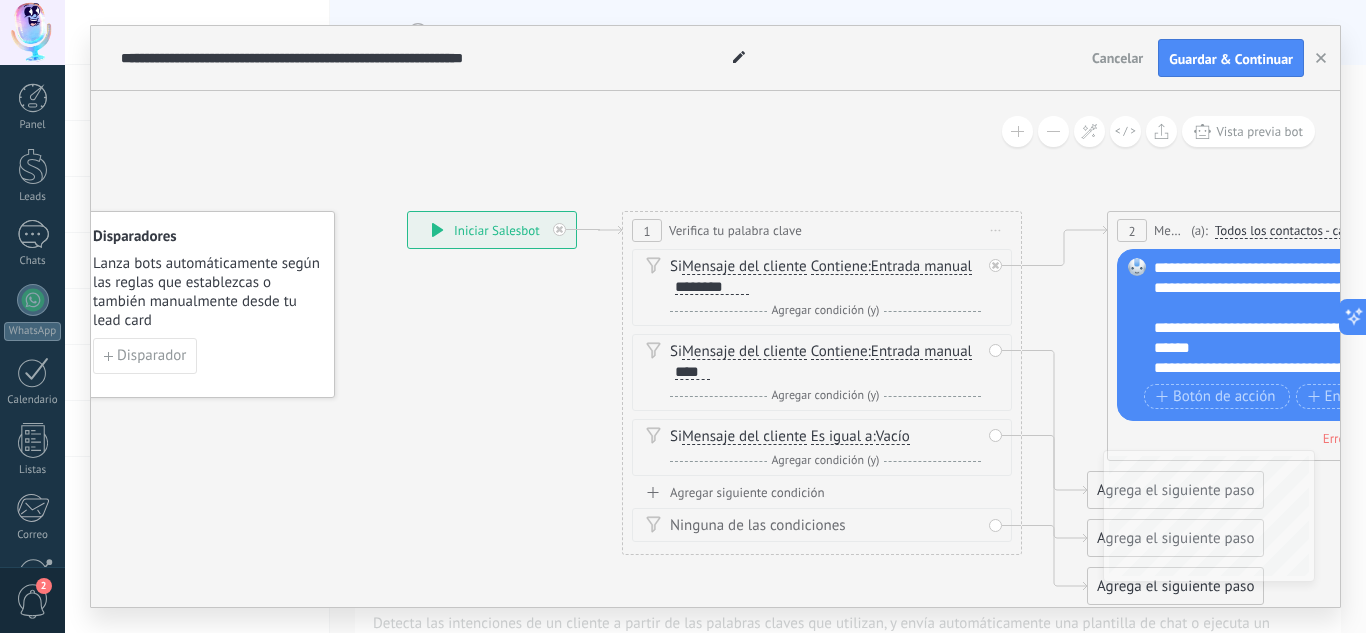 drag, startPoint x: 220, startPoint y: 397, endPoint x: 463, endPoint y: 430, distance: 245.2305 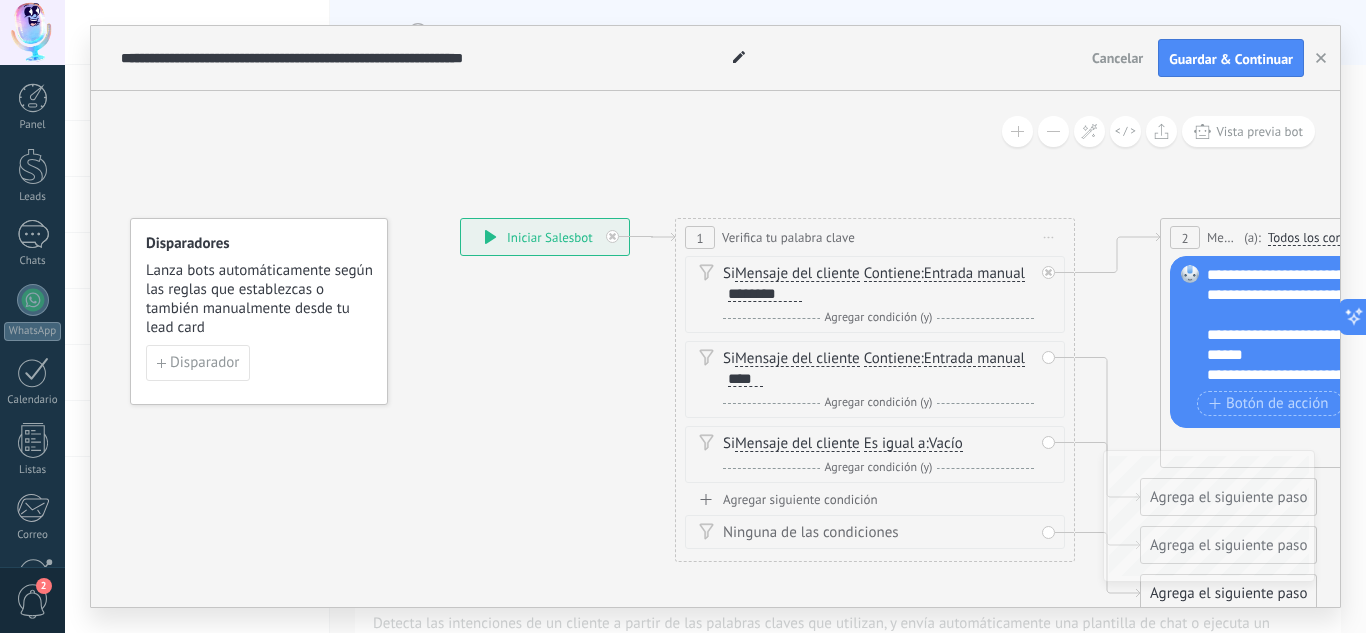drag, startPoint x: 463, startPoint y: 430, endPoint x: 477, endPoint y: 439, distance: 16.643316 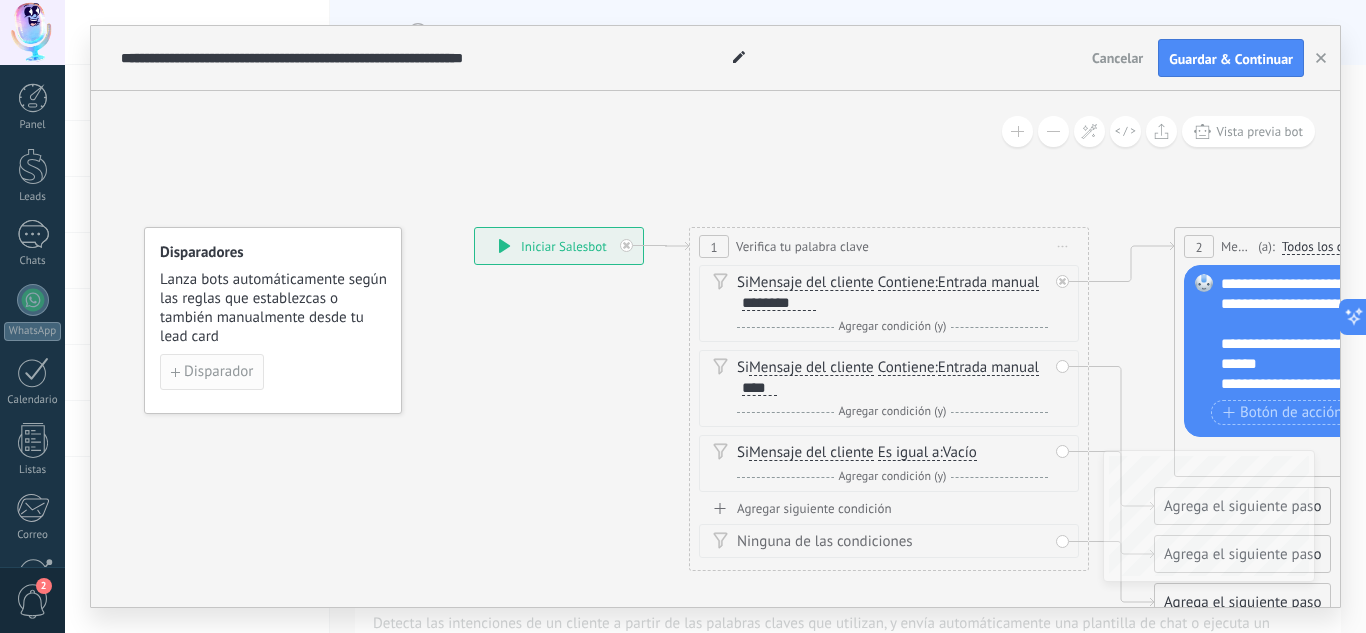 click on "Disparador" at bounding box center [218, 372] 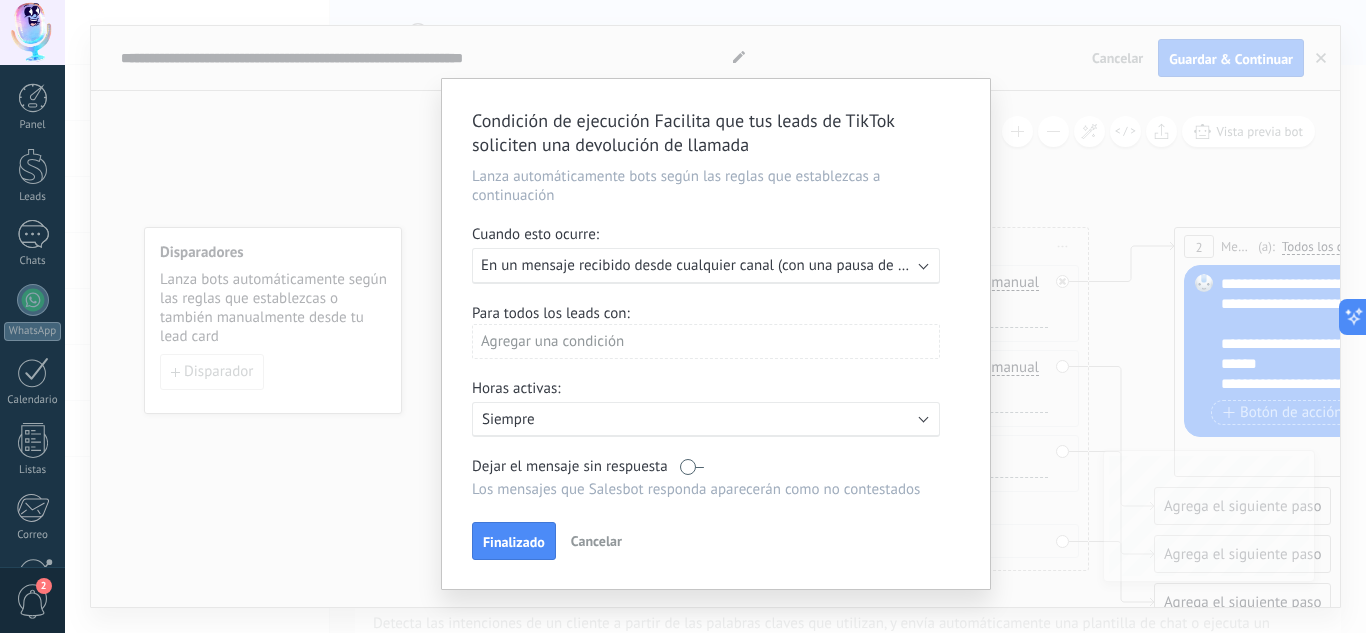 click on "Ejecutar:  En un mensaje recibido desde cualquier canal (con una pausa de un día)" at bounding box center (706, 266) 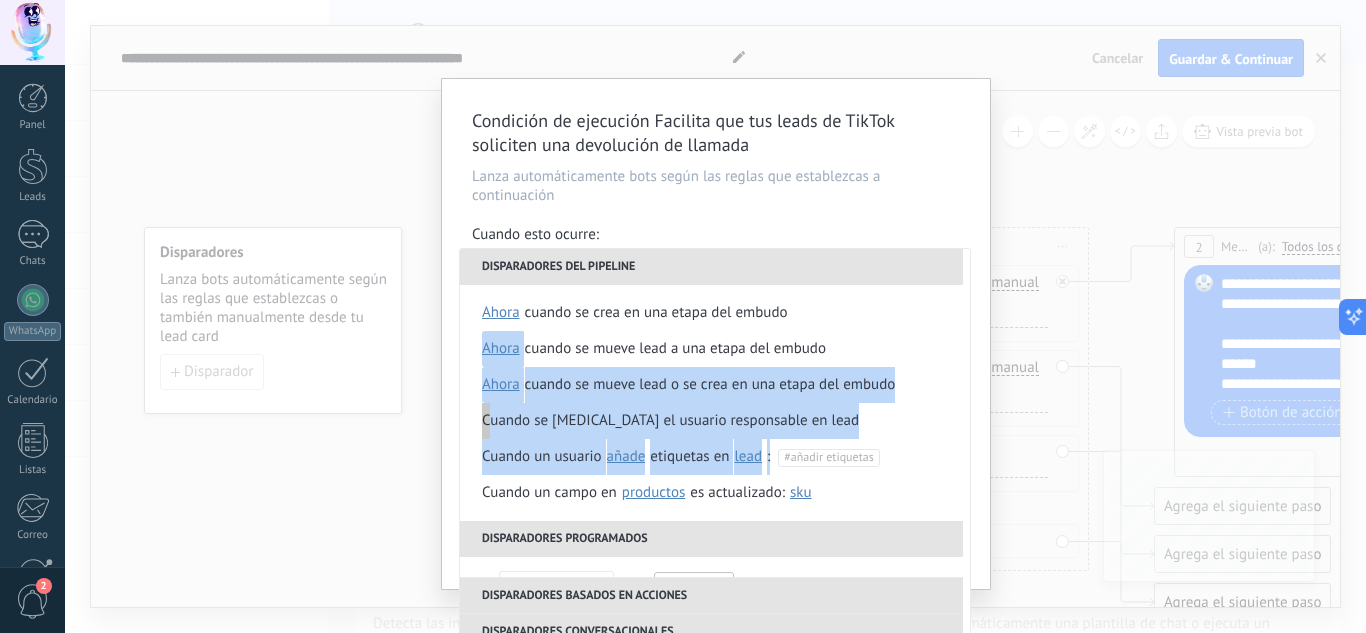 drag, startPoint x: 926, startPoint y: 449, endPoint x: 910, endPoint y: 344, distance: 106.21205 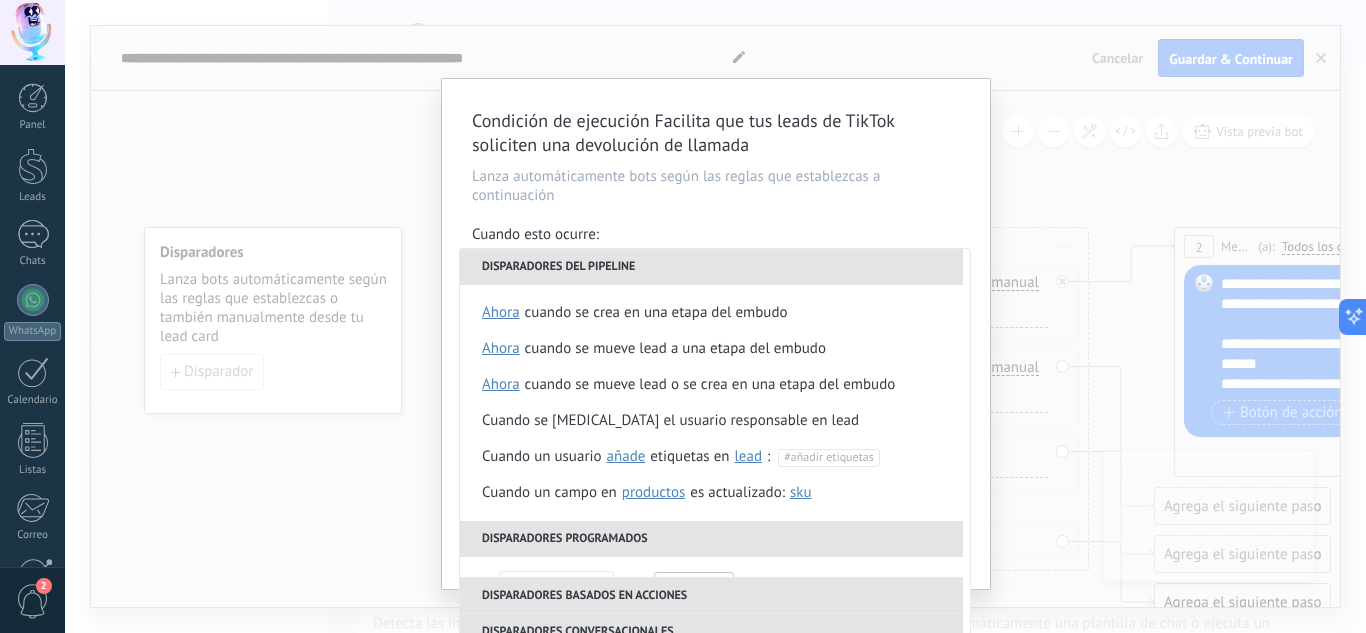 click on "Condición de ejecución Facilita que tus leads de TikTok soliciten una devolución de llamada Lanza automáticamente bots según las reglas que establezcas a continuación Cuando esto ocurre: Ejecutar:  En un mensaje recibido desde cualquier canal (con una pausa de Un día) Disparadores del pipeline Cuando se crea en una etapa del embudo ahora después de 5 minutos después de 10 minutos un día Seleccionar un intervalo ** ahora Cuando se mueve lead a una etapa del embudo ahora después de 5 minutos después de 10 minutos un día Seleccionar un intervalo ** ahora Cuando se mueve lead o se crea en una etapa del embudo ahora después de 5 minutos después de 10 minutos un día Seleccionar un intervalo ** ahora Cuando se cambia el usuario responsable en lead Cuando un usuario  añade elimina añade  etiquetas en  lead contacto compañía lead : #añadir etiquetas Cuando un campo en  Productos contacto compañía lead Productos  es actualizado:  SKU Grupo Precio Descripción External ID Unit Oferta especial 1 )" at bounding box center [716, 334] 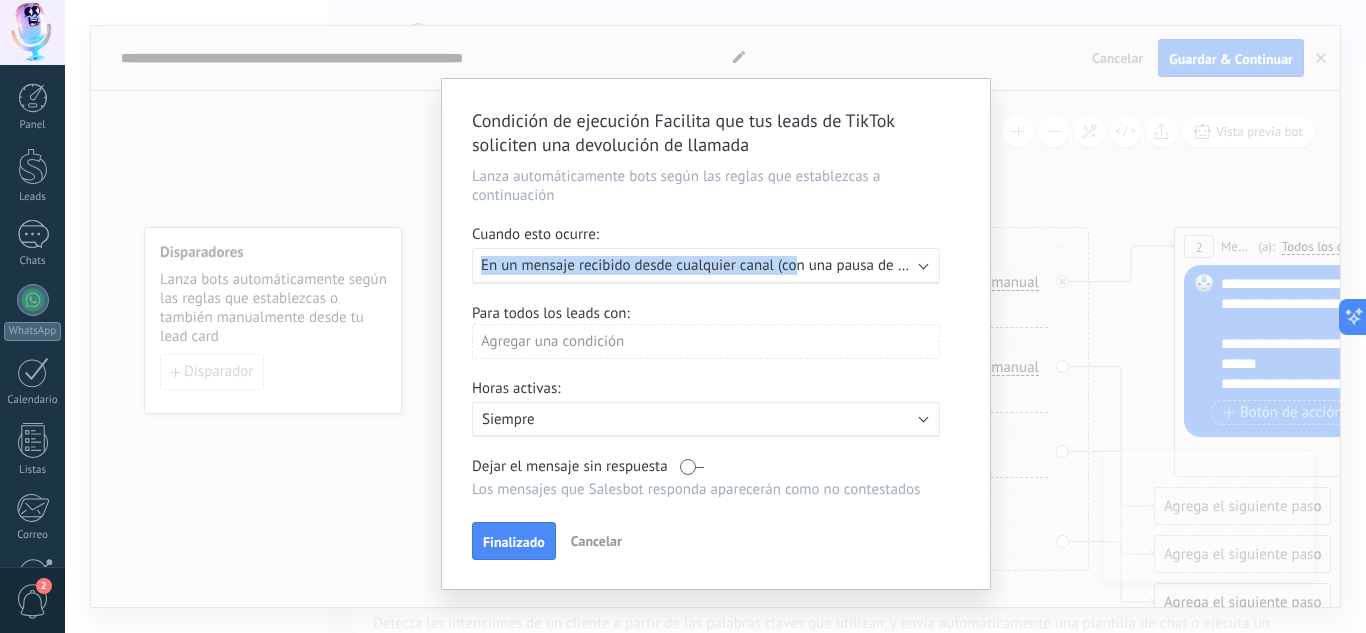 drag, startPoint x: 809, startPoint y: 243, endPoint x: 797, endPoint y: 269, distance: 28.635643 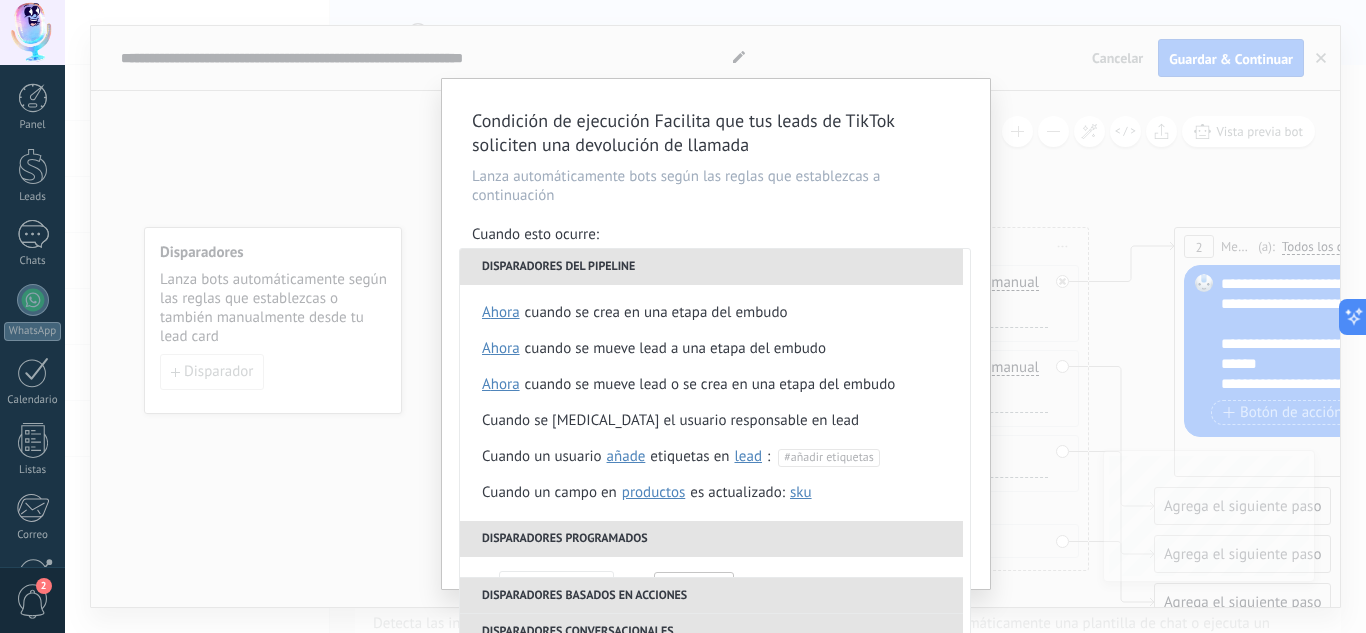 click on "Disparadores del pipeline" at bounding box center [711, 267] 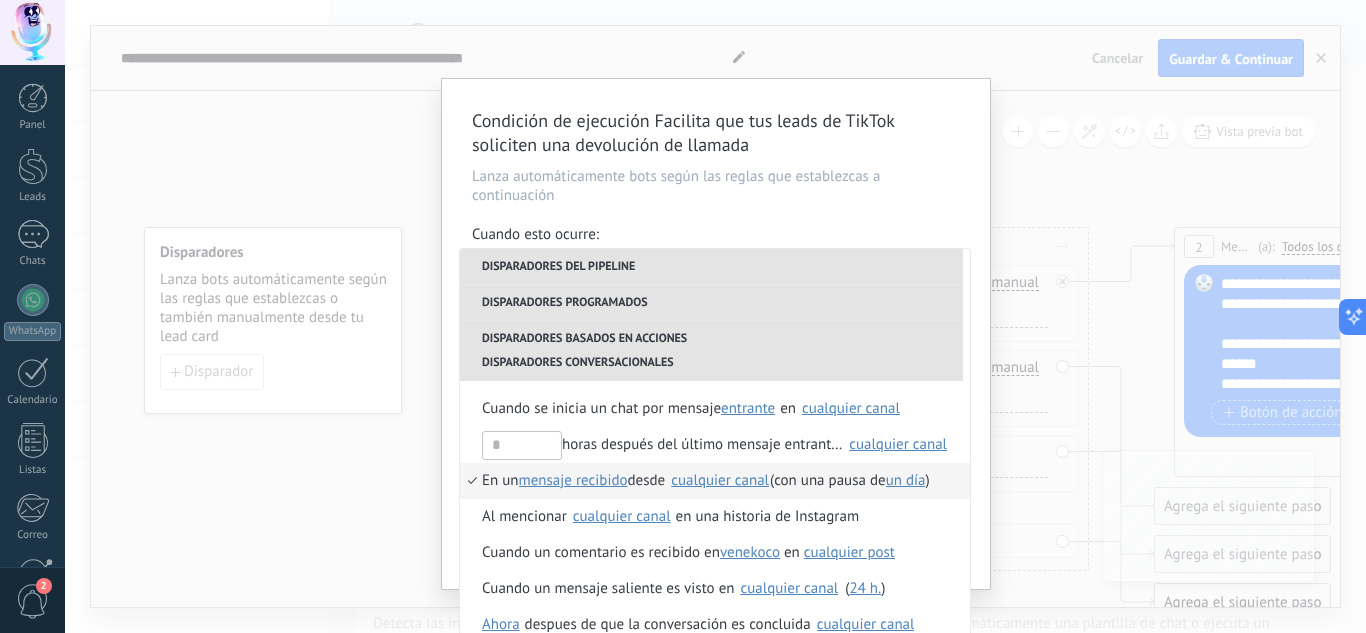 scroll, scrollTop: 480, scrollLeft: 0, axis: vertical 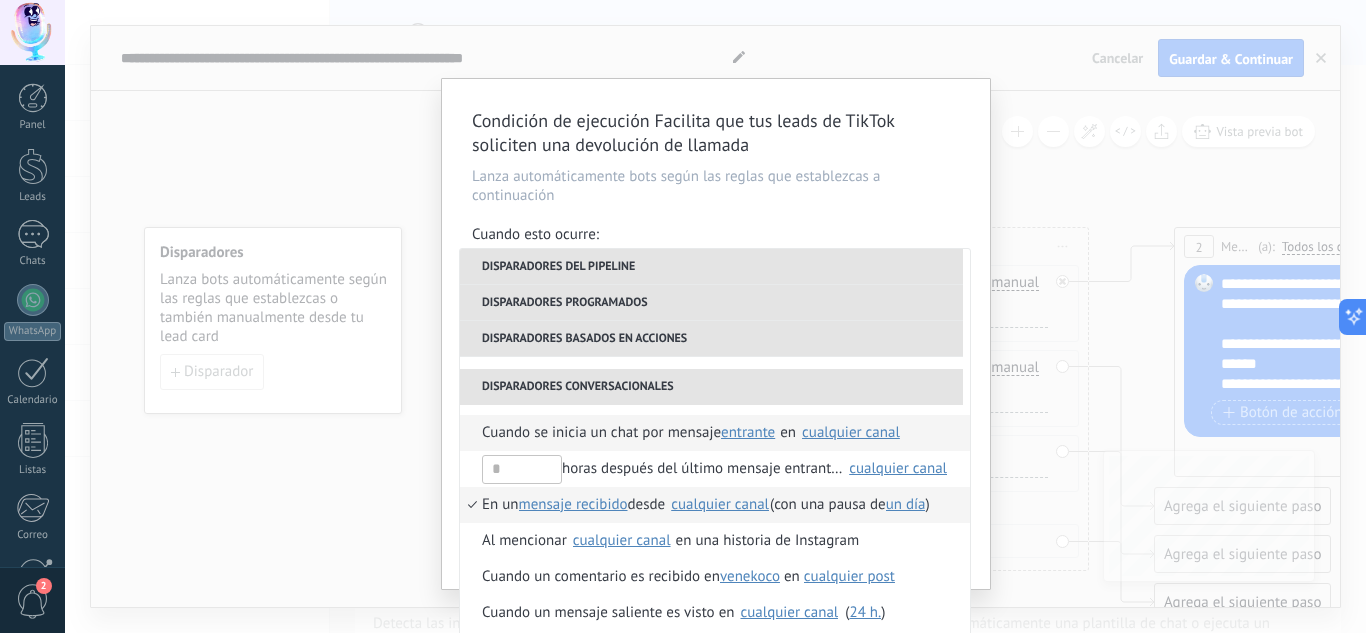 click on "Cuando se inicia un chat por mensaje" at bounding box center (601, 433) 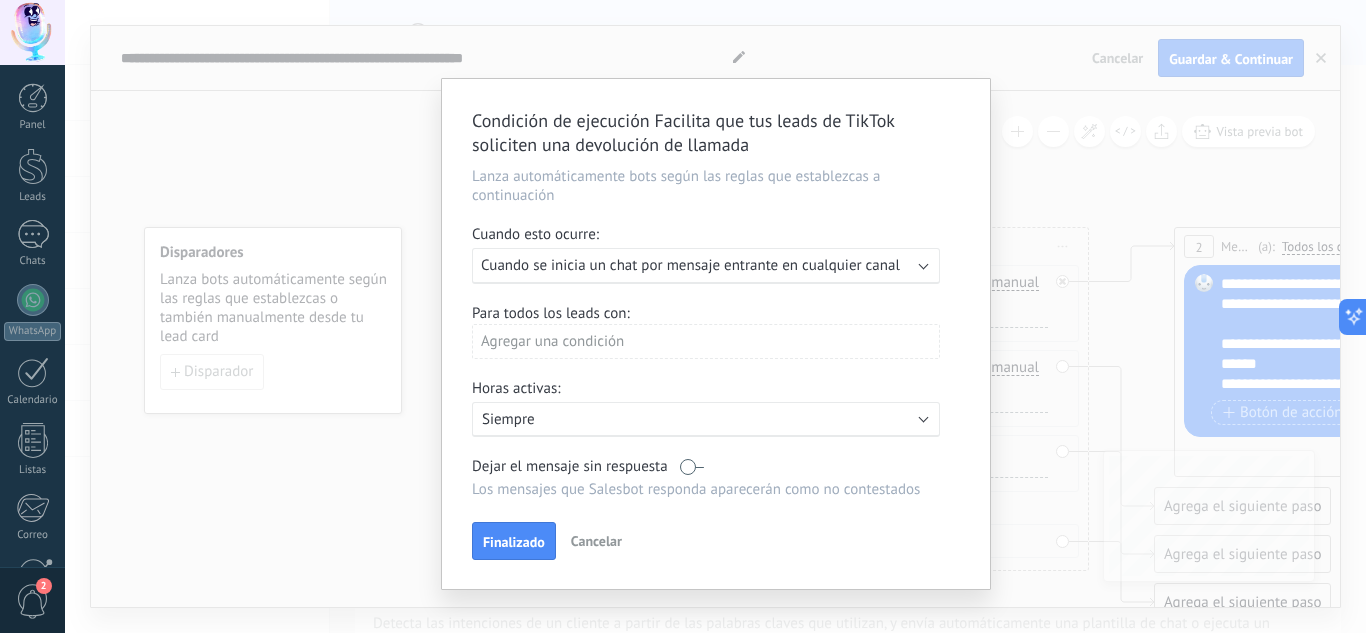 click on "Agregar una condición" at bounding box center (706, 341) 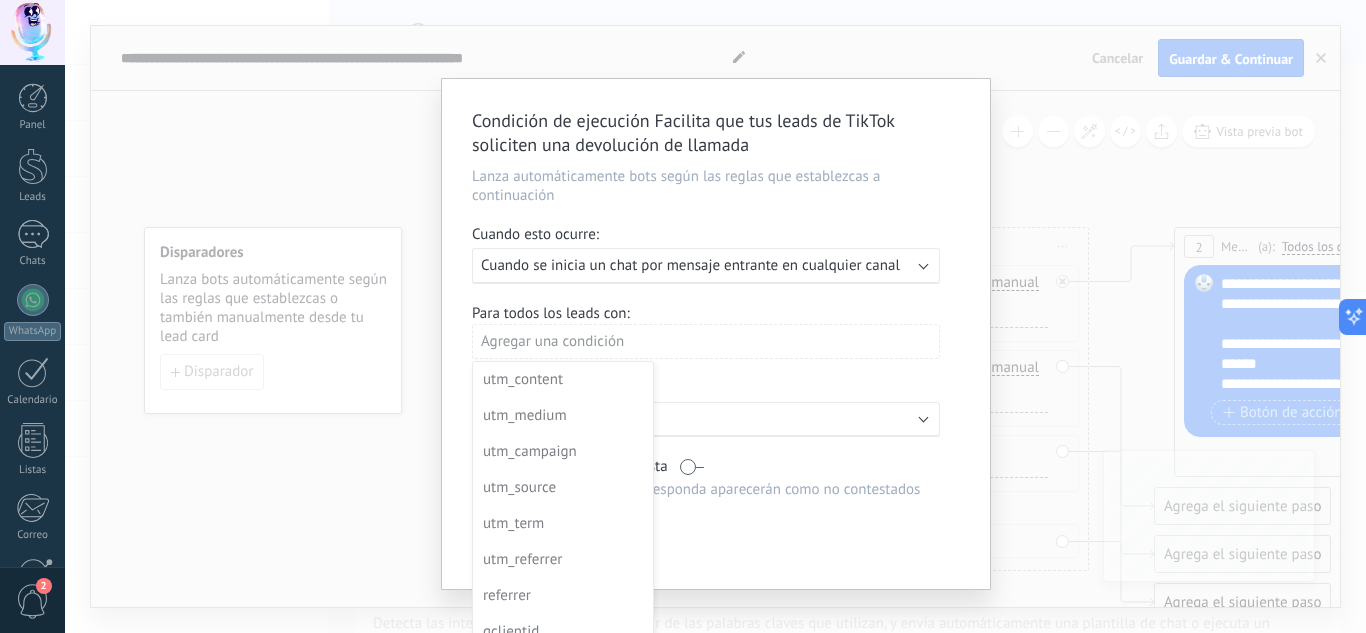 scroll, scrollTop: 0, scrollLeft: 0, axis: both 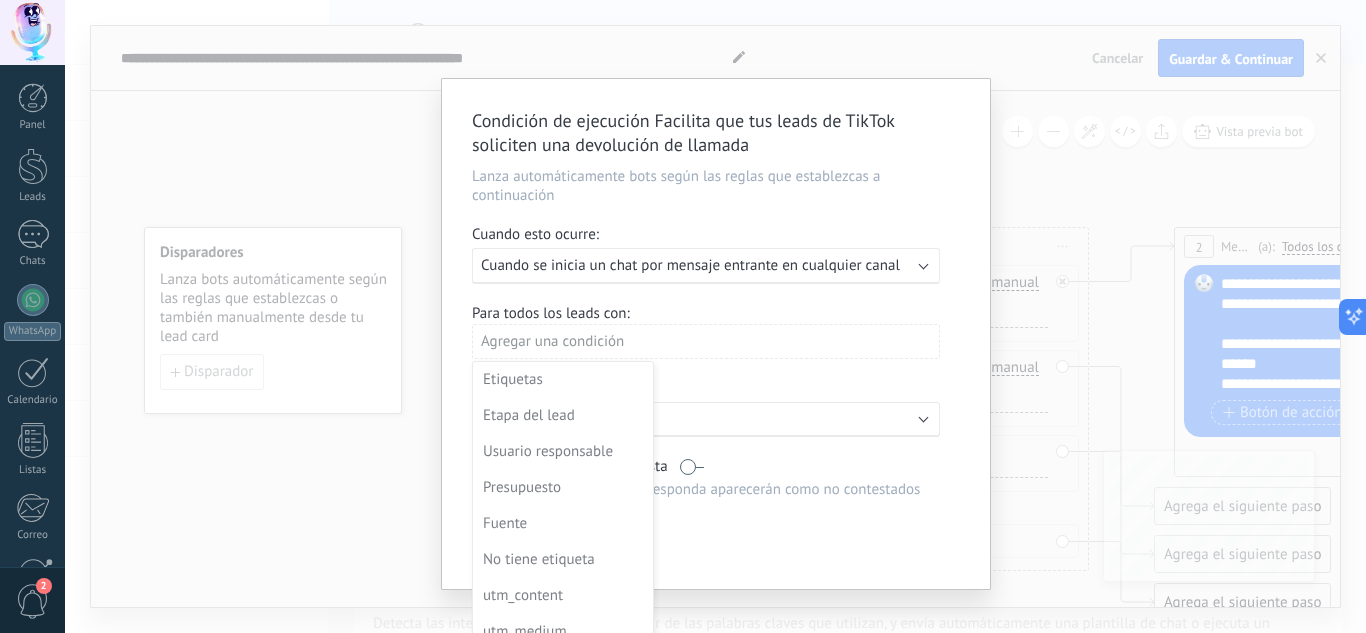 click at bounding box center [716, 334] 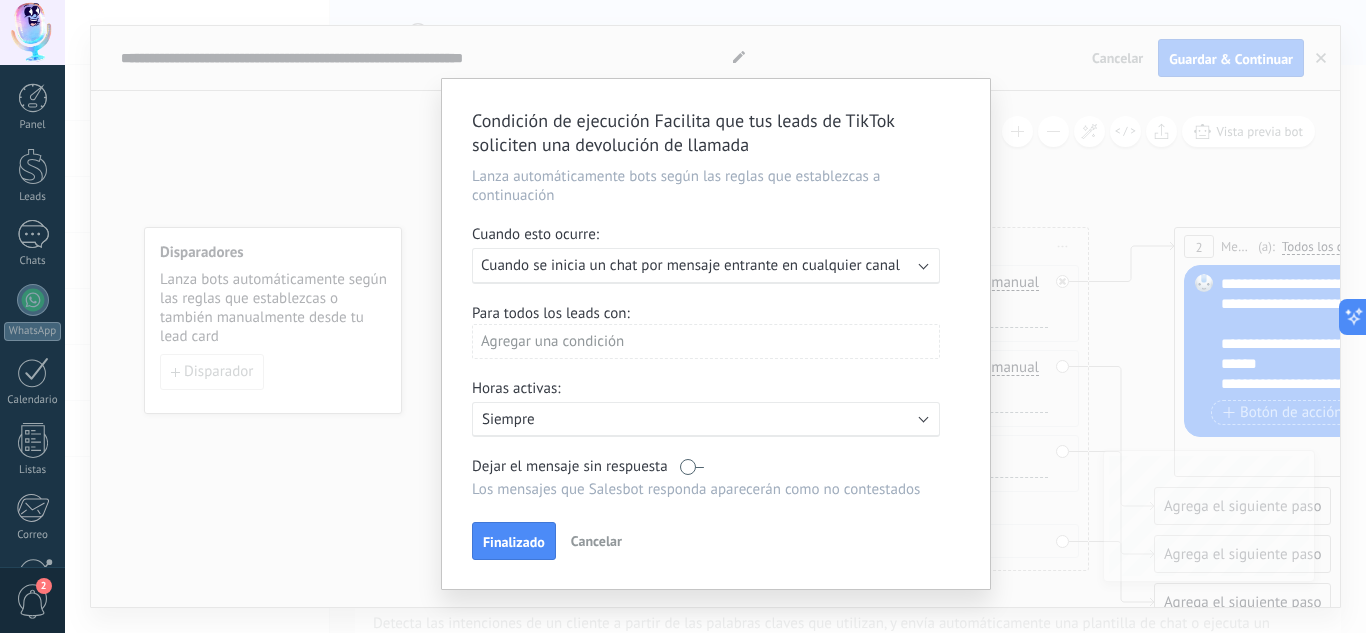 click on "Agregar una condición" at bounding box center [706, 341] 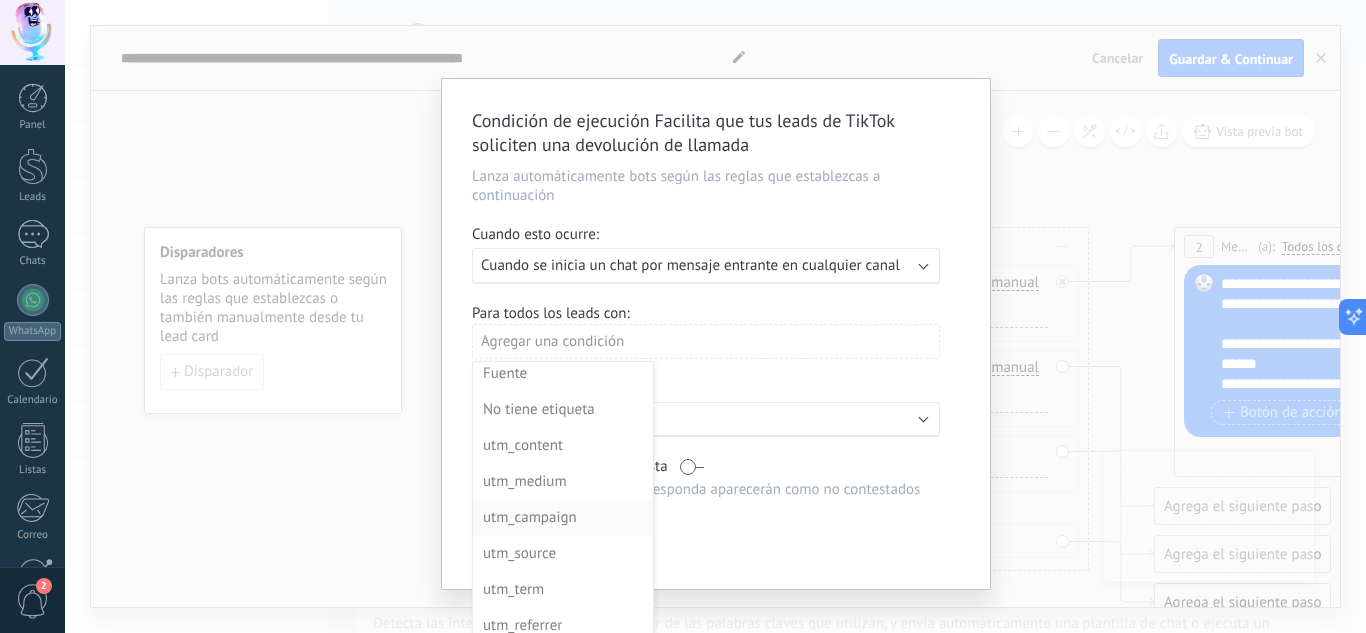 scroll, scrollTop: 147, scrollLeft: 0, axis: vertical 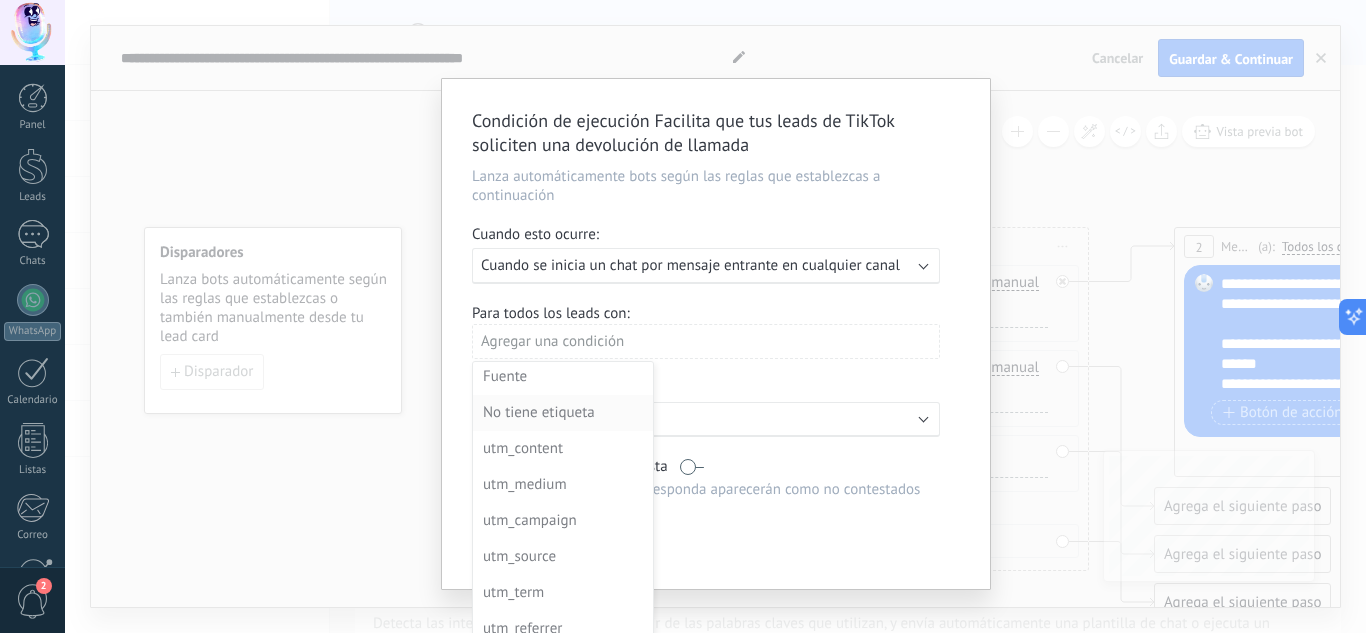 click on "No tiene etiqueta" at bounding box center [561, 413] 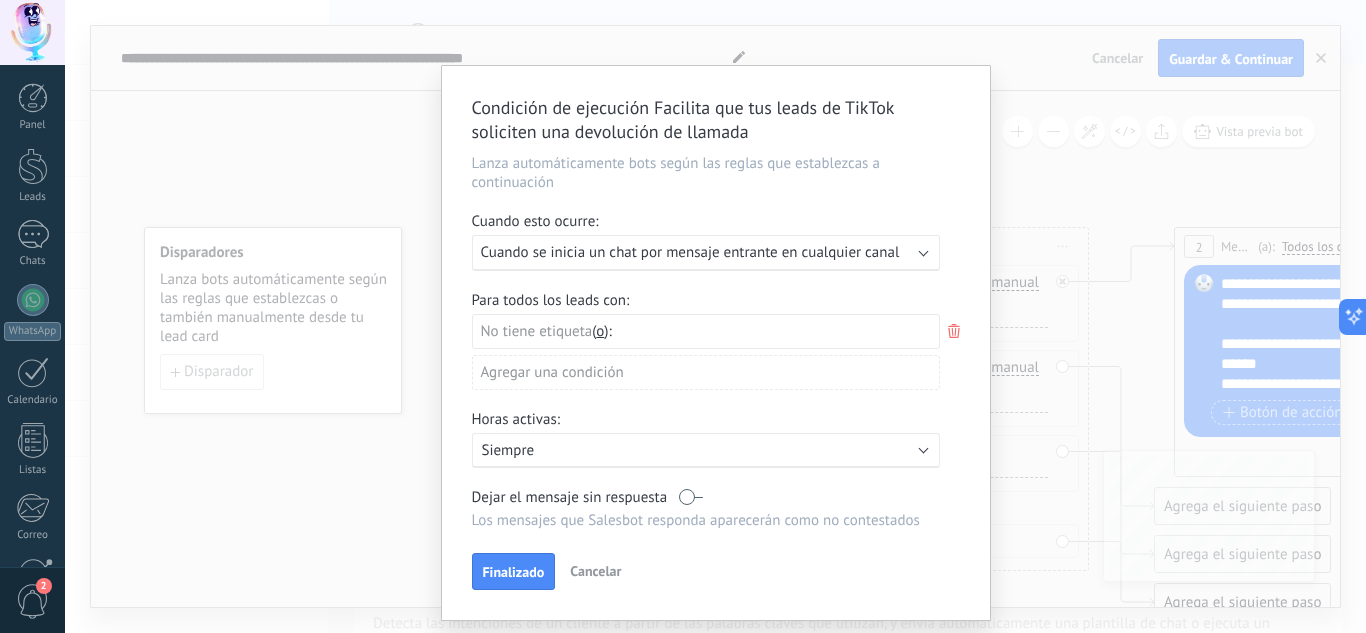 click on "Siempre" at bounding box center (657, 450) 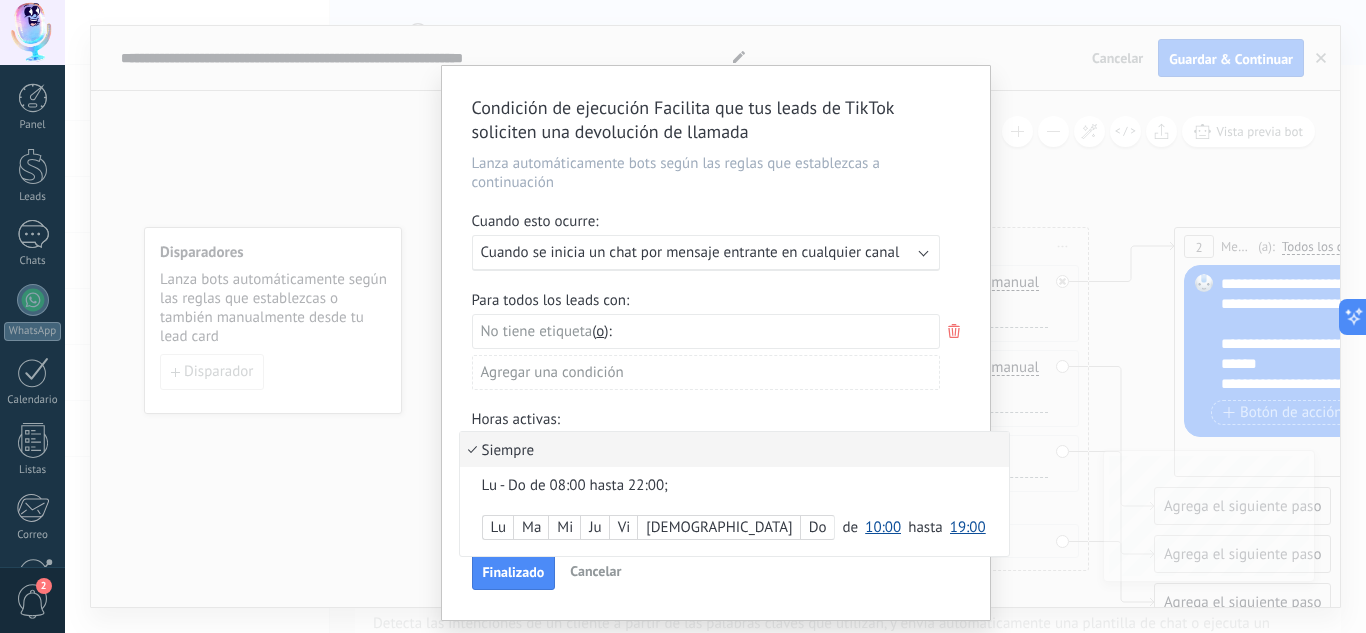 click on "Siempre" at bounding box center (734, 449) 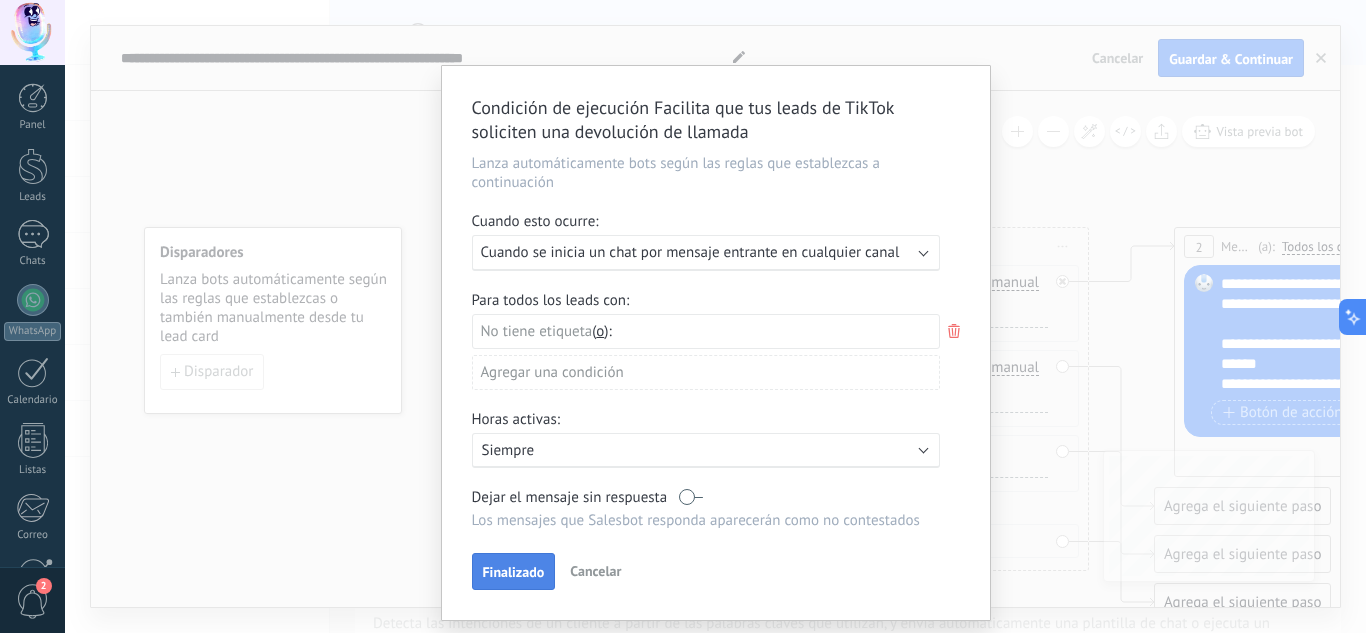 click on "Finalizado" at bounding box center [514, 572] 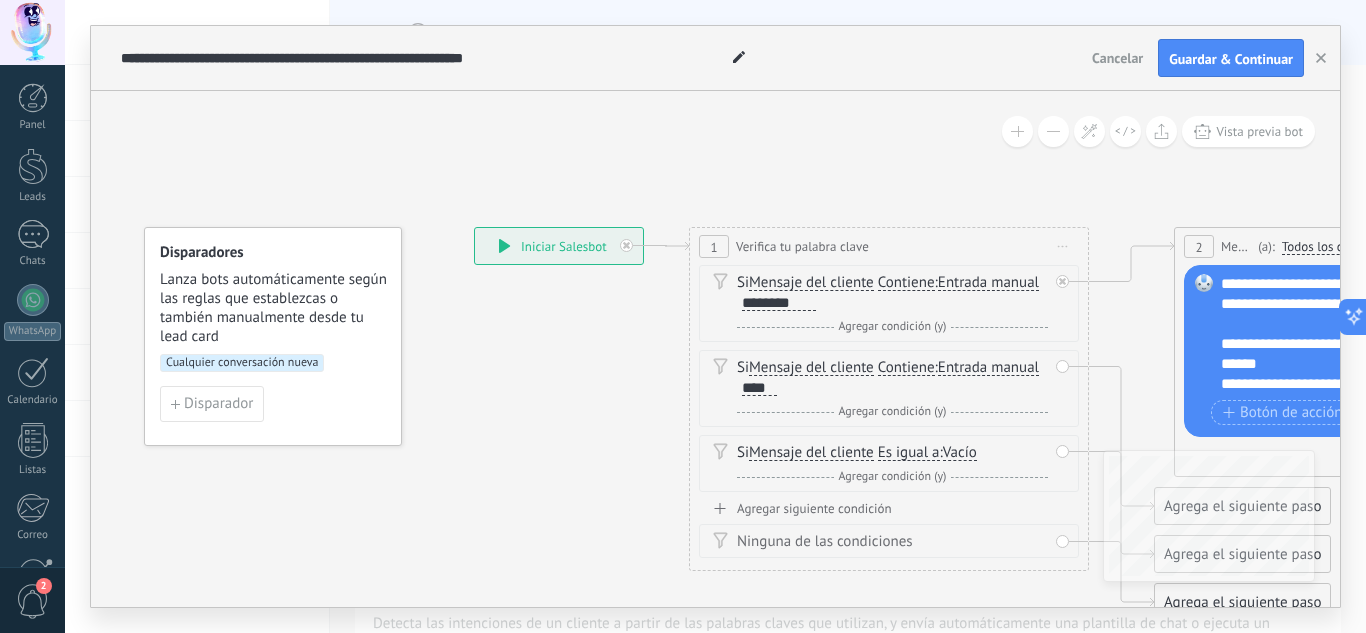 click on "Lanza bots automáticamente según las reglas que establezcas o también manualmente desde tu lead card" at bounding box center (274, 308) 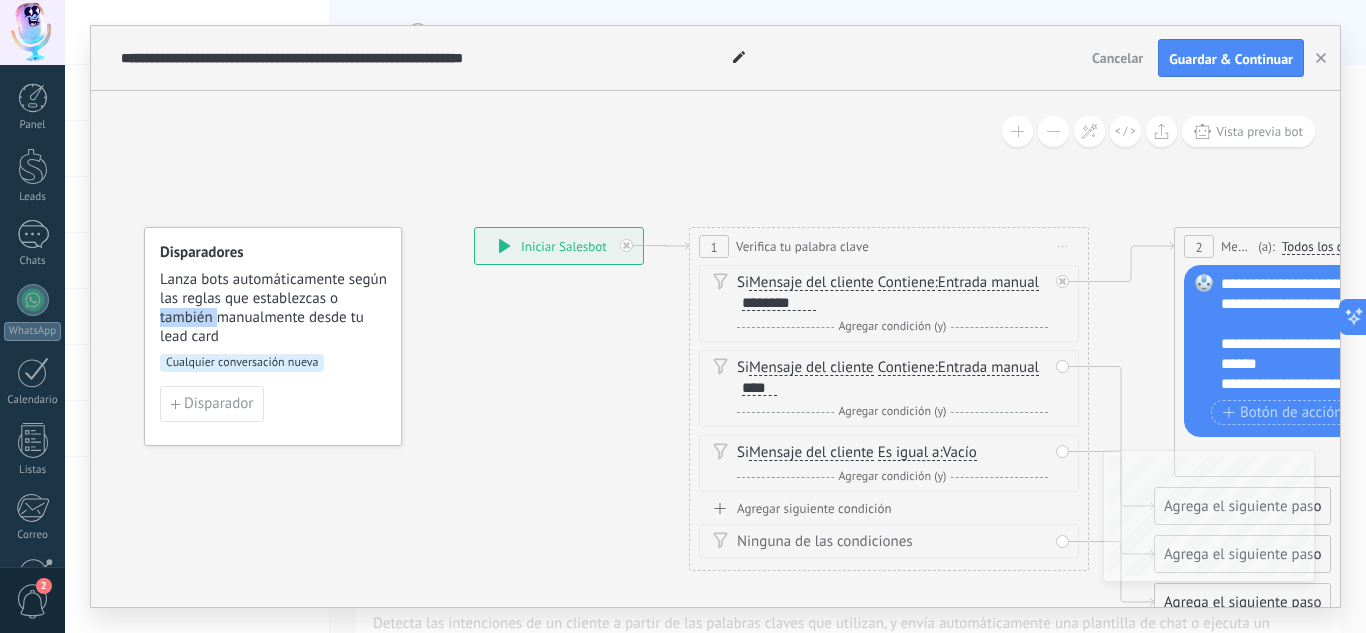 click on "Lanza bots automáticamente según las reglas que establezcas o también manualmente desde tu lead card" at bounding box center (274, 308) 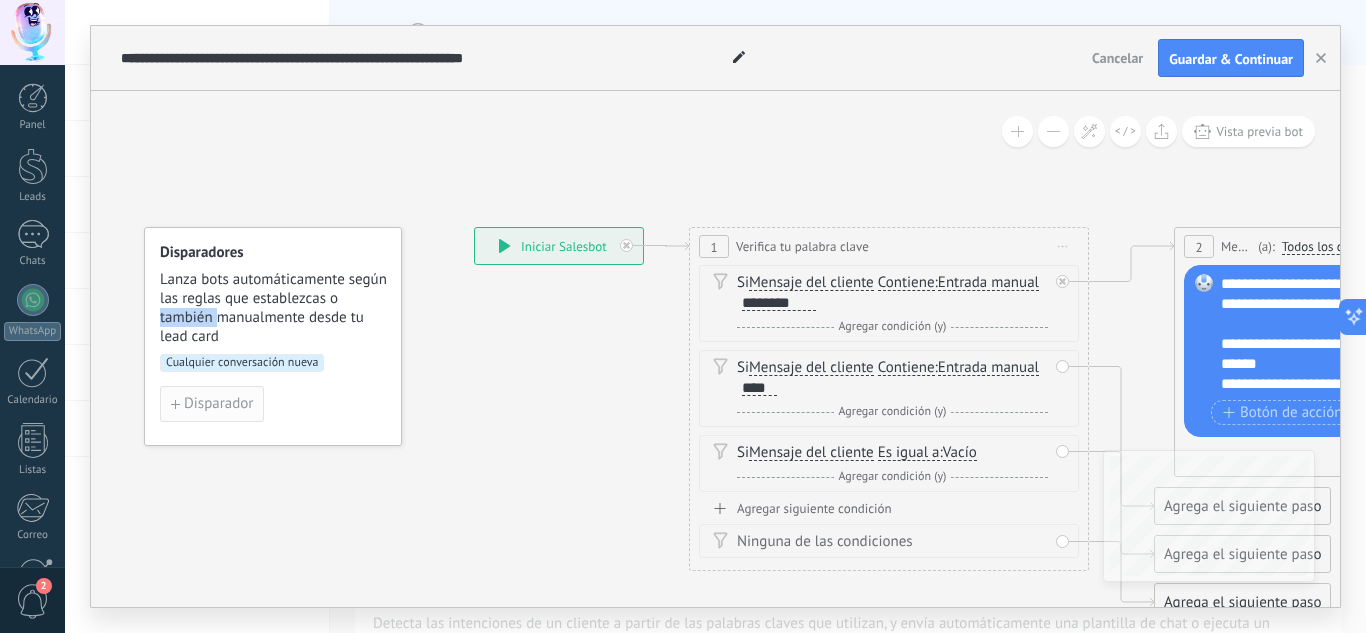 click on "Disparador" at bounding box center [218, 404] 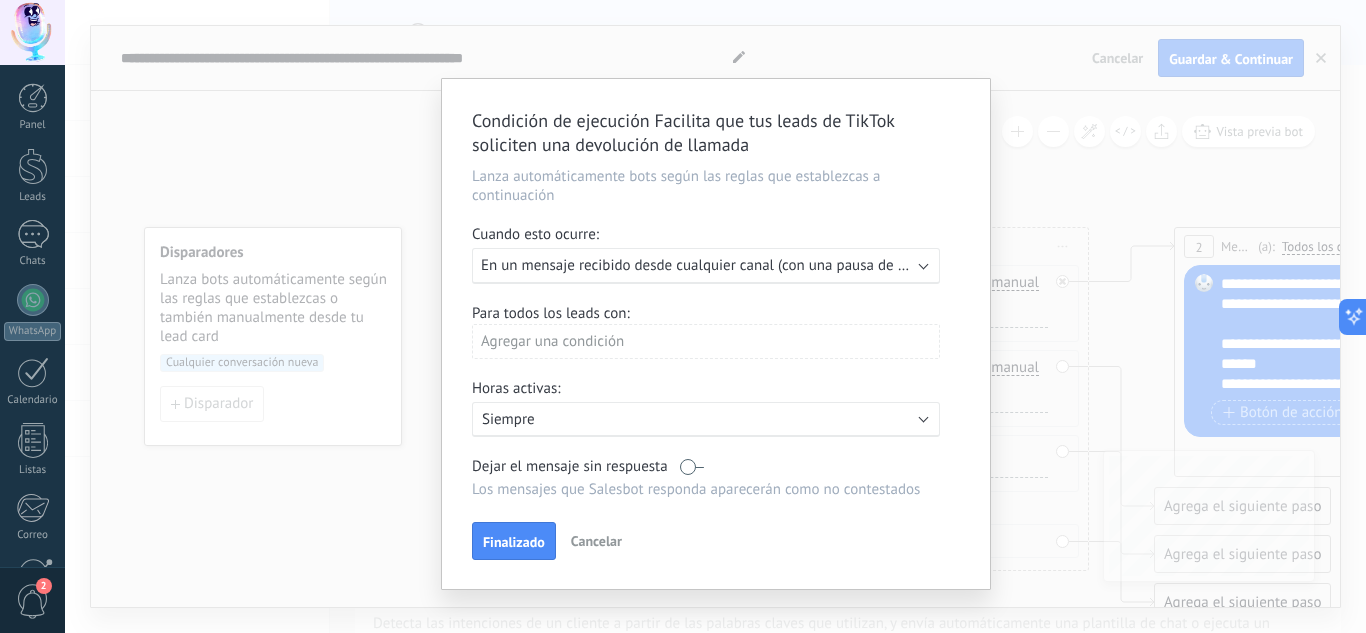 click on "En un mensaje recibido desde cualquier canal (con una pausa de un día)" at bounding box center (711, 265) 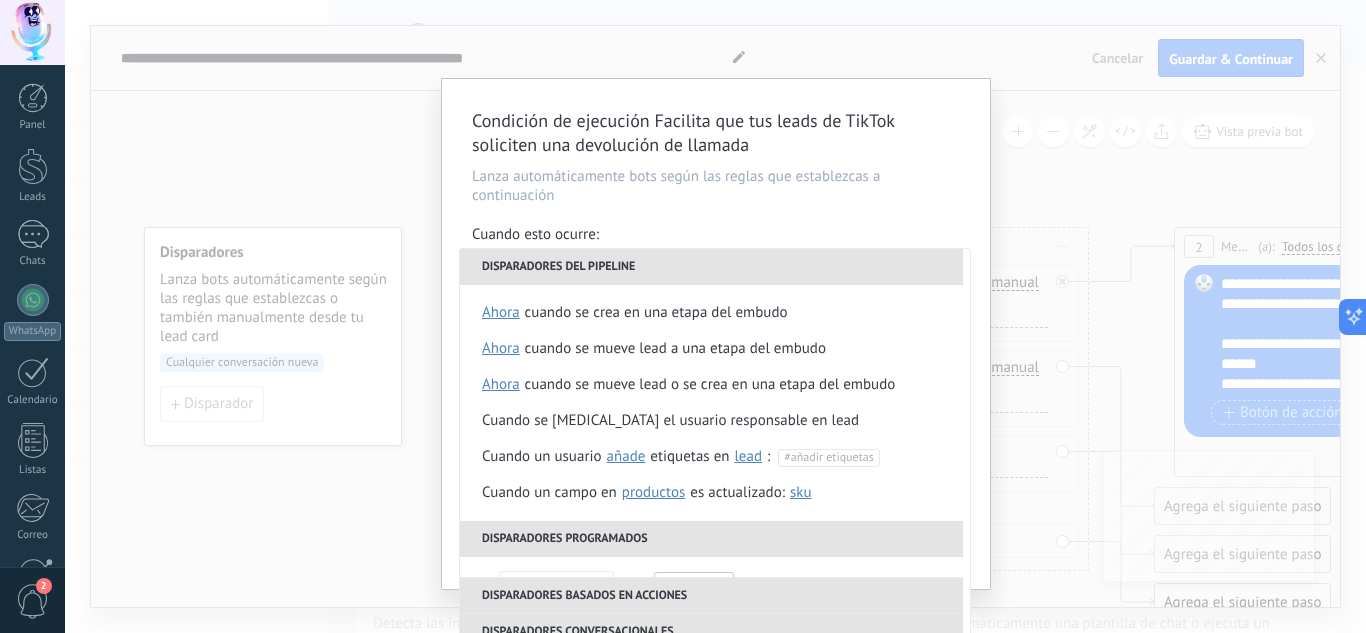 click on "Disparadores del pipeline" at bounding box center (711, 267) 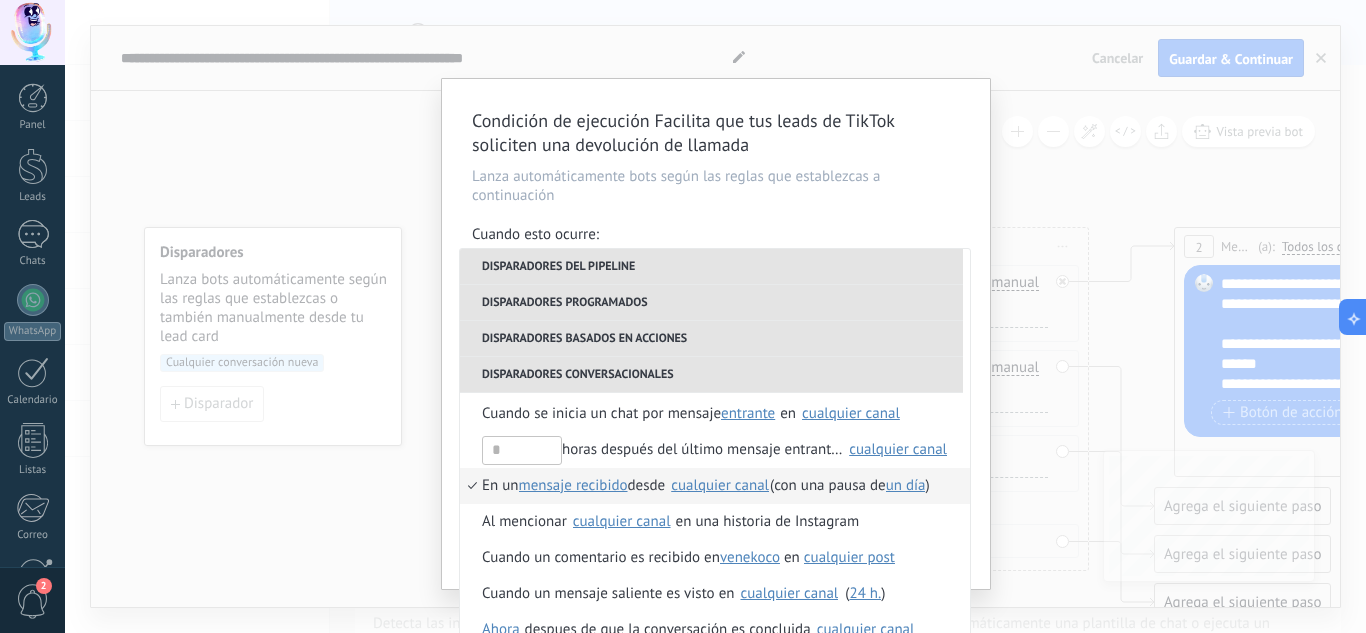 scroll, scrollTop: 500, scrollLeft: 0, axis: vertical 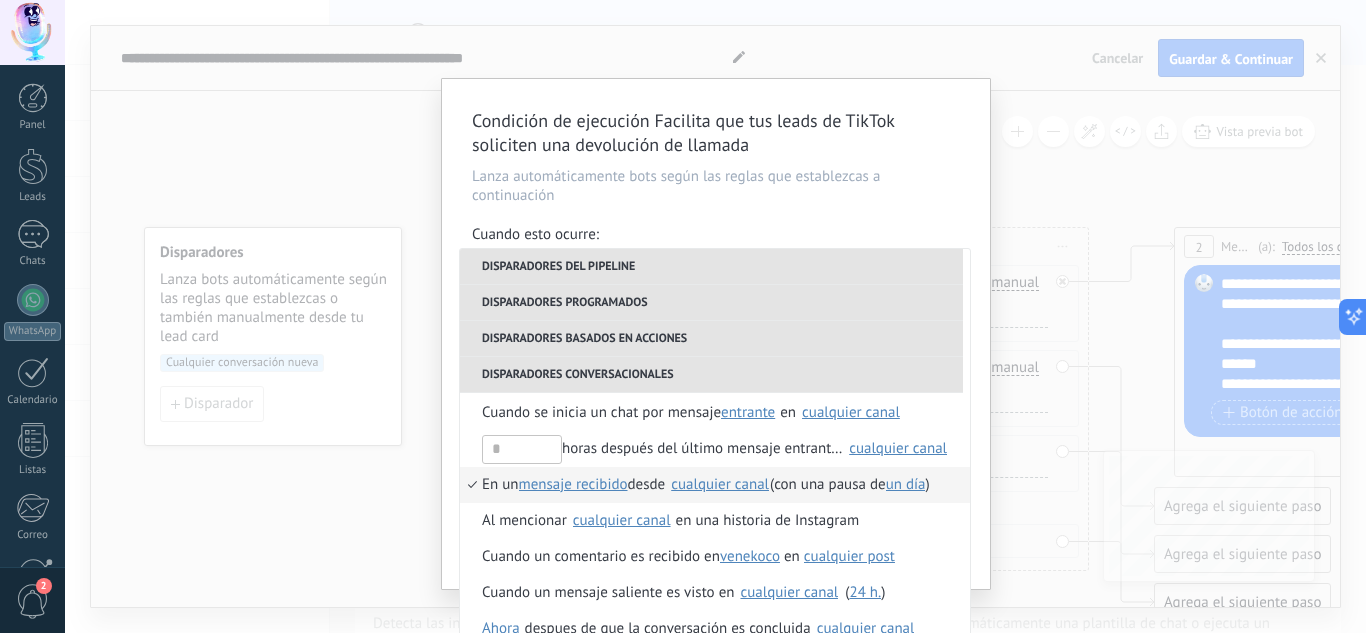 click on "cualquier canal" at bounding box center (720, 484) 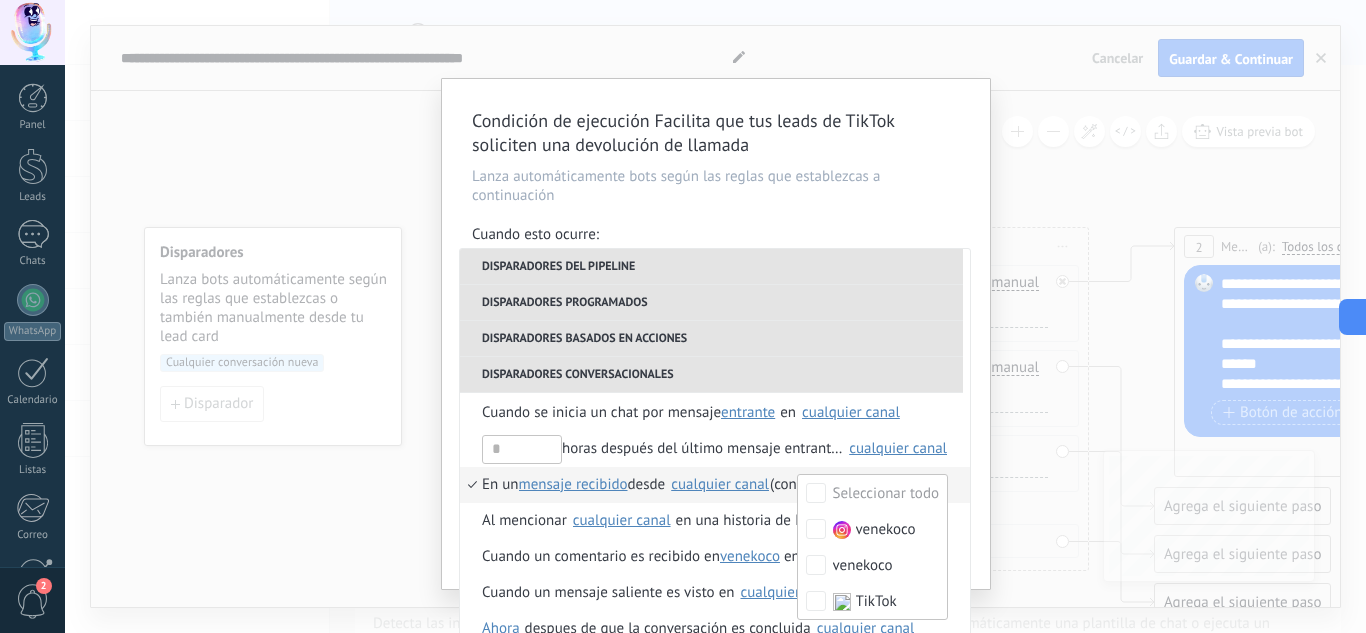 click on "cualquier canal" at bounding box center (720, 484) 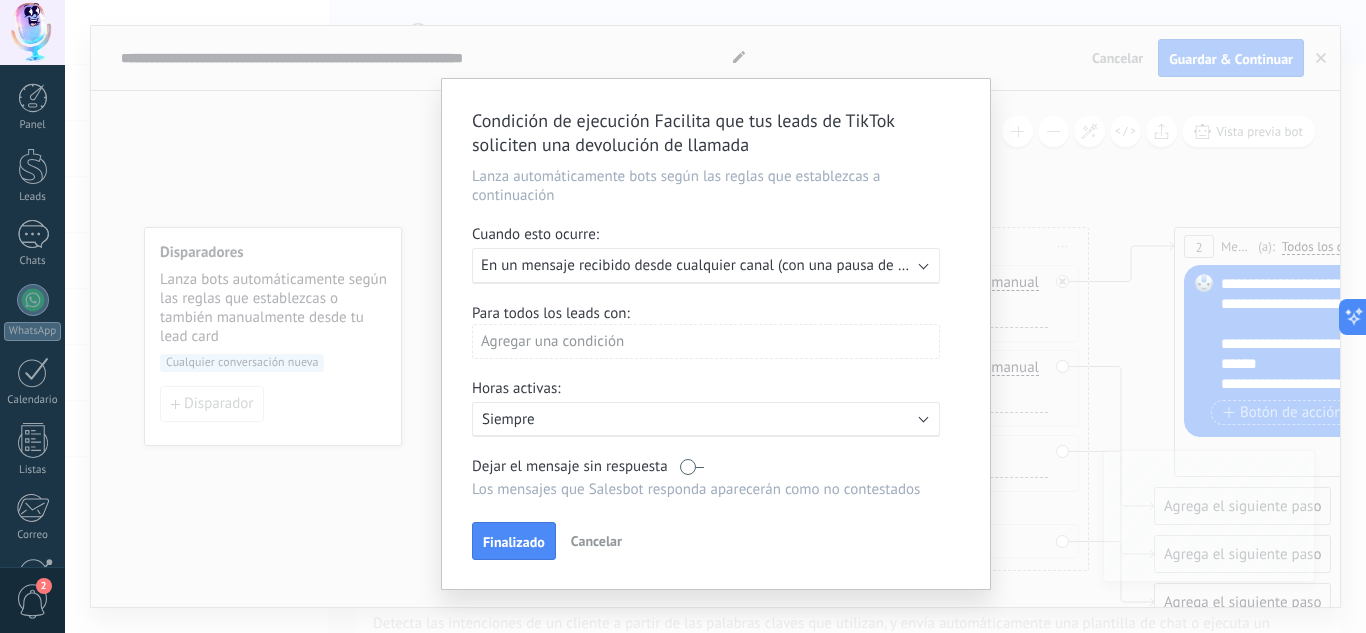 click on "En un mensaje recibido desde cualquier canal (con una pausa de Un día)" at bounding box center (712, 265) 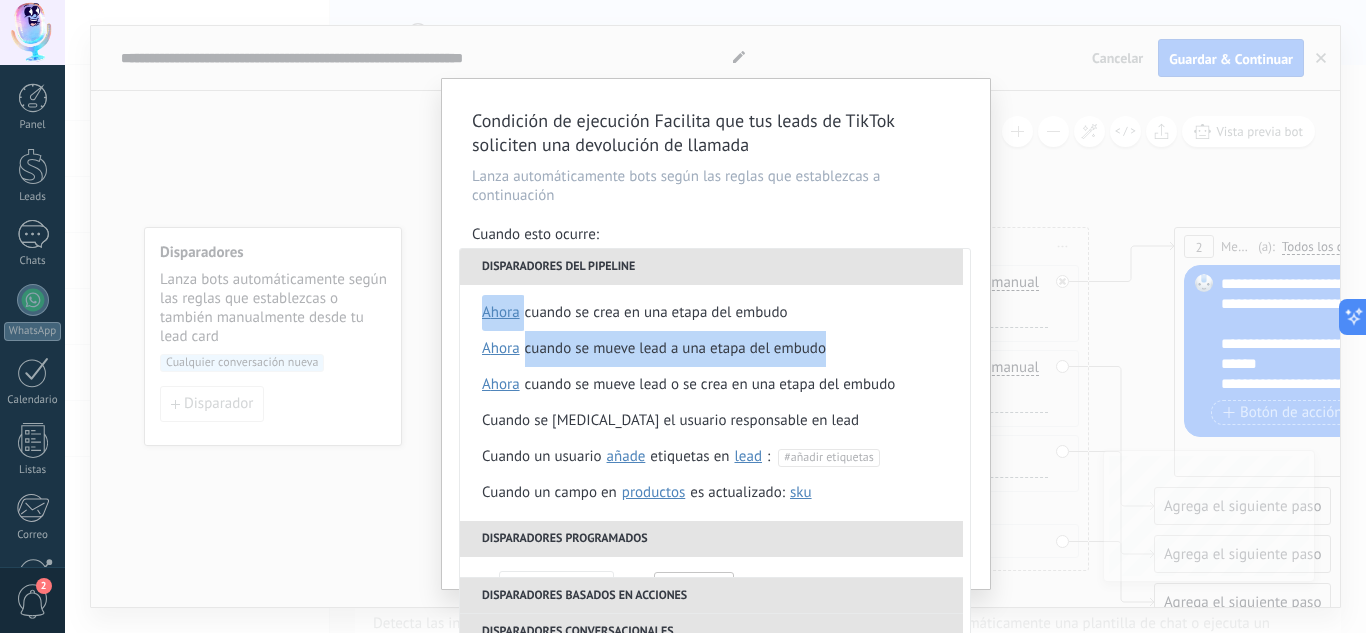 drag, startPoint x: 955, startPoint y: 314, endPoint x: 965, endPoint y: 353, distance: 40.261642 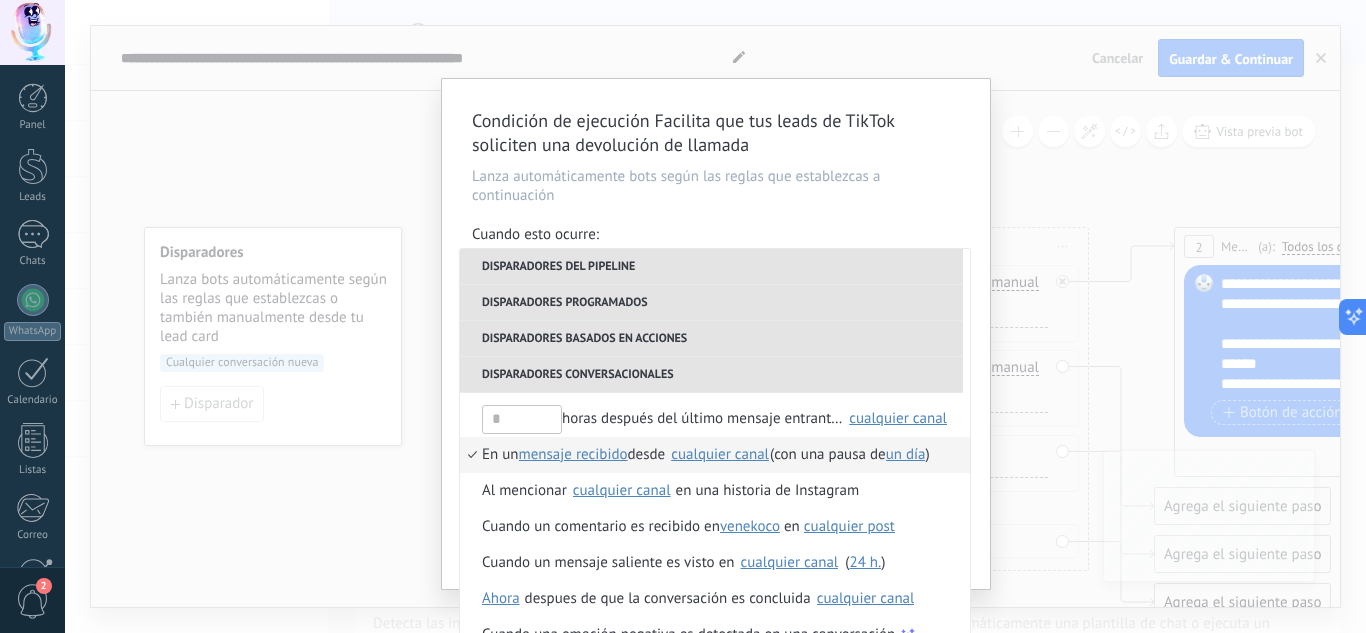 scroll, scrollTop: 544, scrollLeft: 0, axis: vertical 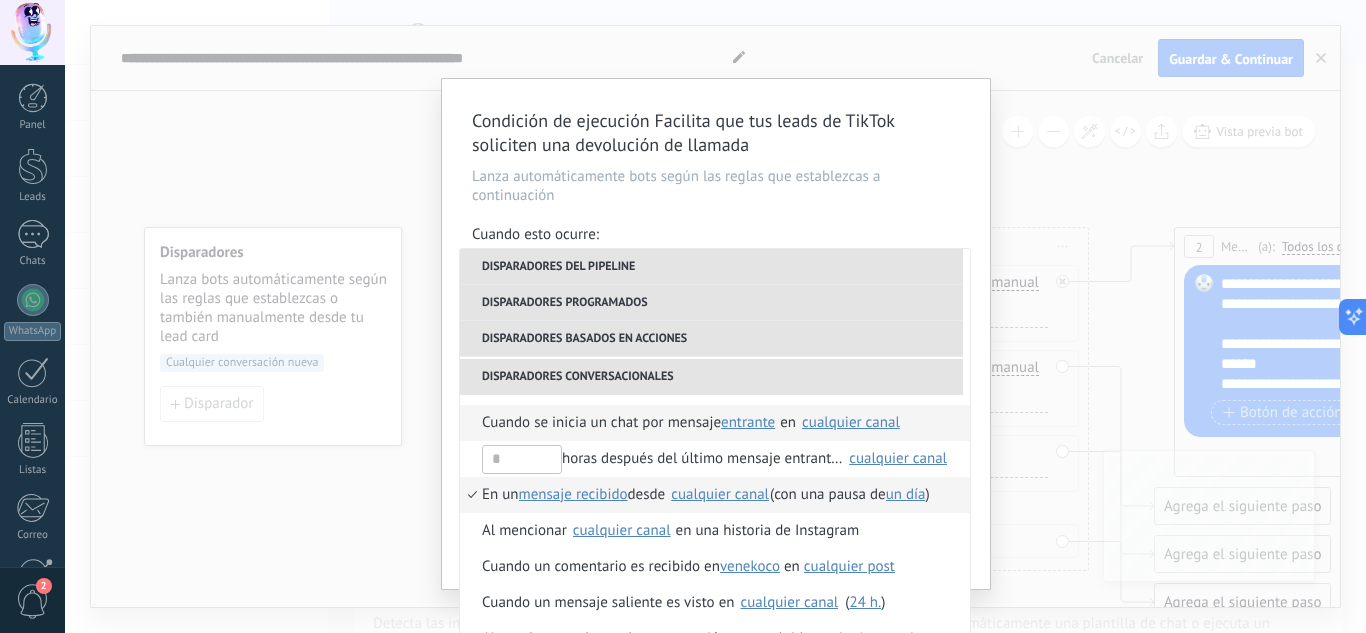 click on "Cuando se inicia un chat por mensaje" at bounding box center [601, 423] 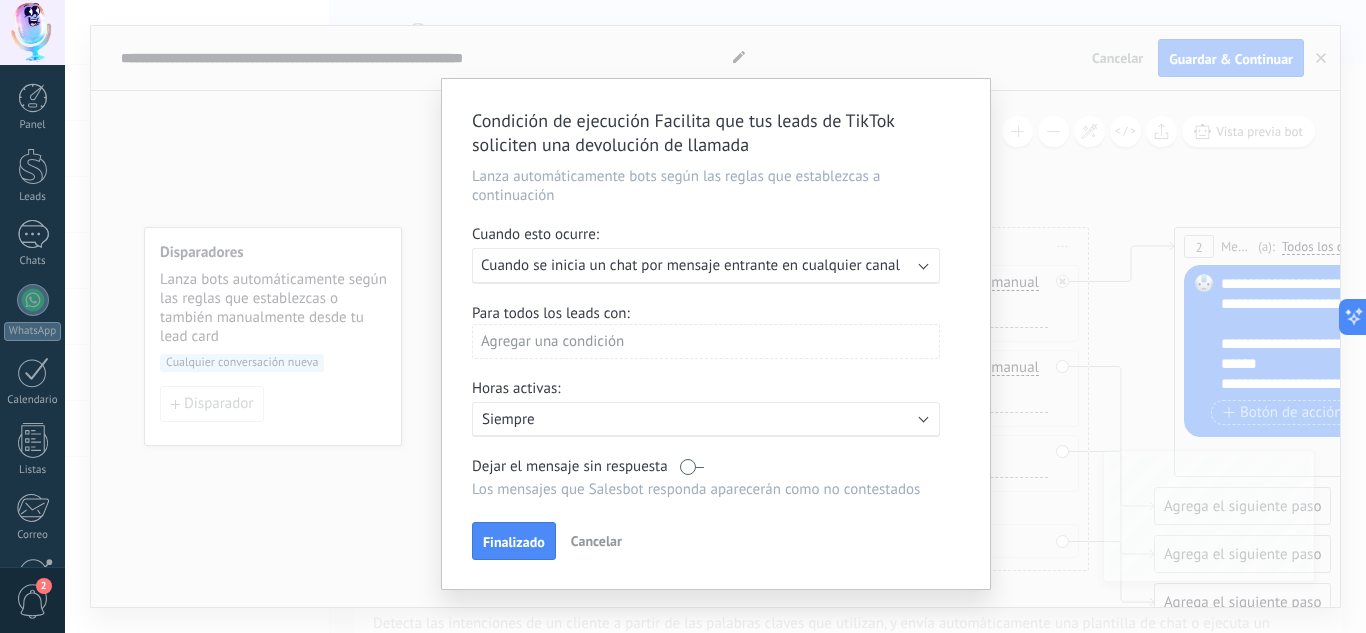 click on "Ejecutar:  Cuando se inicia un chat por mensaje entrante en cualquier canal" at bounding box center [706, 266] 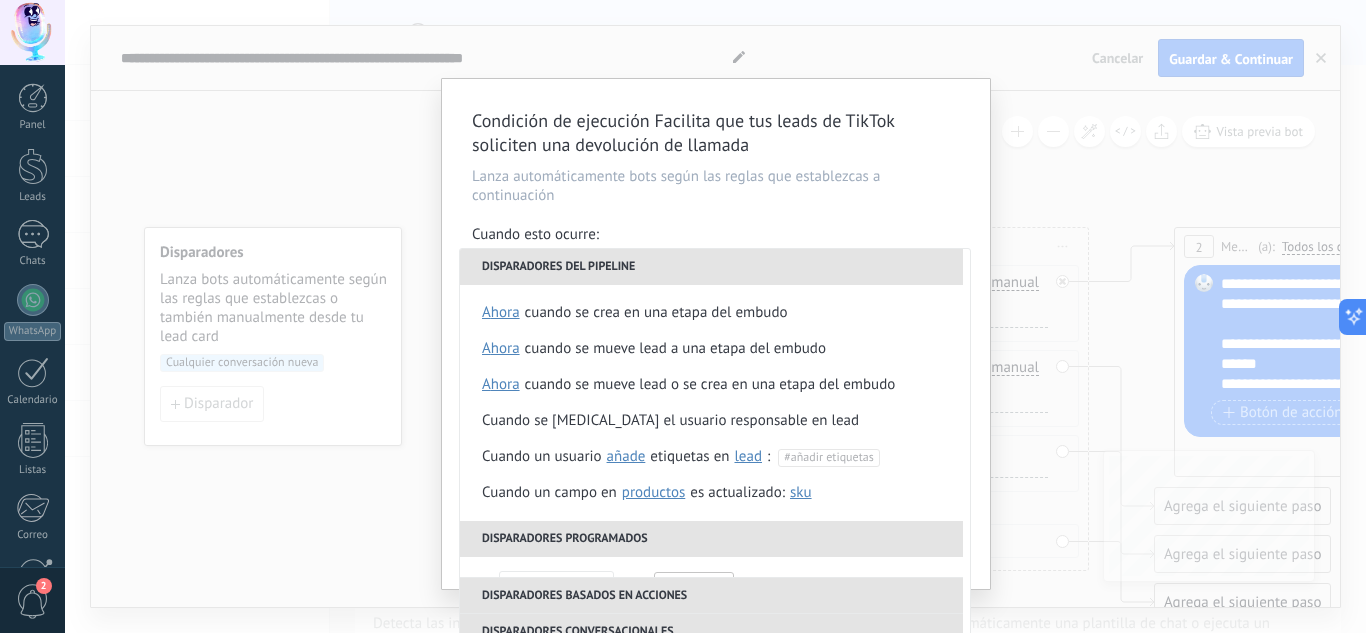 click on "Condición de ejecución Facilita que tus leads de TikTok soliciten una devolución de llamada Lanza automáticamente bots según las reglas que establezcas a continuación Cuando esto ocurre: Ejecutar:  Cuando se inicia un chat por mensaje entrante en cualquier canal Disparadores del pipeline Cuando se crea en una etapa del embudo ahora después de 5 minutos después de 10 minutos un día Seleccionar un intervalo ahora Cuando se mueve lead a una etapa del embudo ahora después de 5 minutos después de 10 minutos un día Seleccionar un intervalo ahora Cuando se mueve lead o se crea en una etapa del embudo ahora después de 5 minutos después de 10 minutos un día Seleccionar un intervalo ahora Cuando se cambia el usuario responsable en lead Cuando un usuario  añade elimina añade  etiquetas en  lead contacto compañía lead : #añadir etiquetas Cuando un campo en  Productos contacto compañía lead Productos  es actualizado:  SKU Grupo Precio Descripción External ID Unit Oferta especial 1 Puntos por compra" at bounding box center (716, 334) 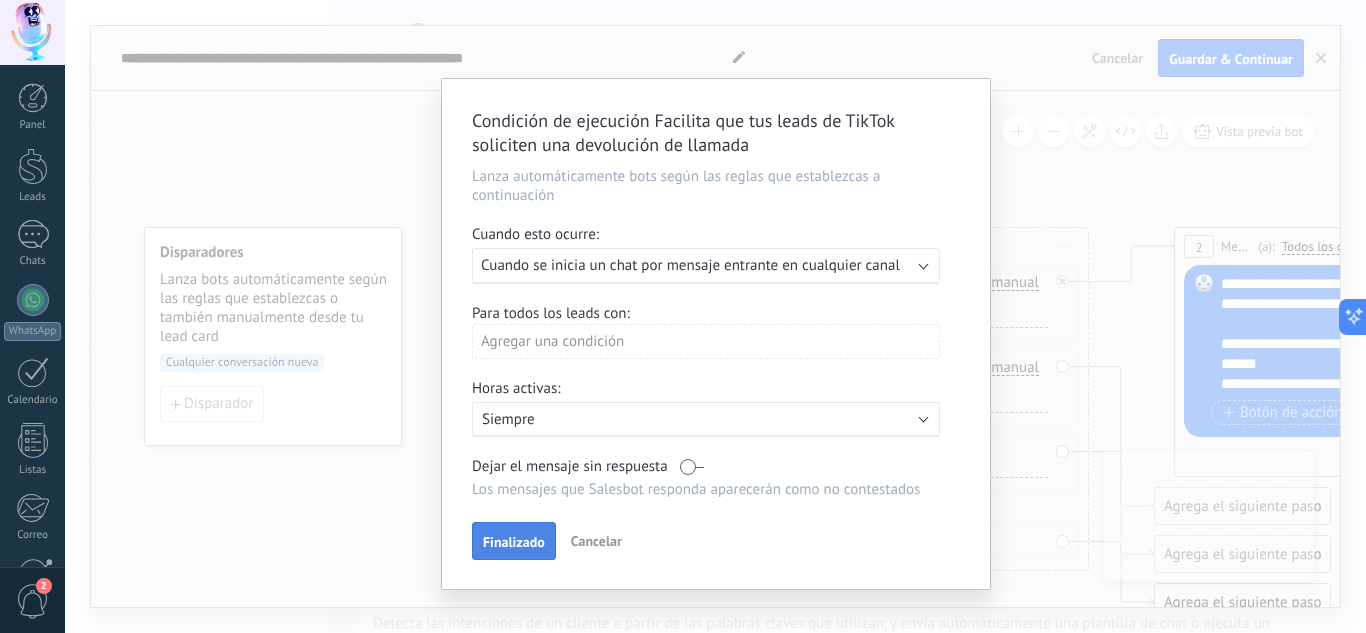 click on "Finalizado" at bounding box center [514, 542] 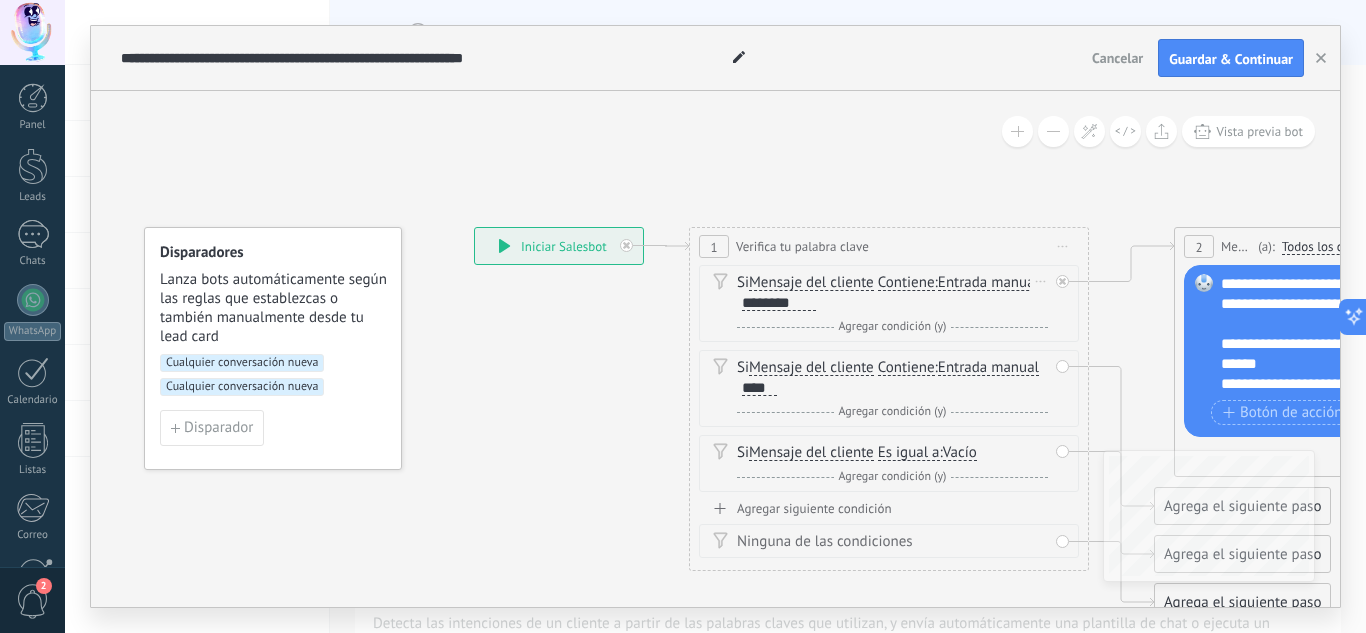 click on "Entrada manual" at bounding box center [988, 283] 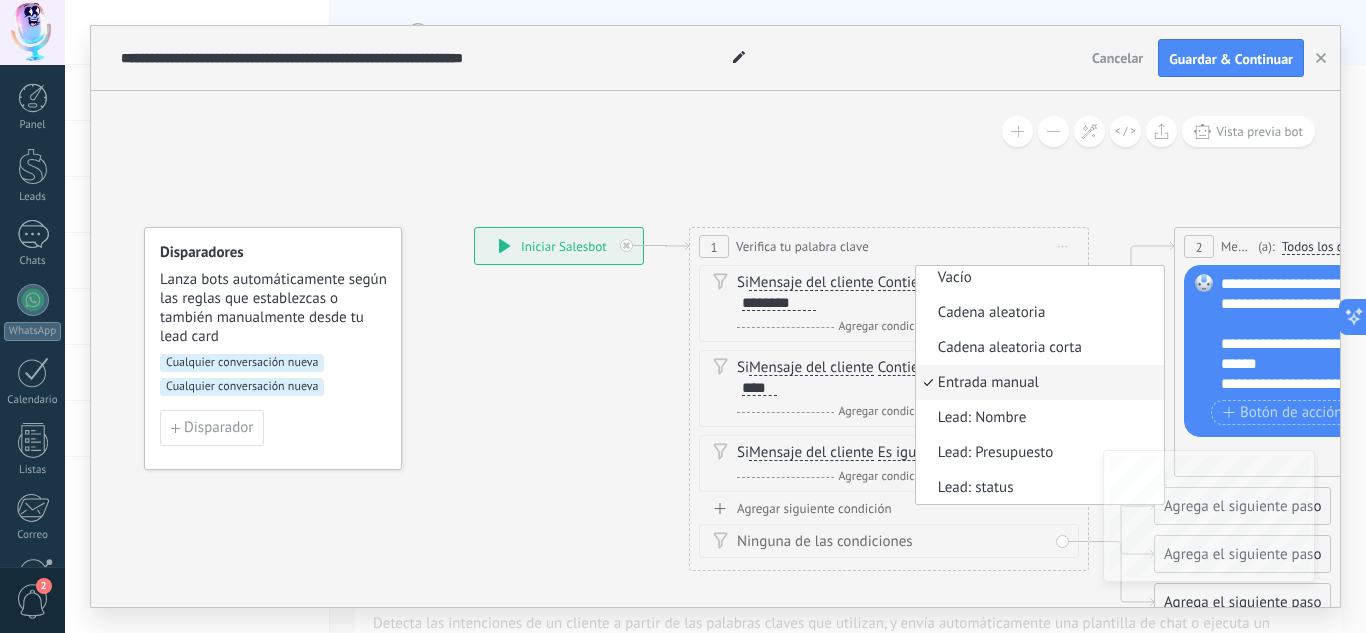 click 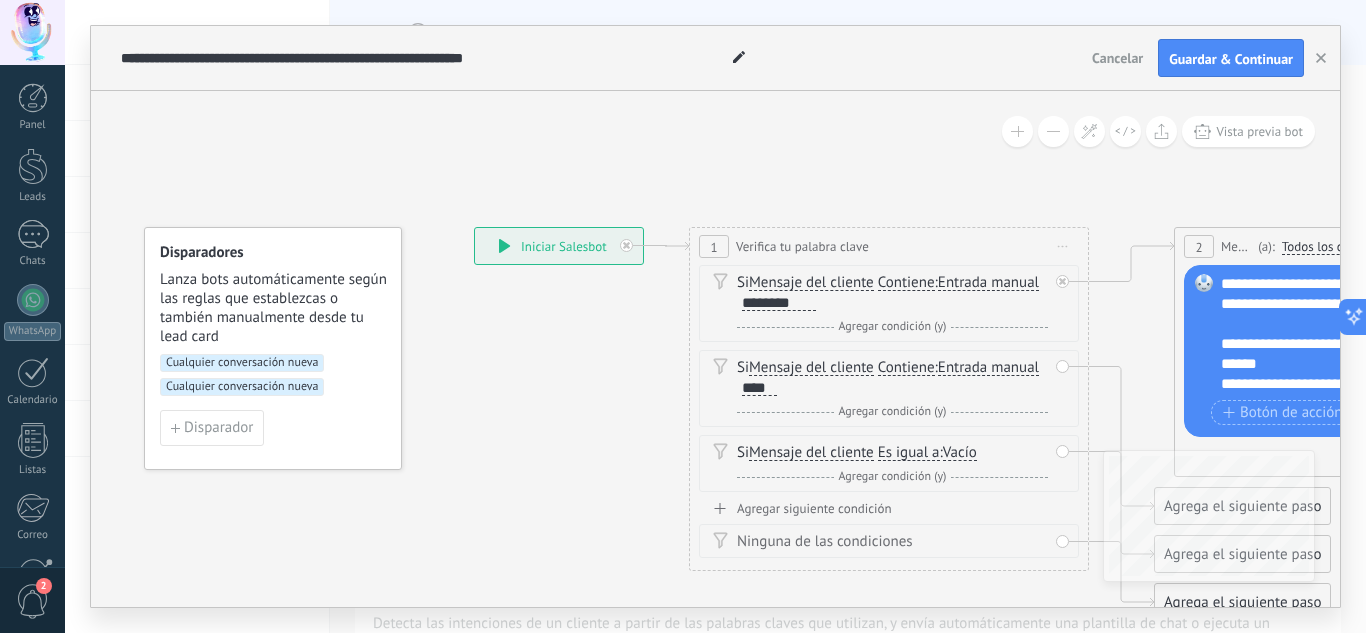 click on "Agregar siguiente condición" at bounding box center [889, 508] 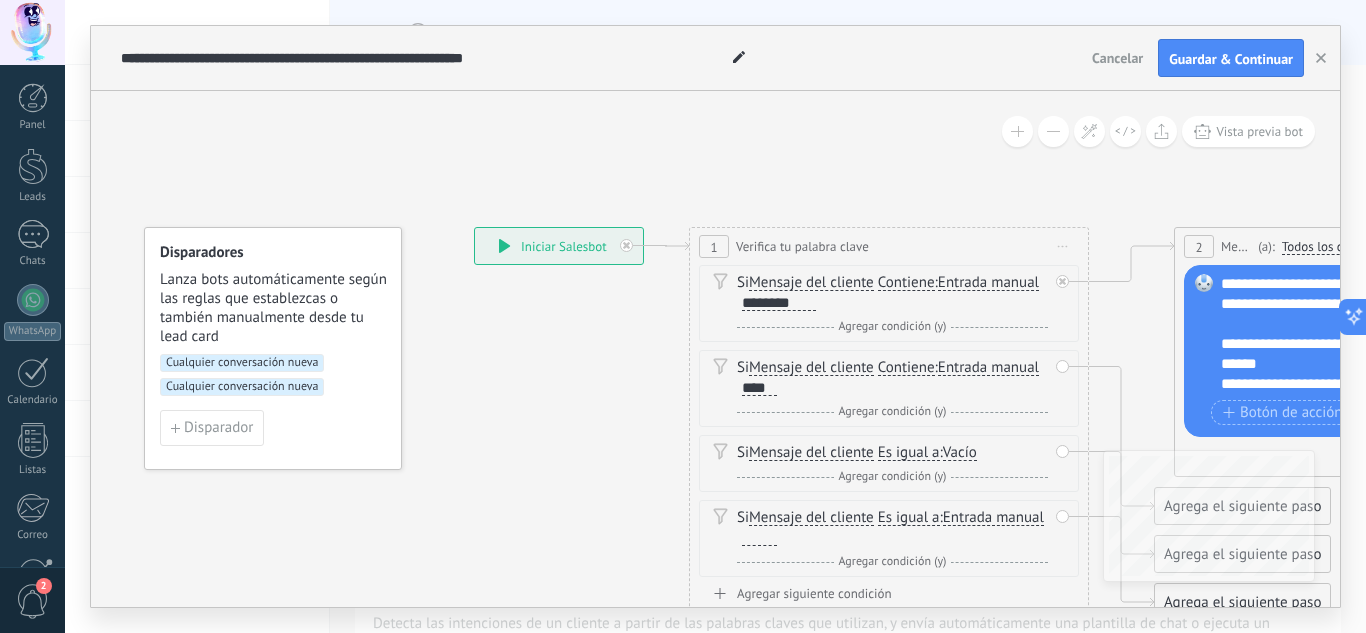 drag, startPoint x: 1365, startPoint y: 129, endPoint x: 1250, endPoint y: 180, distance: 125.80143 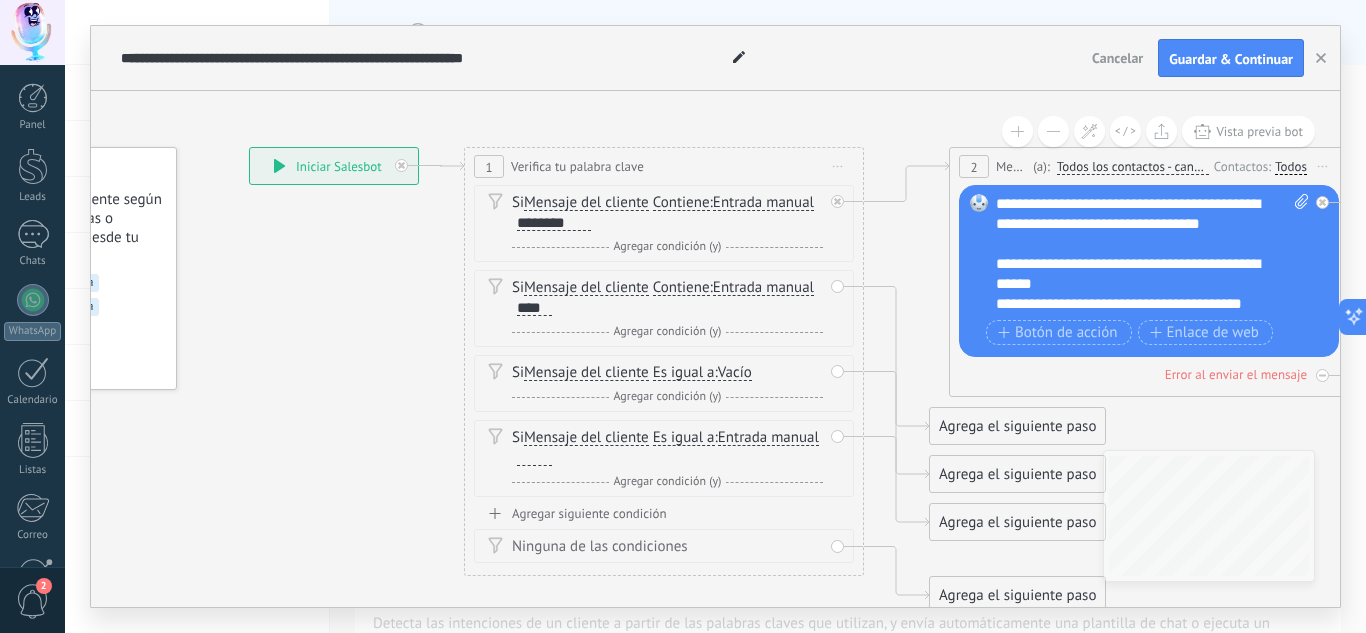 drag, startPoint x: 1250, startPoint y: 180, endPoint x: 1020, endPoint y: 102, distance: 242.86621 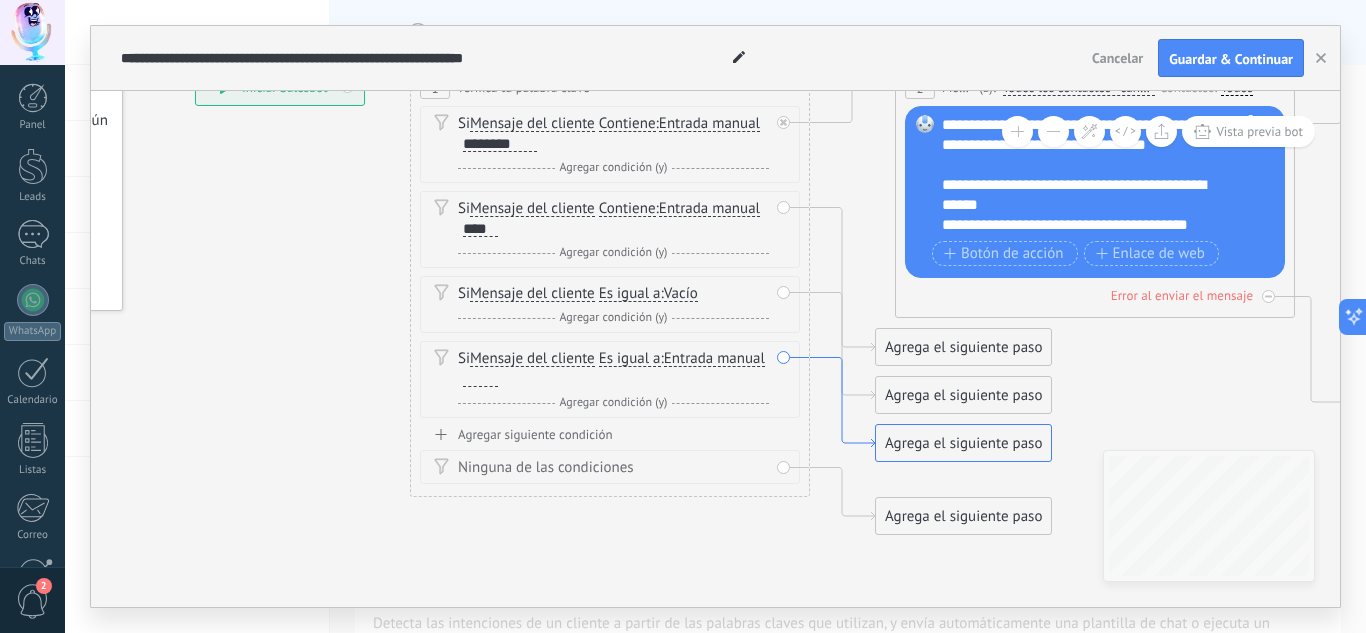 drag, startPoint x: 884, startPoint y: 523, endPoint x: 835, endPoint y: 442, distance: 94.66784 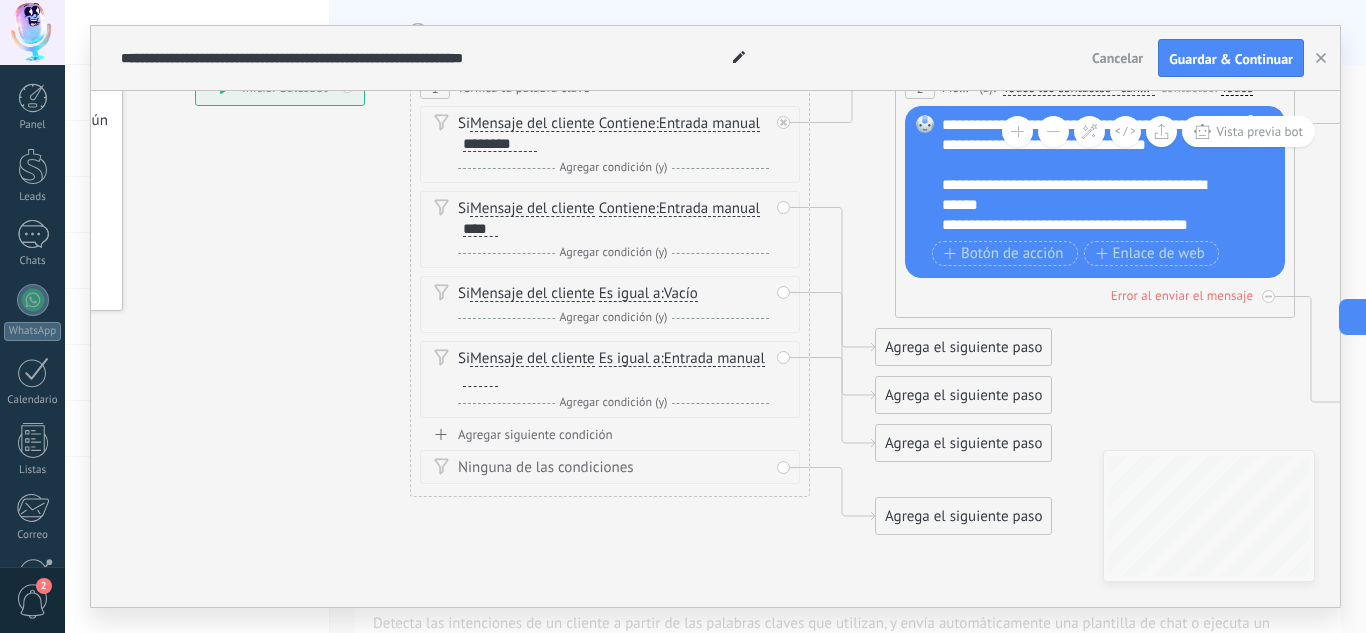 click on "Agrega el siguiente paso" at bounding box center [963, 516] 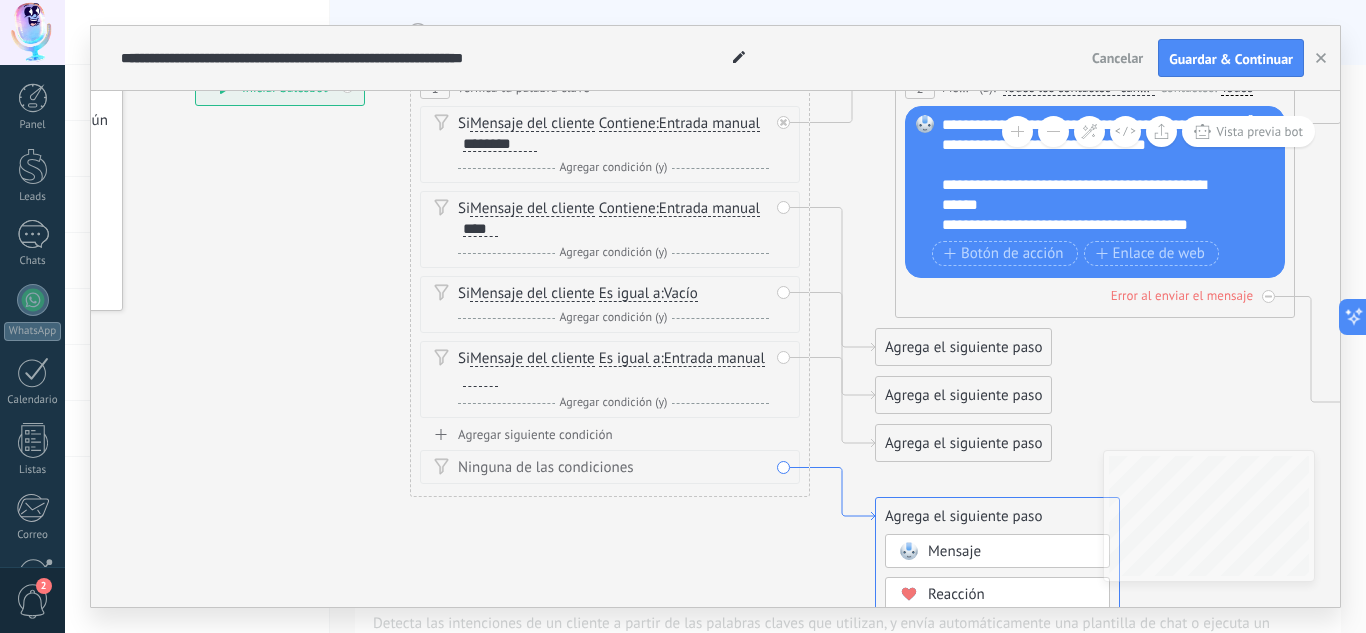 click 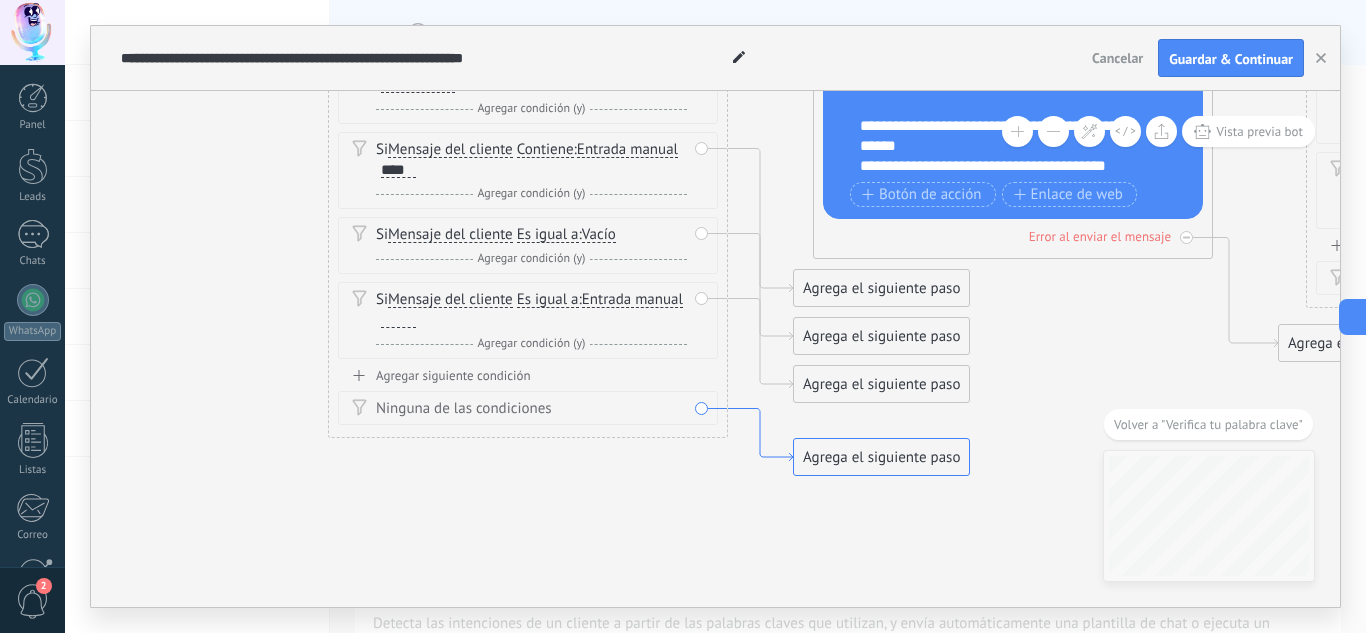 drag, startPoint x: 634, startPoint y: 344, endPoint x: 769, endPoint y: 461, distance: 178.6449 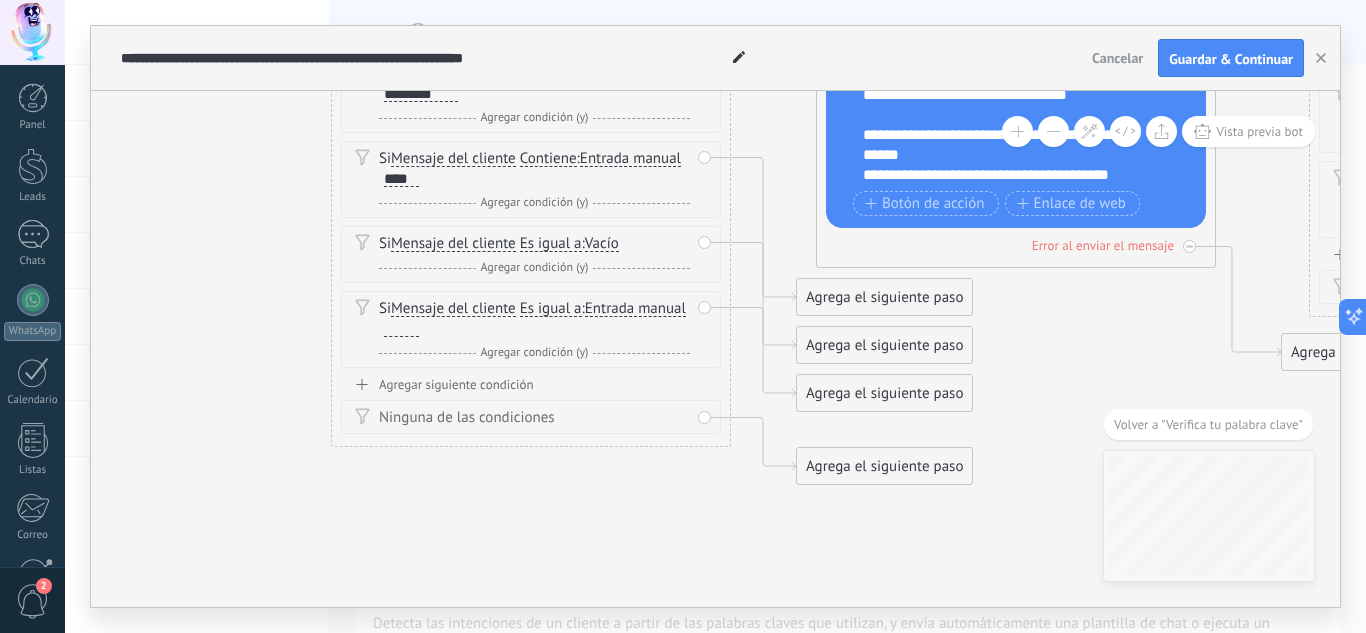 click on "Volver a "Verifica tu palabra clave"" at bounding box center (1208, 424) 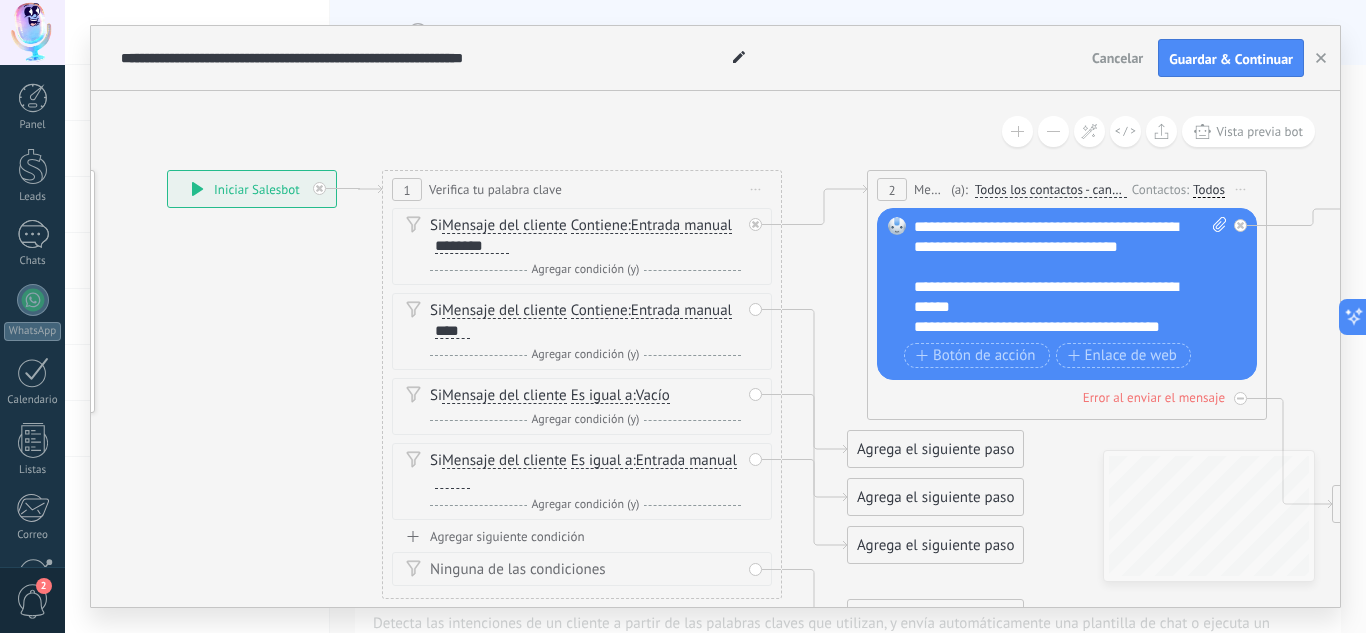 drag, startPoint x: 242, startPoint y: 288, endPoint x: 214, endPoint y: 390, distance: 105.773346 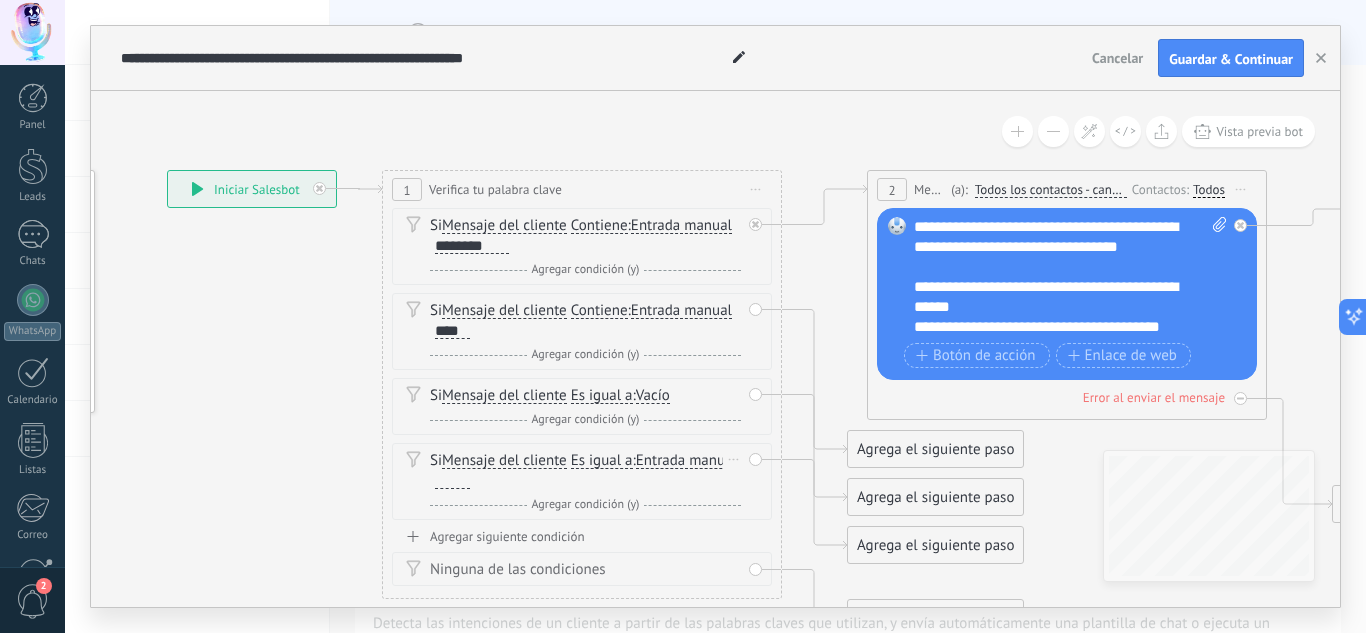 click on "Si
Mensaje del cliente
Mensaje del cliente
Emoción de la conversación
Comentario del cliente
El cliente
Código de chat activo
Mensajero de chat activo
Fuente de cliente potencial
Estado de la conversación
Estado de respuesta
Estado de interacción
a" at bounding box center (585, 471) 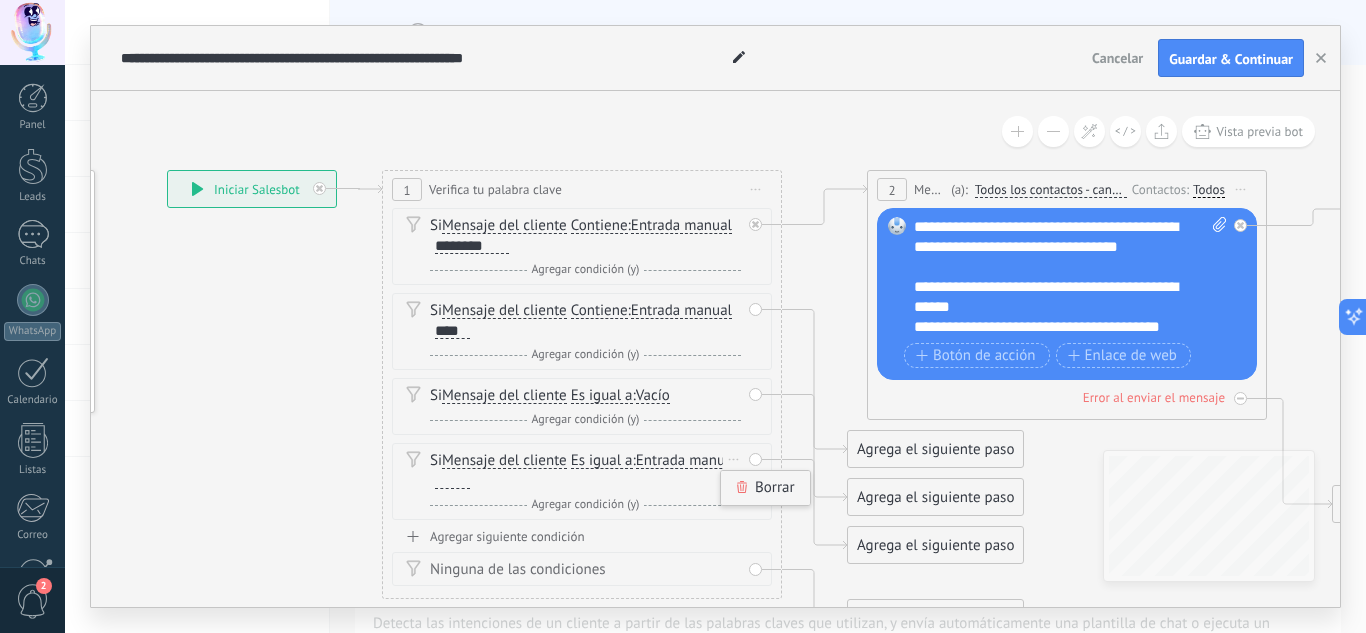 click on "Borrar" at bounding box center [765, 488] 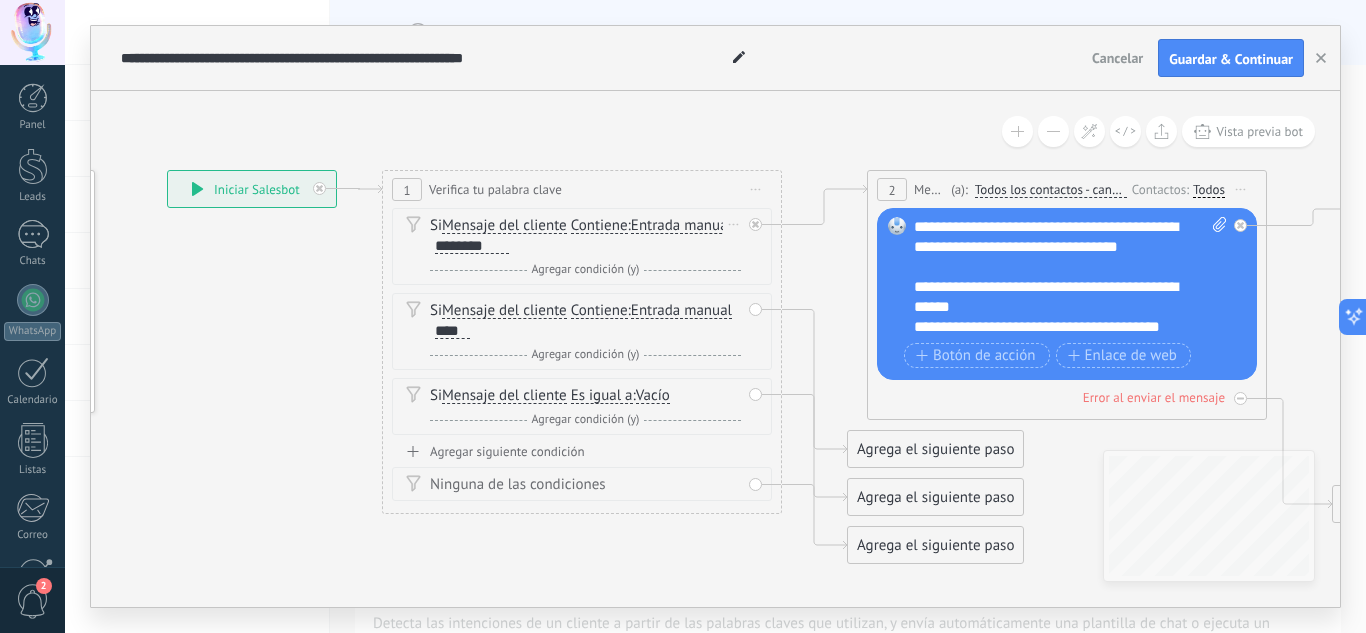 click on "Si
Mensaje del cliente
Mensaje del cliente
Emoción de la conversación
Comentario del cliente
El cliente
Código de chat activo
Mensajero de chat activo
Fuente de cliente potencial
Estado de la conversación
de" at bounding box center (582, 246) 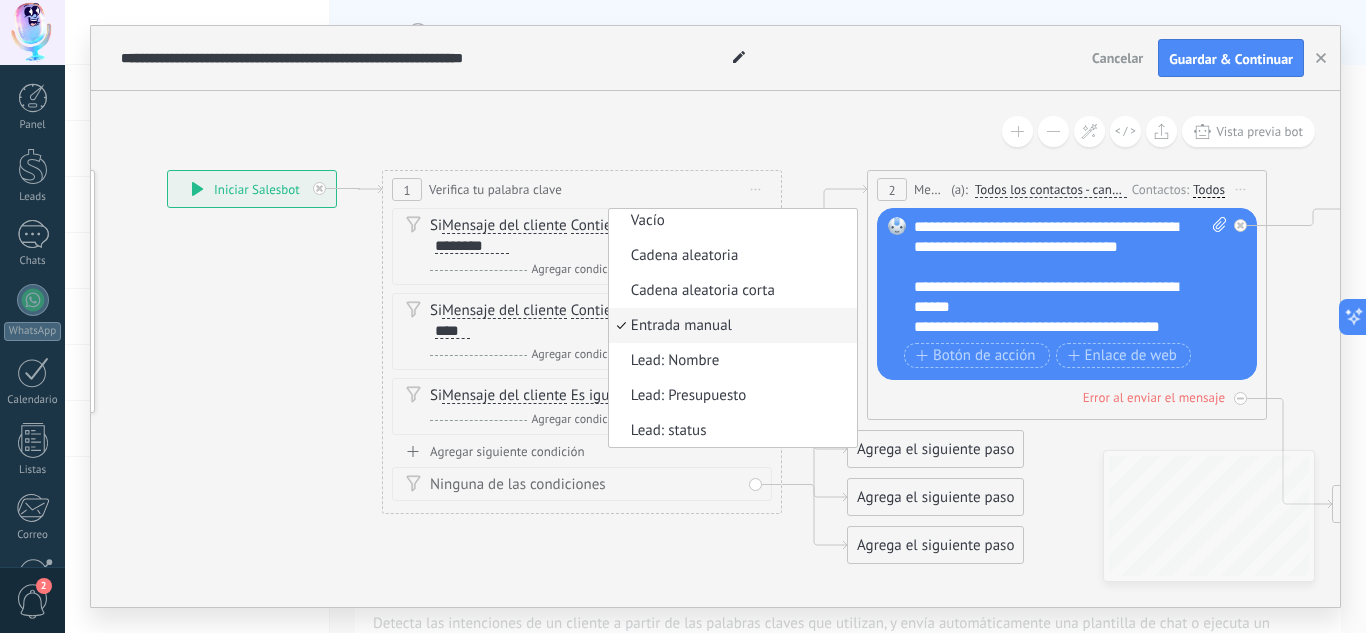 click on "Si
Mensaje del cliente
Mensaje del cliente
Emoción de la conversación
Comentario del cliente
El cliente
Código de chat activo
Mensajero de chat activo
Fuente de cliente potencial
Estado de la conversación
Estado de respuesta
Estado de interacción
a" at bounding box center [585, 236] 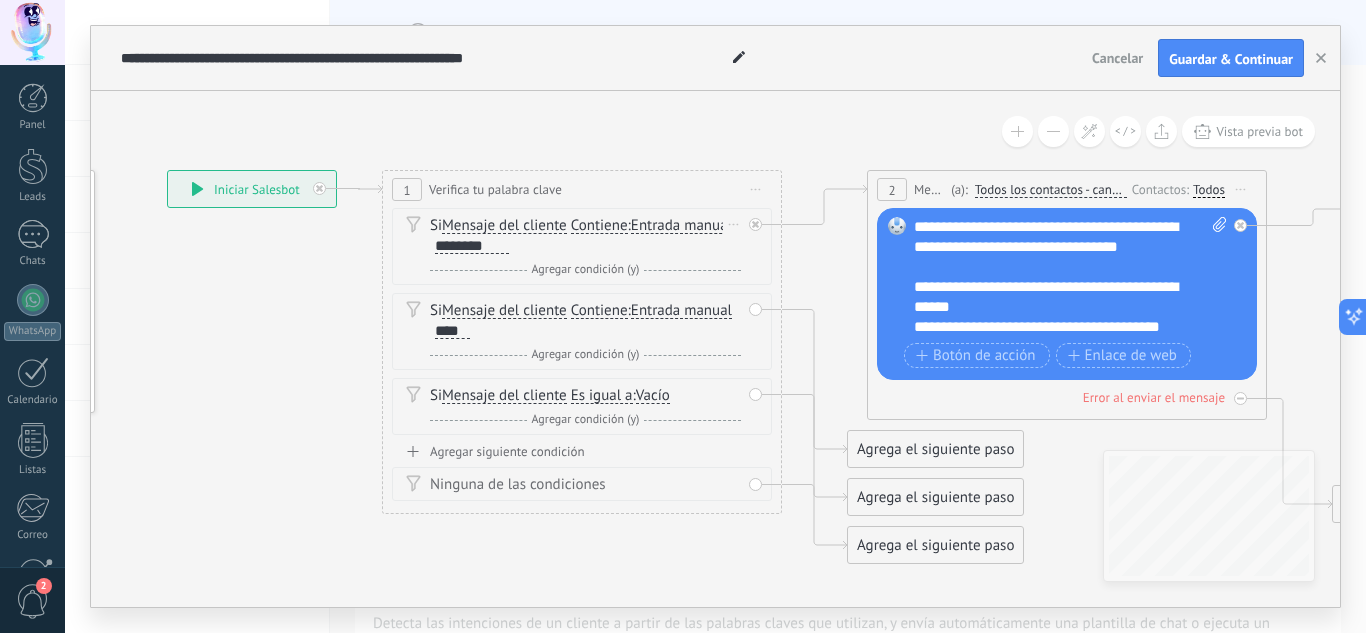click on "********" at bounding box center [472, 246] 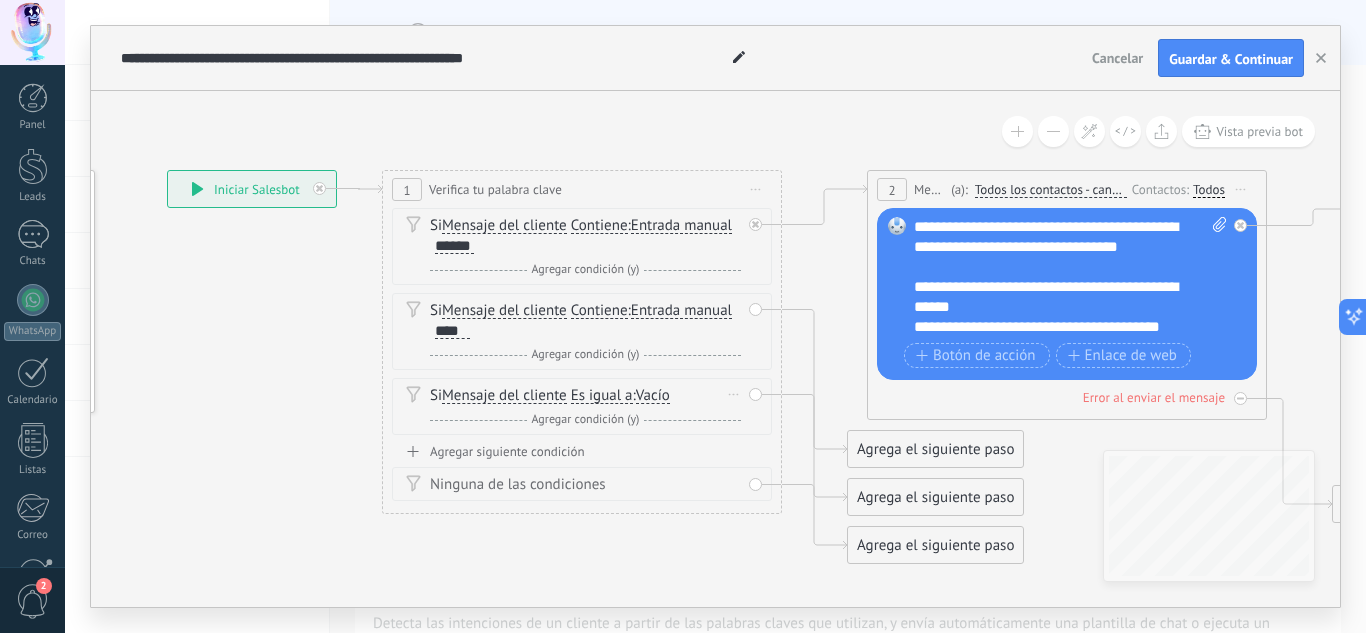 click on "Si
Mensaje del cliente
Mensaje del cliente
Emoción de la conversación
Comentario del cliente
El cliente
Código de chat activo
Mensajero de chat activo
Fuente de cliente potencial
Estado de la conversación
Estado de respuesta
Estado de interacción
a" at bounding box center (585, 396) 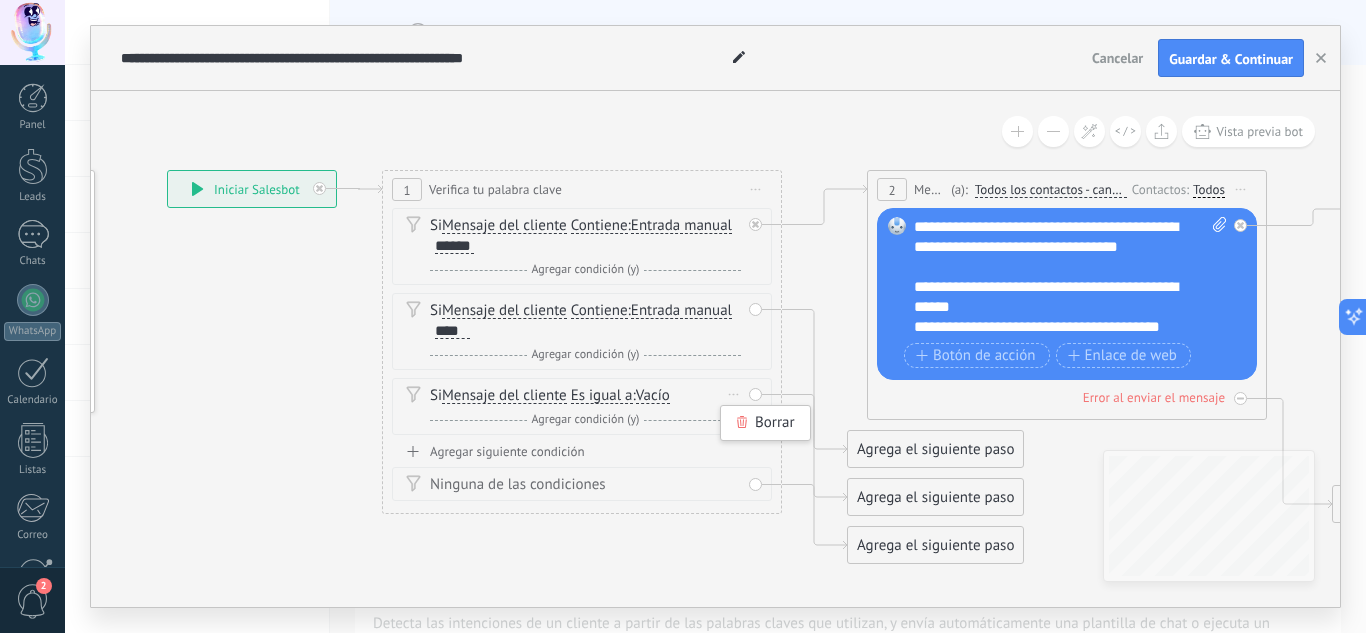 click on "Vacío" at bounding box center (653, 396) 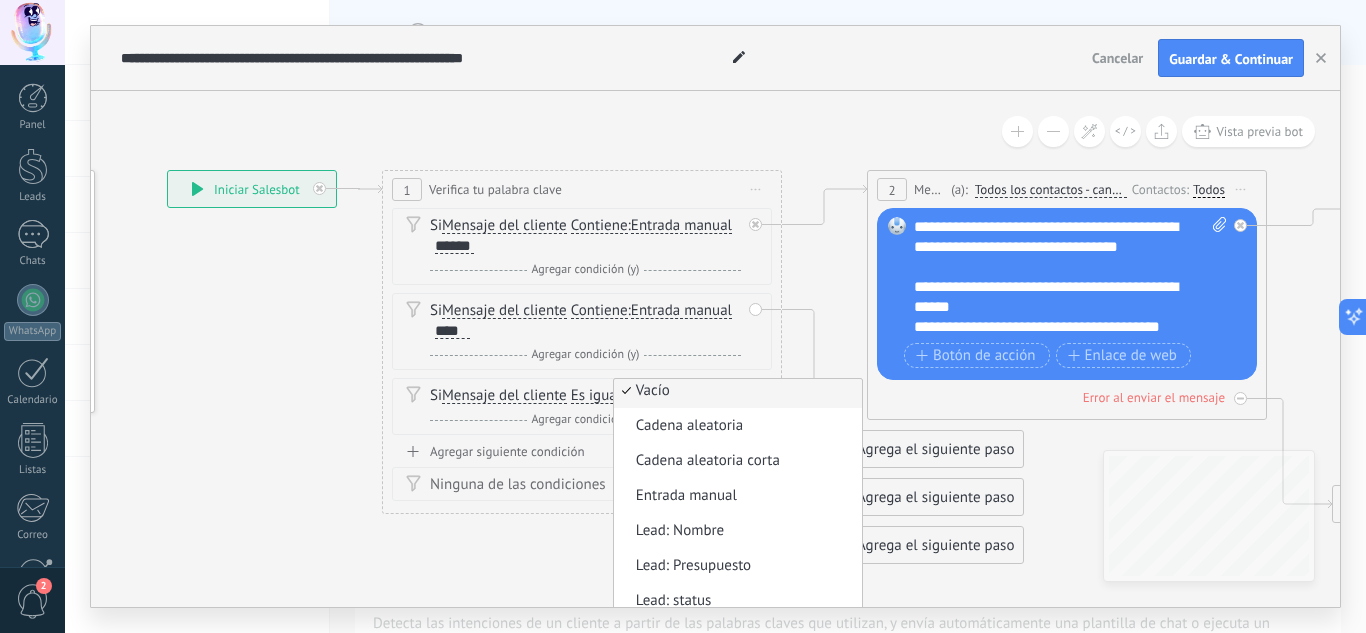 scroll, scrollTop: 0, scrollLeft: 0, axis: both 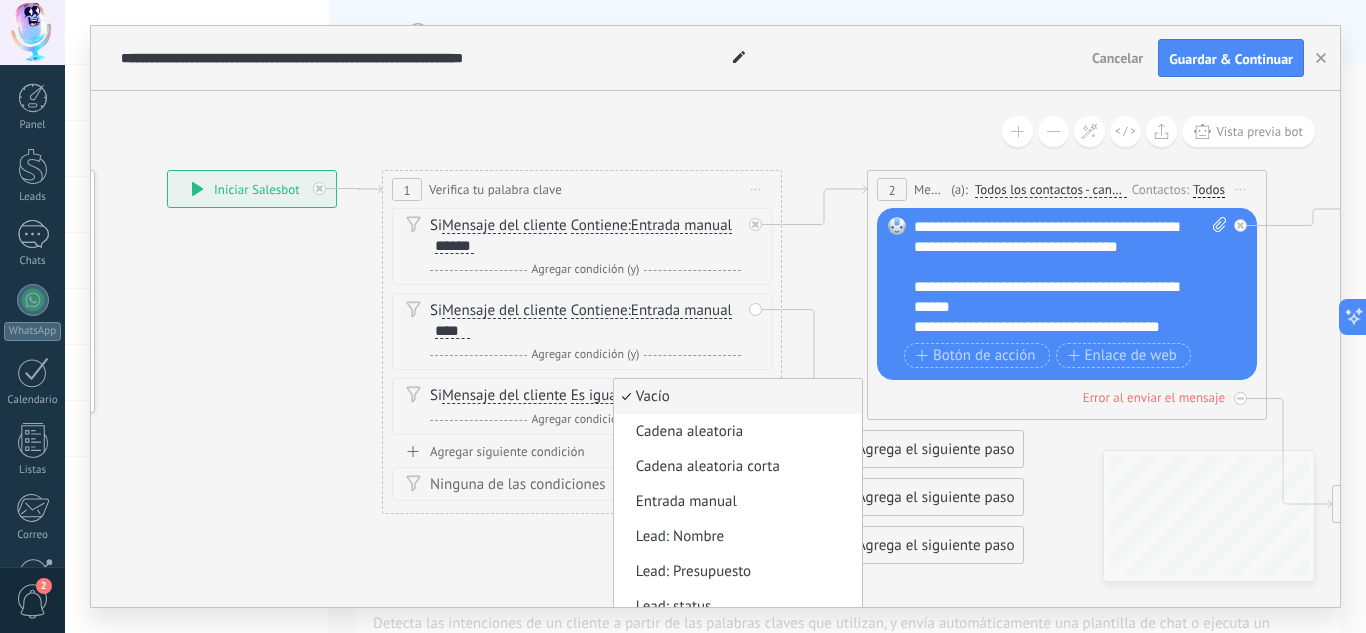 drag, startPoint x: 617, startPoint y: 397, endPoint x: 764, endPoint y: 425, distance: 149.64291 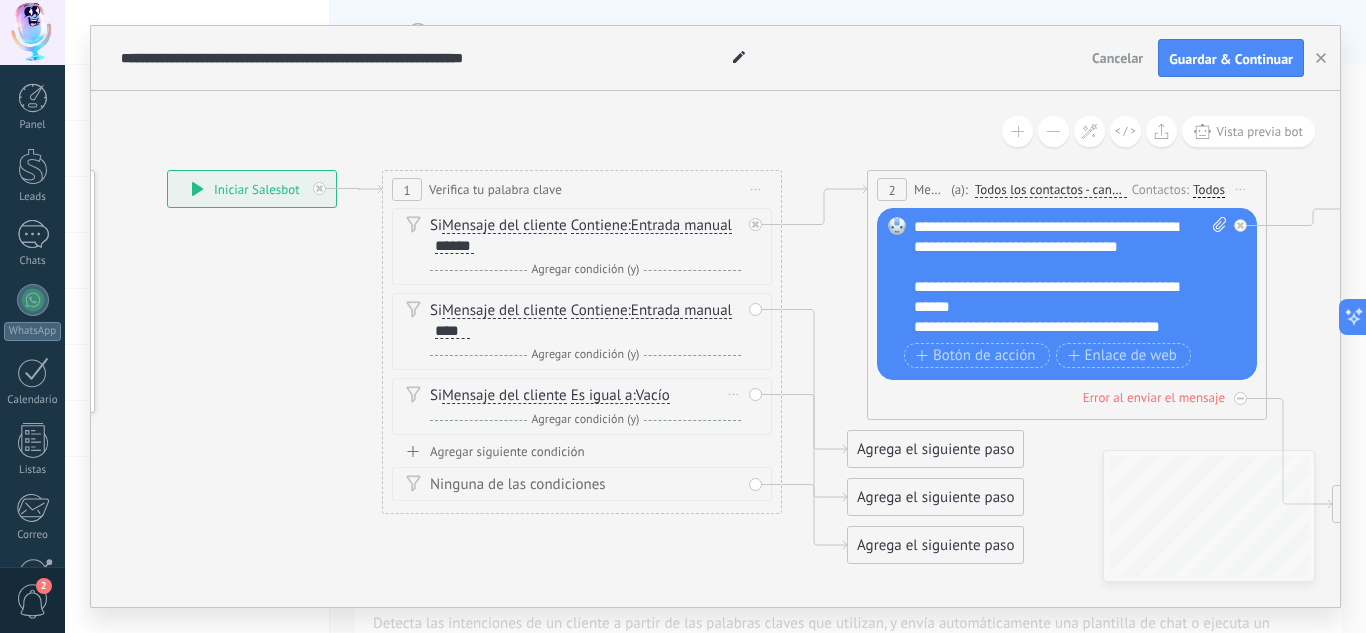click on "Vacío" at bounding box center (653, 396) 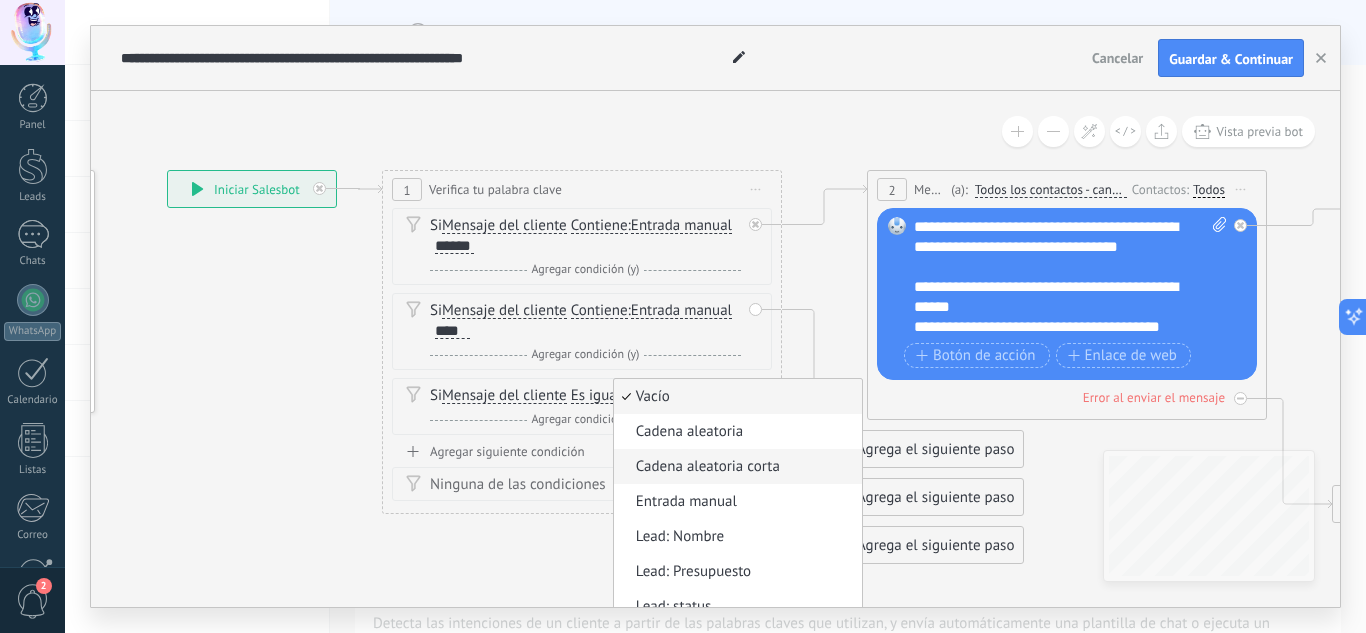 click on "Cadena aleatoria corta" at bounding box center (735, 467) 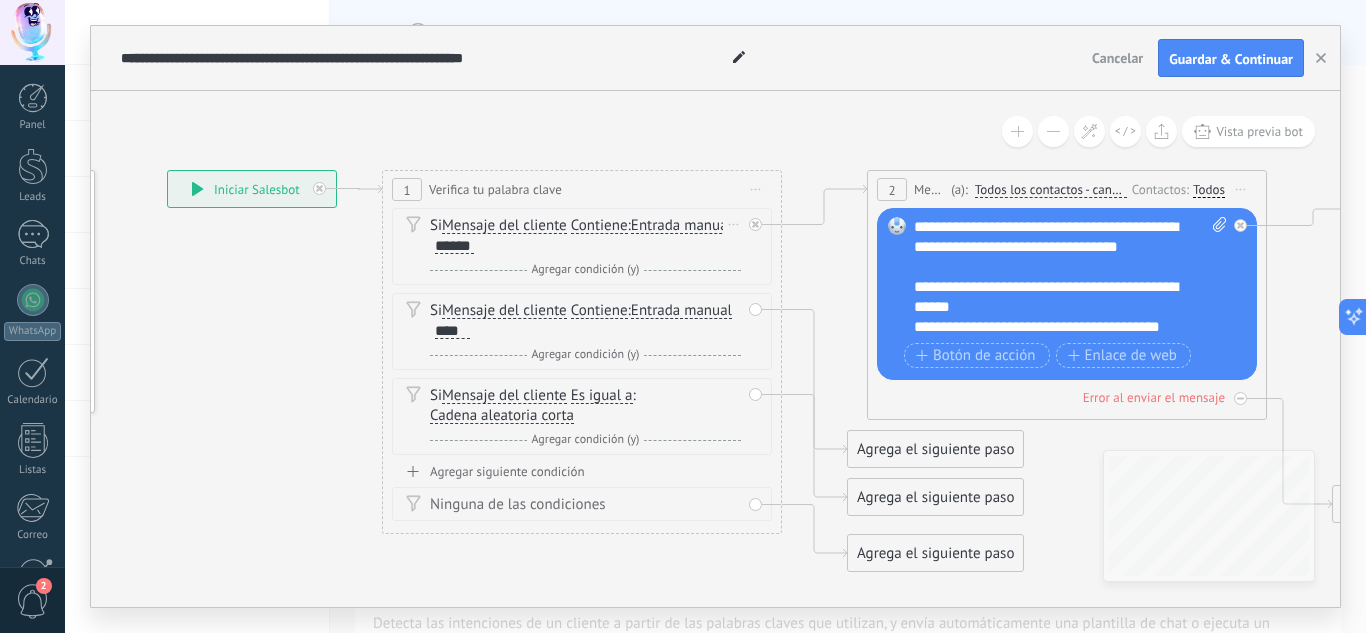 click on "Si
Mensaje del cliente
Mensaje del cliente
Emoción de la conversación
Comentario del cliente
El cliente
Código de chat activo
Mensajero de chat activo
Fuente de cliente potencial
Estado de la conversación
Estado de respuesta
Estado de interacción
a" at bounding box center [585, 236] 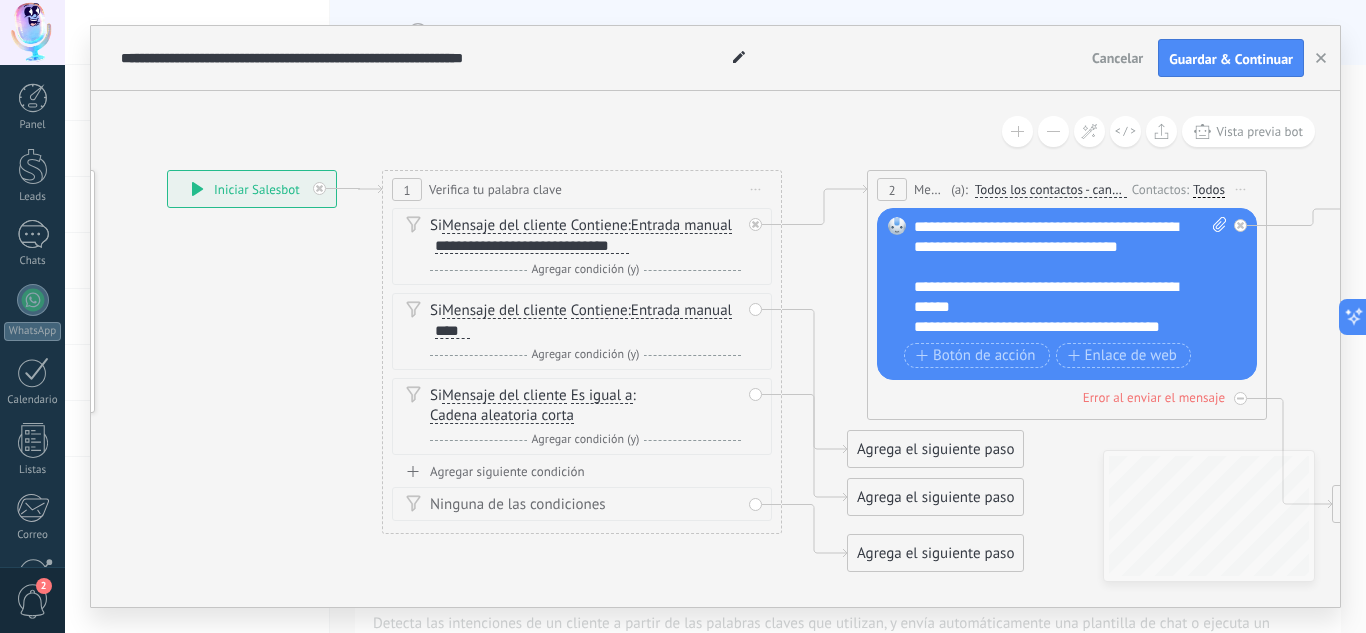 click 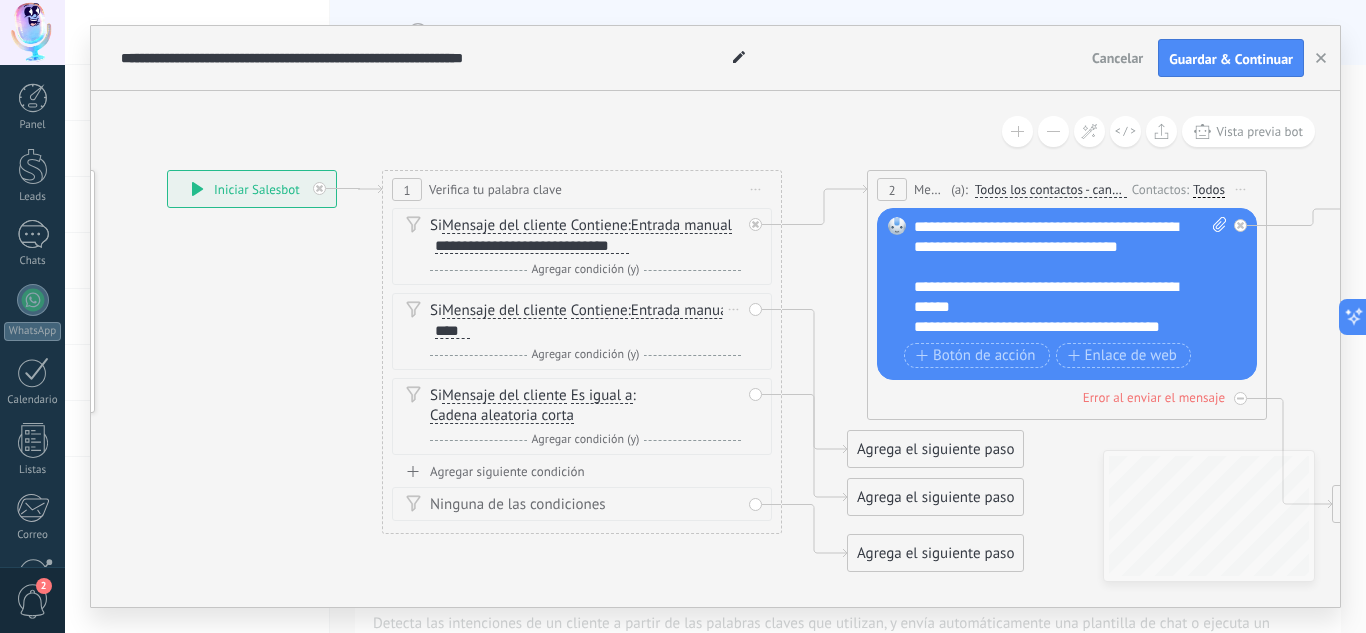 click on "****" at bounding box center (452, 331) 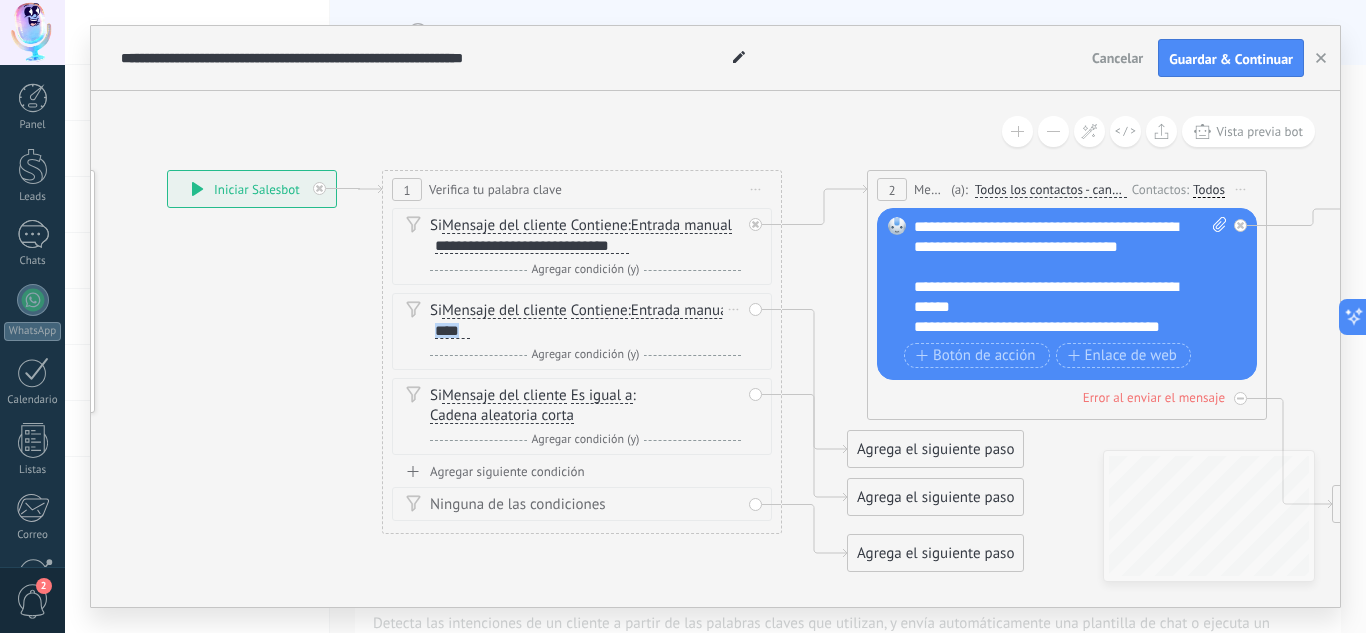 click on "****" at bounding box center [452, 331] 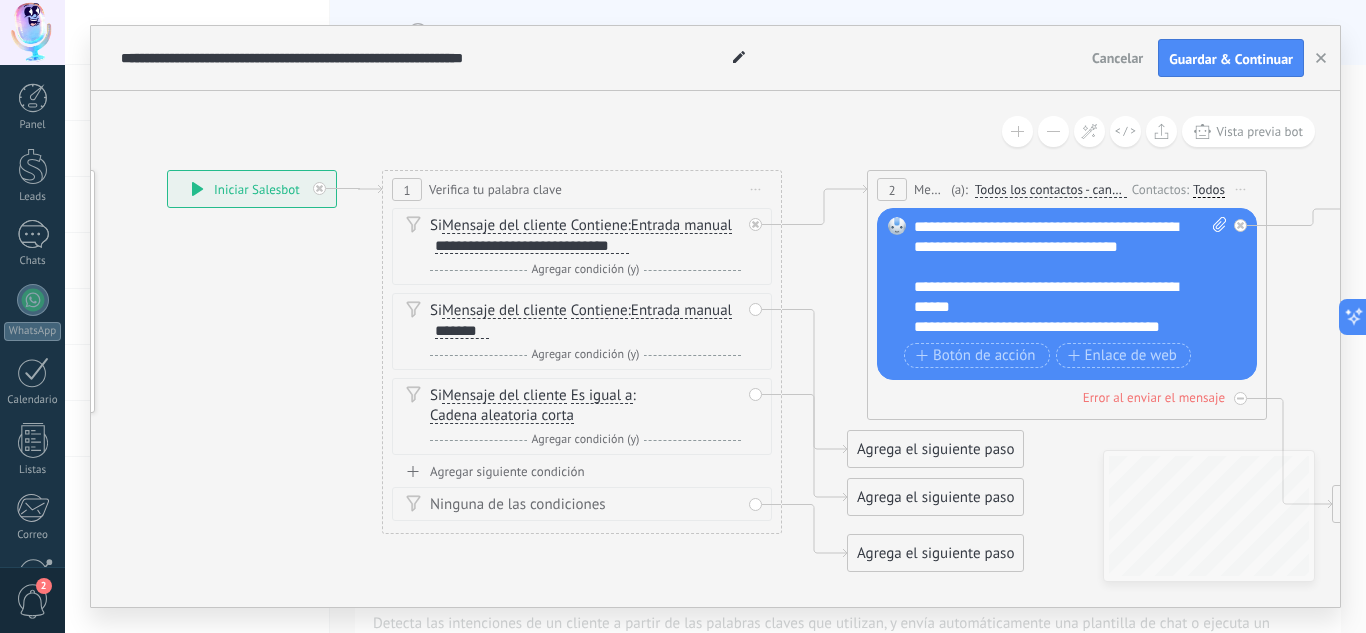 click on "Agrega el siguiente paso" at bounding box center [935, 449] 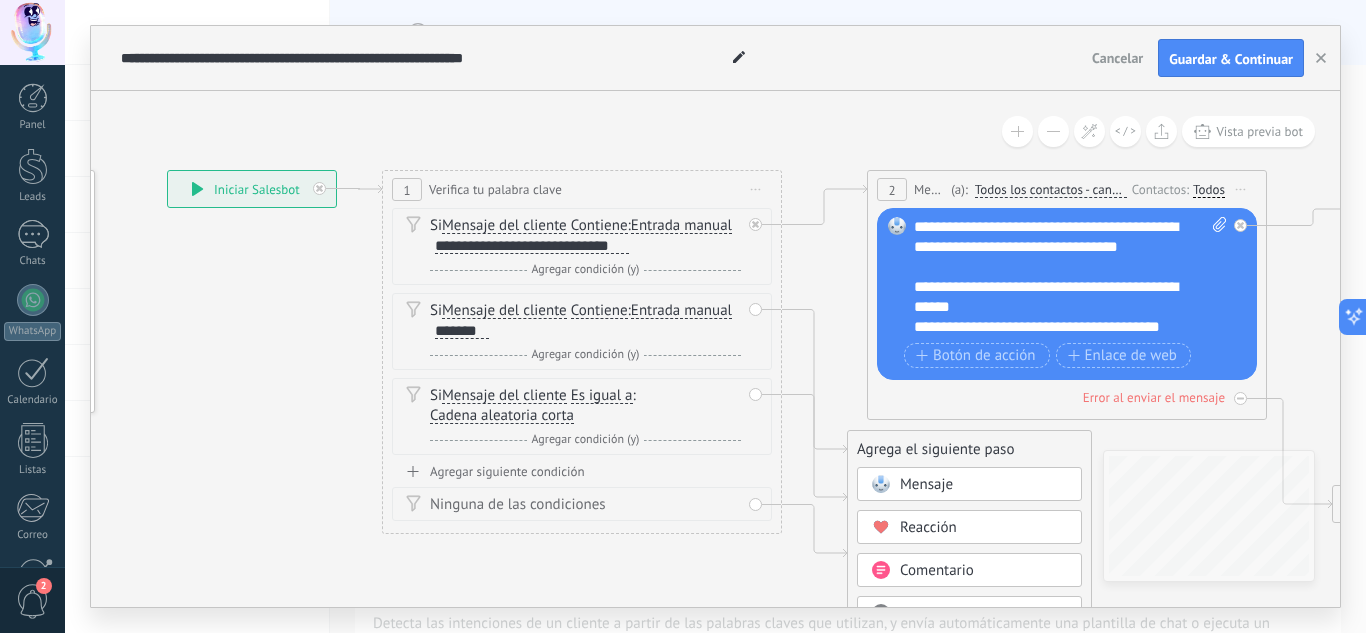 click on "Ninguna de las condiciones" at bounding box center (585, 505) 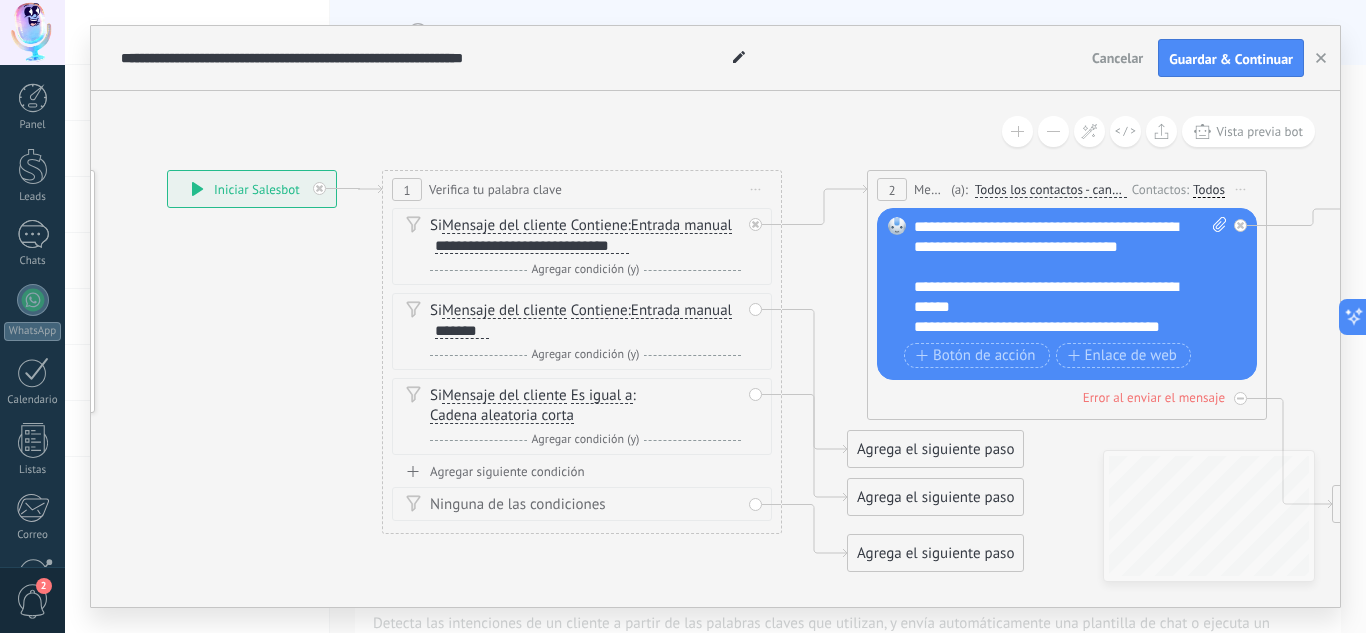 click on "Agrega el siguiente paso" at bounding box center [935, 449] 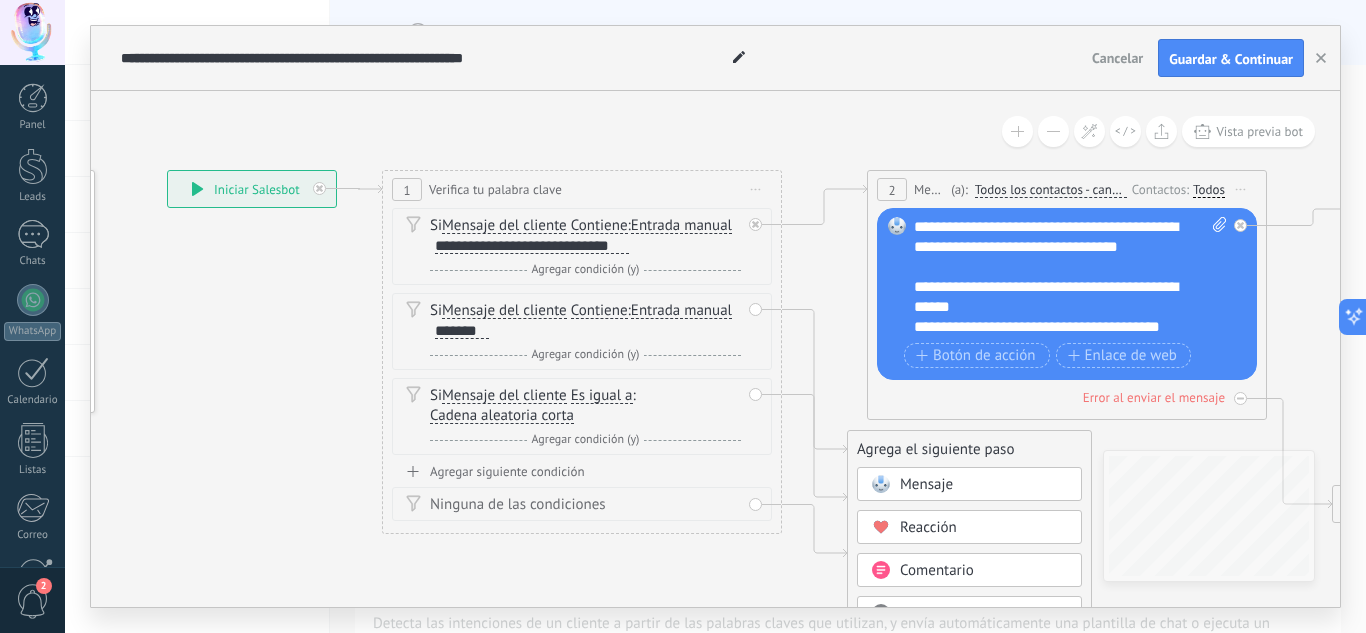 click on "Comentario" at bounding box center [937, 570] 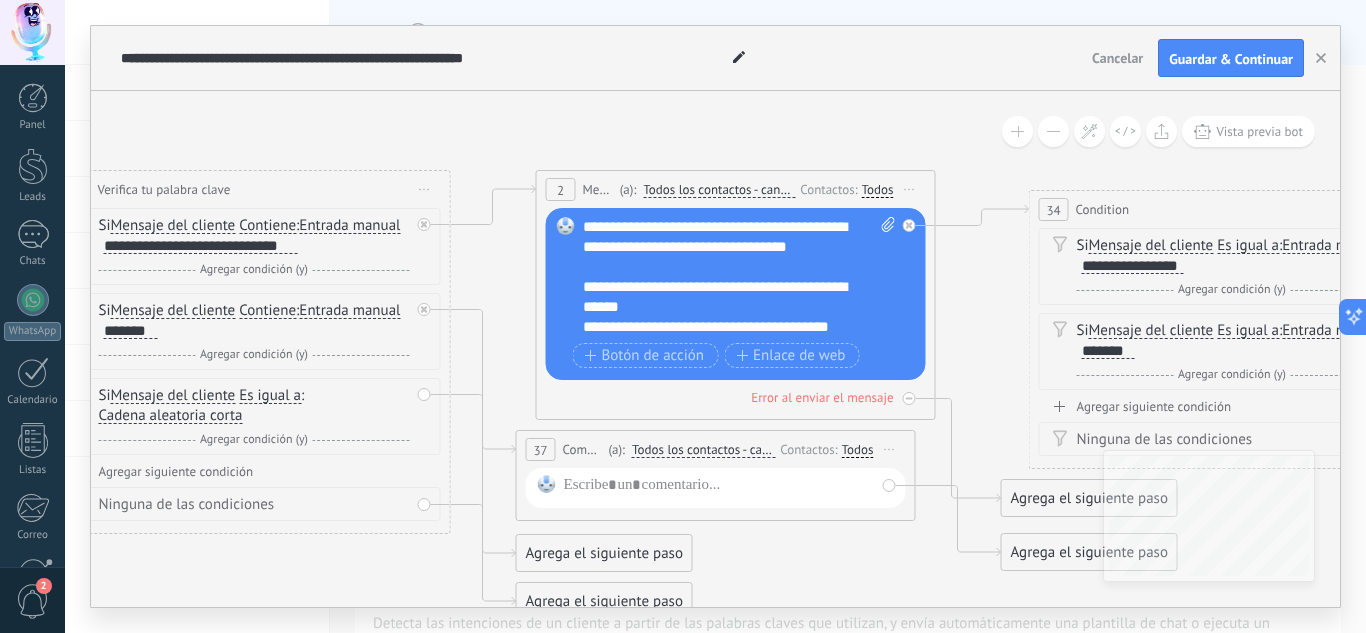 click on "Iniciar vista previa aquí
Cambiar nombre
Duplicar
Borrar" at bounding box center [890, 449] 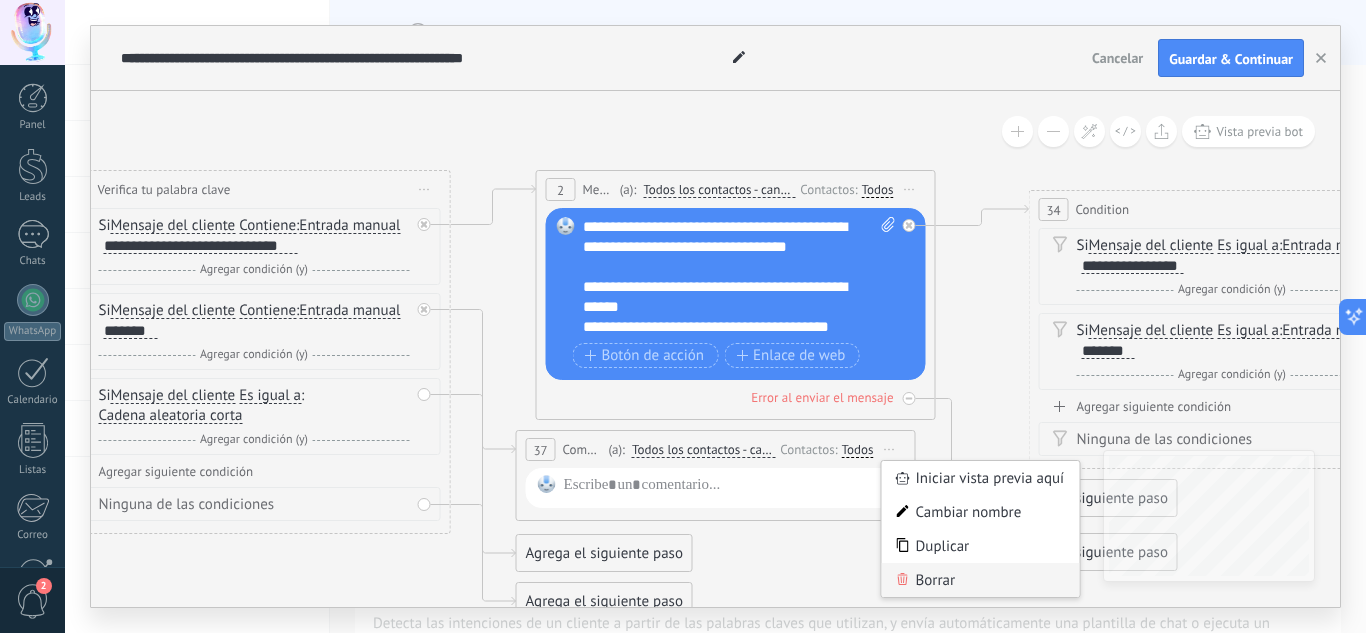 click on "Borrar" at bounding box center (981, 580) 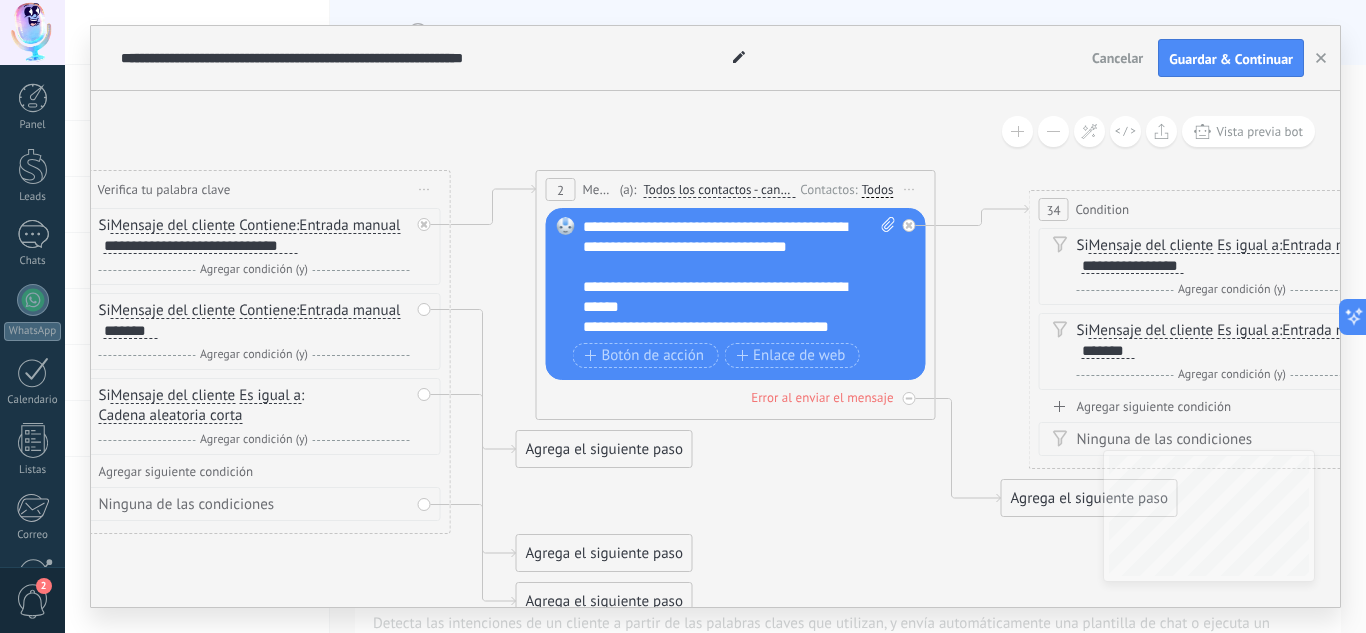 click on "Agrega el siguiente paso" at bounding box center [604, 449] 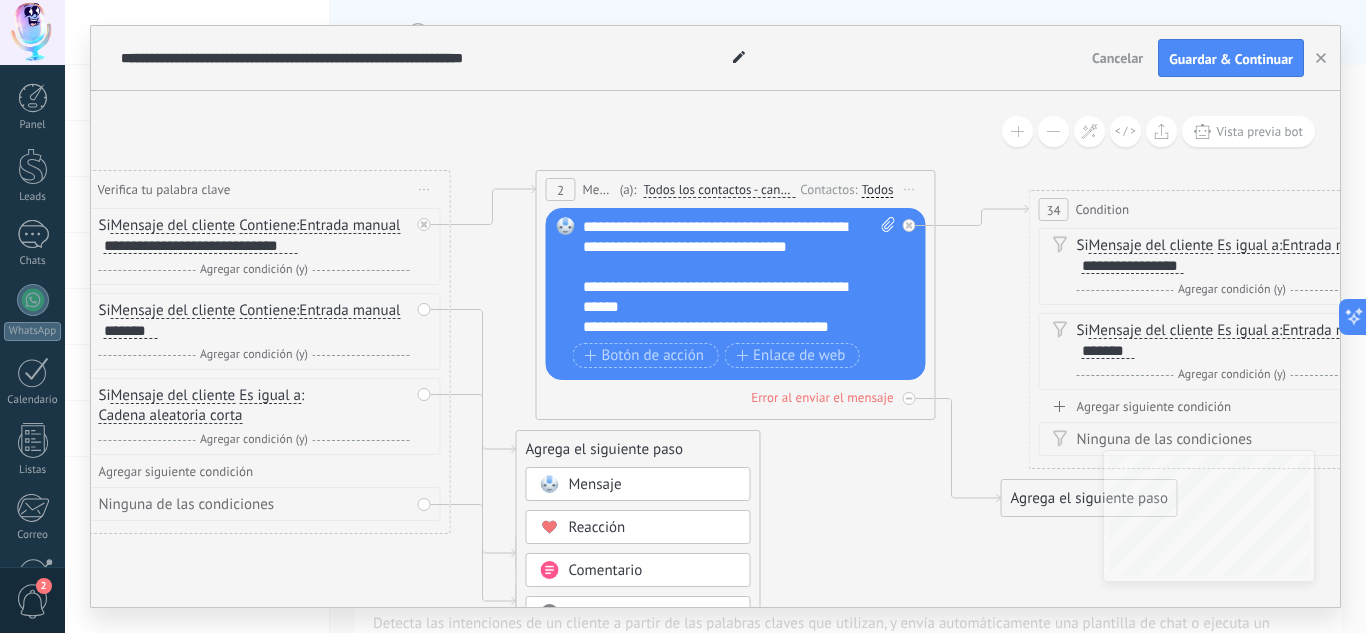 click on "Mensaje" at bounding box center (595, 484) 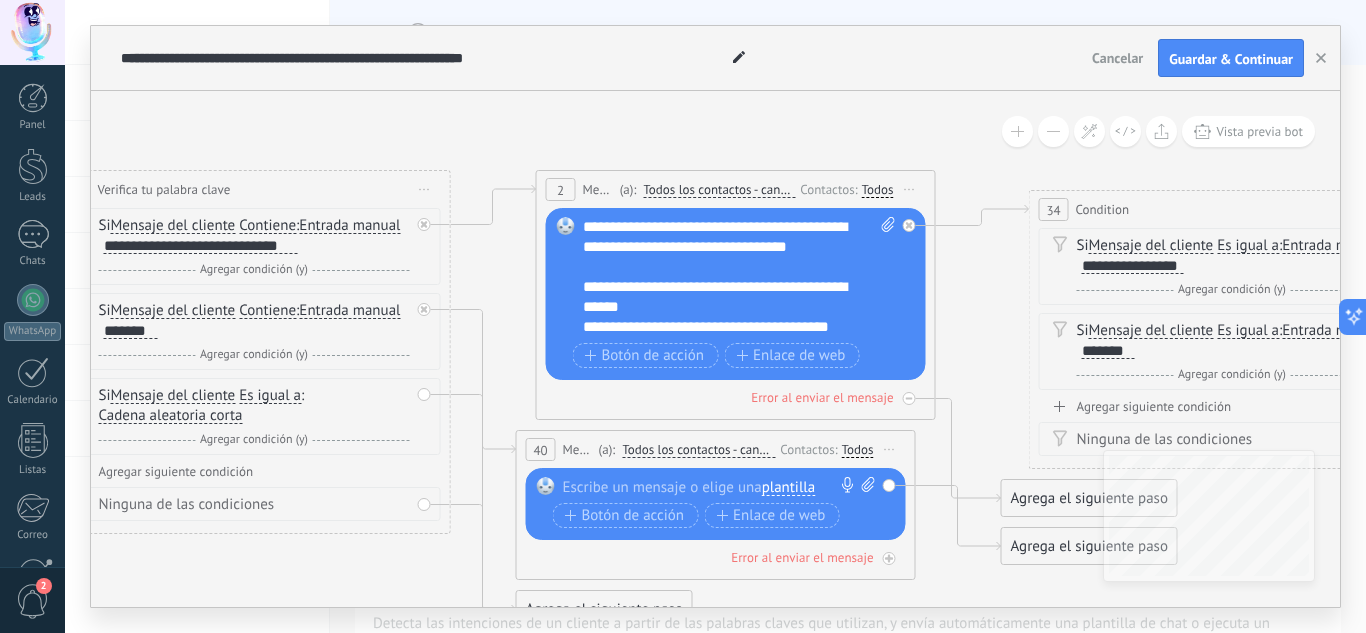 drag, startPoint x: 1365, startPoint y: 197, endPoint x: 1365, endPoint y: 264, distance: 67 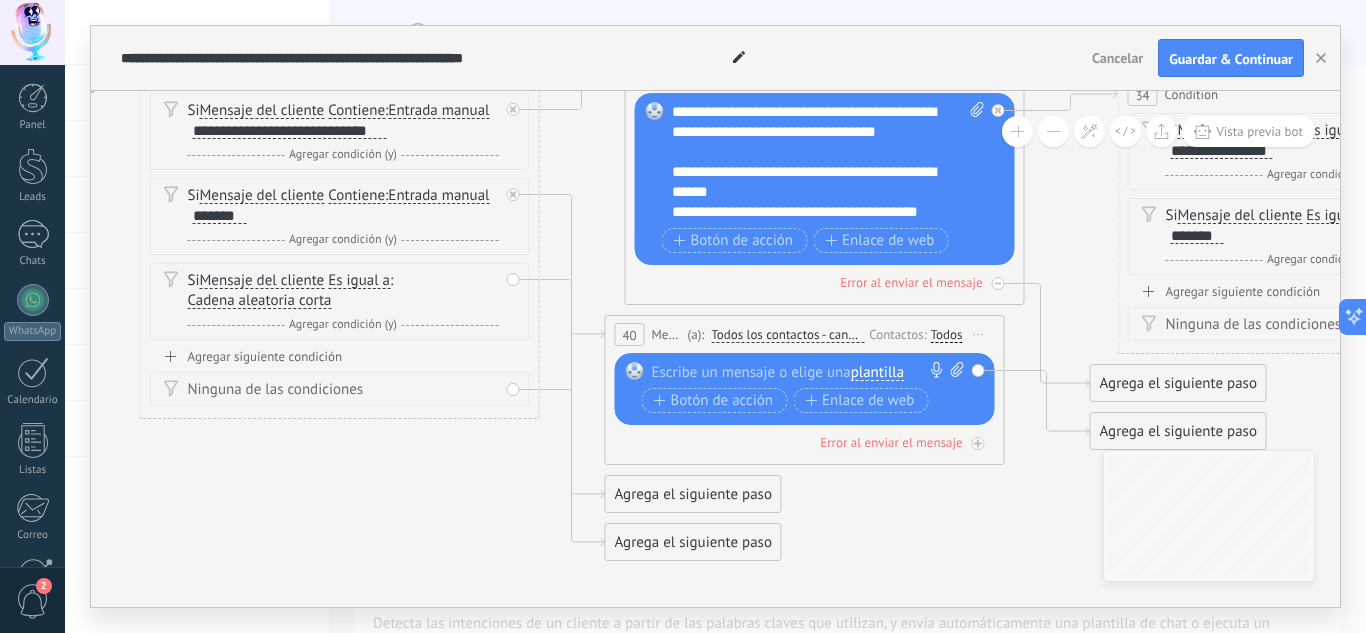 drag, startPoint x: 1017, startPoint y: 375, endPoint x: 1106, endPoint y: 260, distance: 145.41664 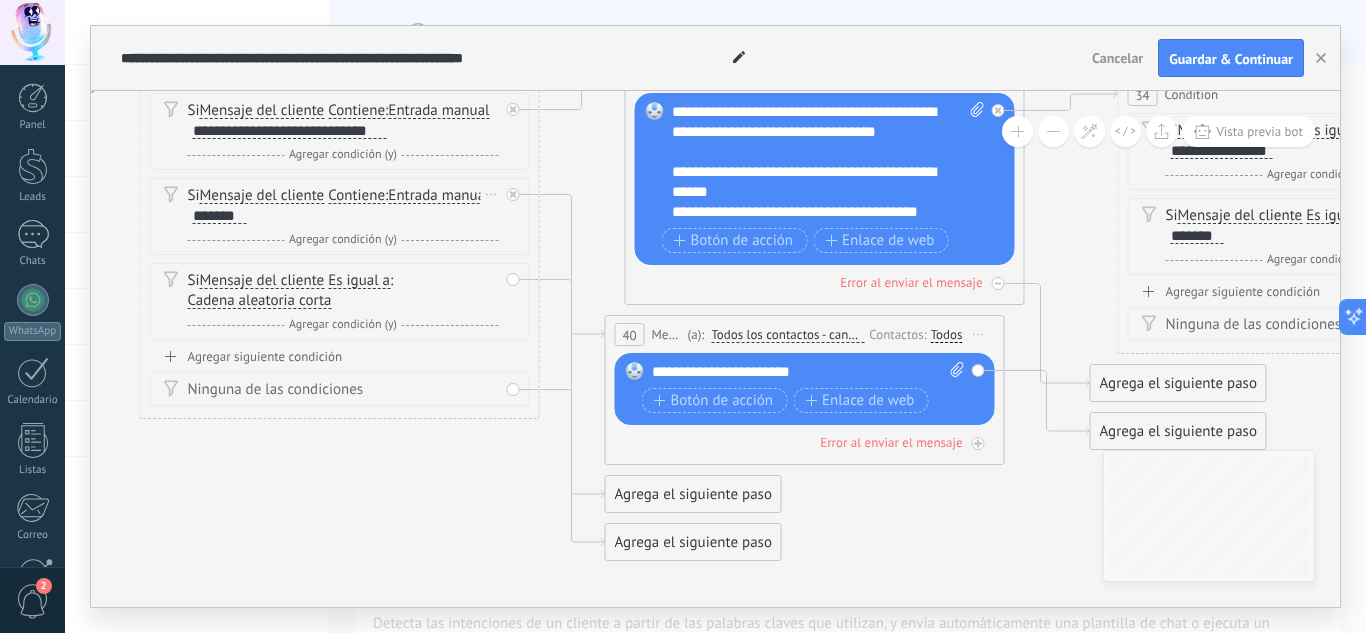 click on "*******" at bounding box center (220, 216) 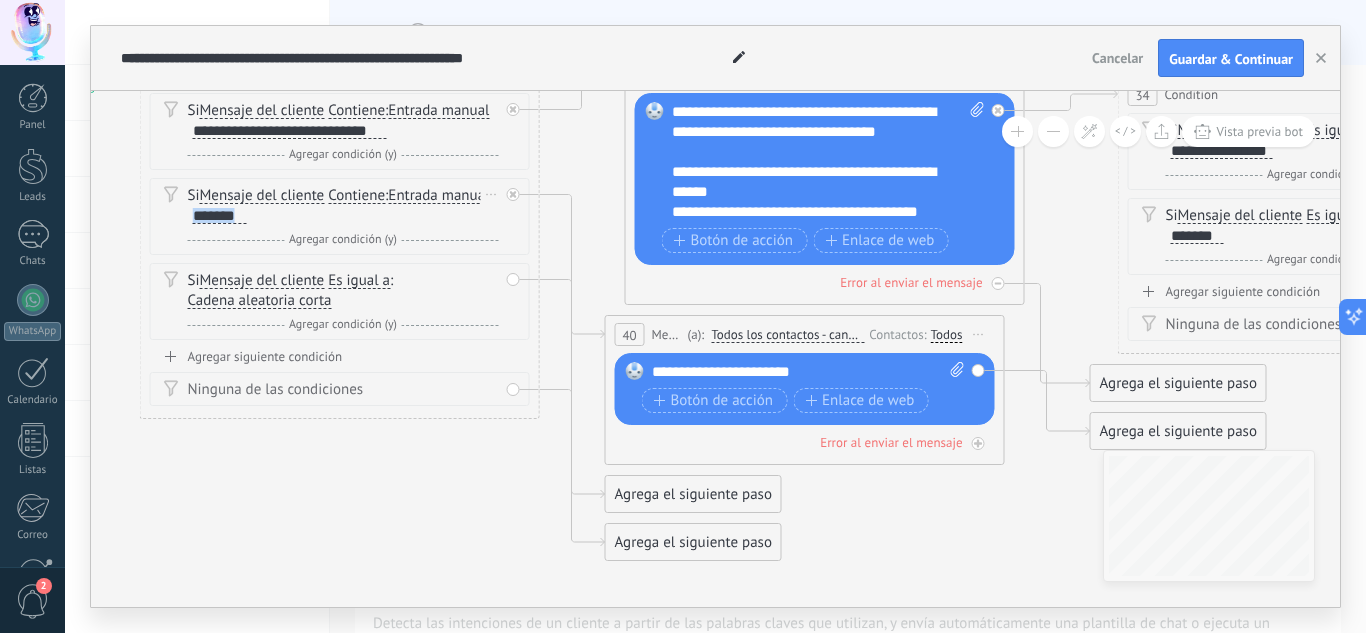 click on "*******" at bounding box center (220, 216) 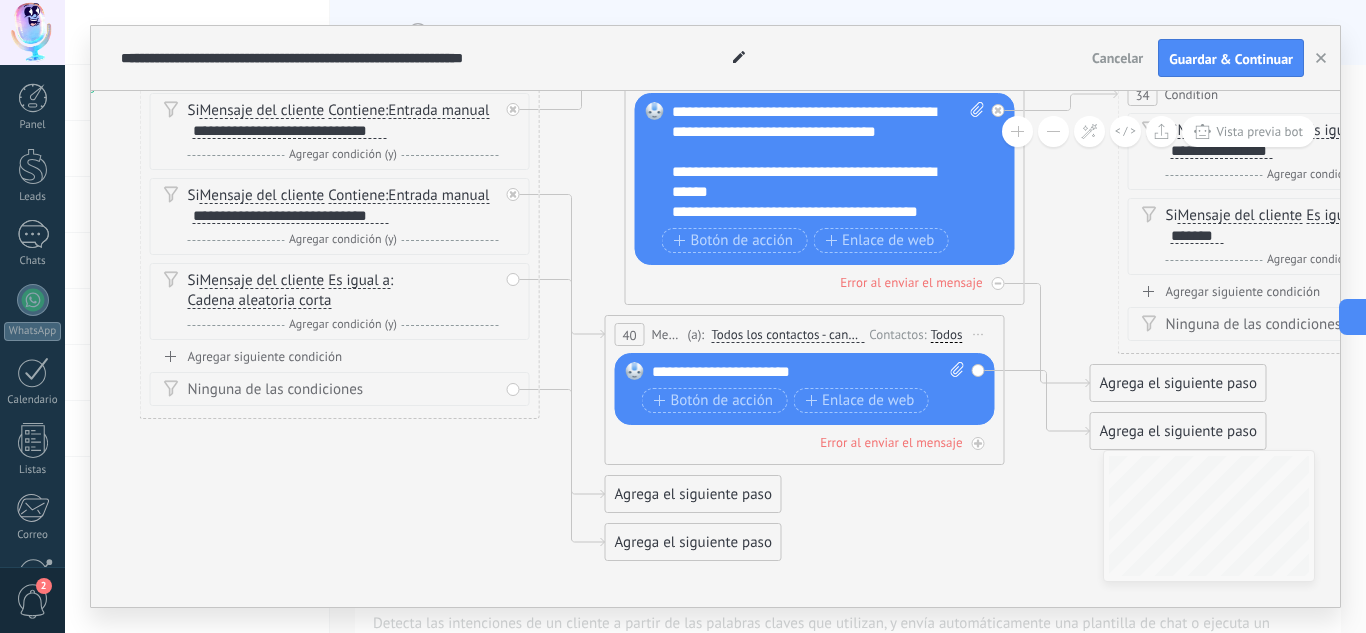 click on "**********" at bounding box center (808, 372) 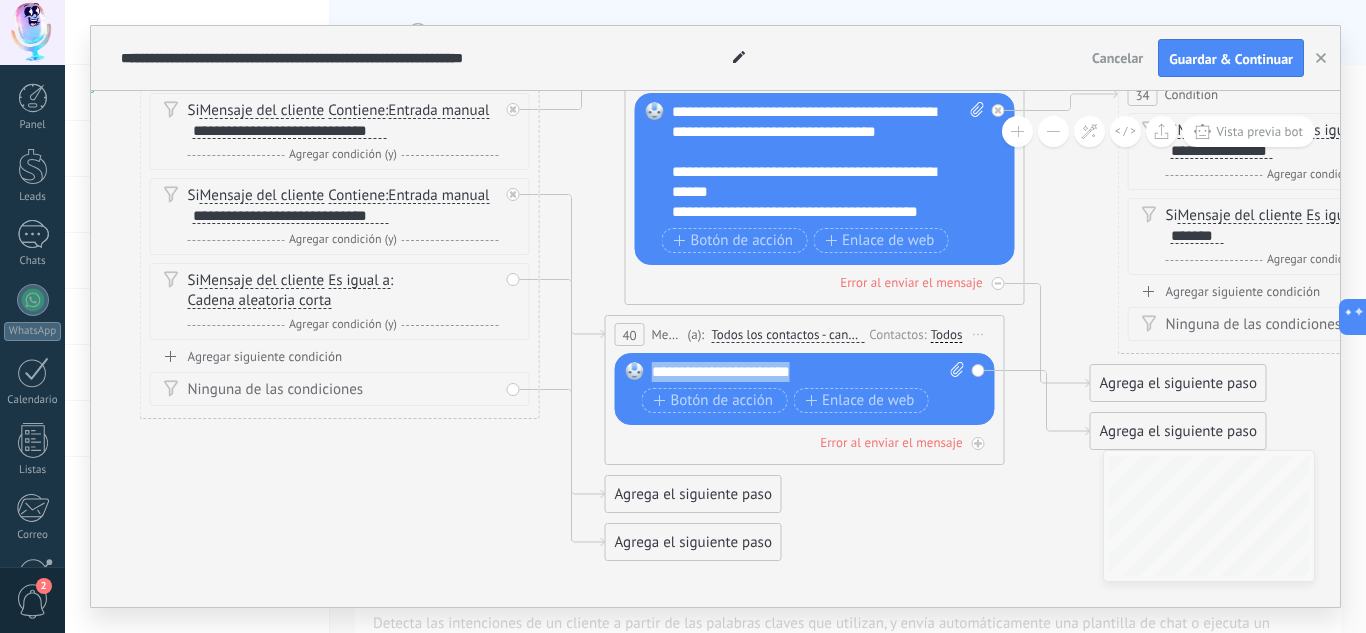 click on "**********" at bounding box center [808, 372] 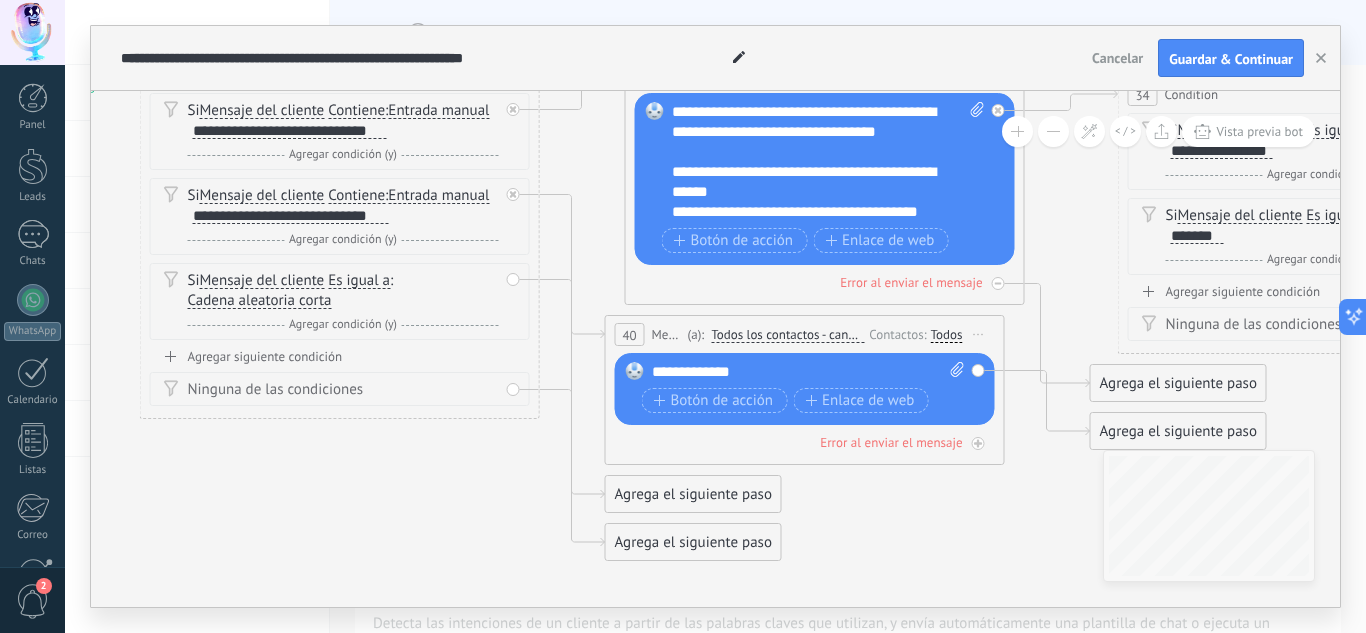 click 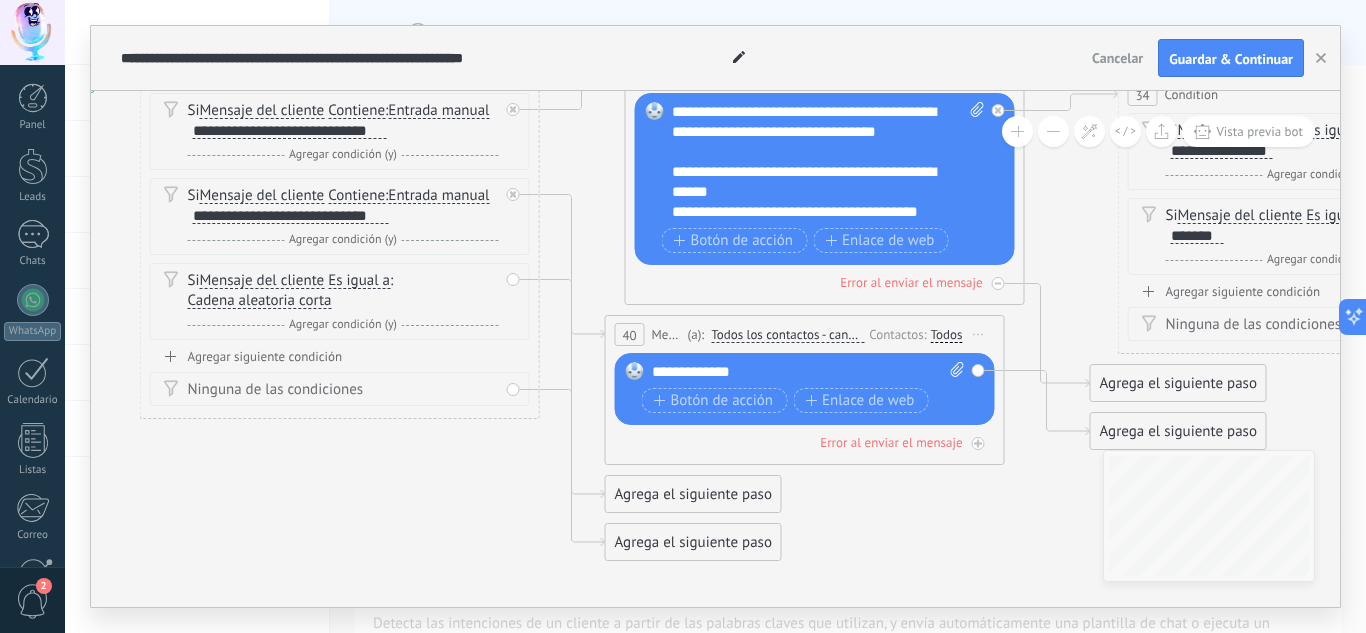 click on "**********" at bounding box center (828, 162) 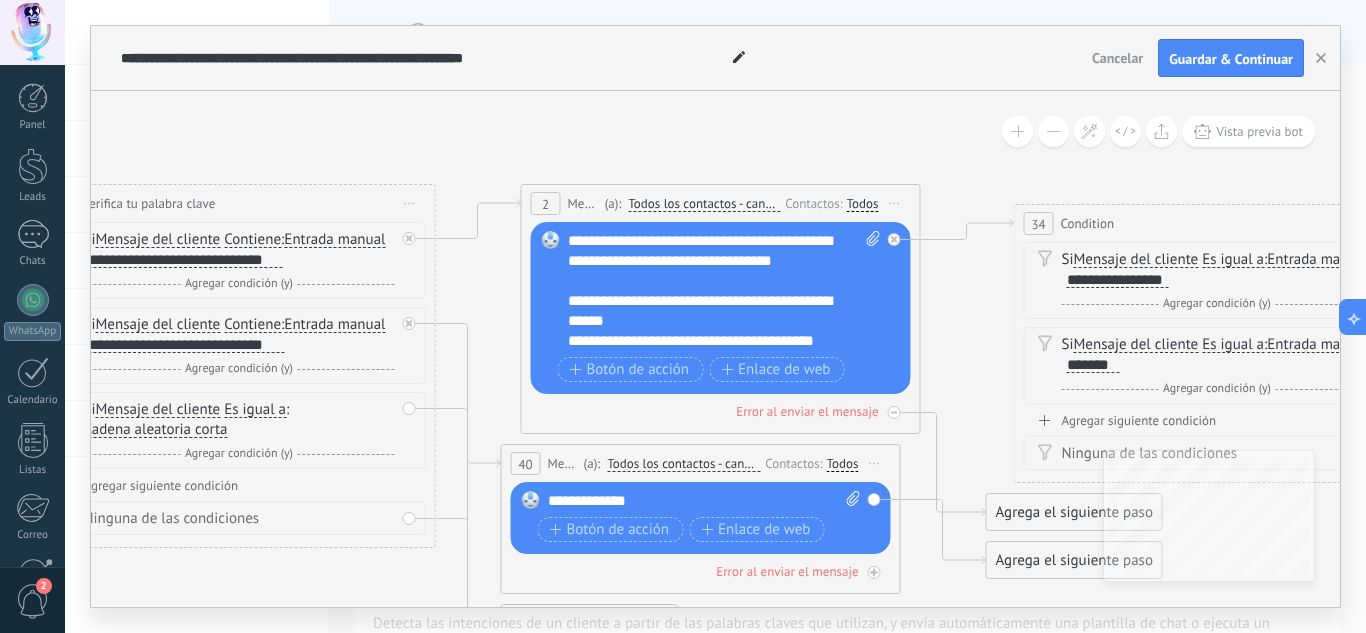 drag, startPoint x: 1072, startPoint y: 307, endPoint x: 968, endPoint y: 436, distance: 165.70154 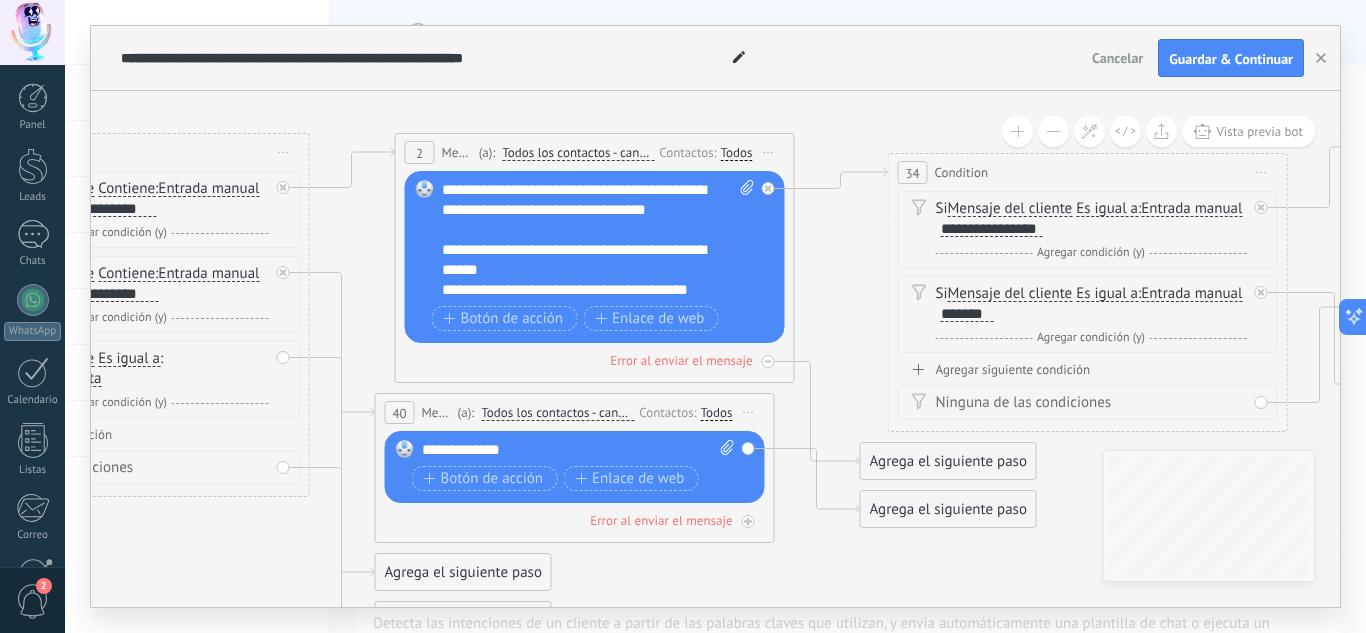 drag, startPoint x: 968, startPoint y: 436, endPoint x: 814, endPoint y: 381, distance: 163.52675 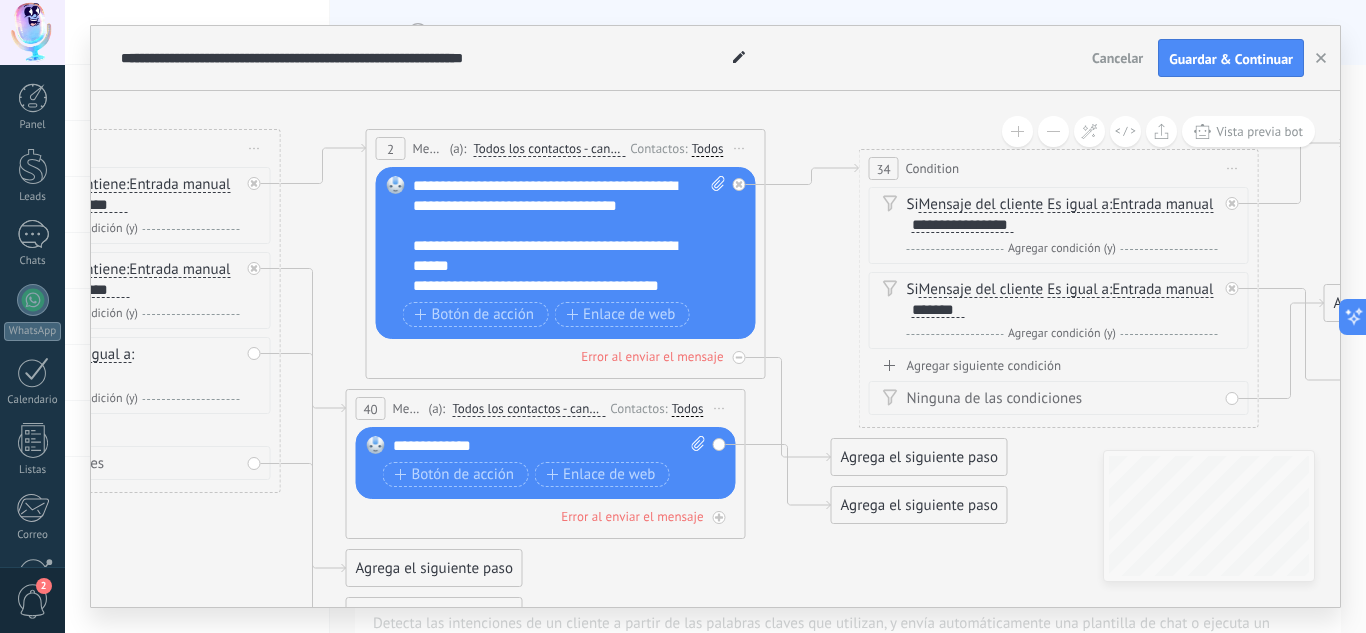 drag, startPoint x: 1031, startPoint y: 429, endPoint x: 850, endPoint y: 419, distance: 181.27603 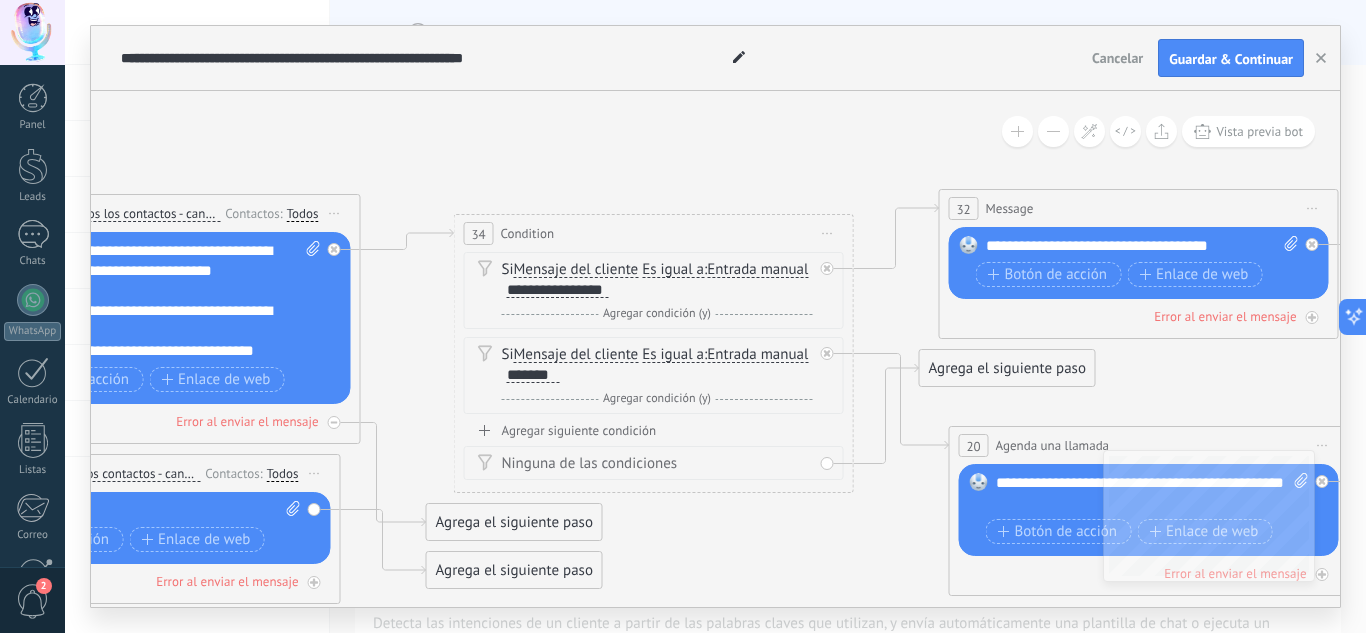 drag, startPoint x: 1031, startPoint y: 436, endPoint x: 804, endPoint y: 541, distance: 250.10797 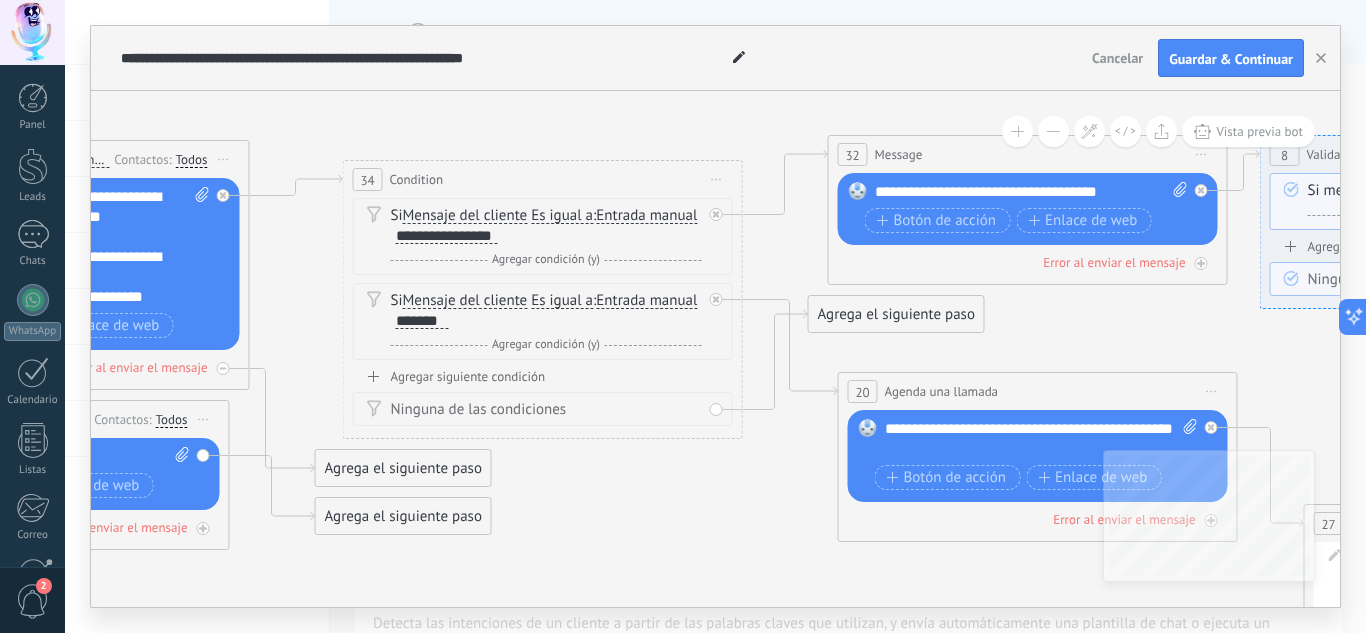drag, startPoint x: 804, startPoint y: 541, endPoint x: 695, endPoint y: 457, distance: 137.61177 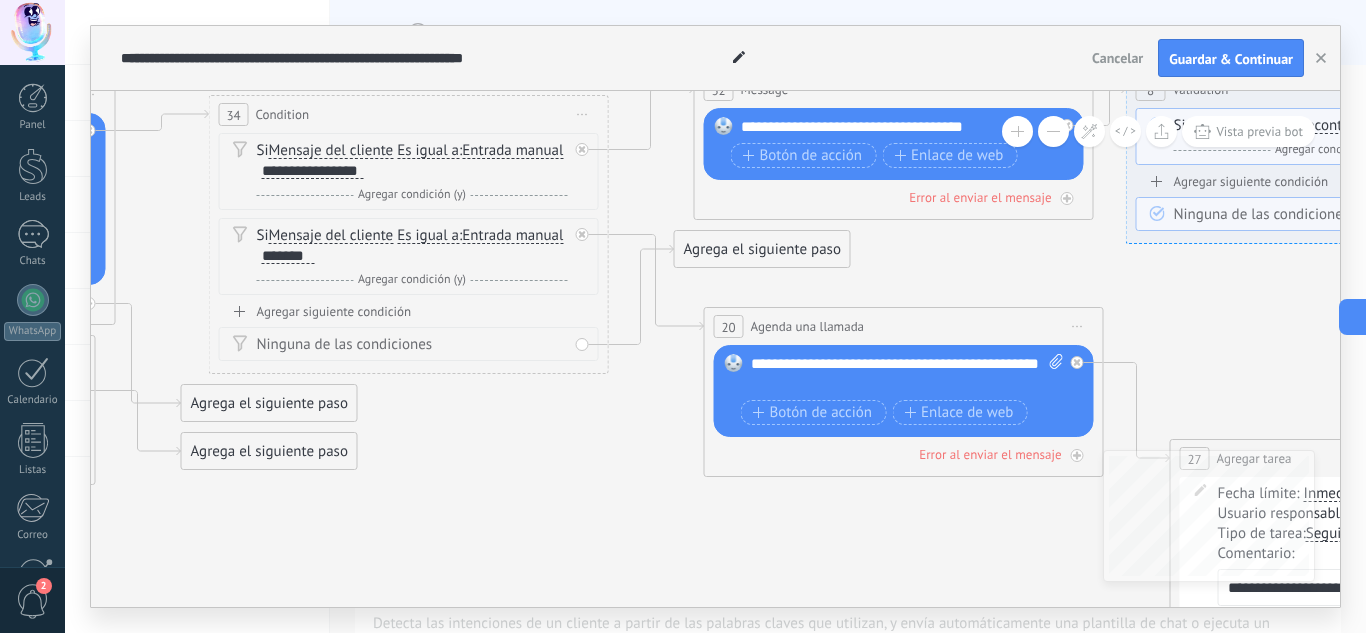 drag, startPoint x: 695, startPoint y: 457, endPoint x: 532, endPoint y: 408, distance: 170.20576 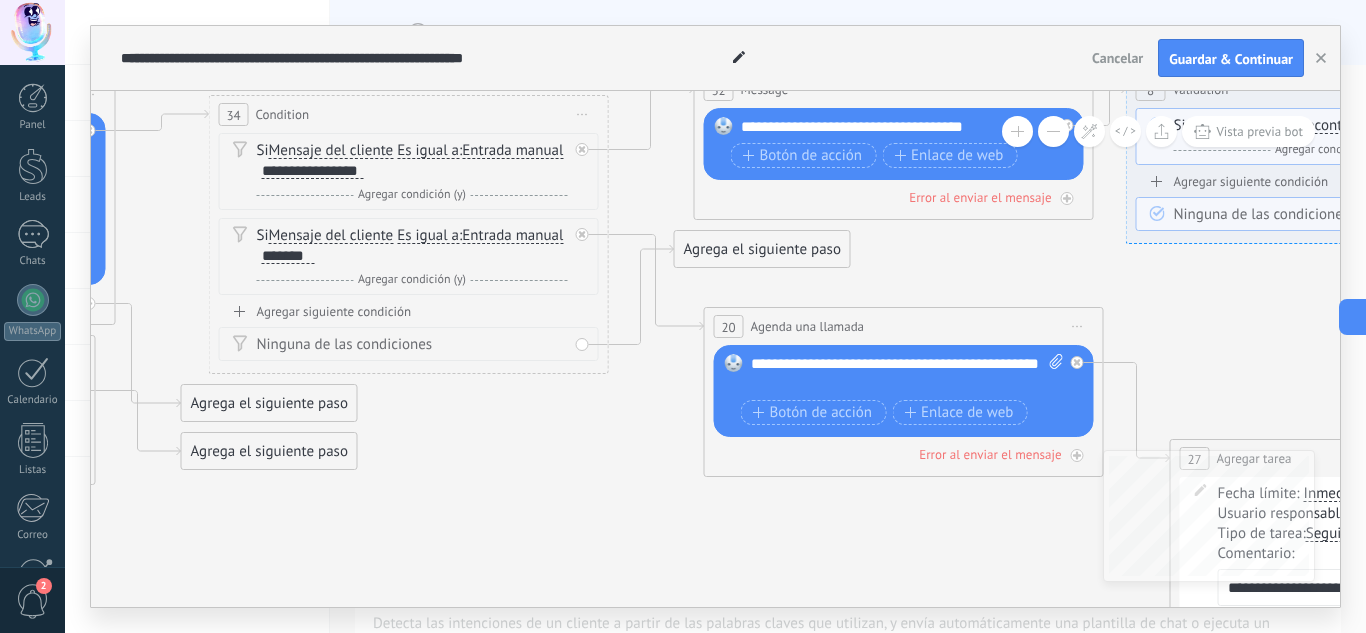 click 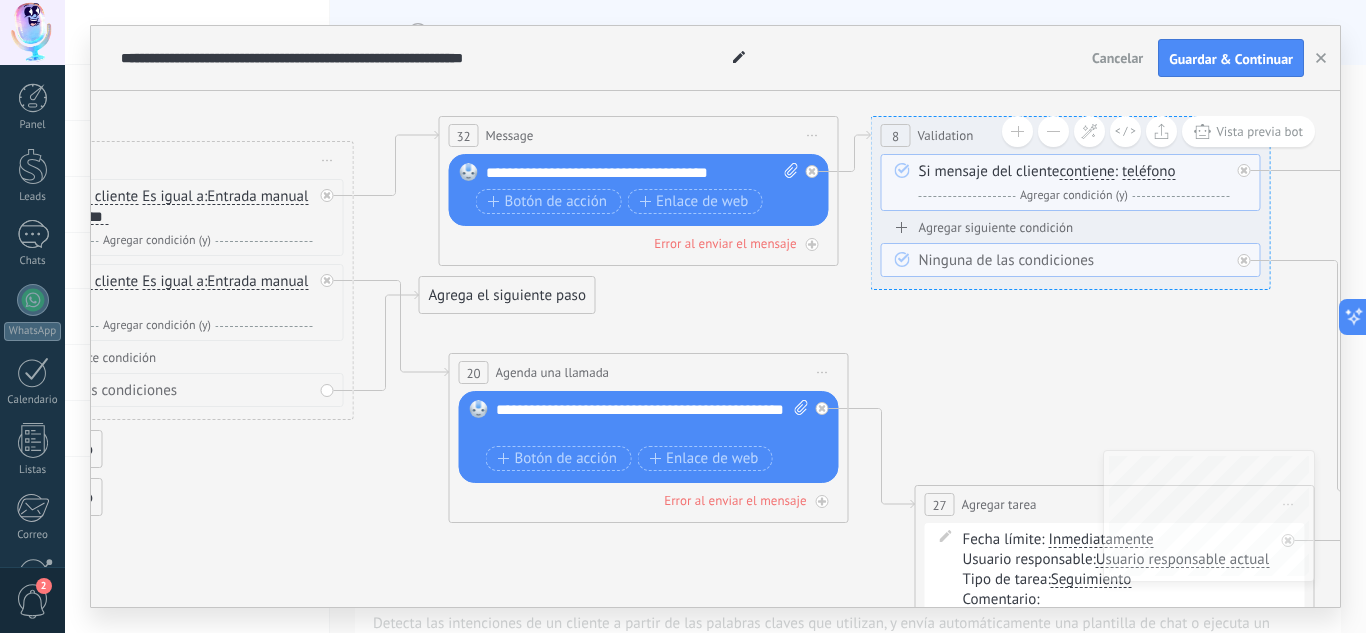 drag, startPoint x: 1157, startPoint y: 316, endPoint x: 900, endPoint y: 352, distance: 259.50916 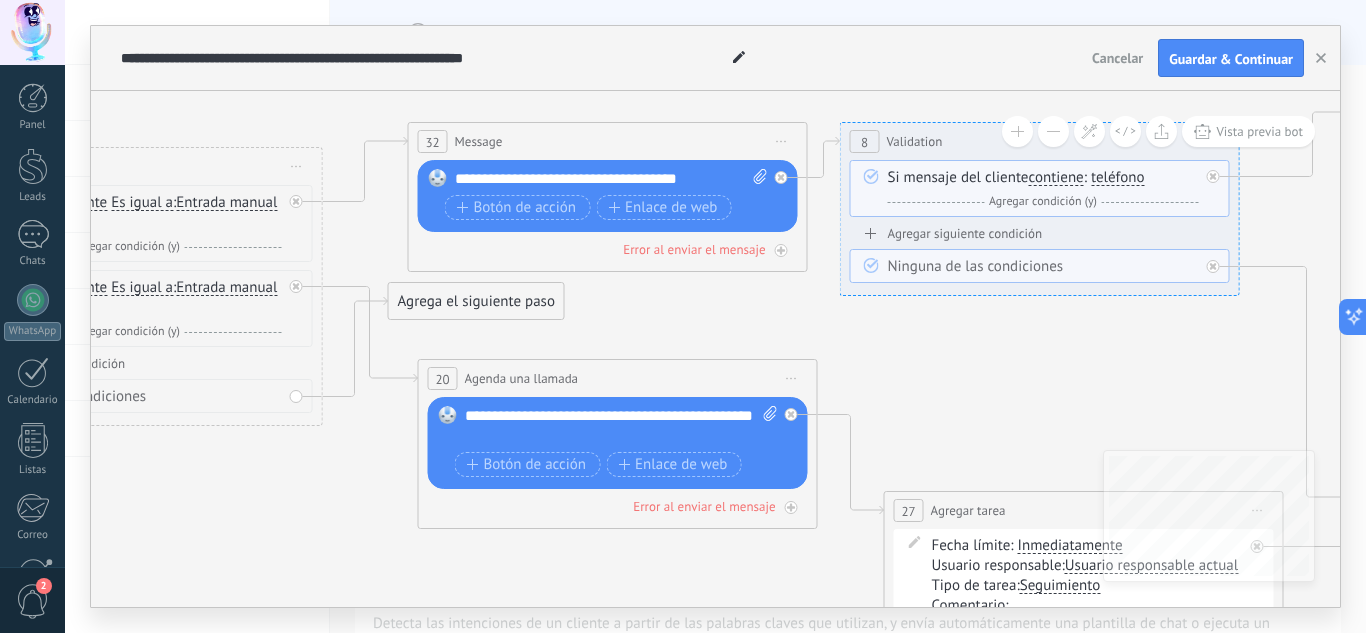 click 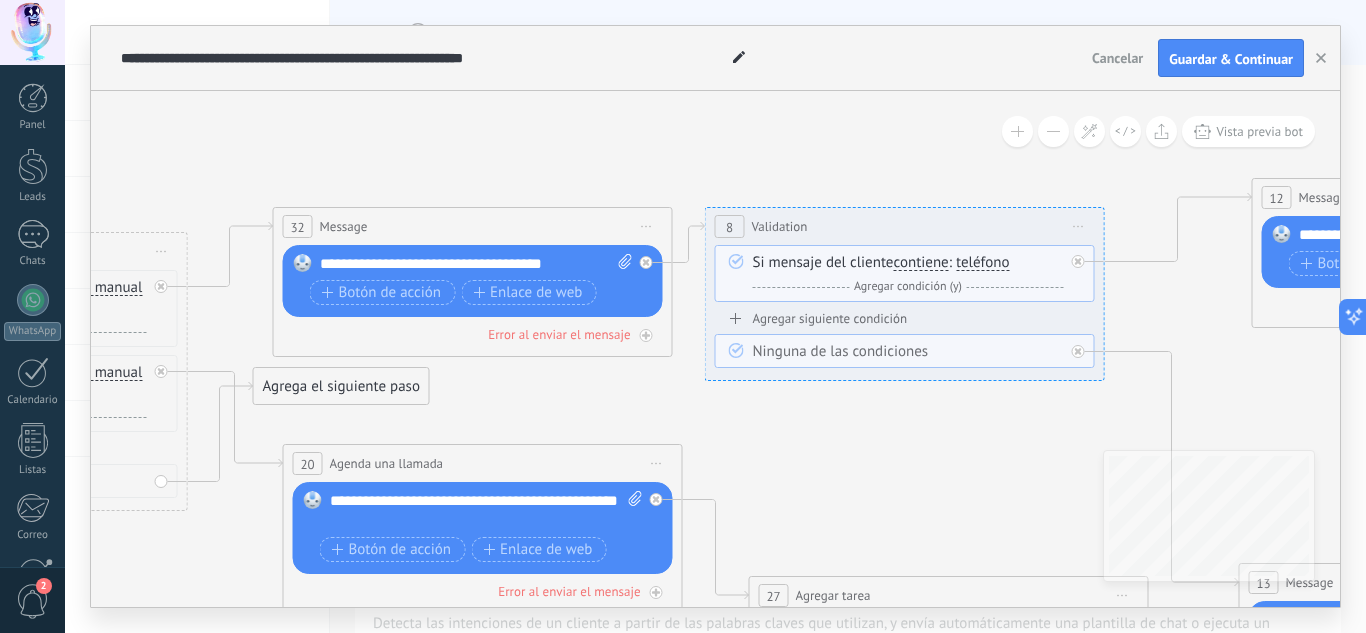 drag, startPoint x: 900, startPoint y: 352, endPoint x: 763, endPoint y: 466, distance: 178.22739 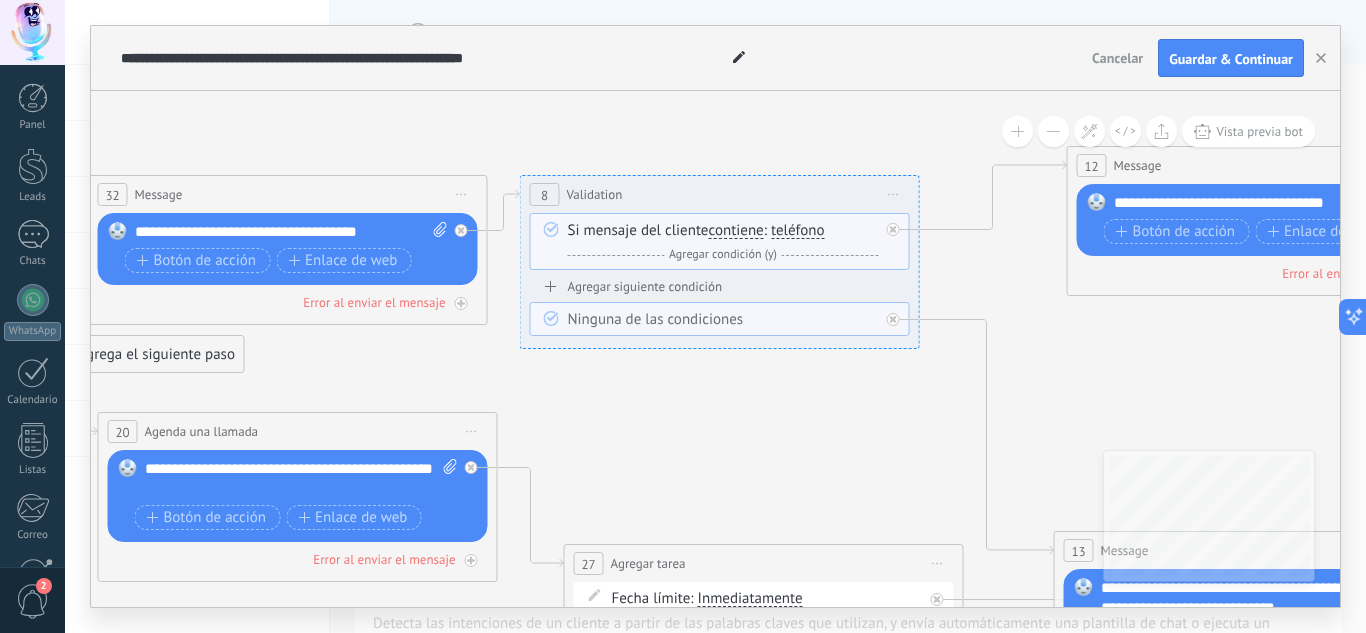 drag, startPoint x: 956, startPoint y: 470, endPoint x: 750, endPoint y: 406, distance: 215.71277 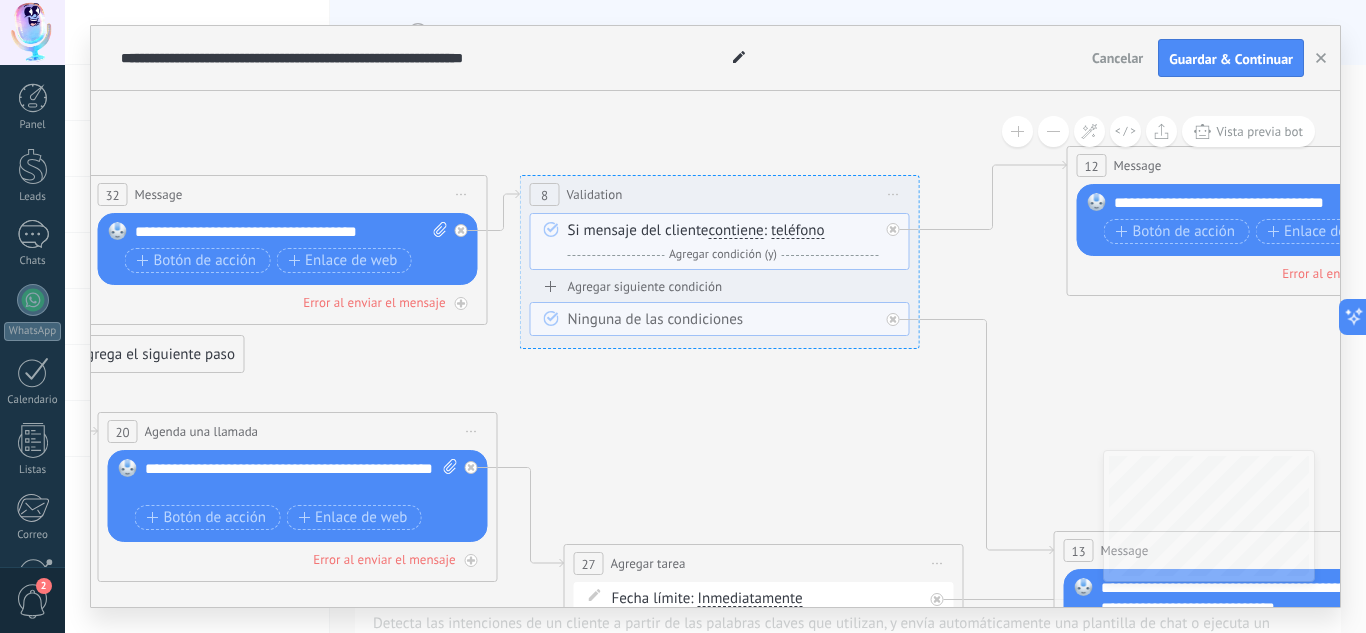click 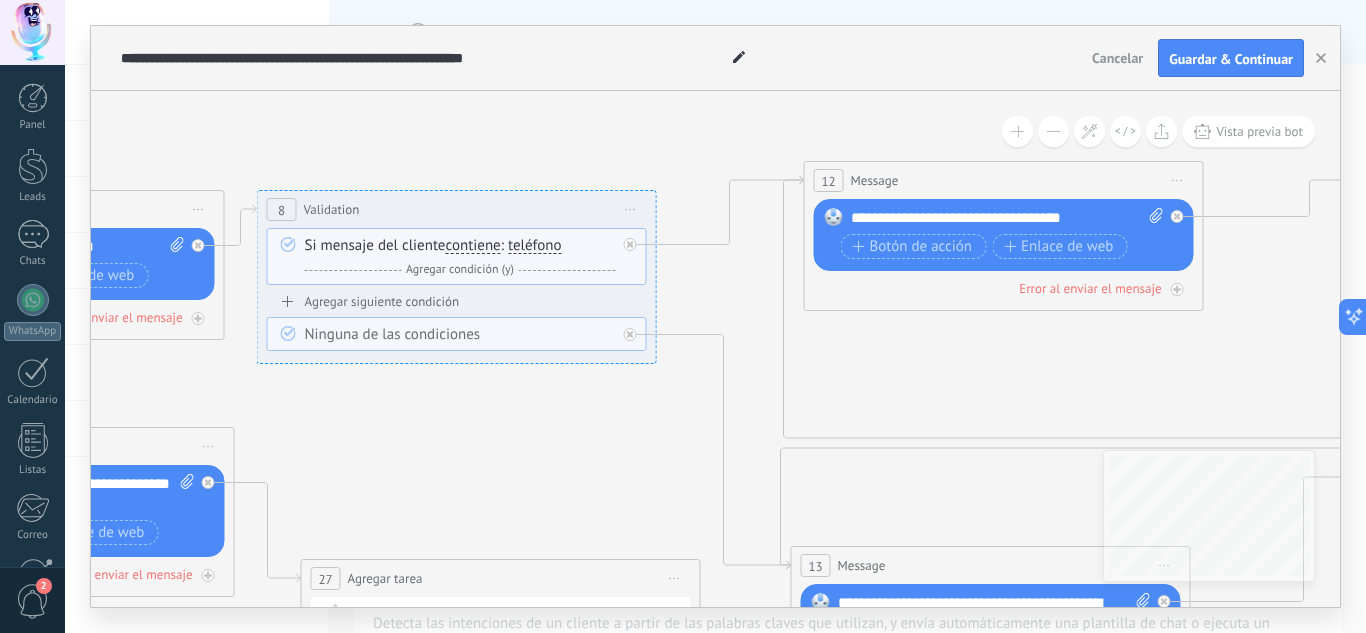 drag, startPoint x: 1130, startPoint y: 330, endPoint x: 890, endPoint y: 348, distance: 240.67406 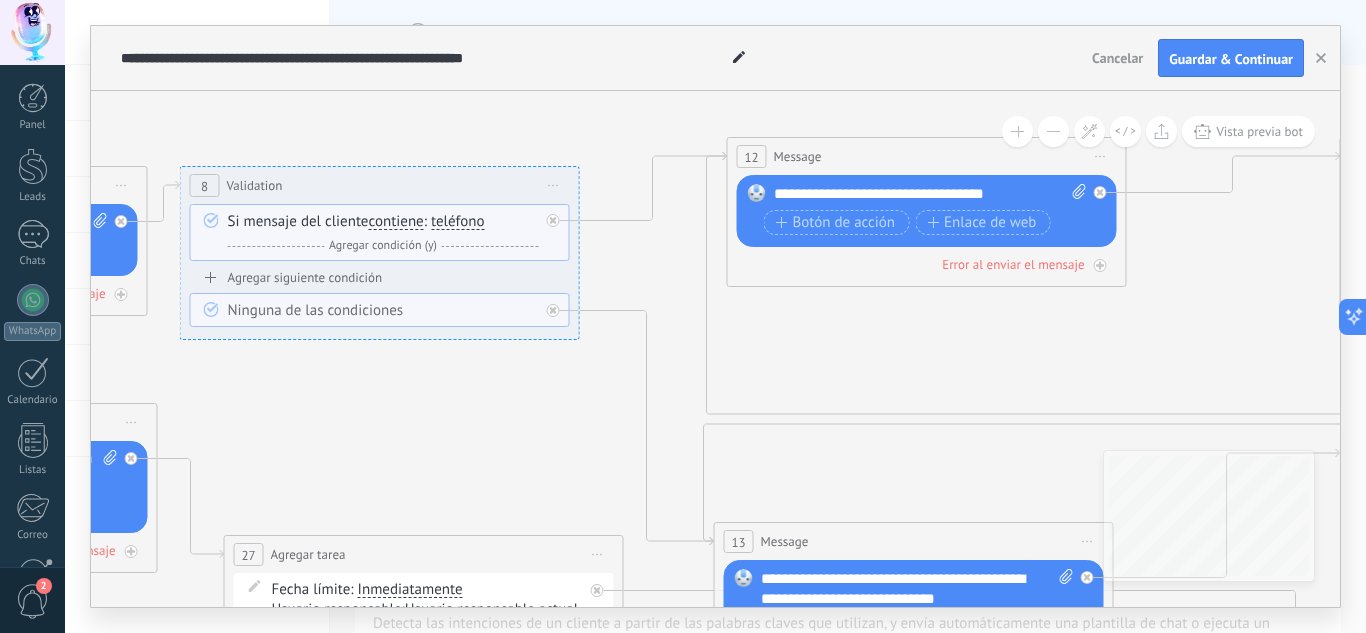 drag, startPoint x: 890, startPoint y: 348, endPoint x: 825, endPoint y: 304, distance: 78.492035 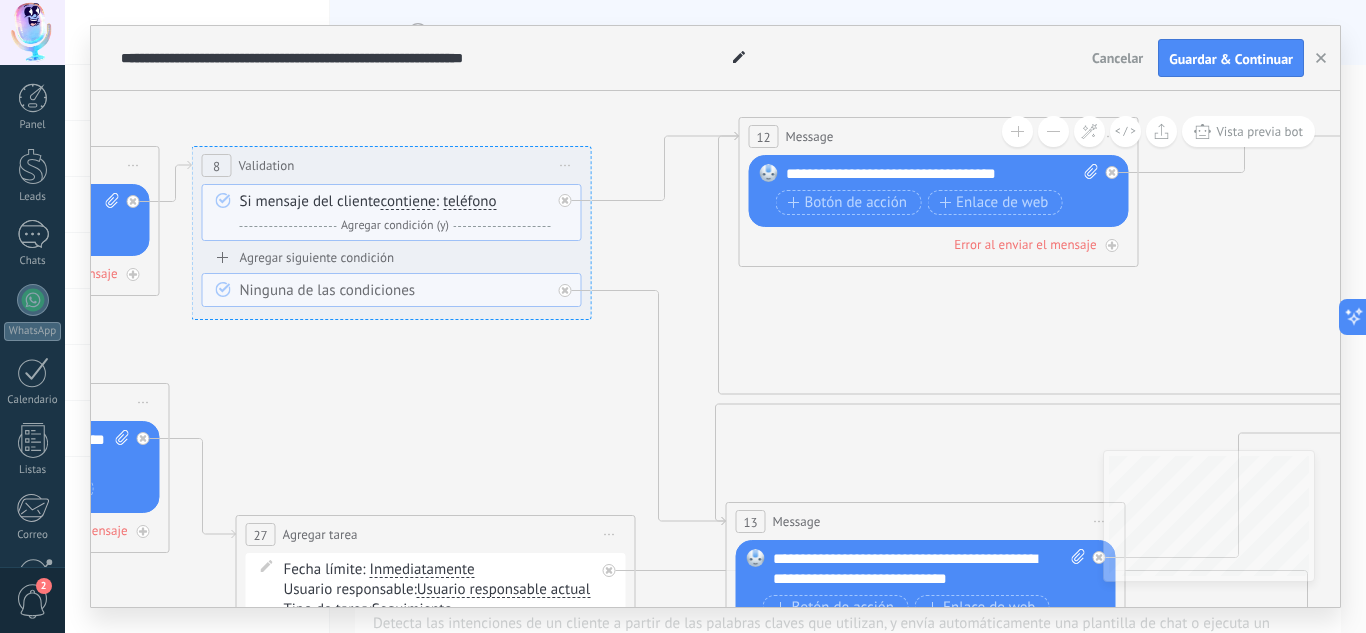 click on "**********" at bounding box center [942, 174] 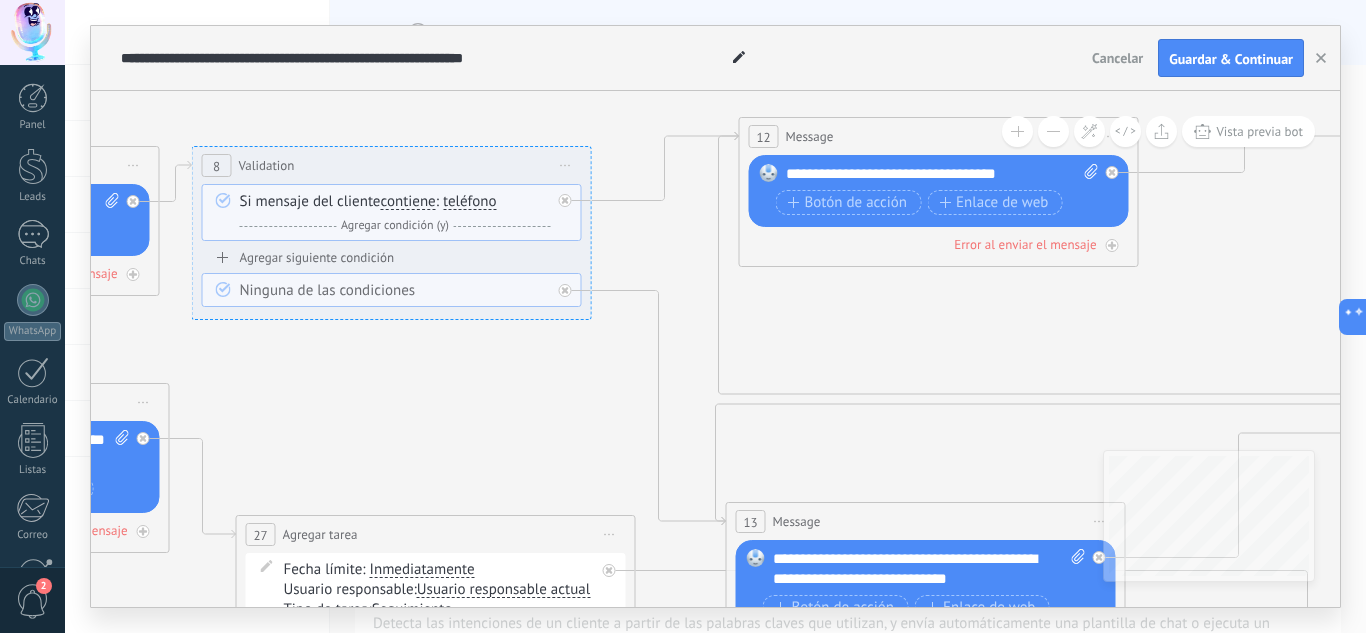 type 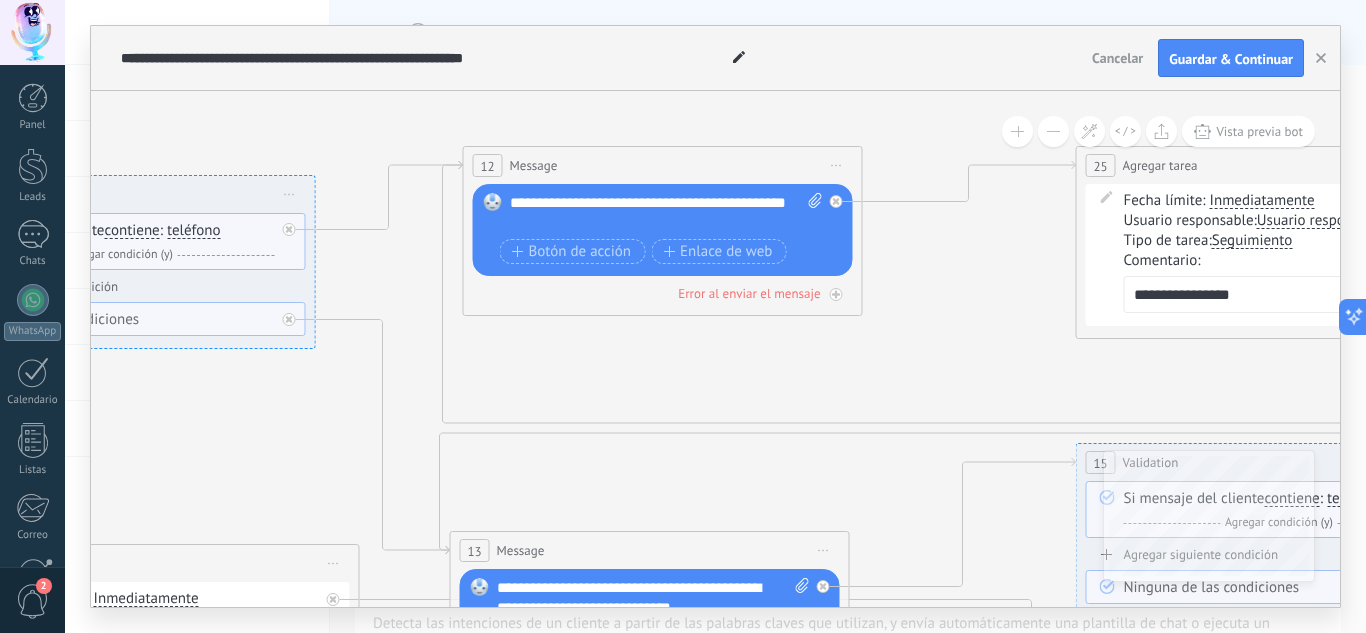 drag, startPoint x: 1268, startPoint y: 309, endPoint x: 959, endPoint y: 367, distance: 314.39624 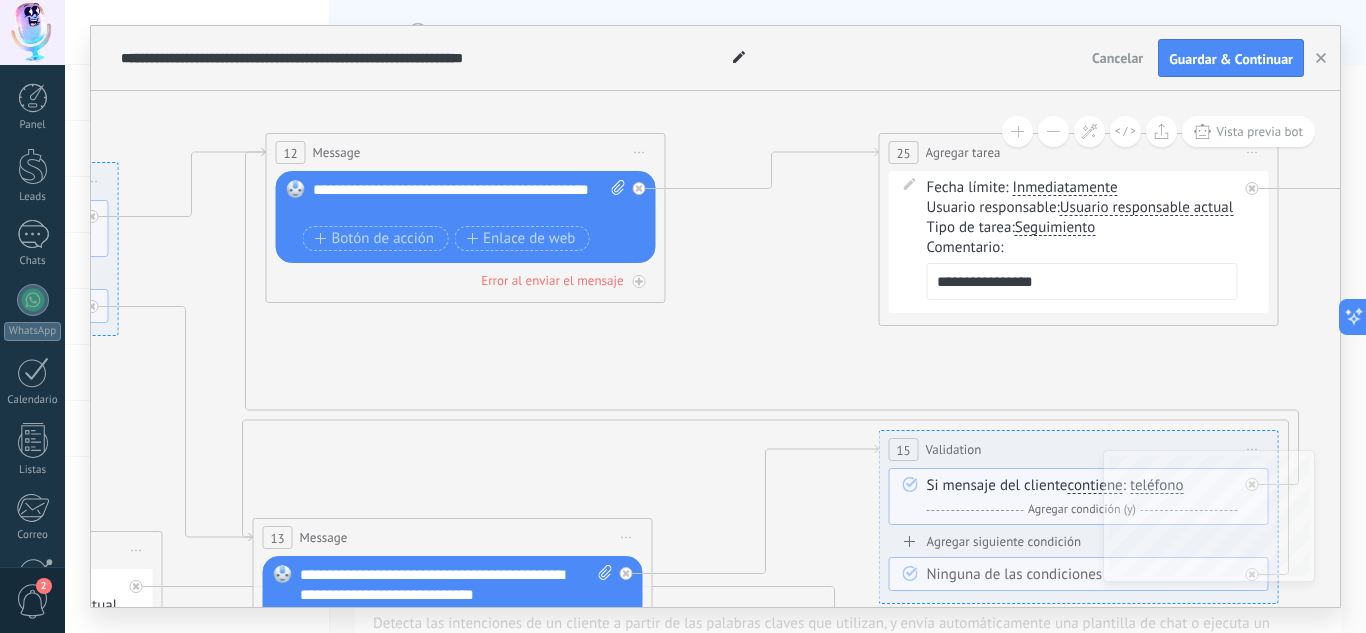 drag, startPoint x: 976, startPoint y: 409, endPoint x: 812, endPoint y: 367, distance: 169.29265 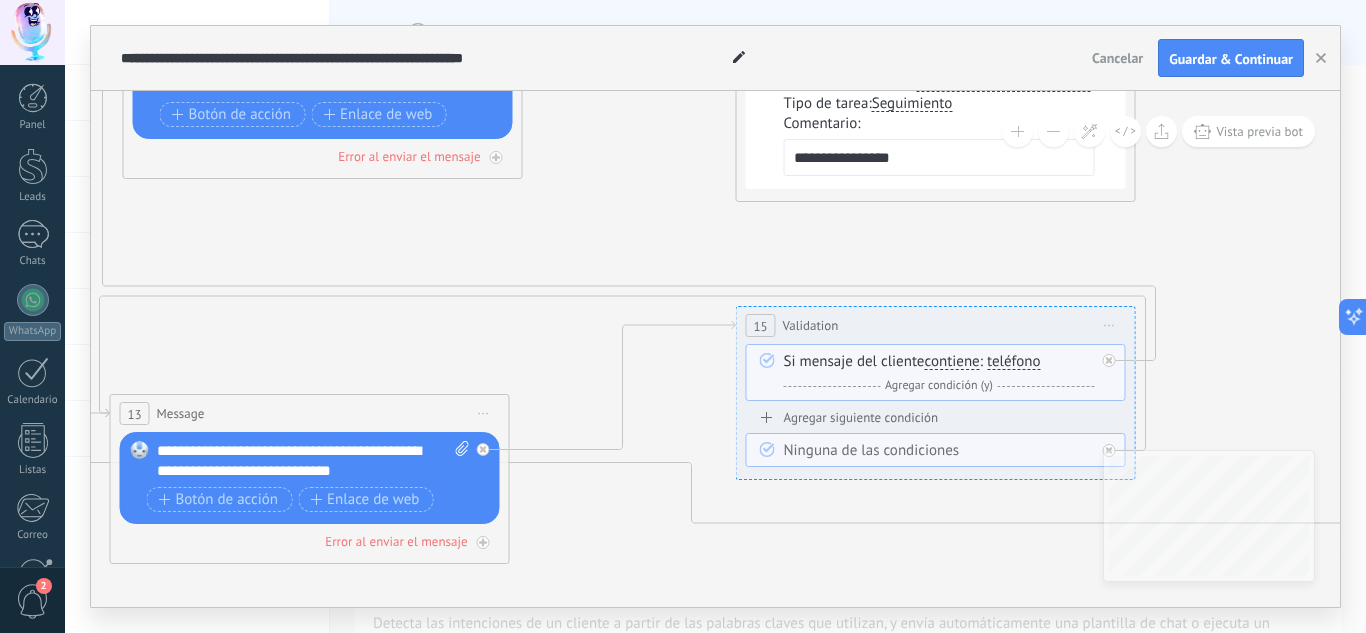 drag, startPoint x: 812, startPoint y: 367, endPoint x: 631, endPoint y: 230, distance: 227.0022 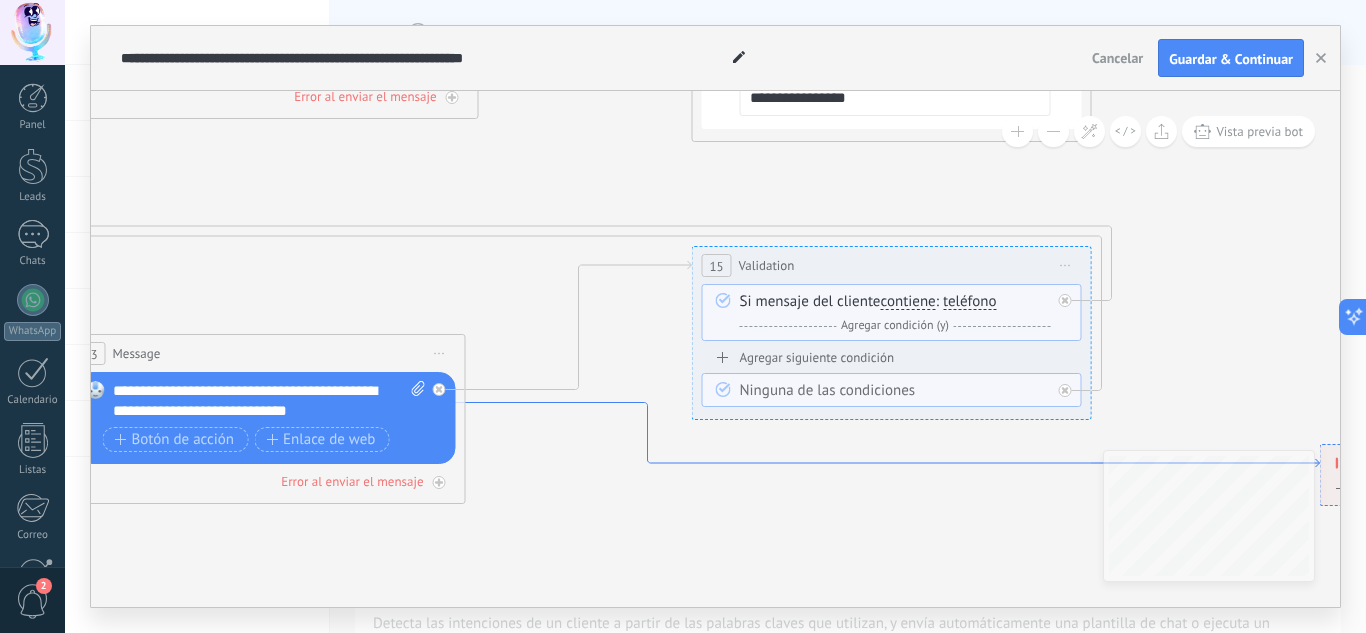 drag, startPoint x: 609, startPoint y: 447, endPoint x: 713, endPoint y: 375, distance: 126.491104 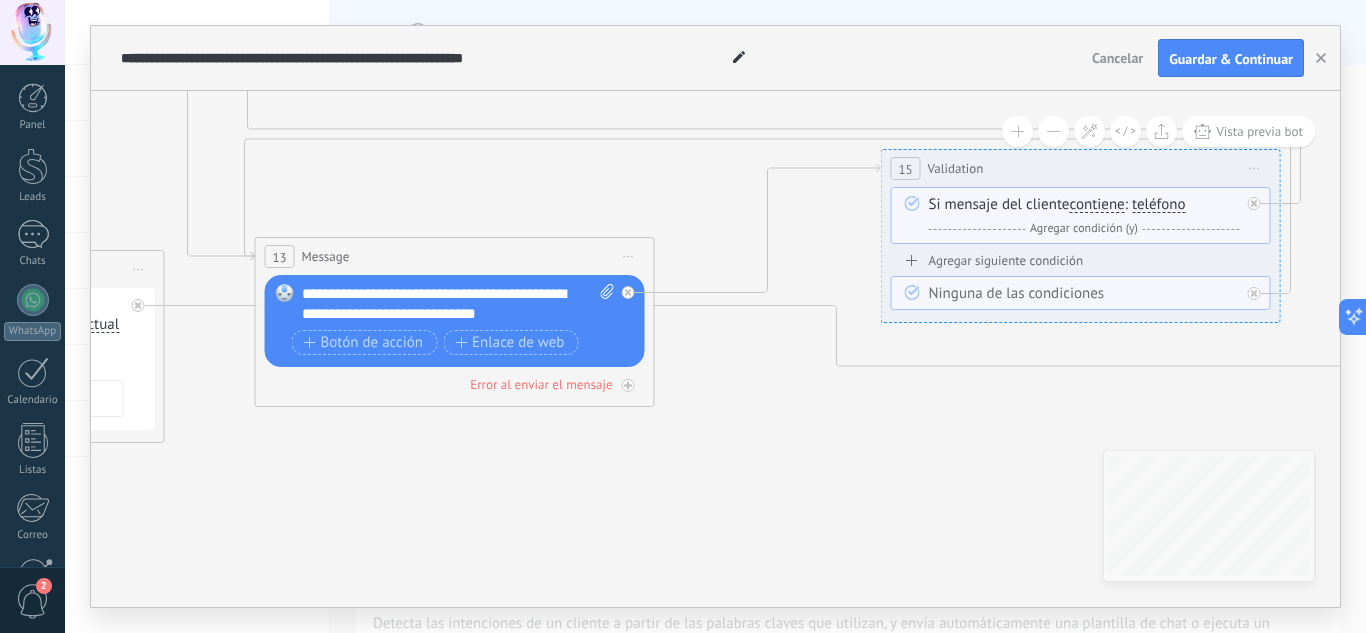 drag, startPoint x: 713, startPoint y: 439, endPoint x: 821, endPoint y: 363, distance: 132.0606 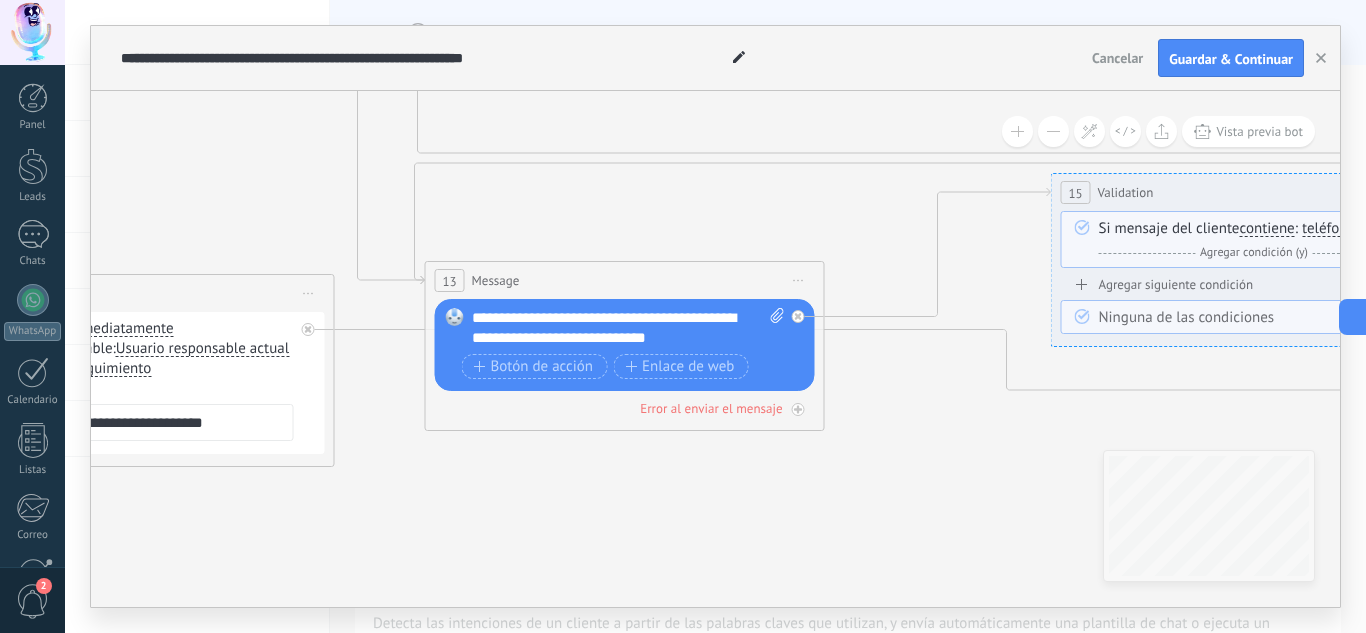 drag, startPoint x: 800, startPoint y: 442, endPoint x: 943, endPoint y: 482, distance: 148.48906 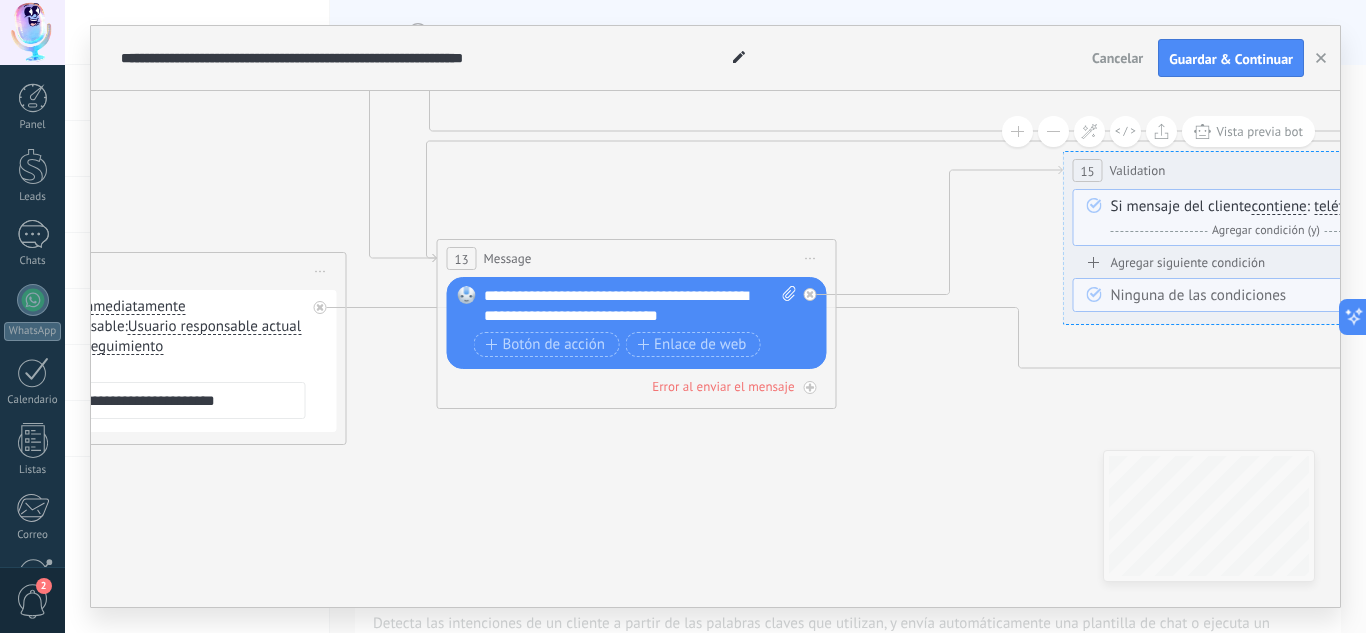 drag, startPoint x: 976, startPoint y: 451, endPoint x: 1061, endPoint y: 467, distance: 86.492775 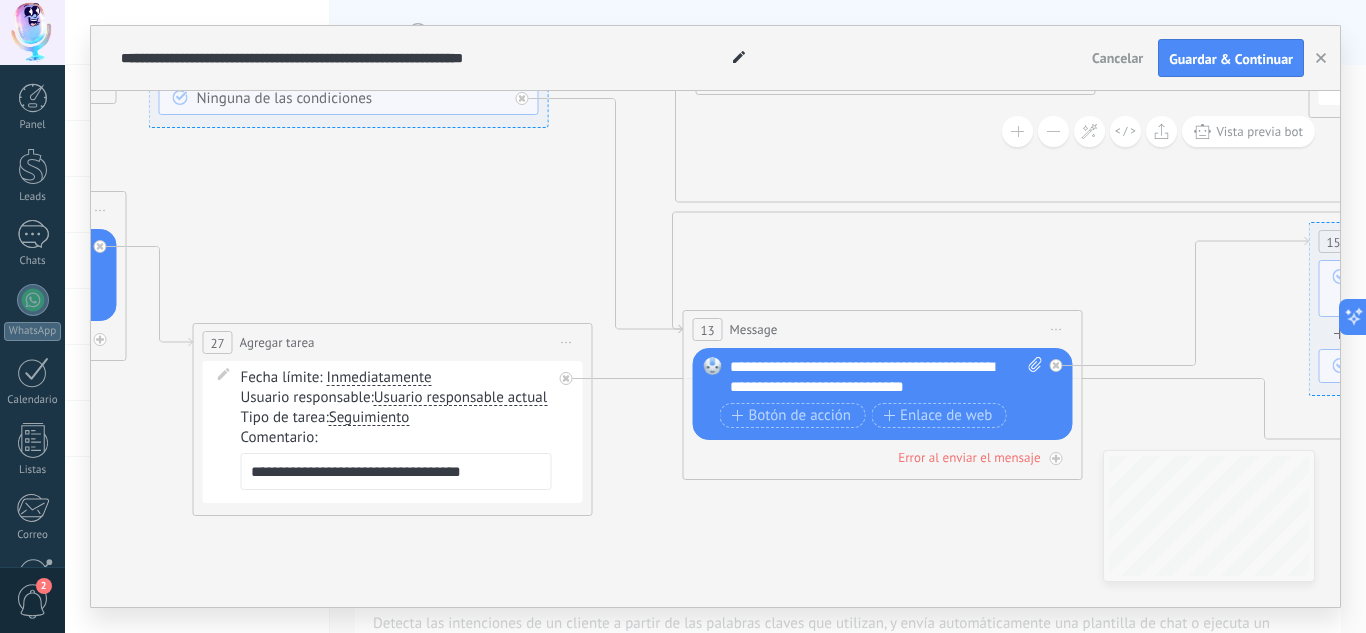 drag, startPoint x: 605, startPoint y: 507, endPoint x: 783, endPoint y: 523, distance: 178.71765 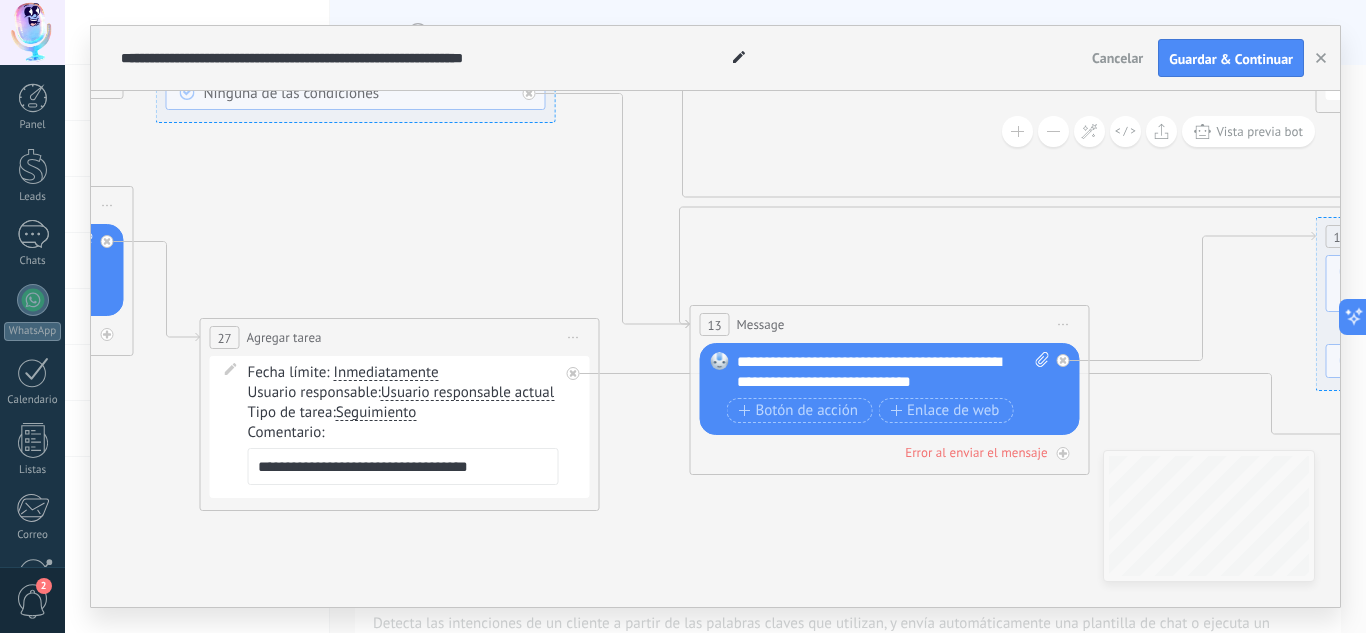 drag, startPoint x: 783, startPoint y: 523, endPoint x: 1025, endPoint y: 489, distance: 244.37675 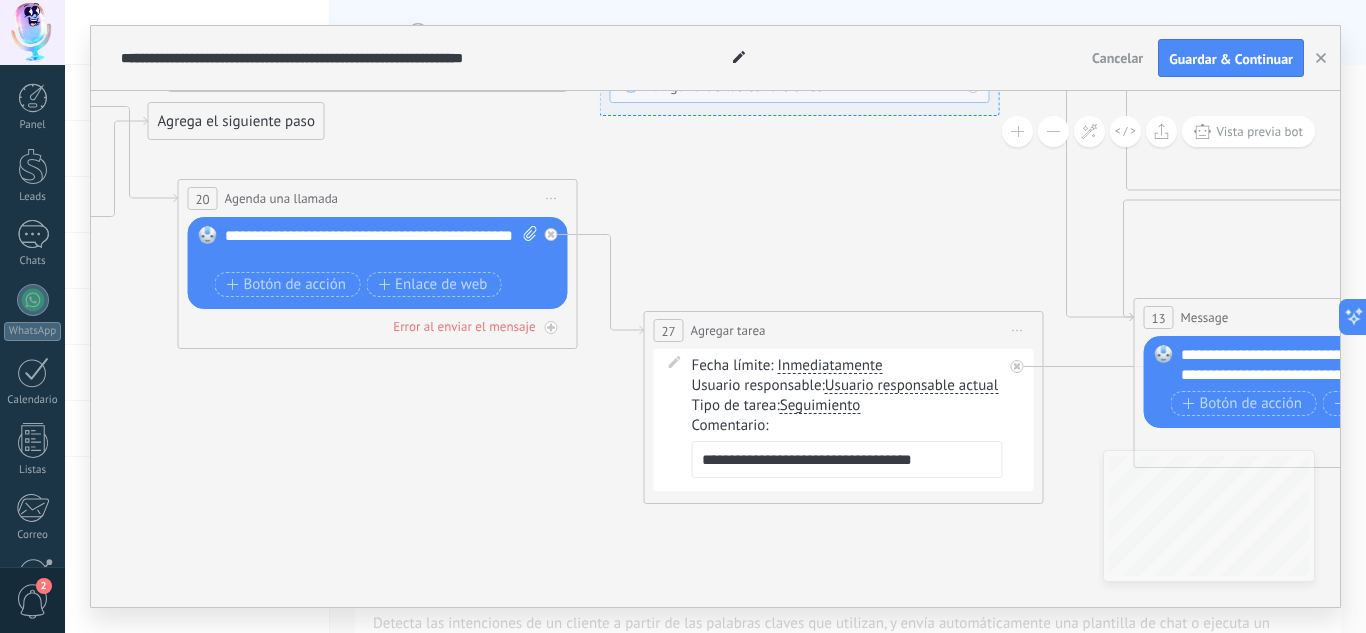 drag, startPoint x: 403, startPoint y: 468, endPoint x: 704, endPoint y: 510, distance: 303.9161 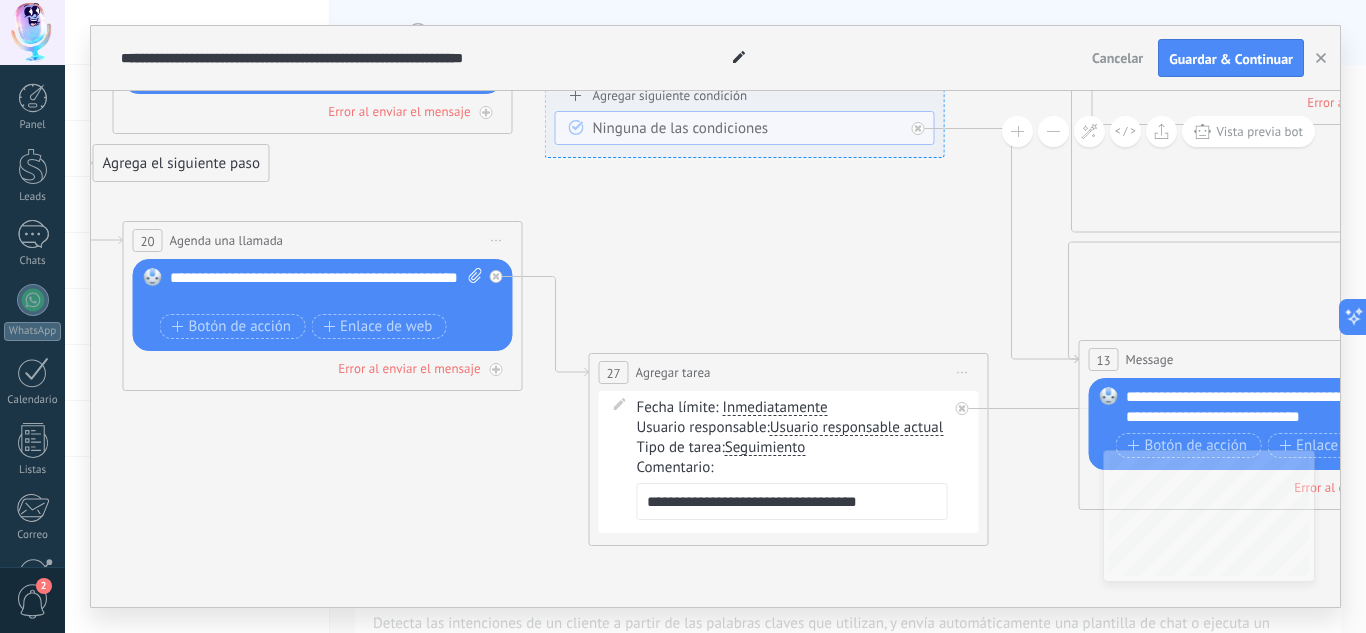 drag, startPoint x: 424, startPoint y: 486, endPoint x: 270, endPoint y: 513, distance: 156.34897 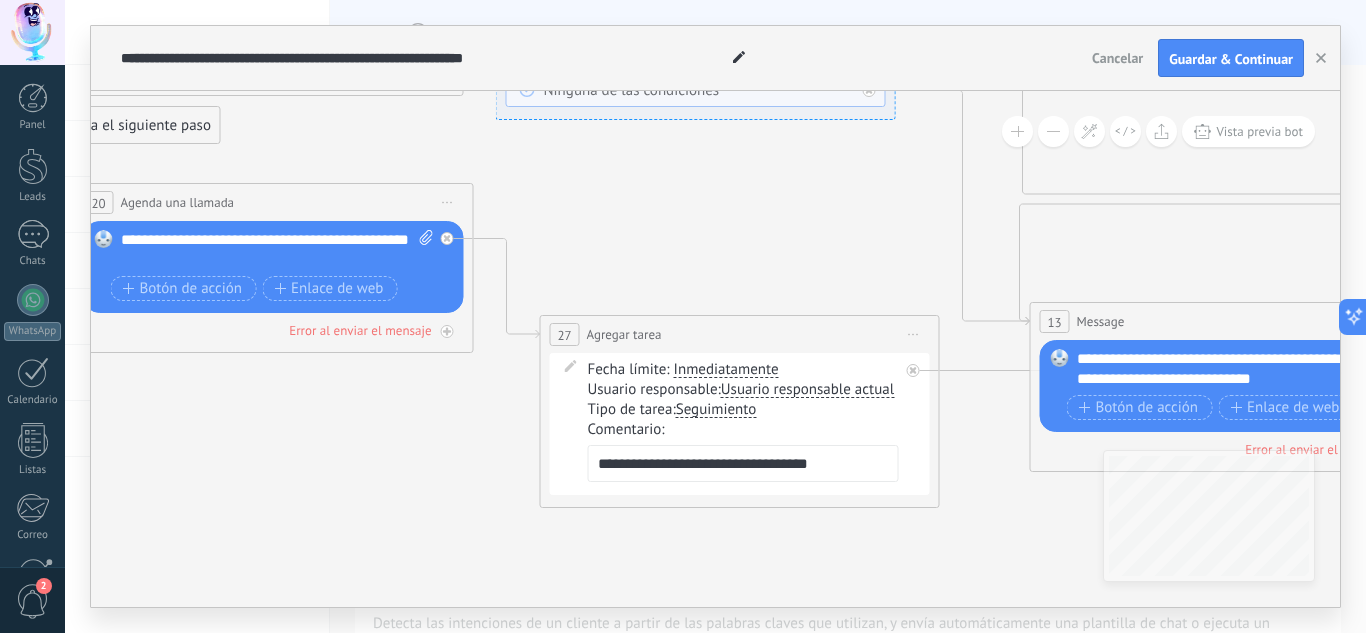 drag, startPoint x: 425, startPoint y: 566, endPoint x: 376, endPoint y: 528, distance: 62.008064 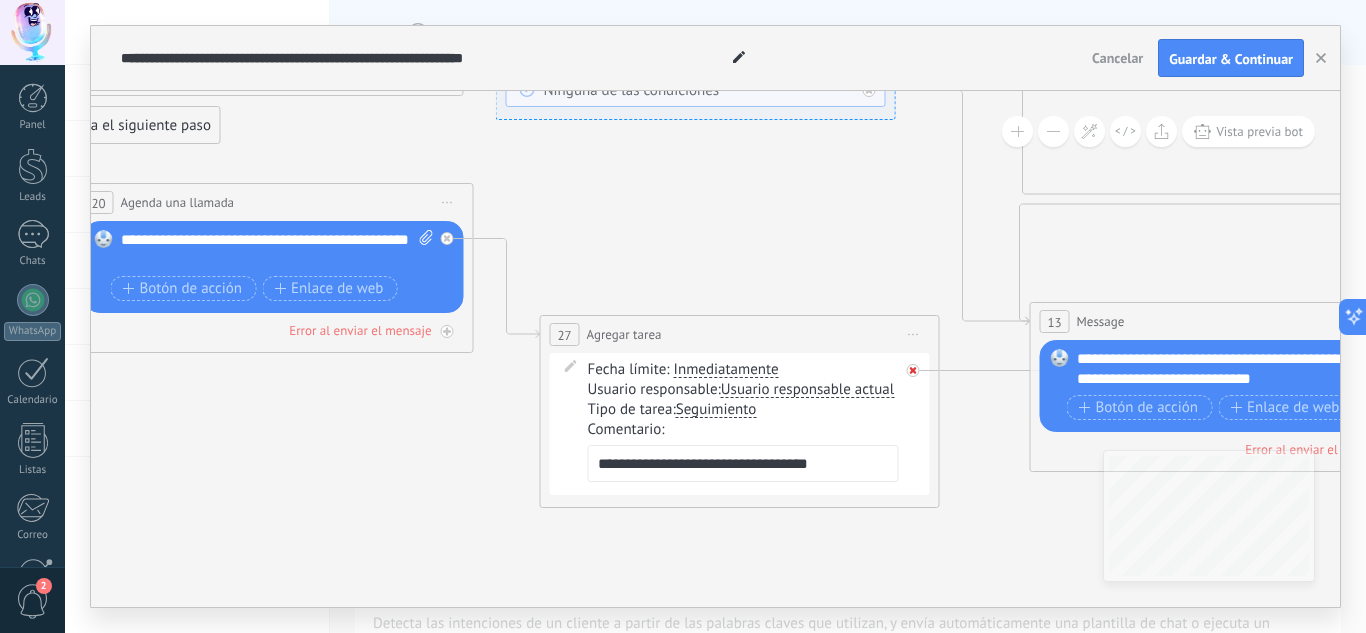 click at bounding box center (918, 365) 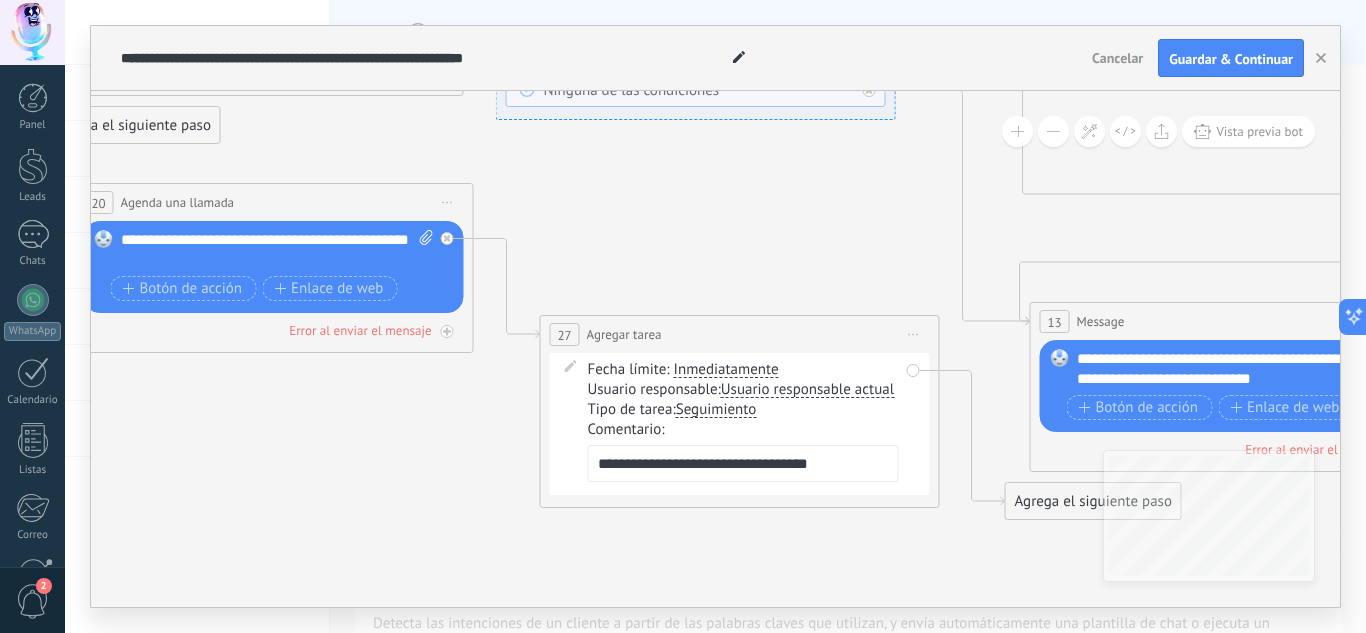 click 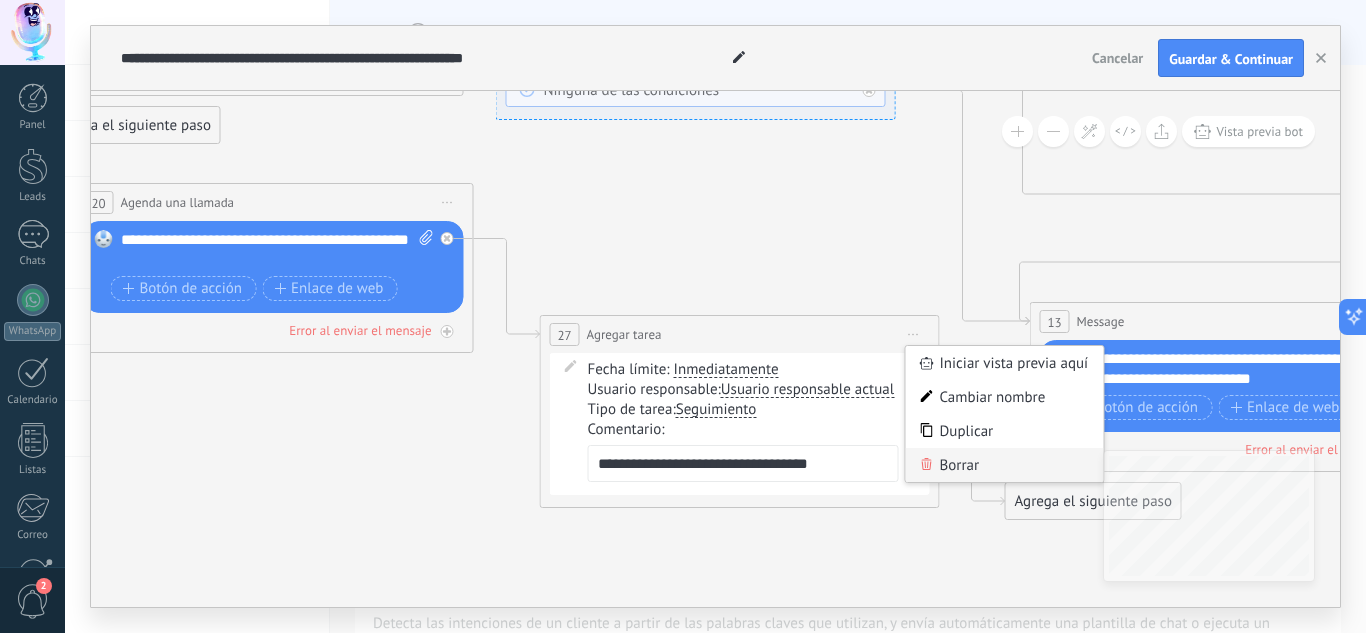 click on "Borrar" at bounding box center (1005, 465) 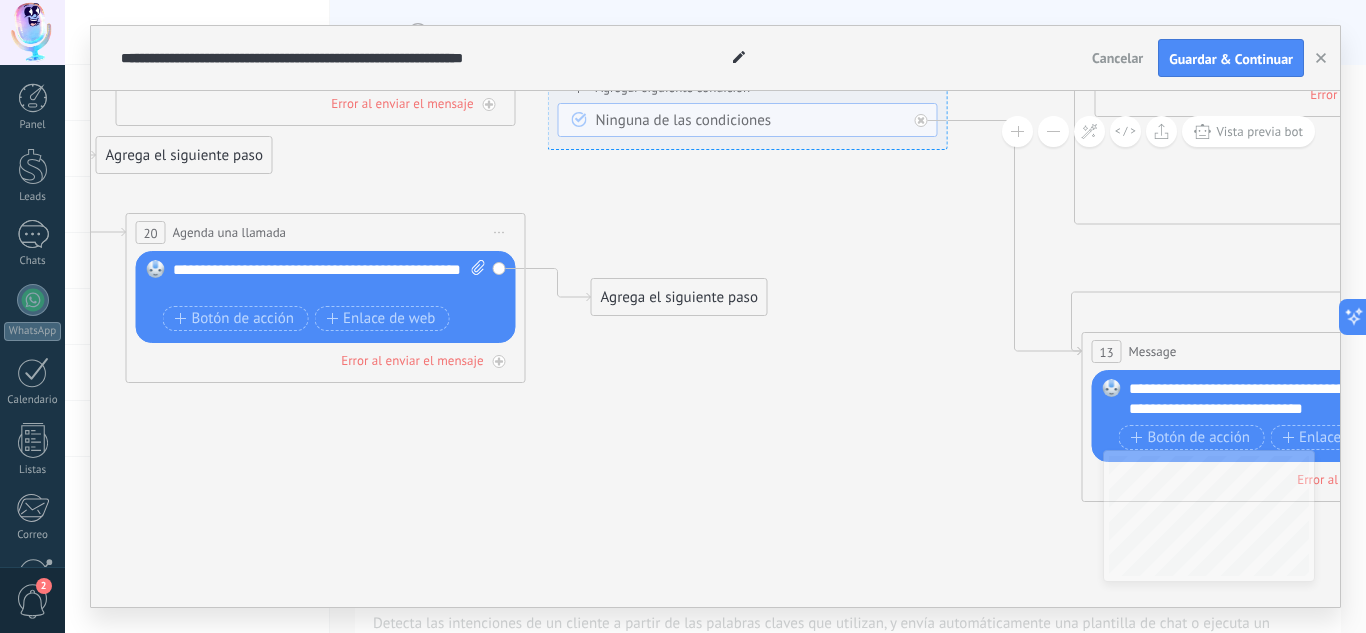 drag, startPoint x: 583, startPoint y: 389, endPoint x: 454, endPoint y: 406, distance: 130.11533 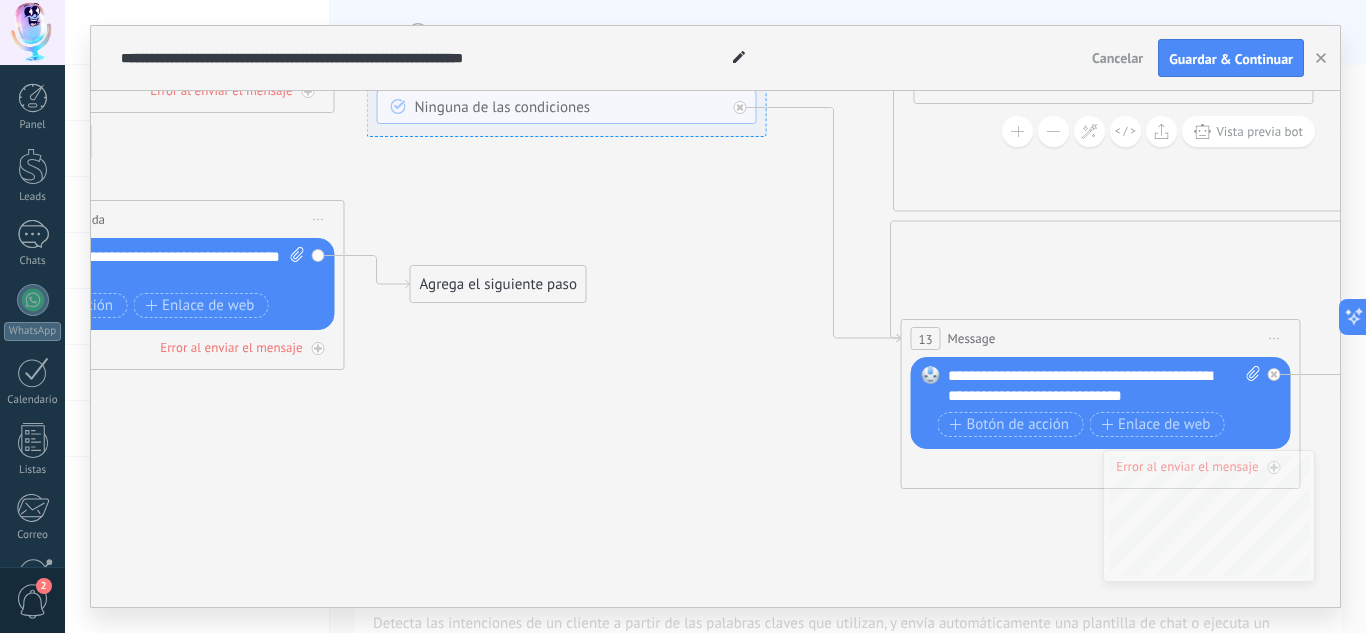 drag, startPoint x: 455, startPoint y: 496, endPoint x: 476, endPoint y: 493, distance: 21.213203 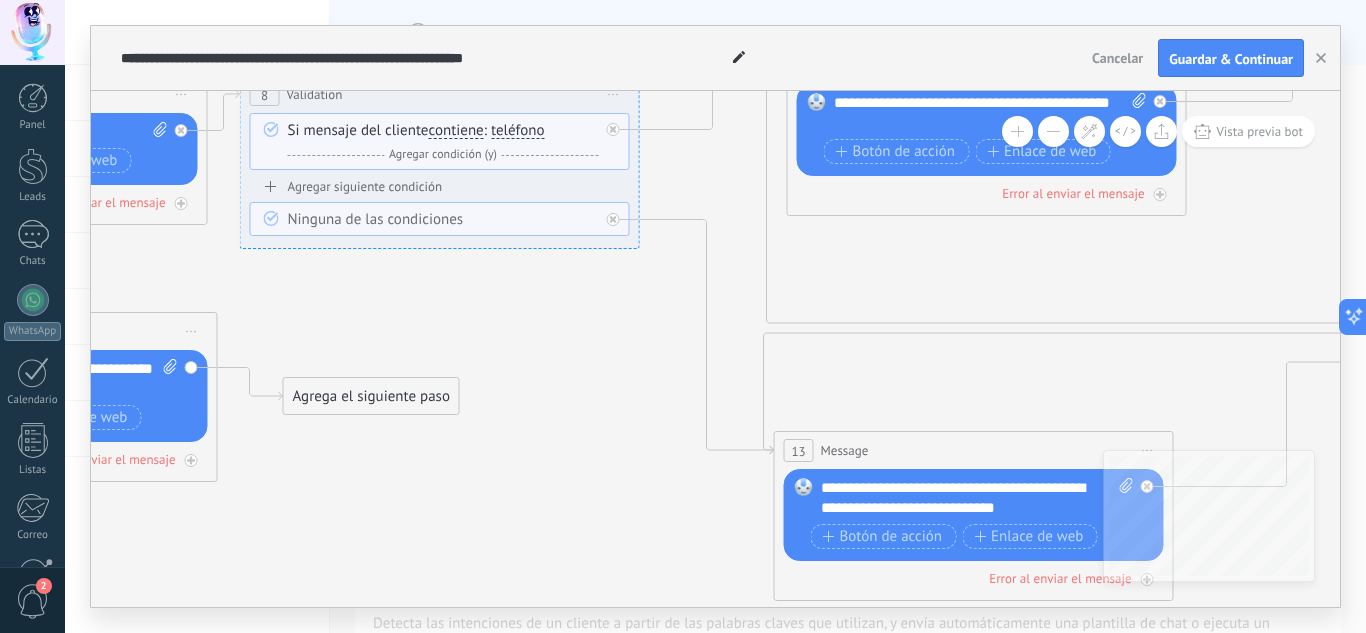 drag, startPoint x: 586, startPoint y: 490, endPoint x: 437, endPoint y: 647, distance: 216.44861 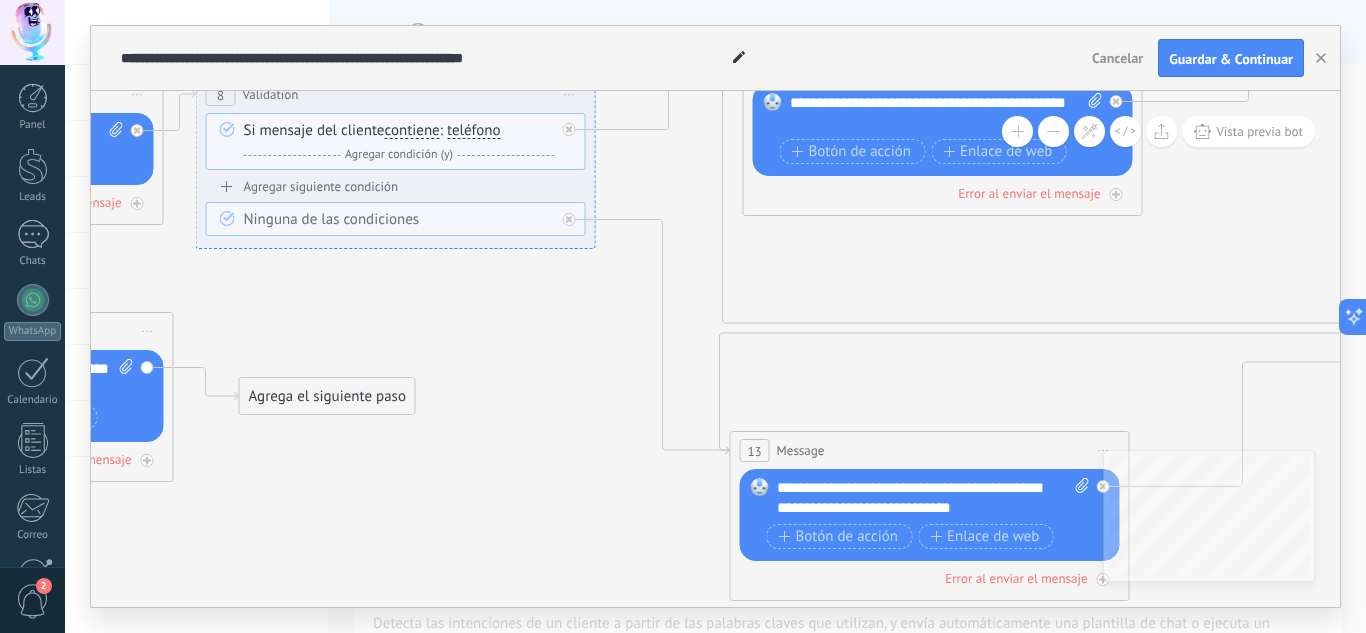 drag, startPoint x: 564, startPoint y: 480, endPoint x: 521, endPoint y: 438, distance: 60.108234 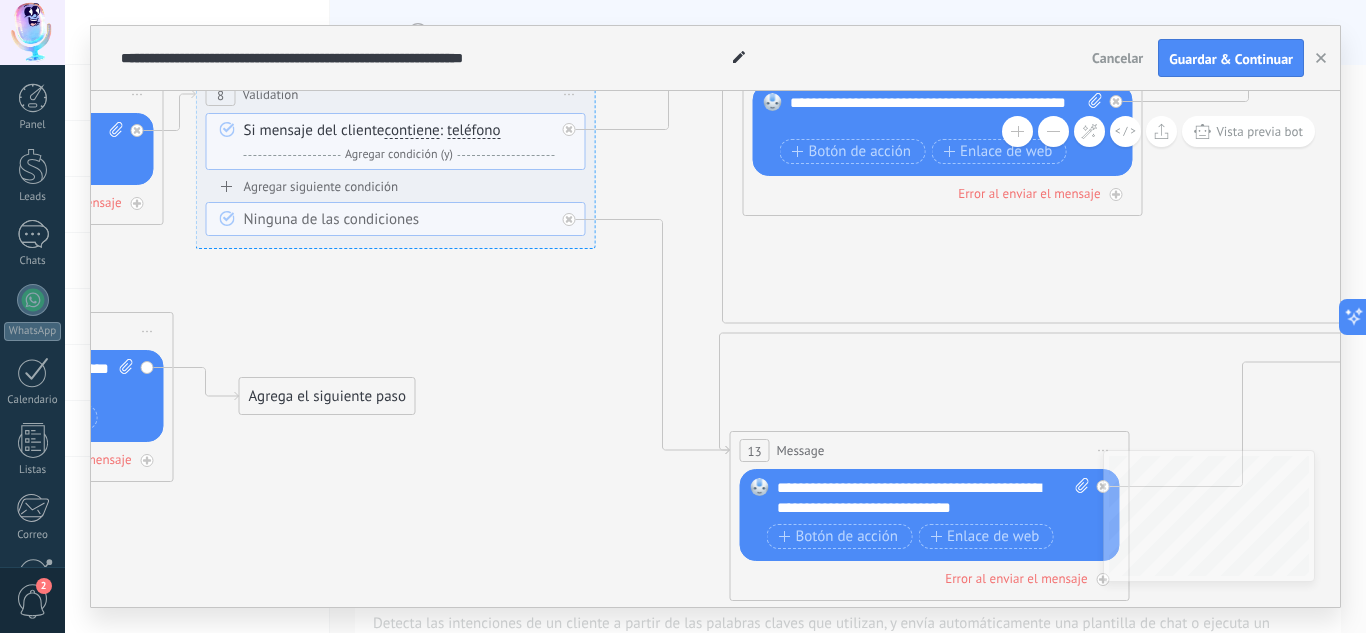 click on "Ninguna de las condiciones" at bounding box center [399, 220] 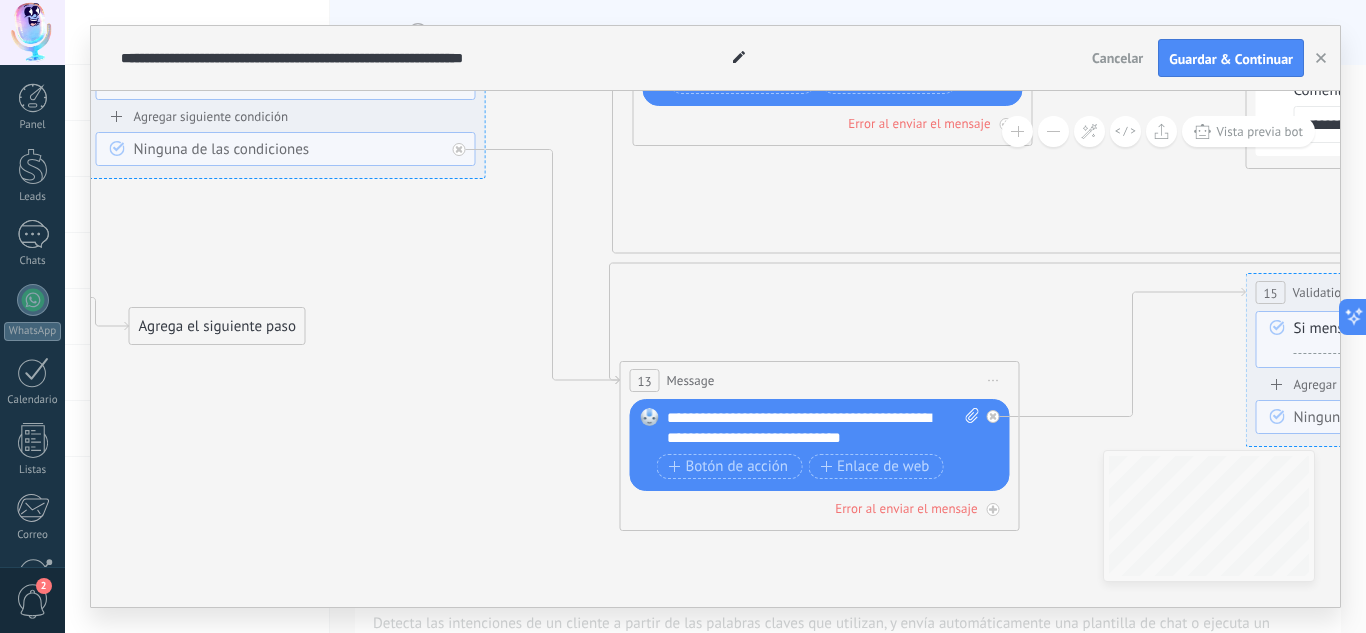 drag, startPoint x: 555, startPoint y: 351, endPoint x: 445, endPoint y: 281, distance: 130.38405 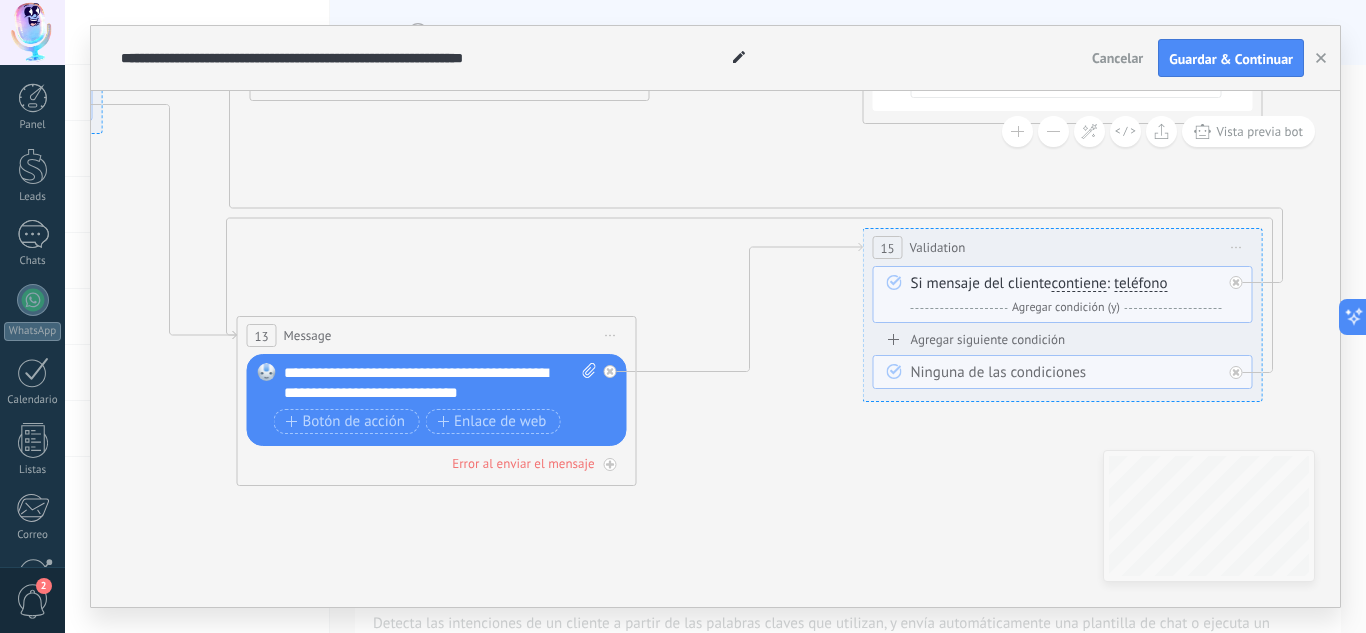 drag, startPoint x: 971, startPoint y: 369, endPoint x: 701, endPoint y: 346, distance: 270.97784 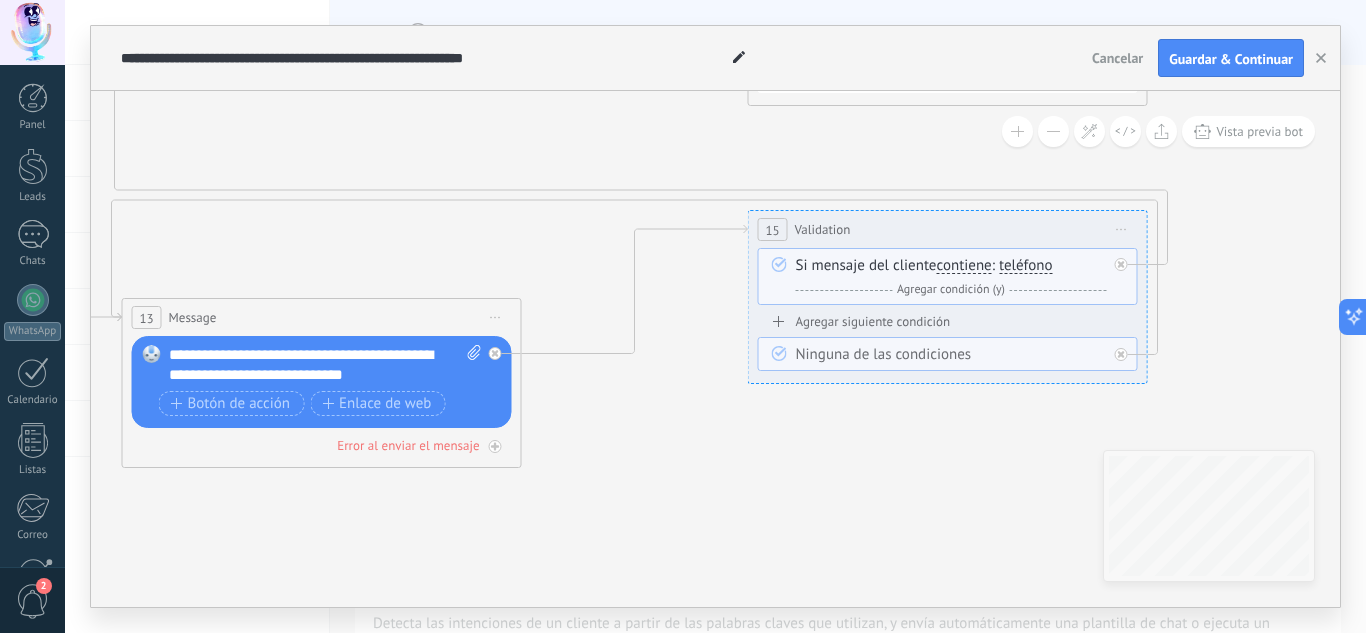 drag, startPoint x: 835, startPoint y: 455, endPoint x: 723, endPoint y: 437, distance: 113.43721 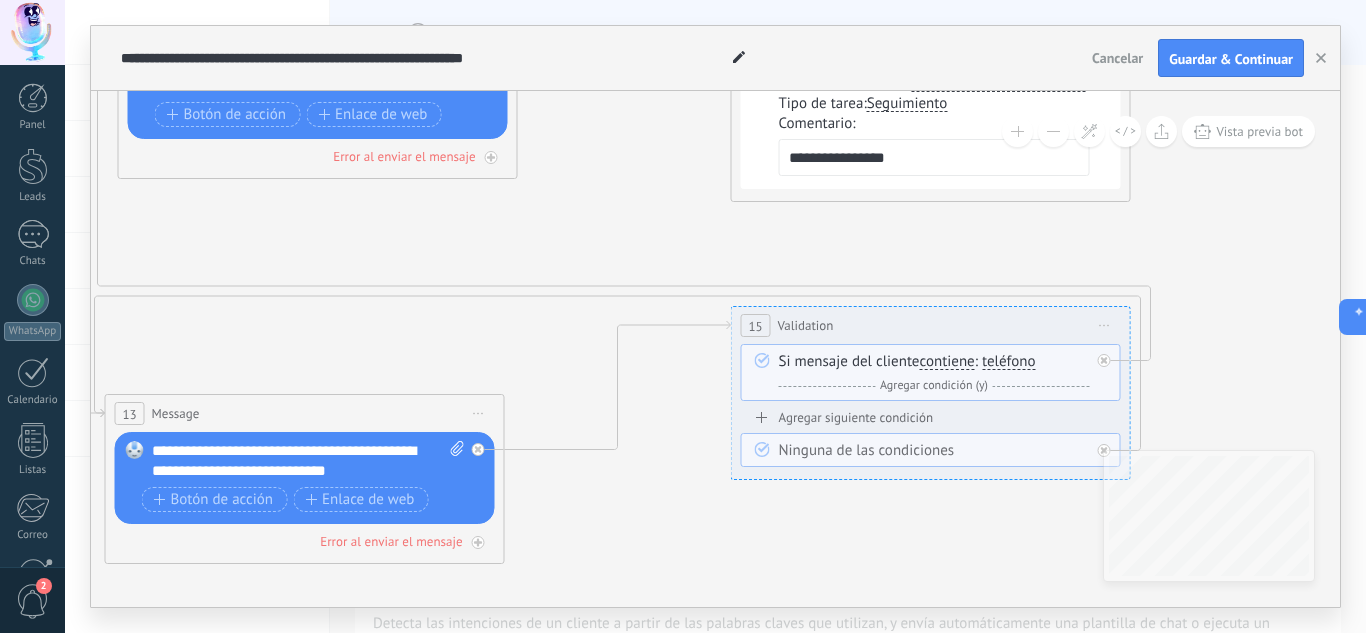 drag, startPoint x: 723, startPoint y: 437, endPoint x: 706, endPoint y: 542, distance: 106.36729 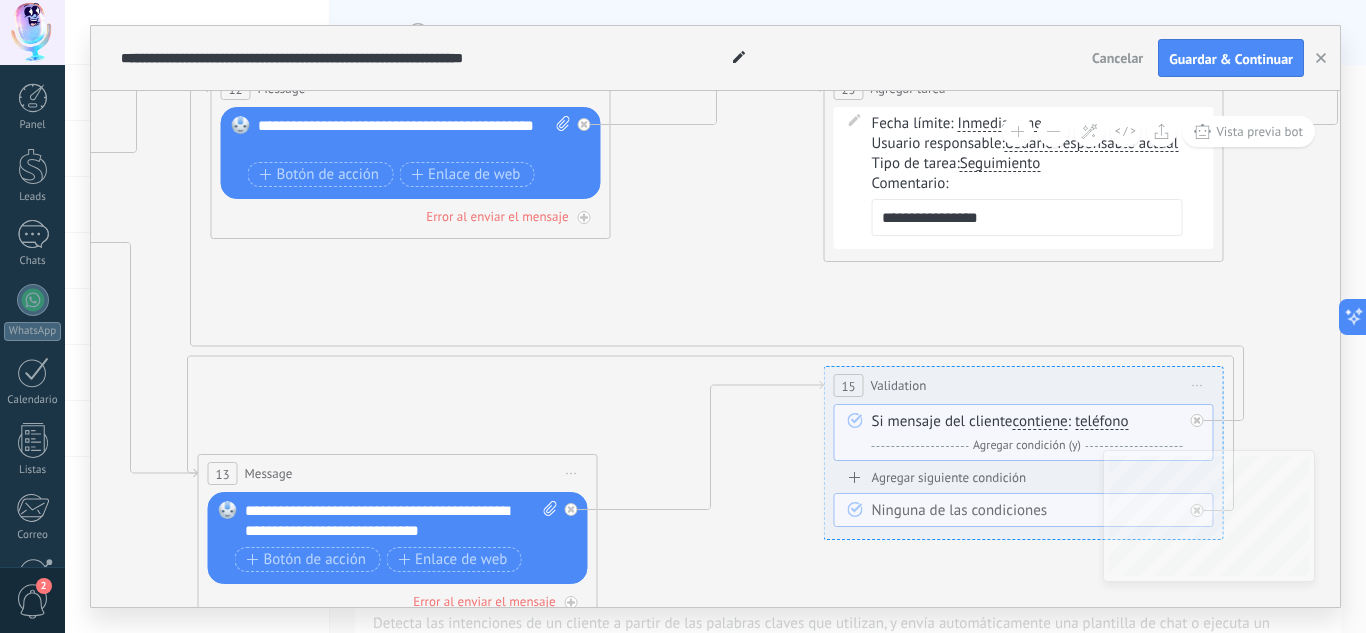 drag, startPoint x: 763, startPoint y: 579, endPoint x: 856, endPoint y: 626, distance: 104.20173 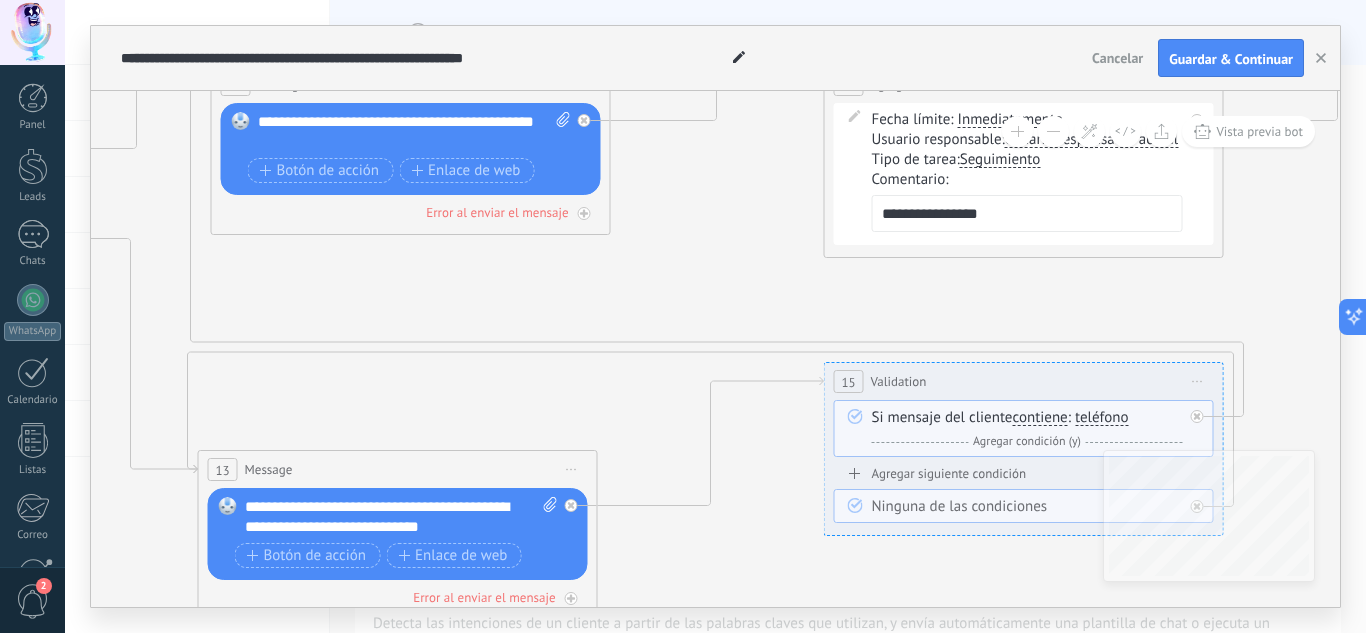 drag, startPoint x: 555, startPoint y: 519, endPoint x: 617, endPoint y: 436, distance: 103.6002 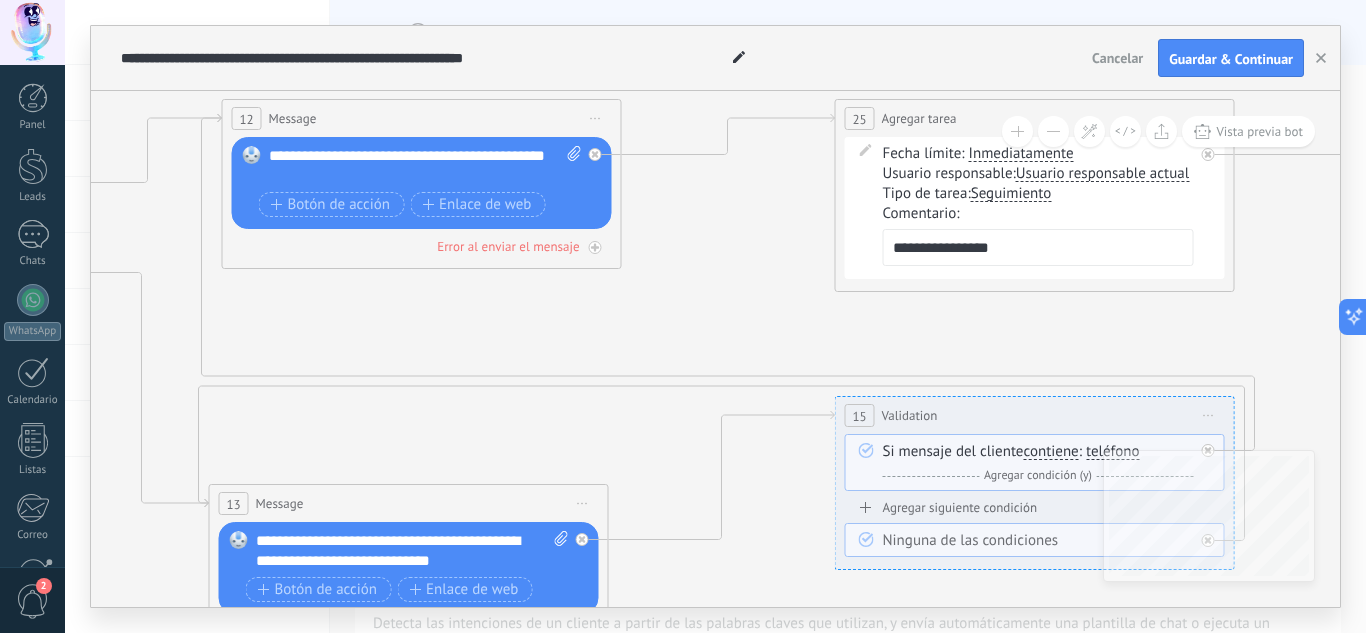 drag, startPoint x: 617, startPoint y: 436, endPoint x: 628, endPoint y: 470, distance: 35.735138 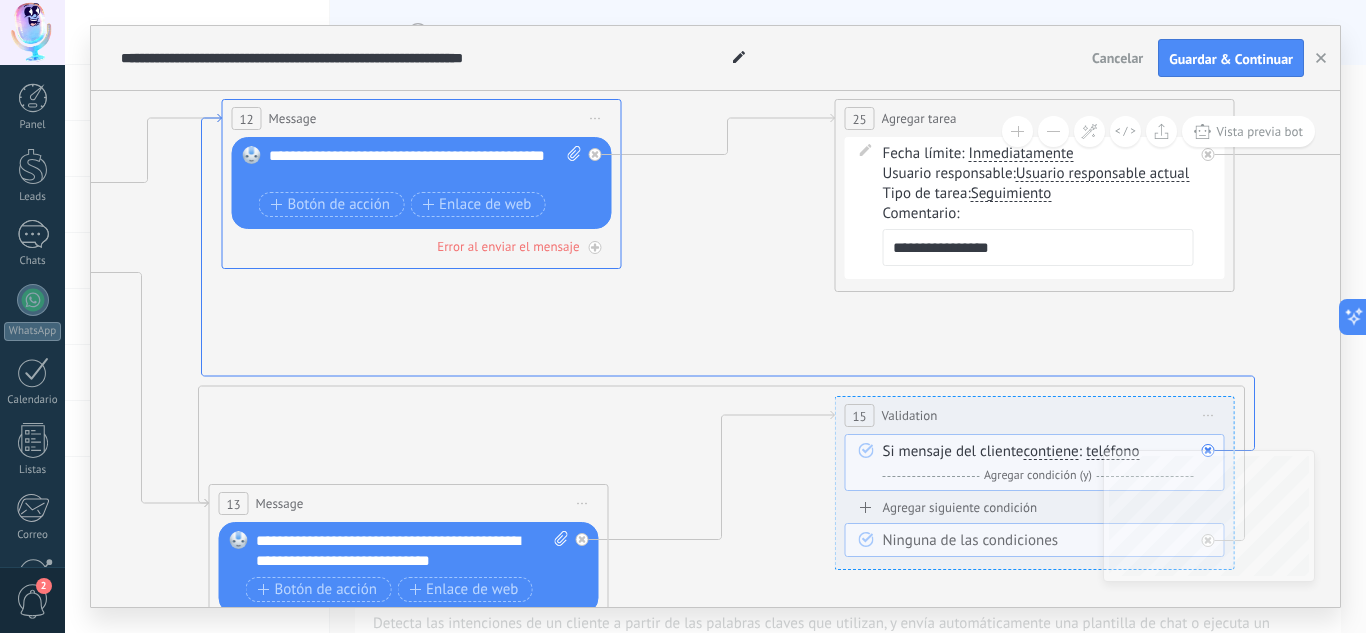 click 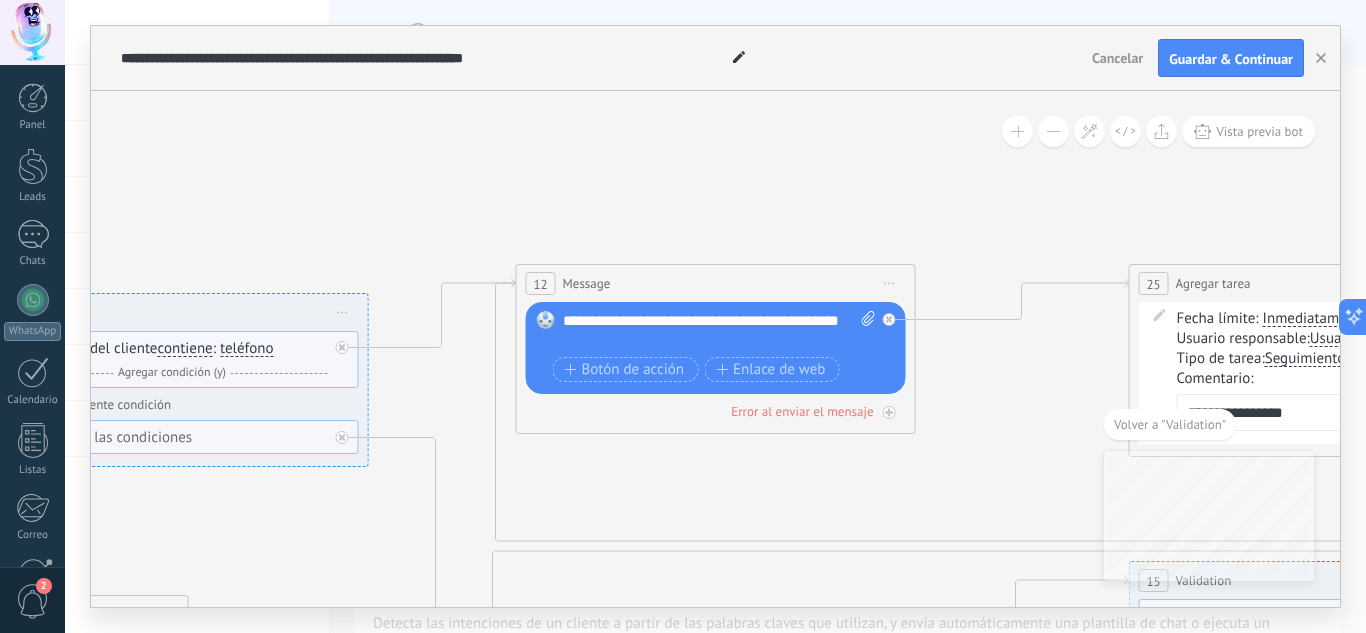 drag, startPoint x: 888, startPoint y: 475, endPoint x: 1001, endPoint y: 133, distance: 360.18466 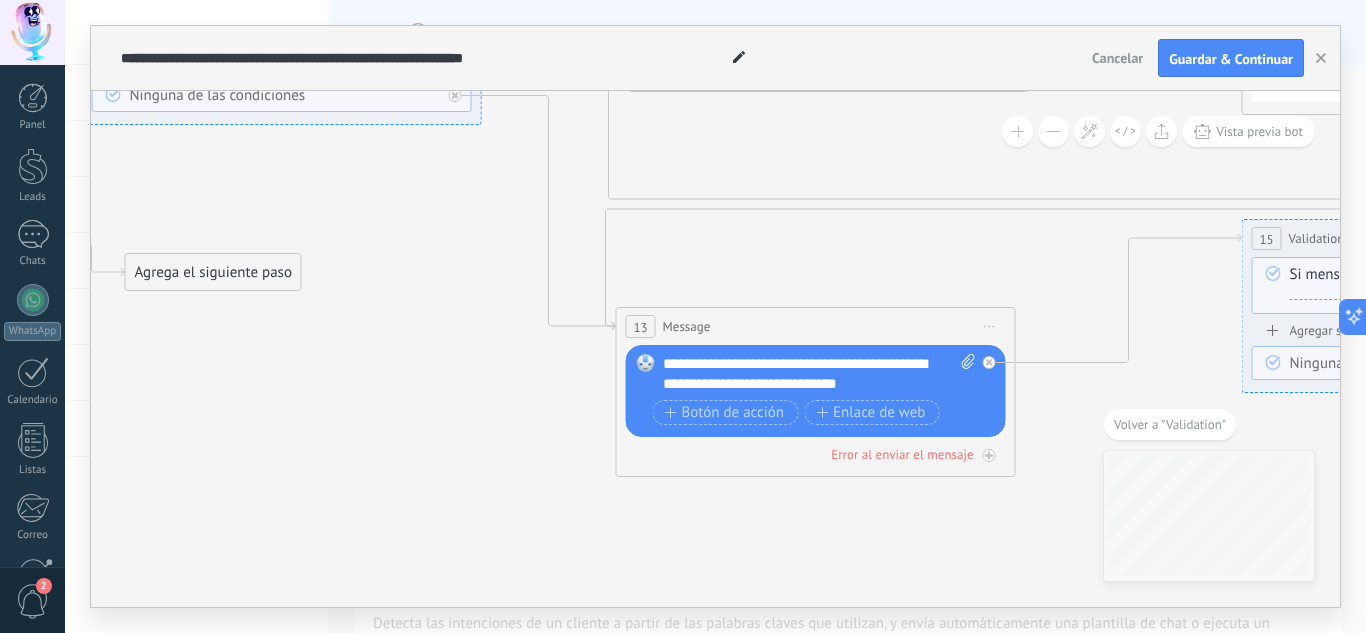 drag, startPoint x: 711, startPoint y: 273, endPoint x: 916, endPoint y: 297, distance: 206.4001 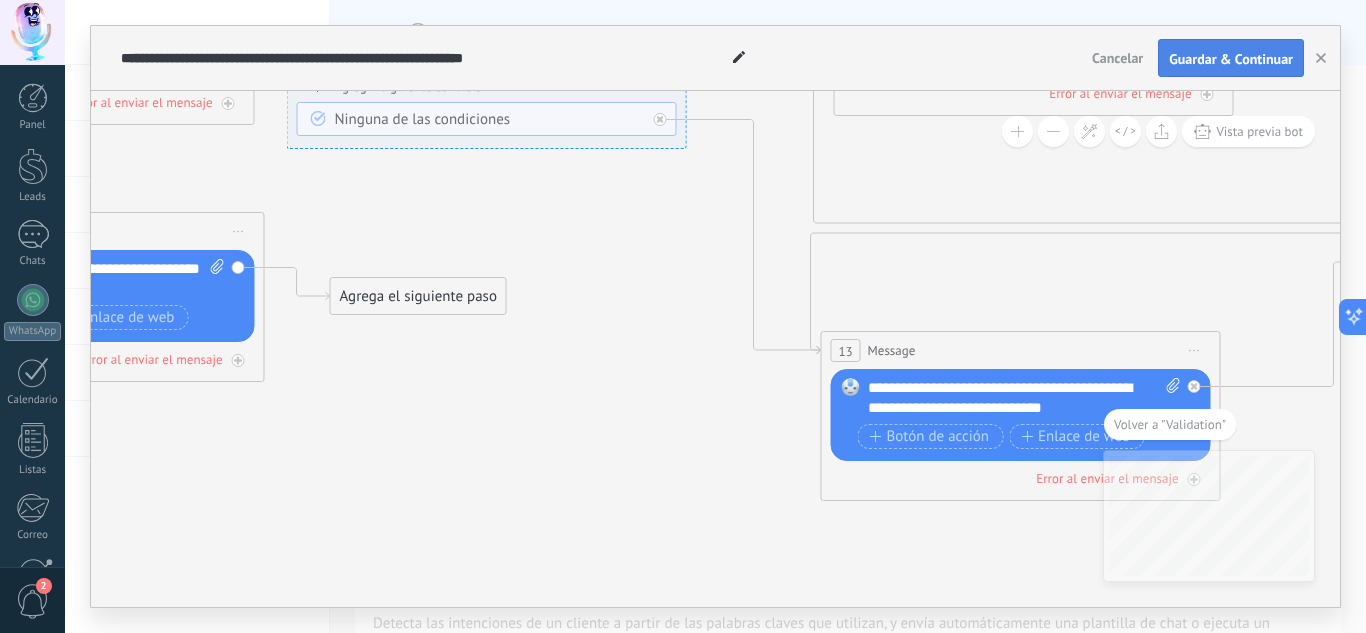 click on "Guardar & Continuar" at bounding box center (1231, 59) 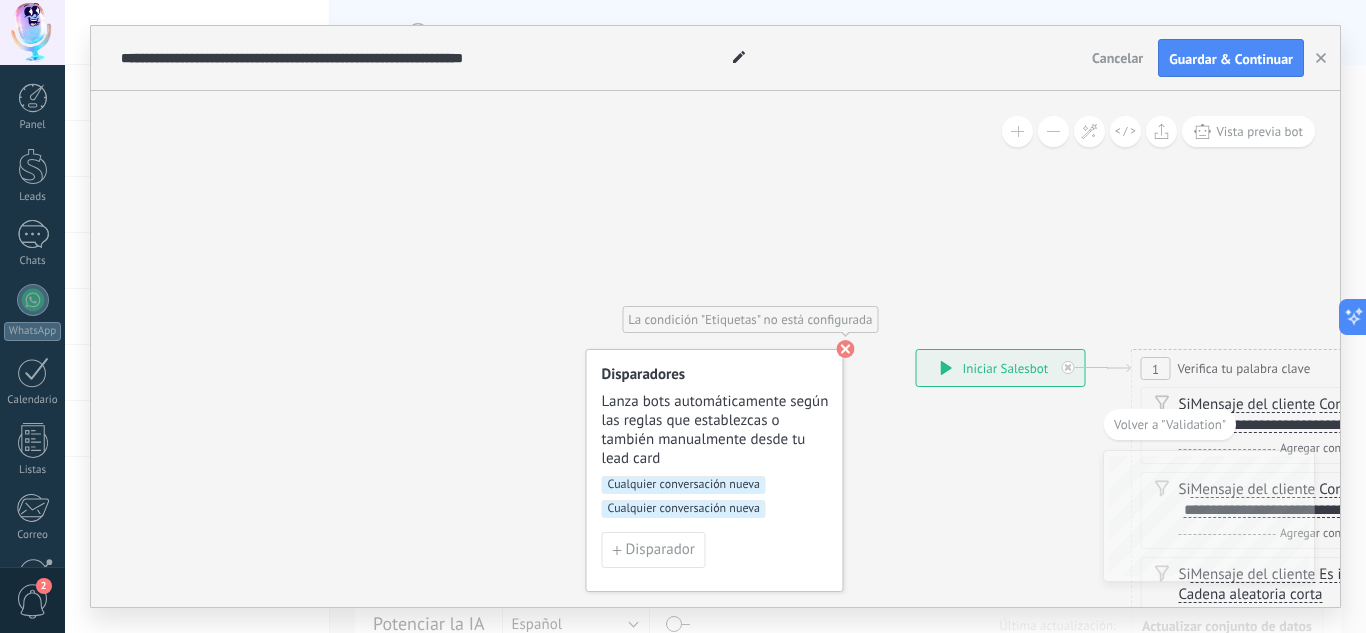 click 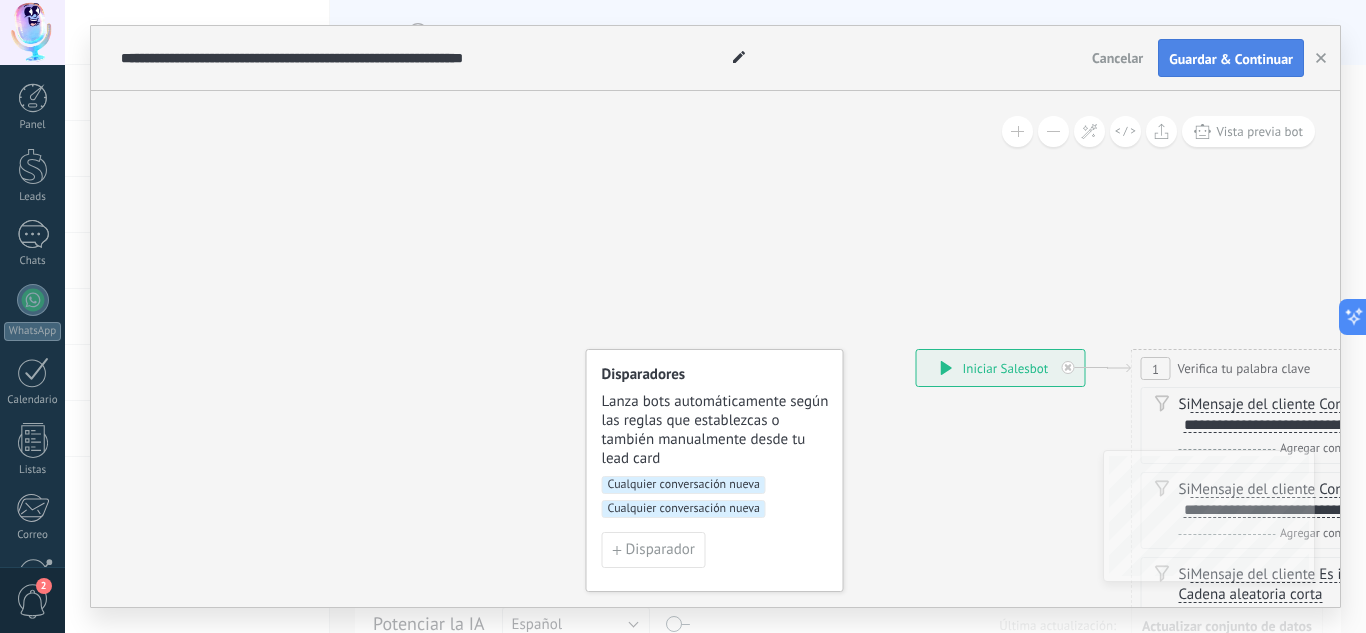 click on "Guardar & Continuar" at bounding box center (1231, 59) 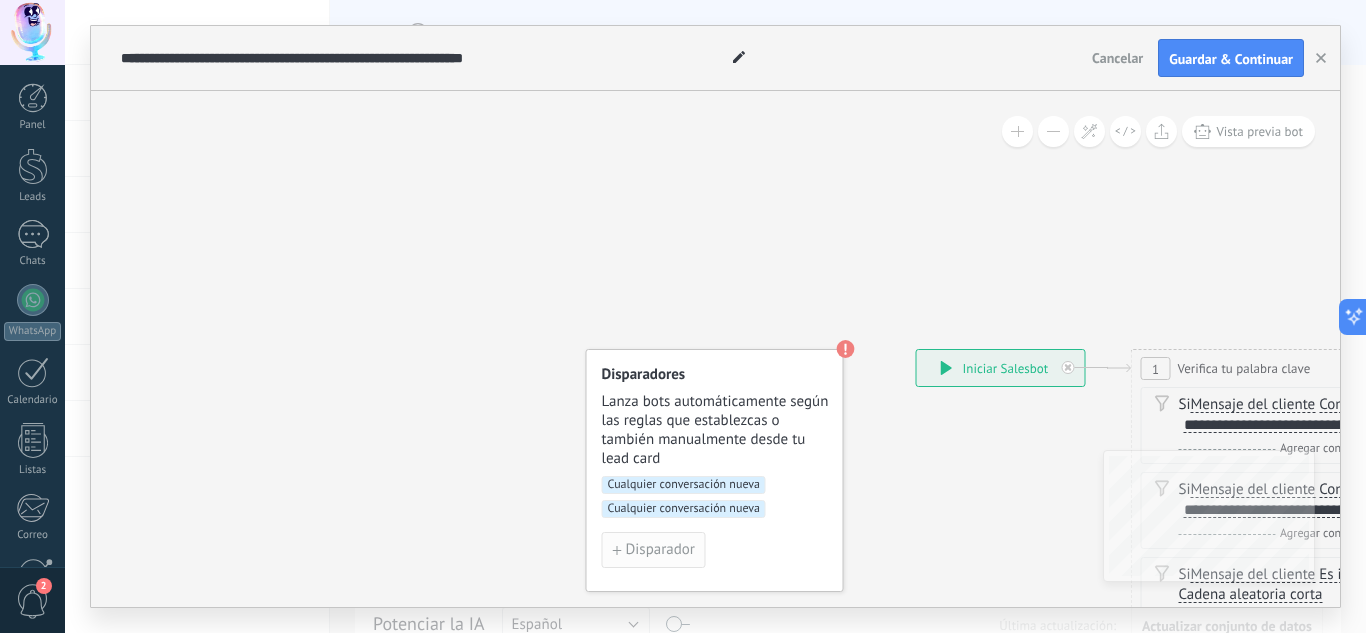 click on "Disparador" at bounding box center [660, 550] 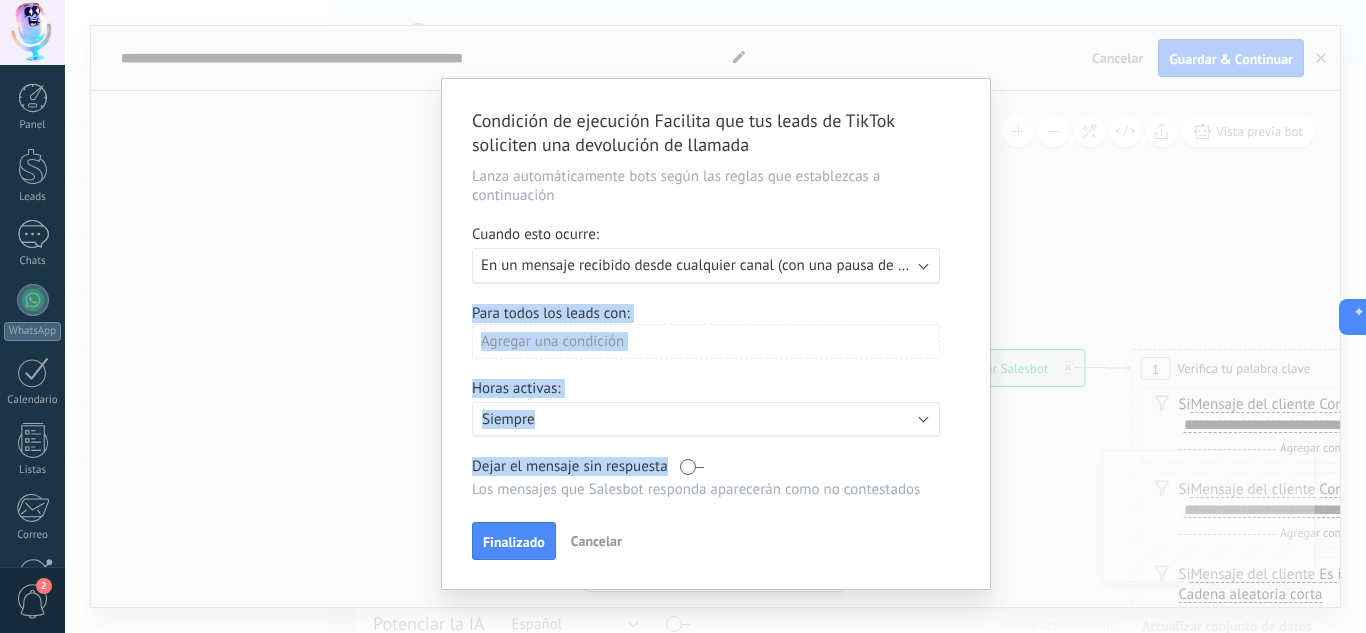 drag, startPoint x: 984, startPoint y: 281, endPoint x: 931, endPoint y: 483, distance: 208.83725 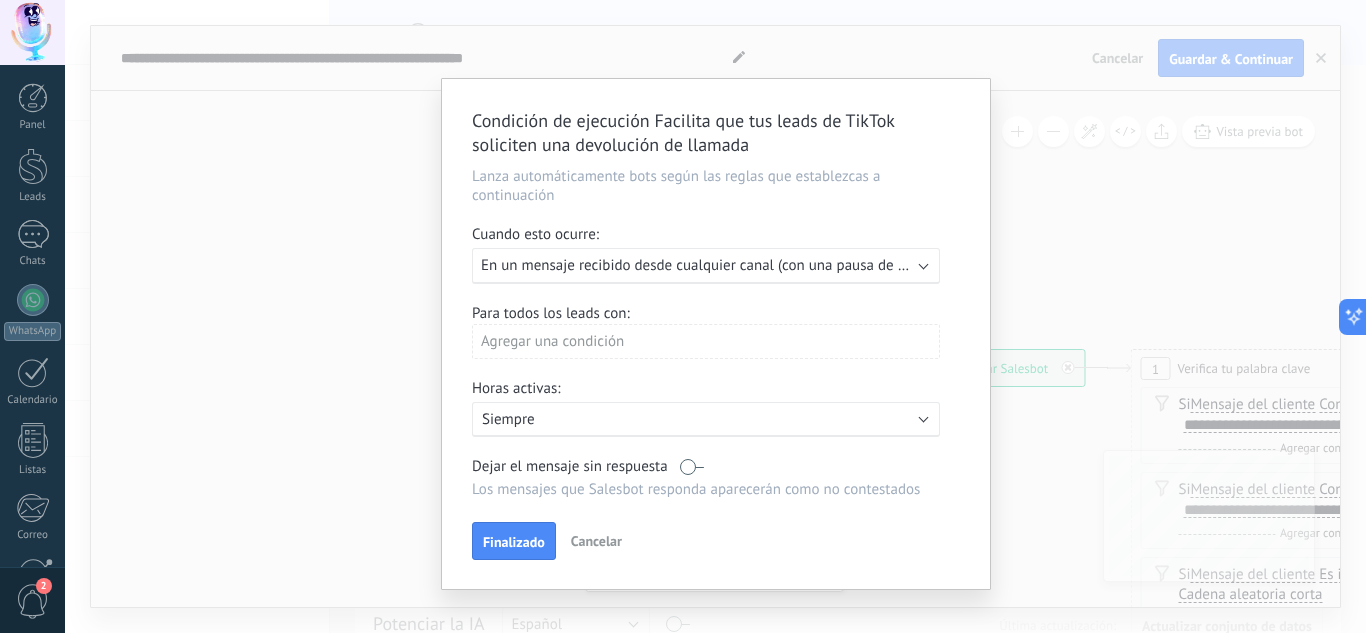 click on "Finalizado Cancelar" at bounding box center [716, 540] 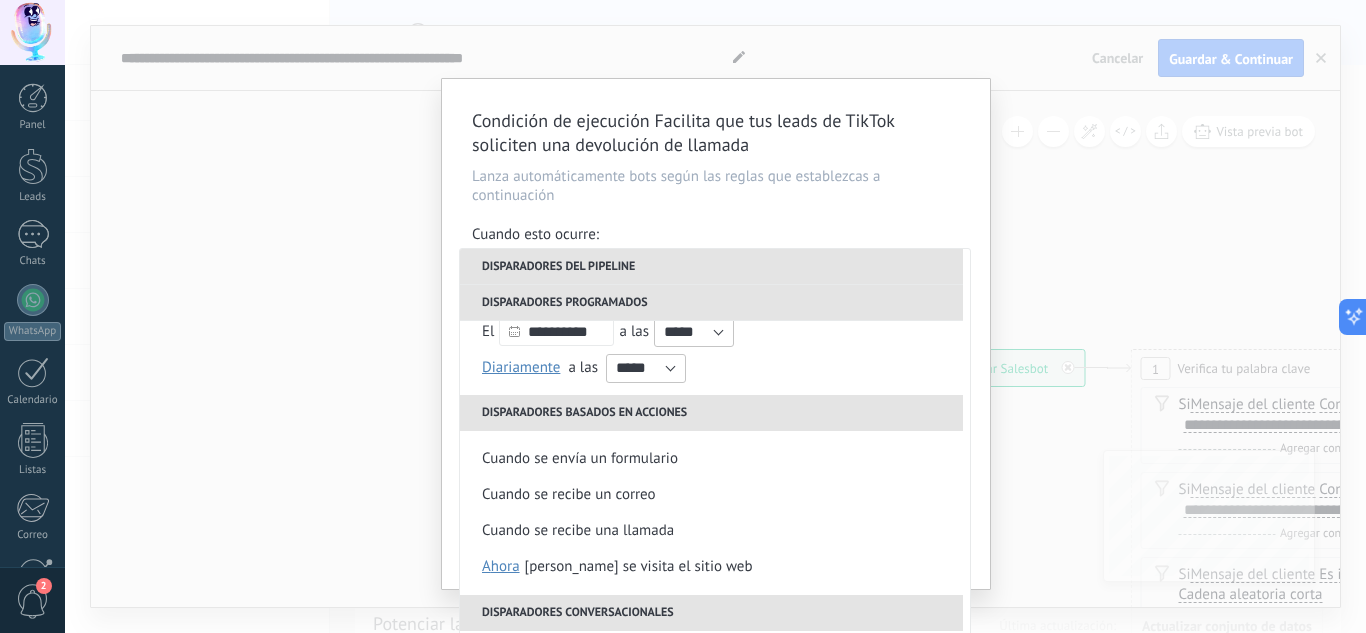 scroll, scrollTop: 250, scrollLeft: 0, axis: vertical 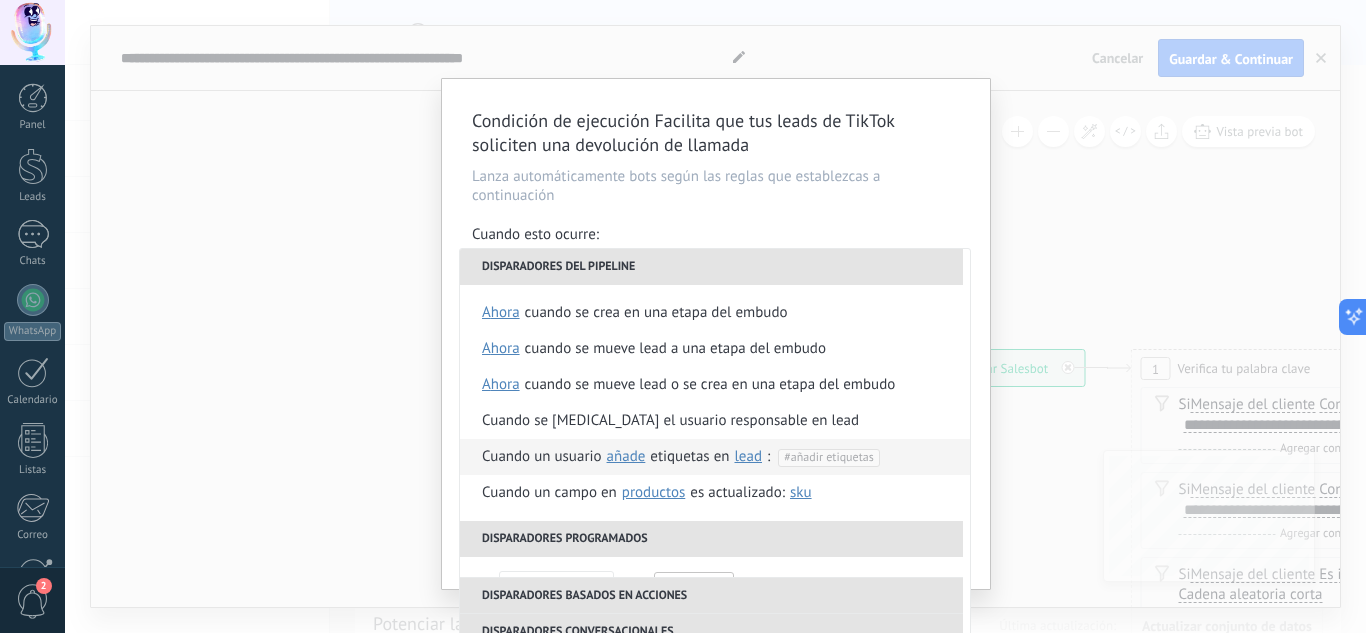 click on "#añadir etiquetas" at bounding box center [828, 457] 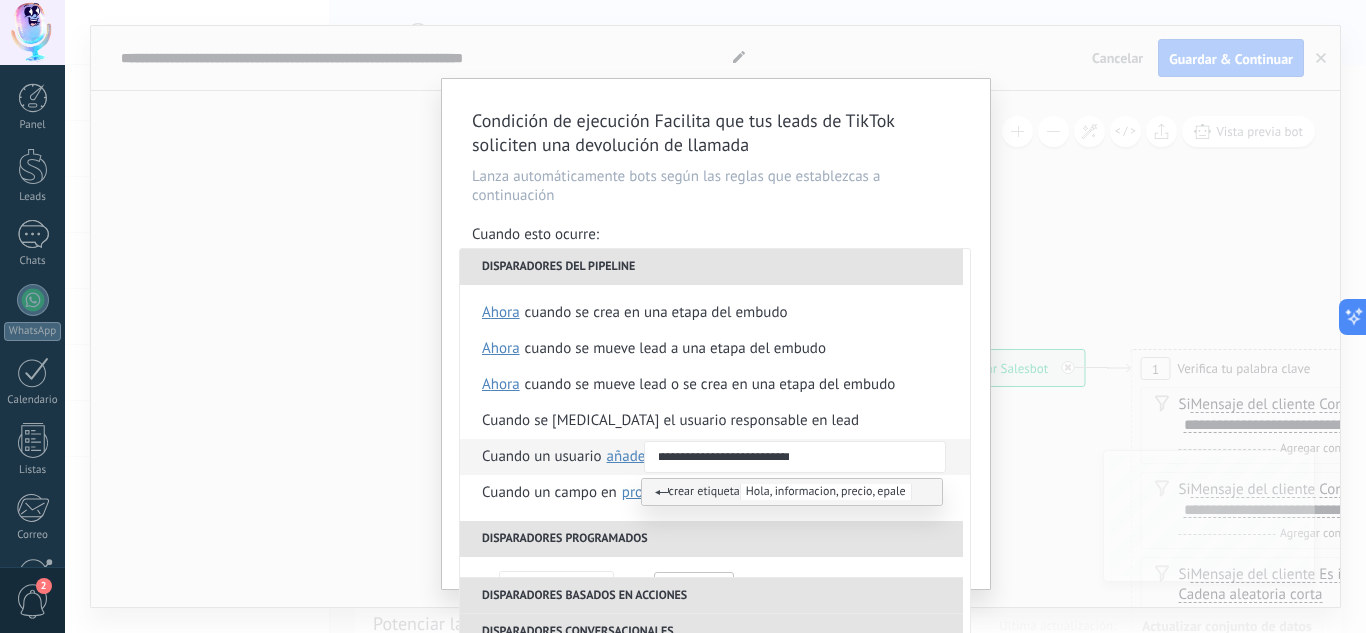 scroll, scrollTop: 0, scrollLeft: 32, axis: horizontal 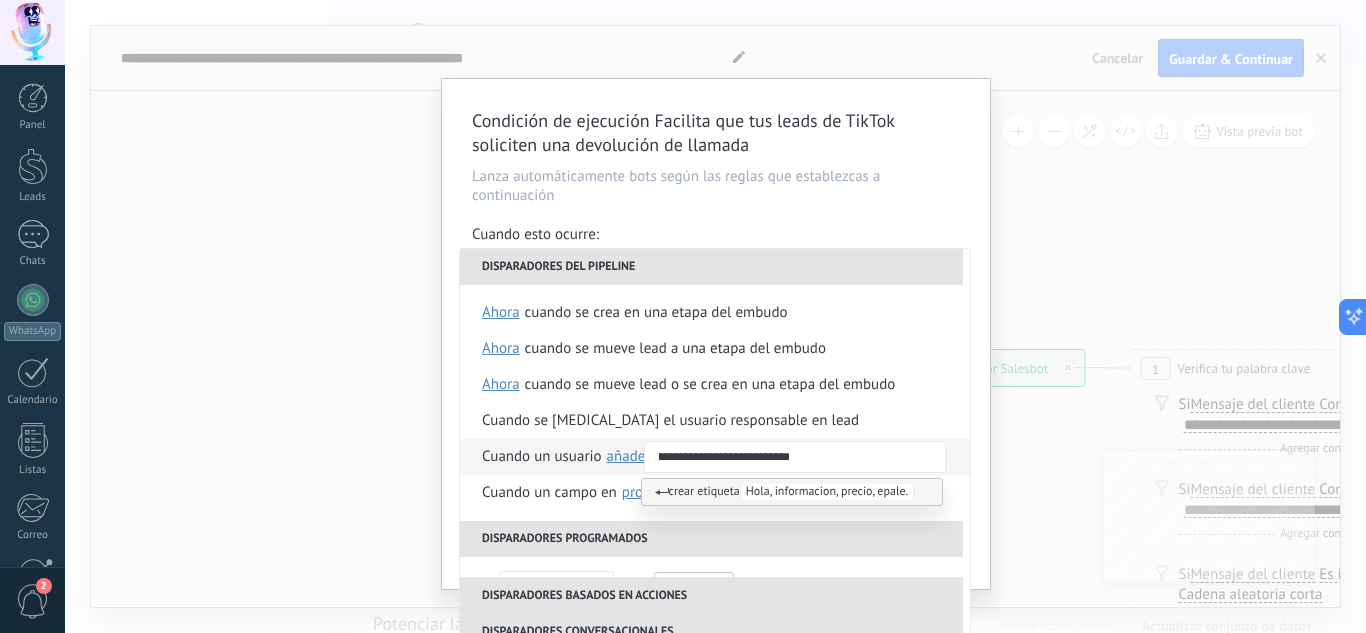type on "**********" 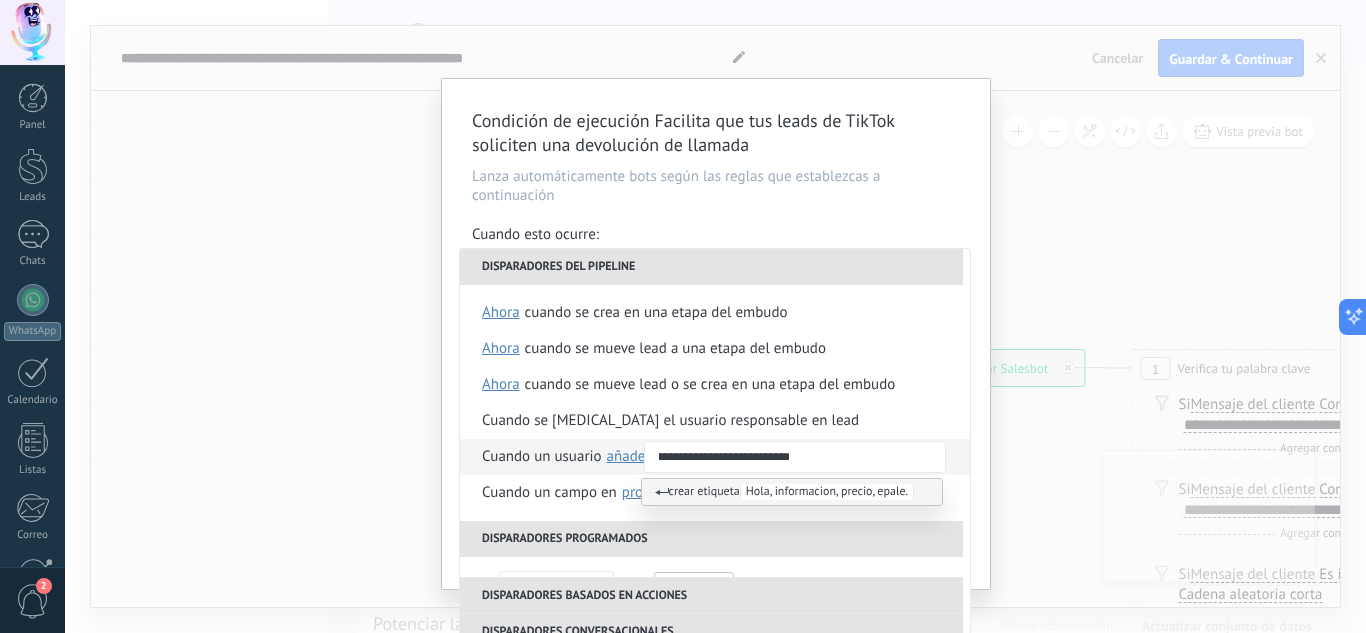 scroll, scrollTop: 0, scrollLeft: 0, axis: both 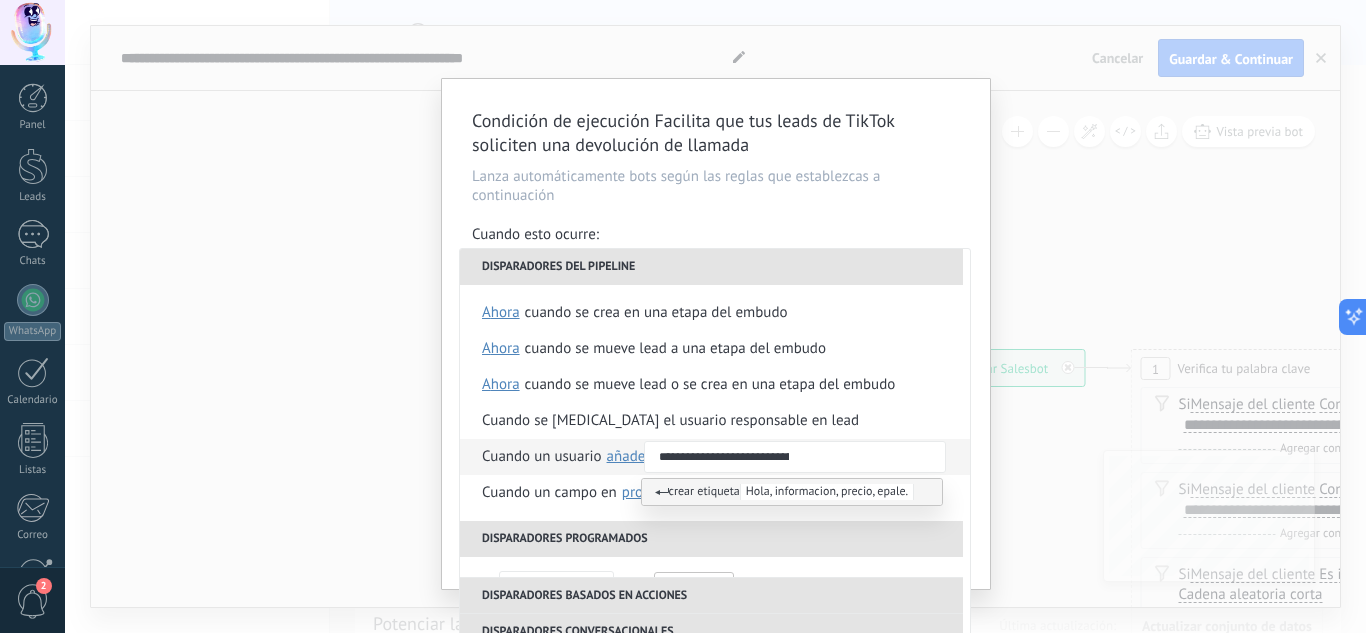 click on "**********" at bounding box center [715, 603] 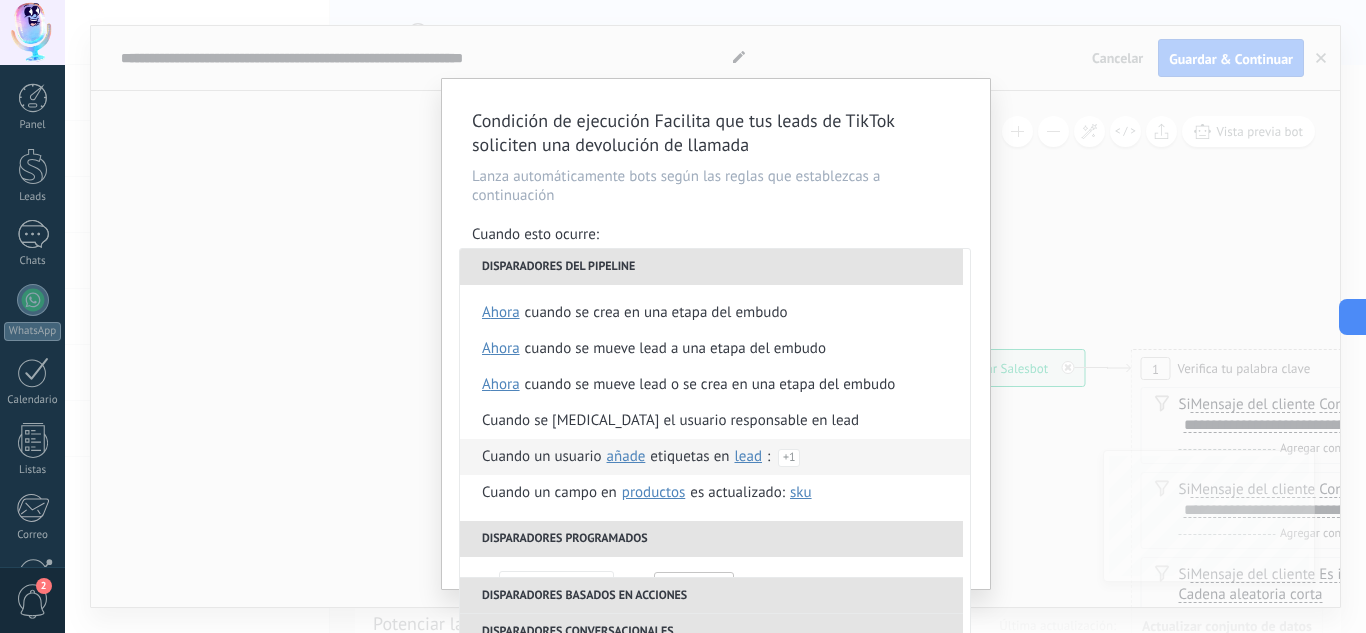 click on "Condición de ejecución Facilita que tus leads de TikTok soliciten una devolución de llamada Lanza automáticamente bots según las reglas que establezcas a continuación Cuando esto ocurre: Ejecutar:  En un mensaje recibido desde cualquier canal (con una pausa de un día) Disparadores del pipeline Cuando se crea en una etapa del embudo ahora después de 5 minutos después de 10 minutos un día Seleccionar un intervalo ** ahora Cuando se mueve lead a una etapa del embudo ahora después de 5 minutos después de 10 minutos un día Seleccionar un intervalo ** ahora Cuando se mueve lead o se crea en una etapa del embudo ahora después de 5 minutos después de 10 minutos un día Seleccionar un intervalo ** ahora Cuando se cambia el usuario responsable en lead Cuando un usuario  añade elimina añade  etiquetas en  lead contacto compañía lead : Hola, informacion, precio, epale. Cuando un campo en  Productos contacto compañía lead Productos  es actualizado:  SKU Grupo Precio Descripción SKU" at bounding box center (715, 316) 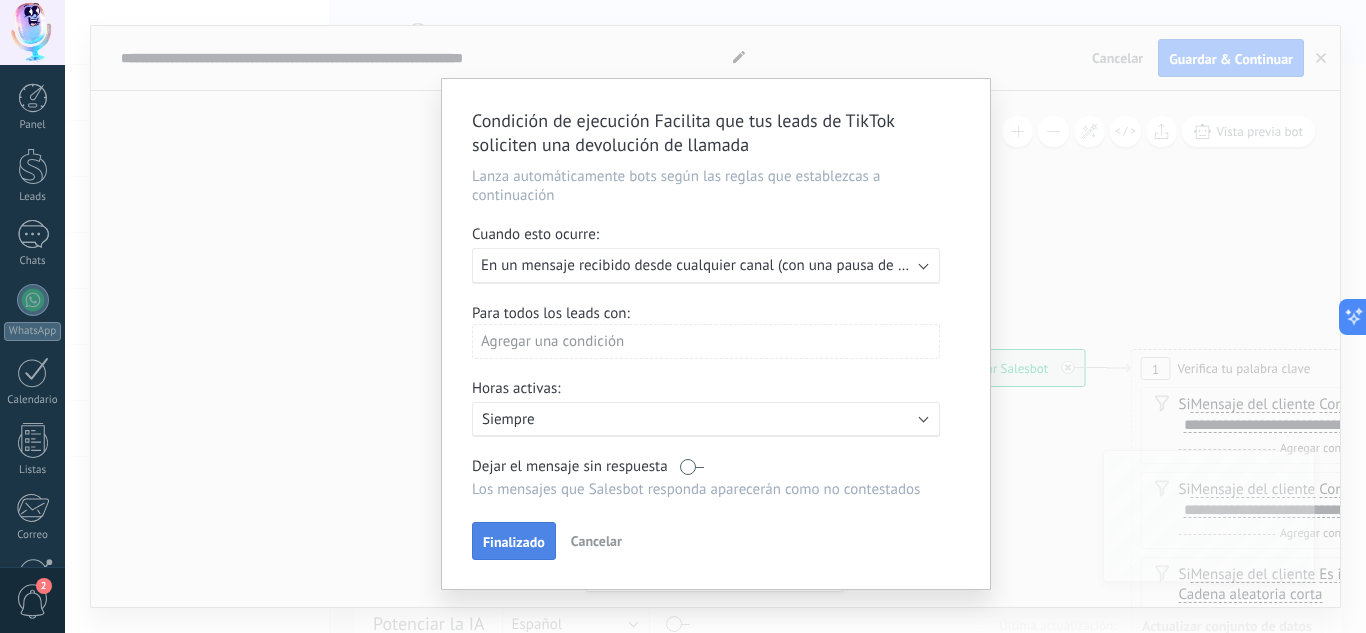 click on "Finalizado" at bounding box center (514, 542) 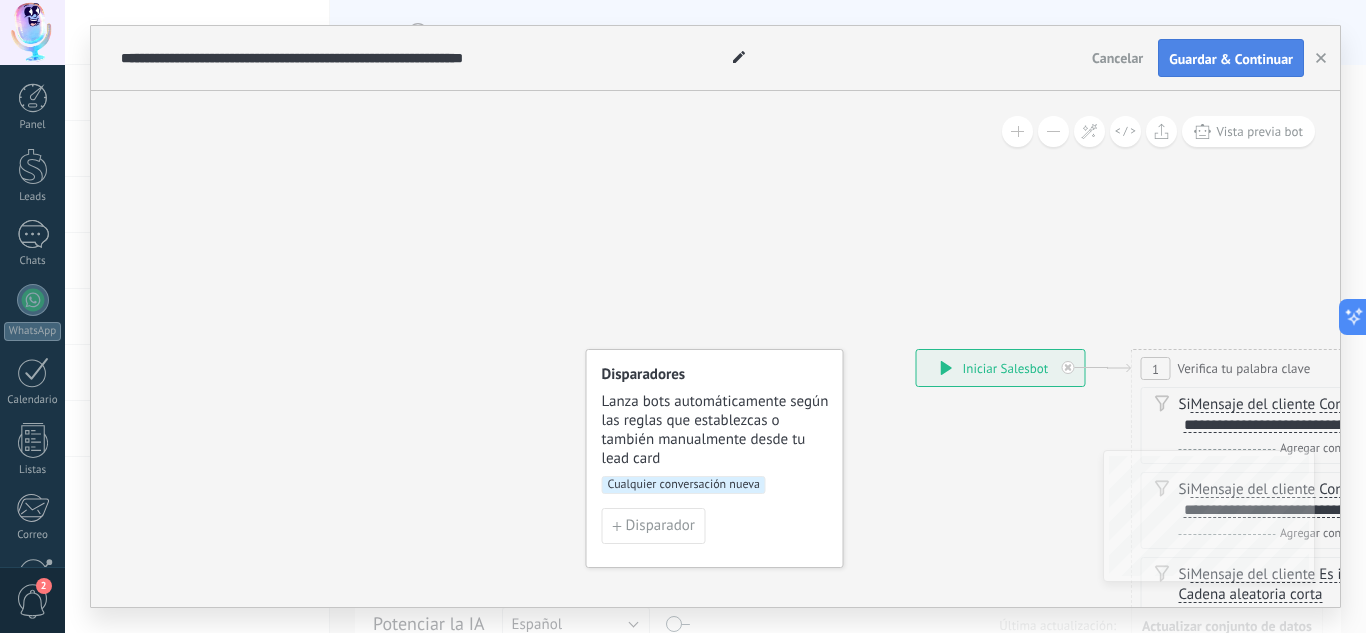 click on "Guardar & Continuar" at bounding box center [1231, 59] 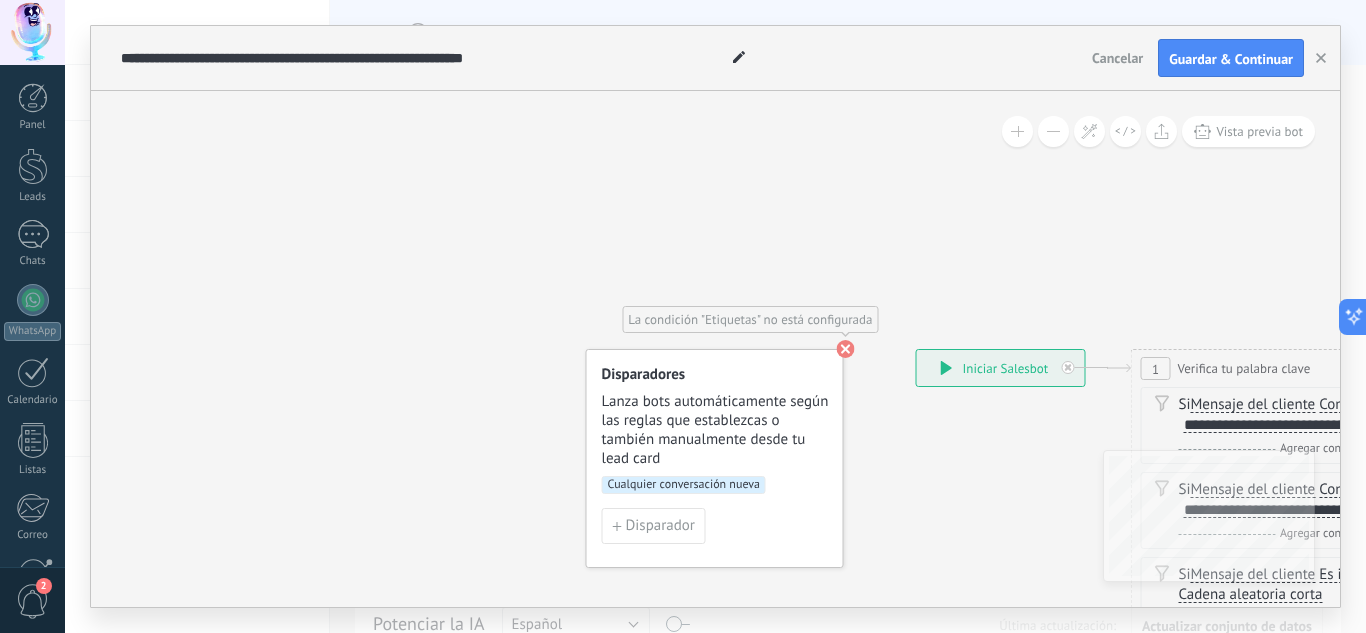 click 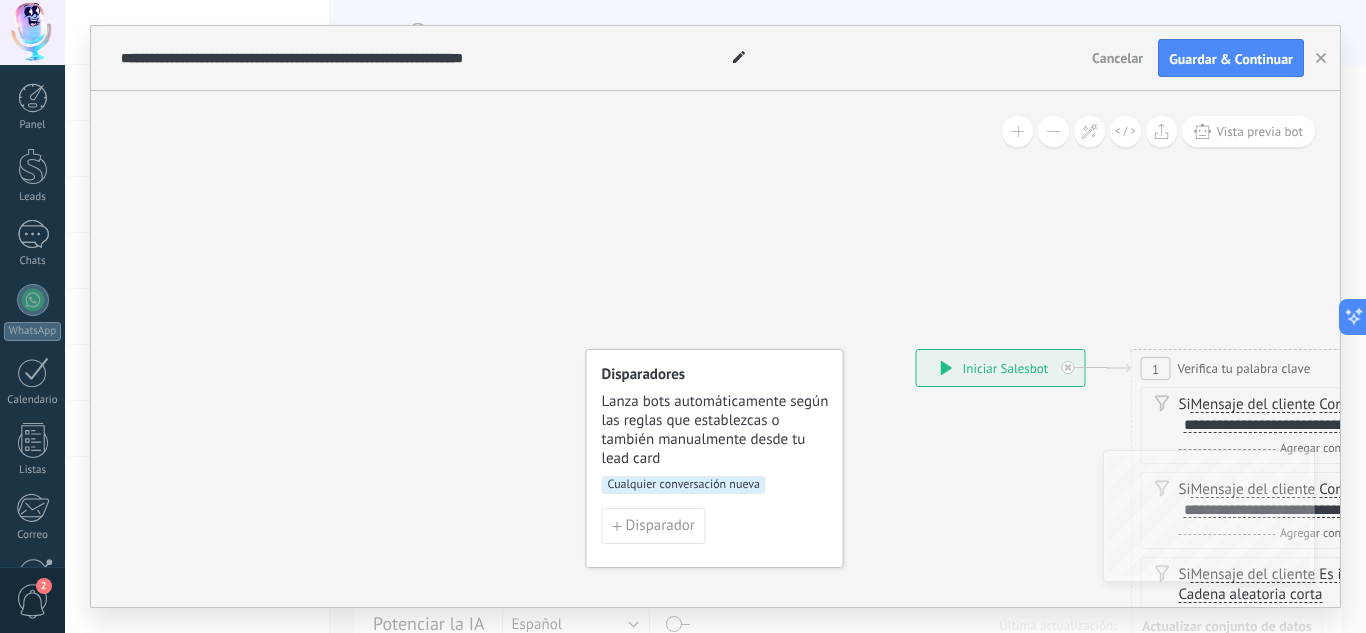 click on "Cualquier conversación nueva" at bounding box center (715, 492) 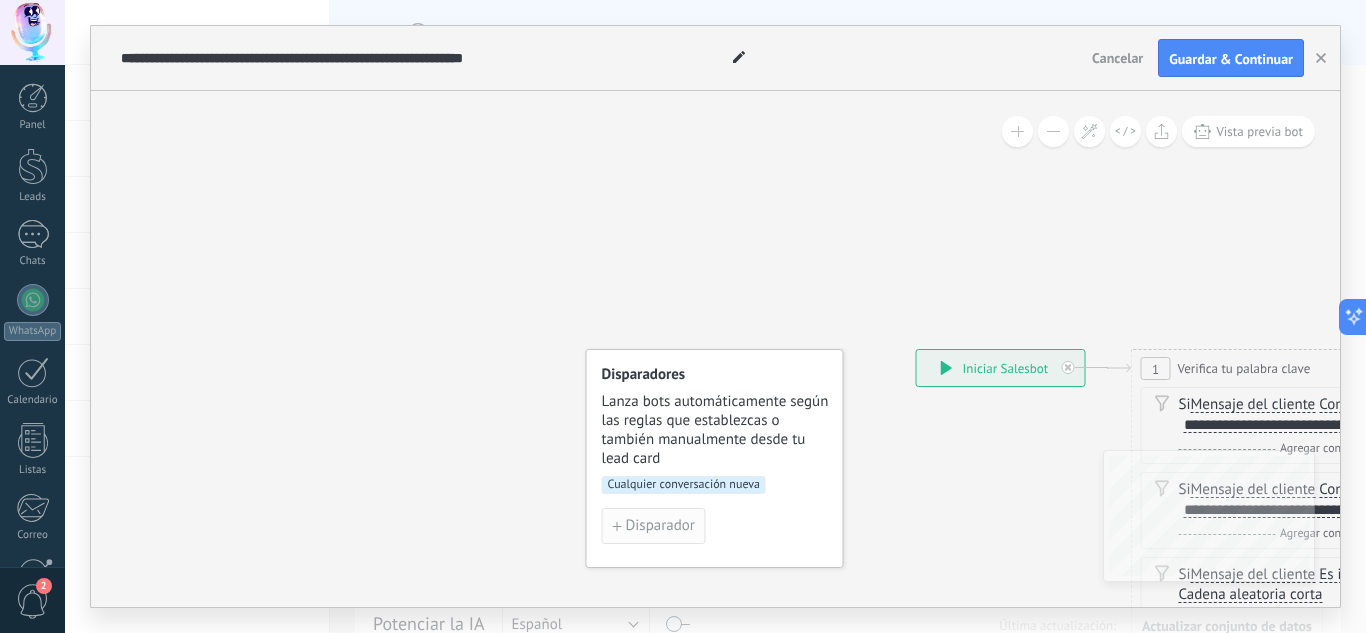 click on "Disparador" at bounding box center [654, 526] 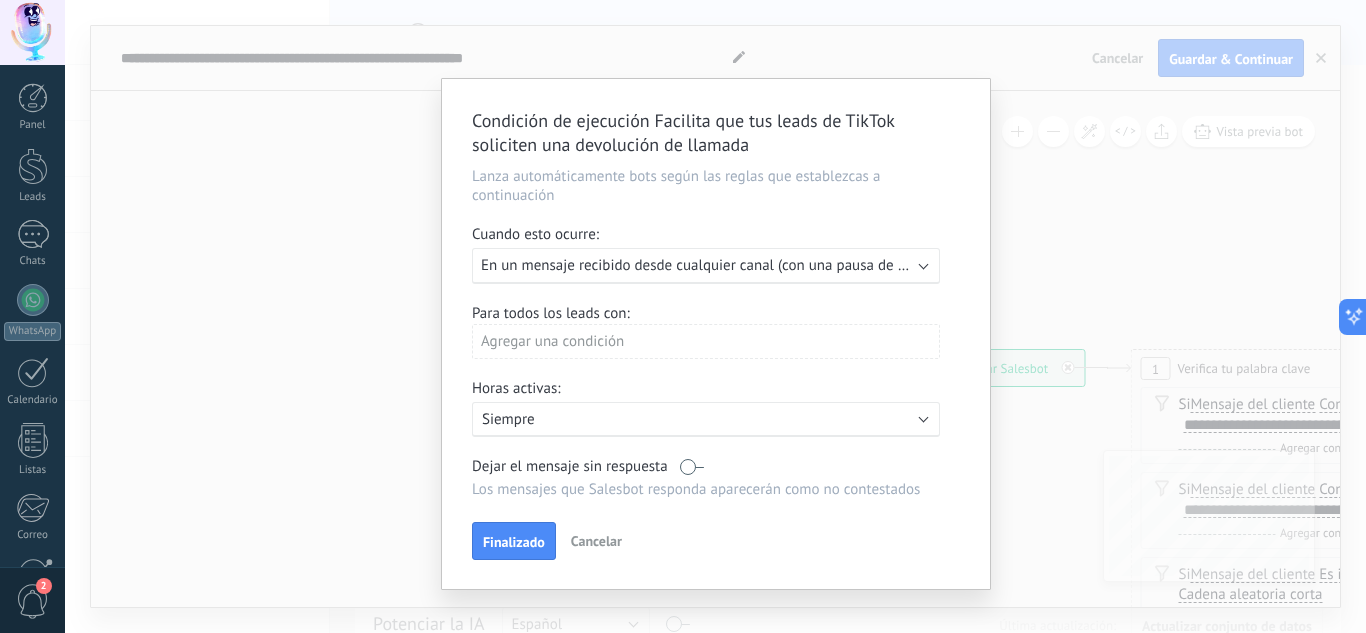 click on "Agregar una condición" at bounding box center (706, 341) 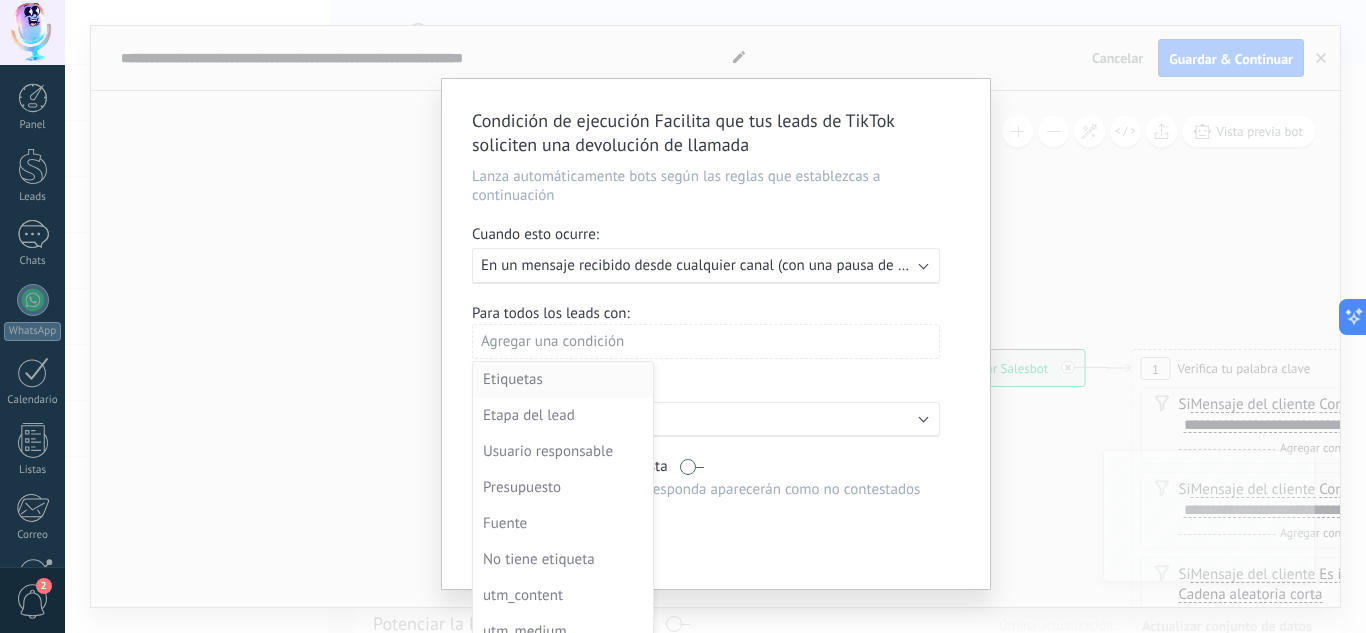 drag, startPoint x: 654, startPoint y: 341, endPoint x: 567, endPoint y: 396, distance: 102.92716 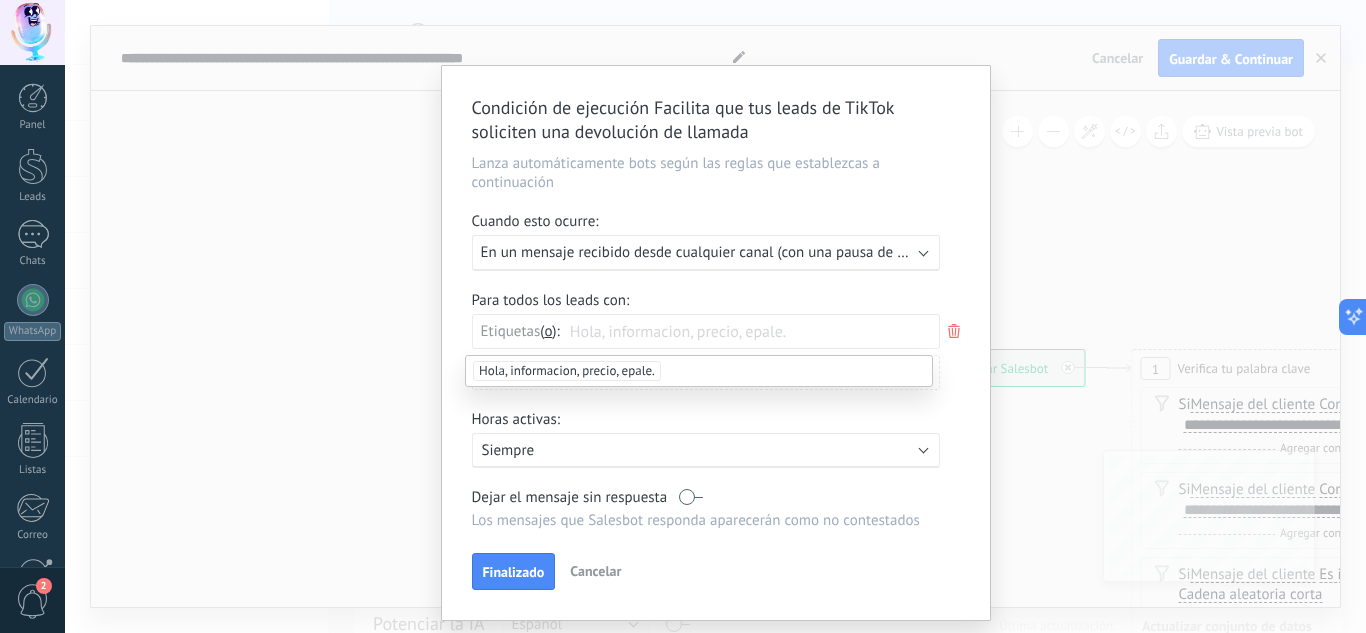 click on "o" at bounding box center (548, 331) 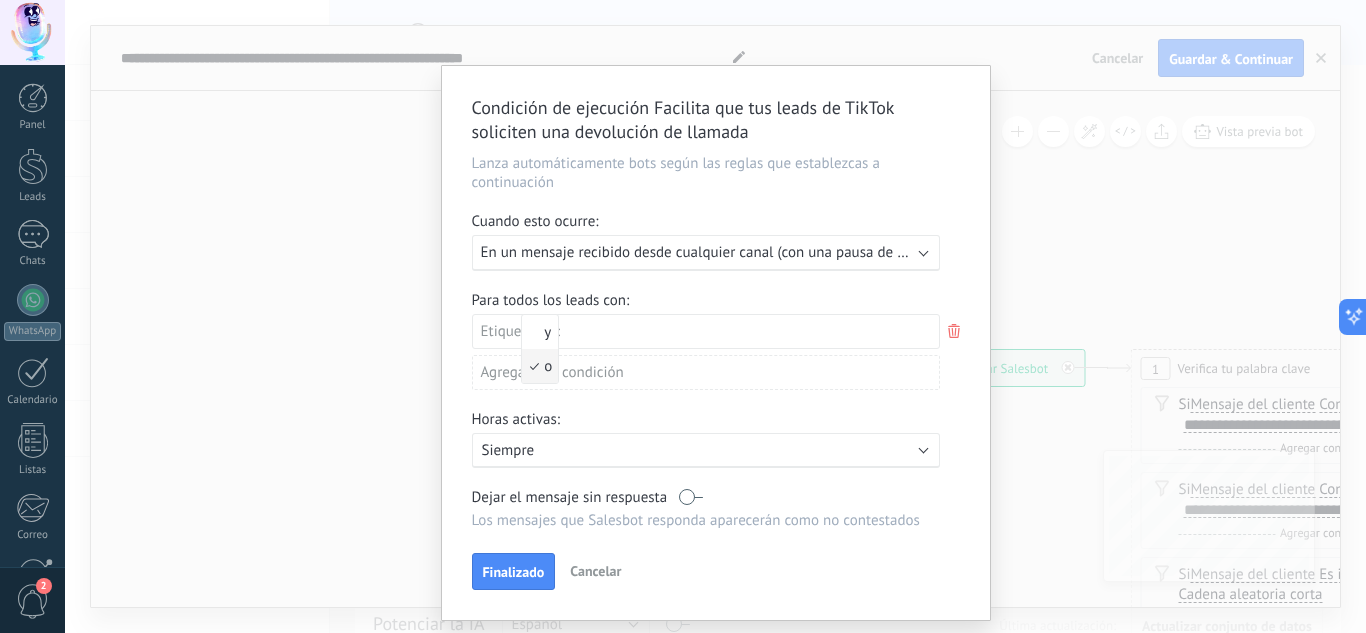 click on "Etiquetas  y o o" at bounding box center (525, 328) 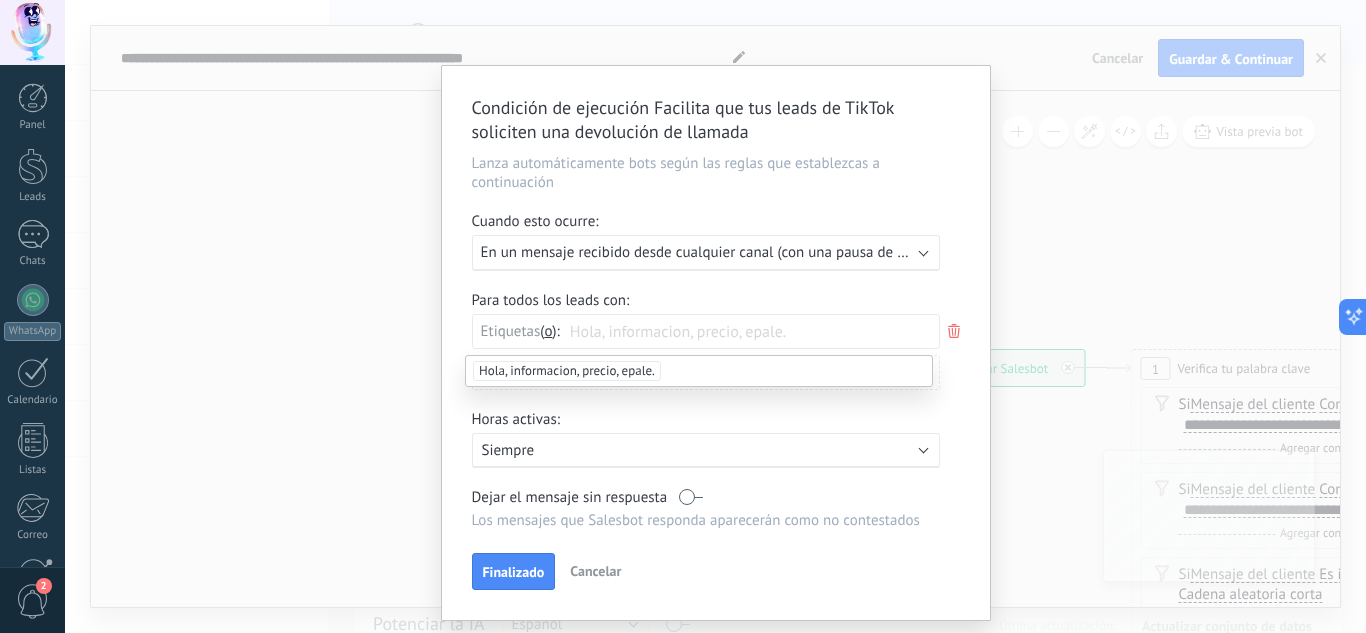 click on "Etiquetas" at bounding box center (511, 331) 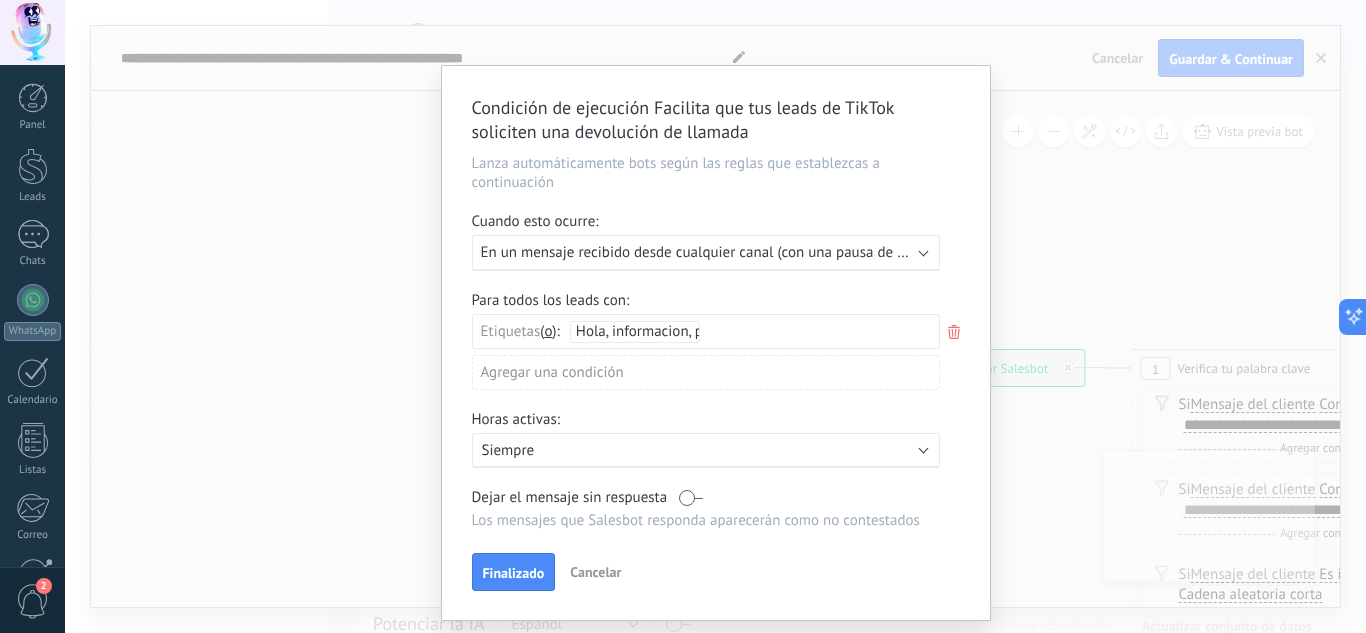 click on "Agregar una condición" at bounding box center (706, 372) 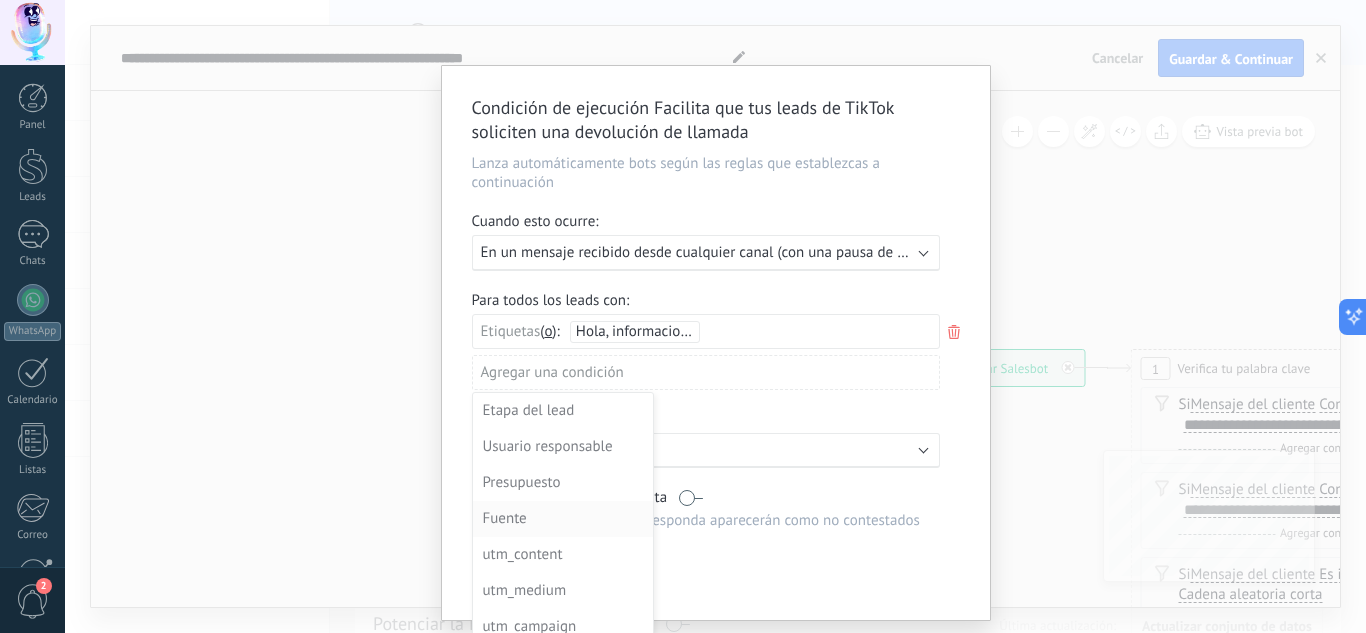 click on "Fuente" at bounding box center (561, 519) 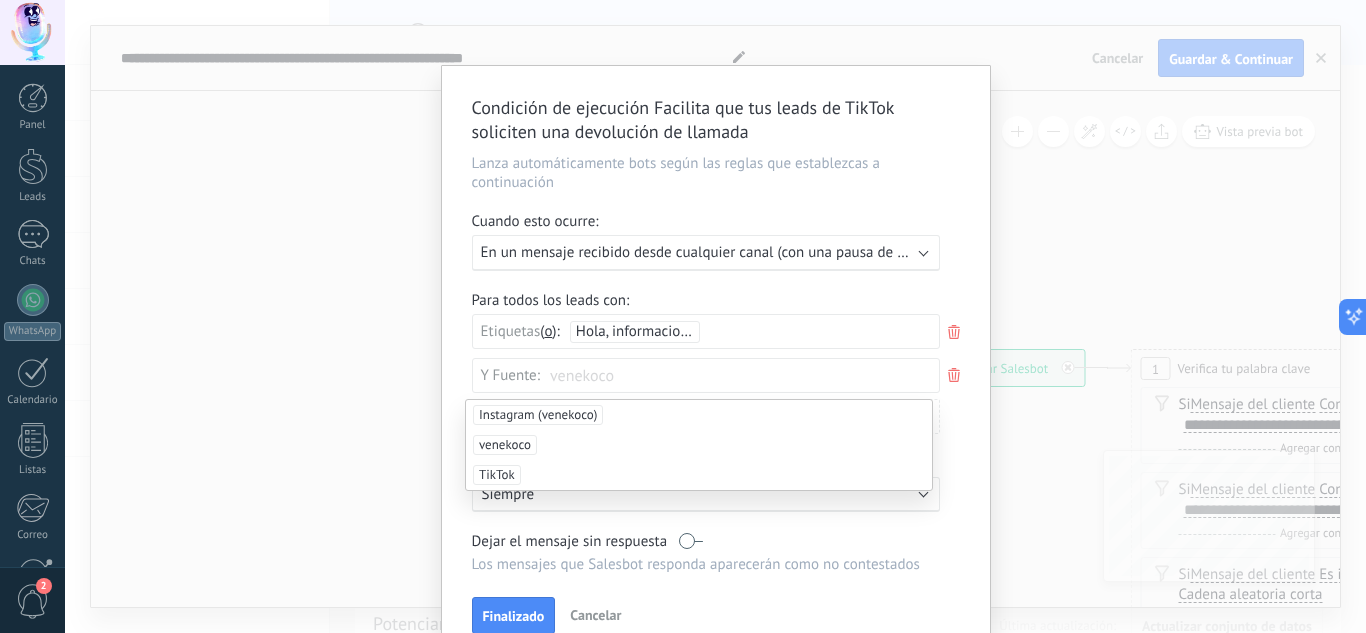 click on "venekoco" at bounding box center [505, 445] 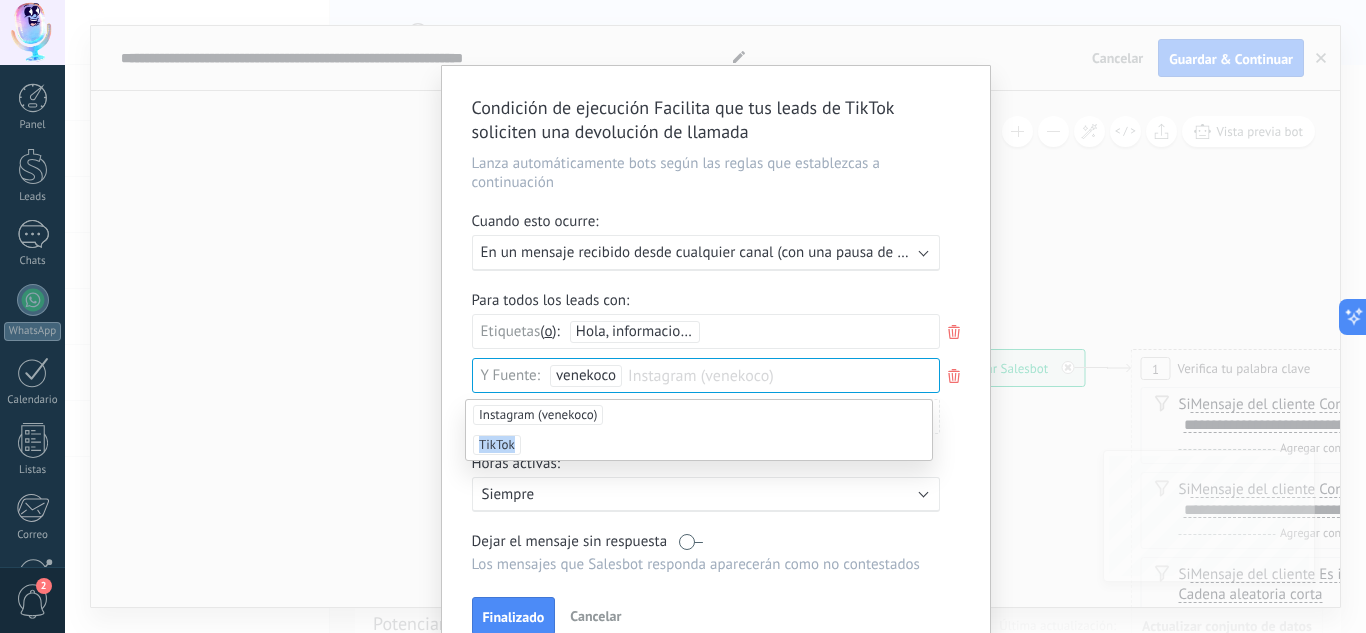 click on "TikTok" at bounding box center [497, 445] 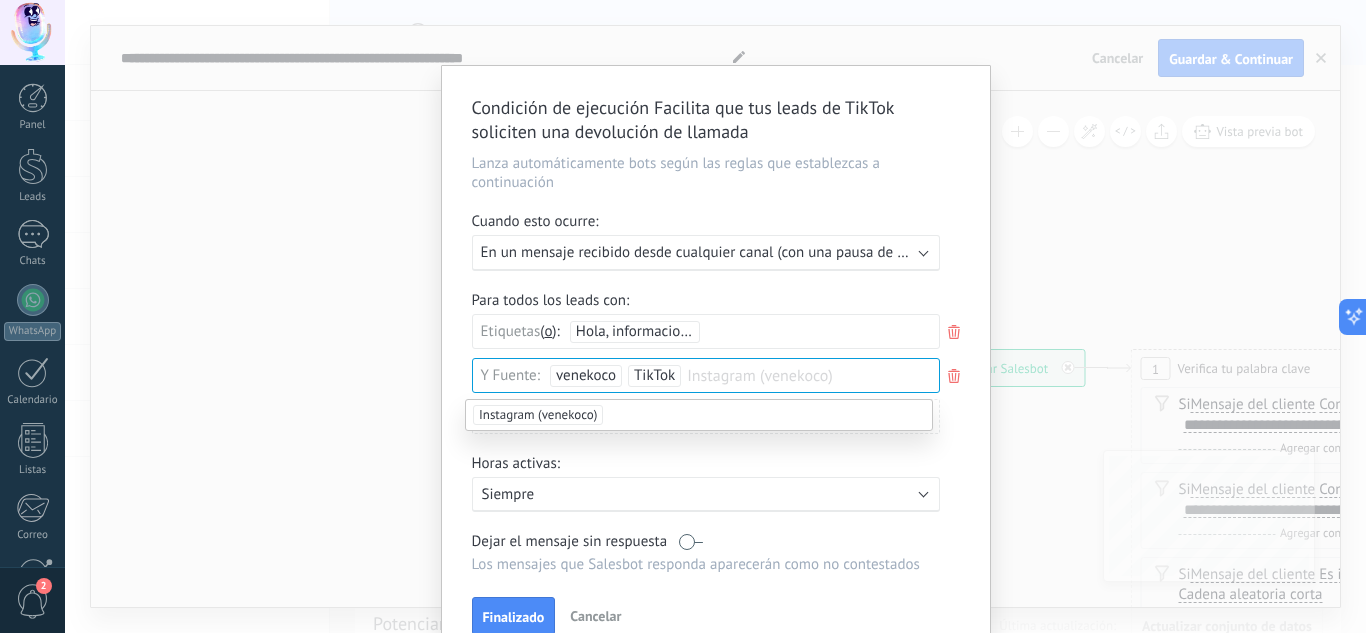 click on "Instagram (venekoco)" at bounding box center [538, 415] 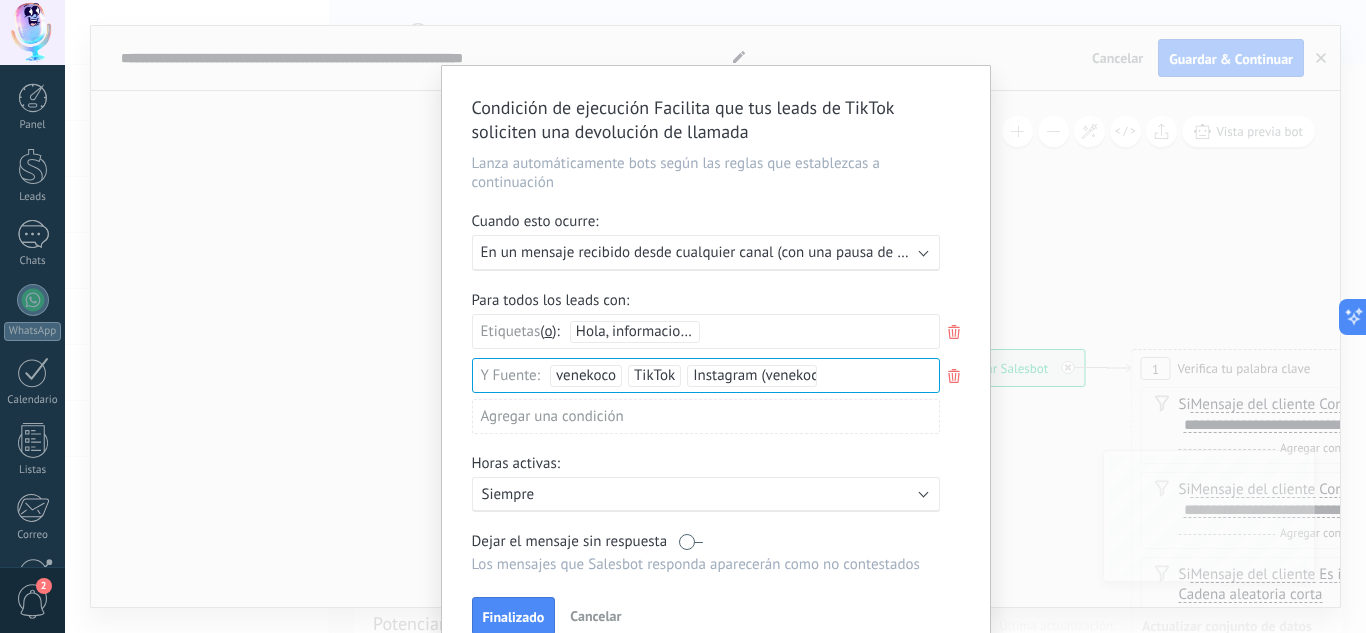 click on "Agregar una condición" at bounding box center [706, 416] 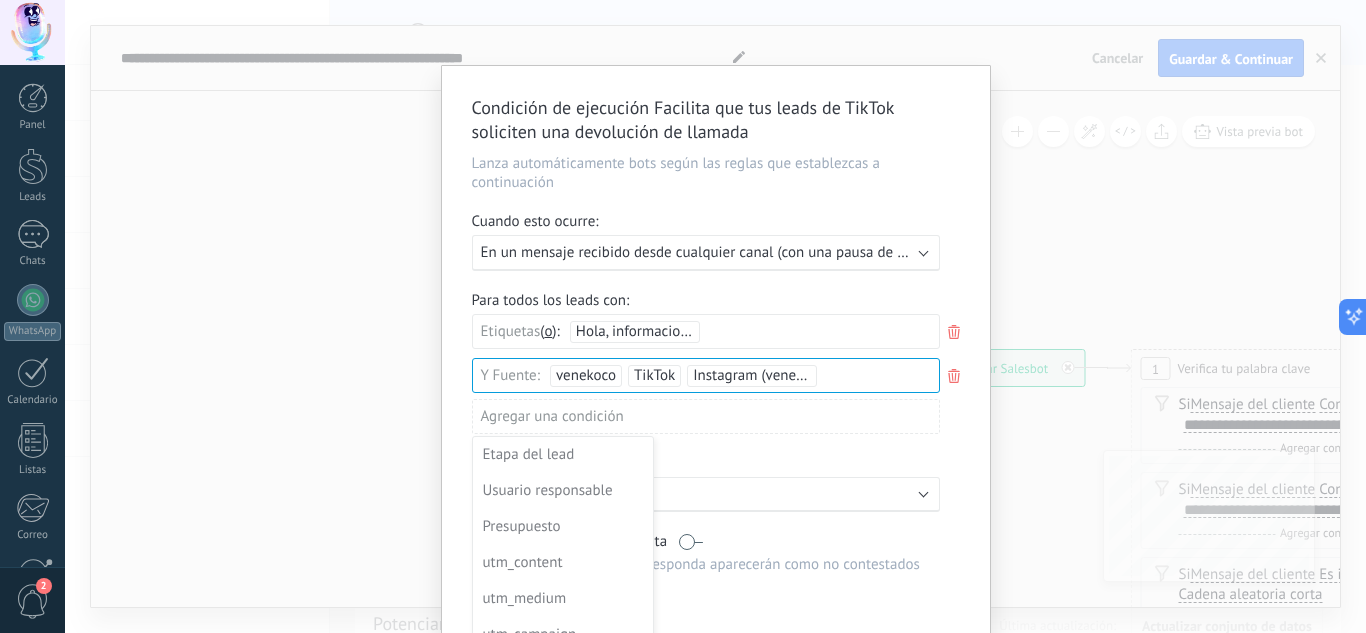 click at bounding box center [716, 365] 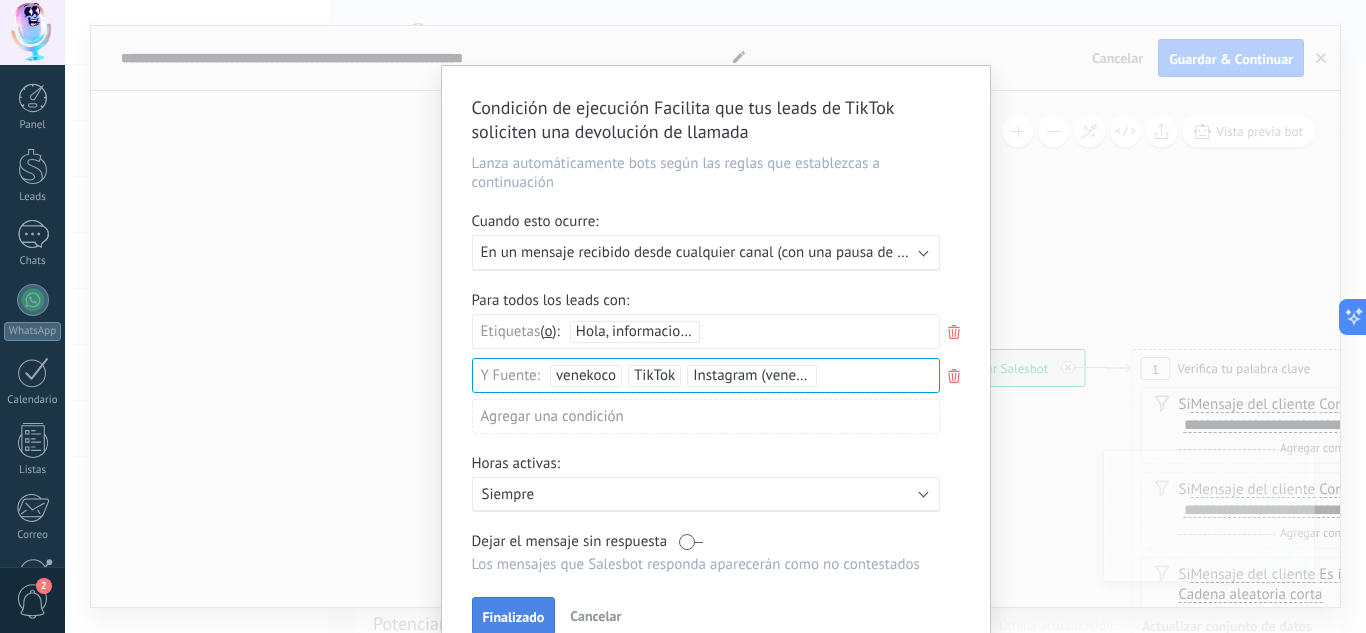 click on "Finalizado" at bounding box center (514, 617) 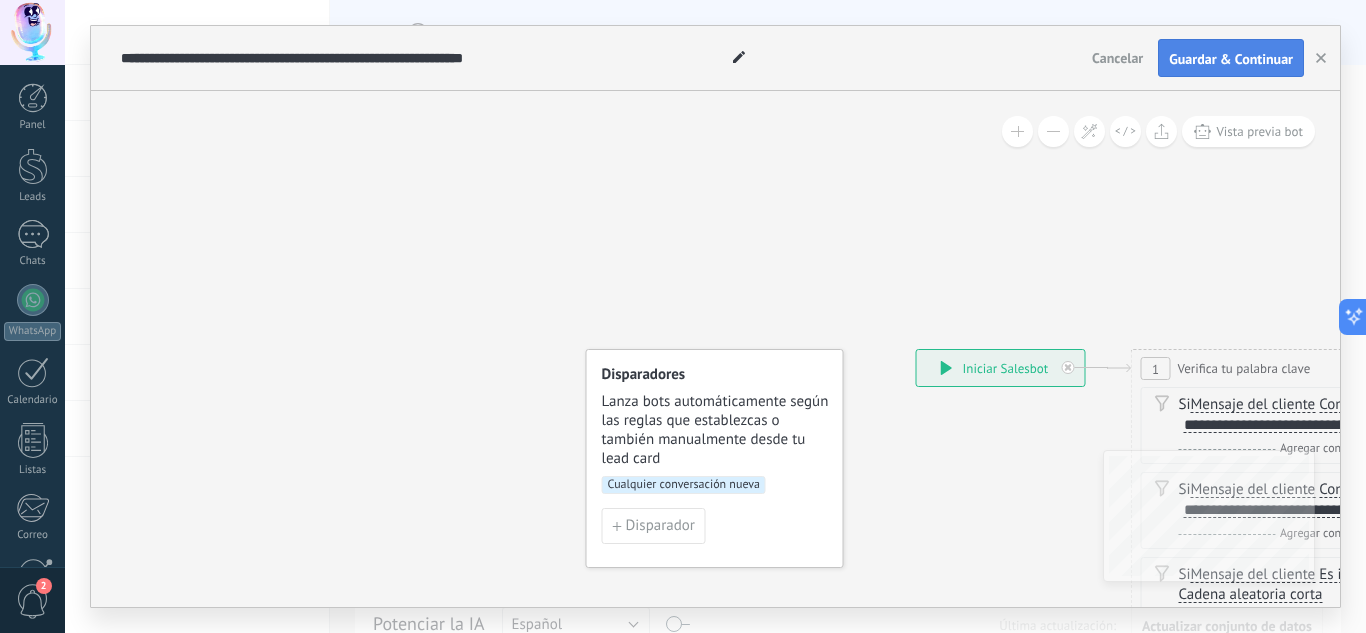 click on "Guardar & Continuar" at bounding box center (1231, 59) 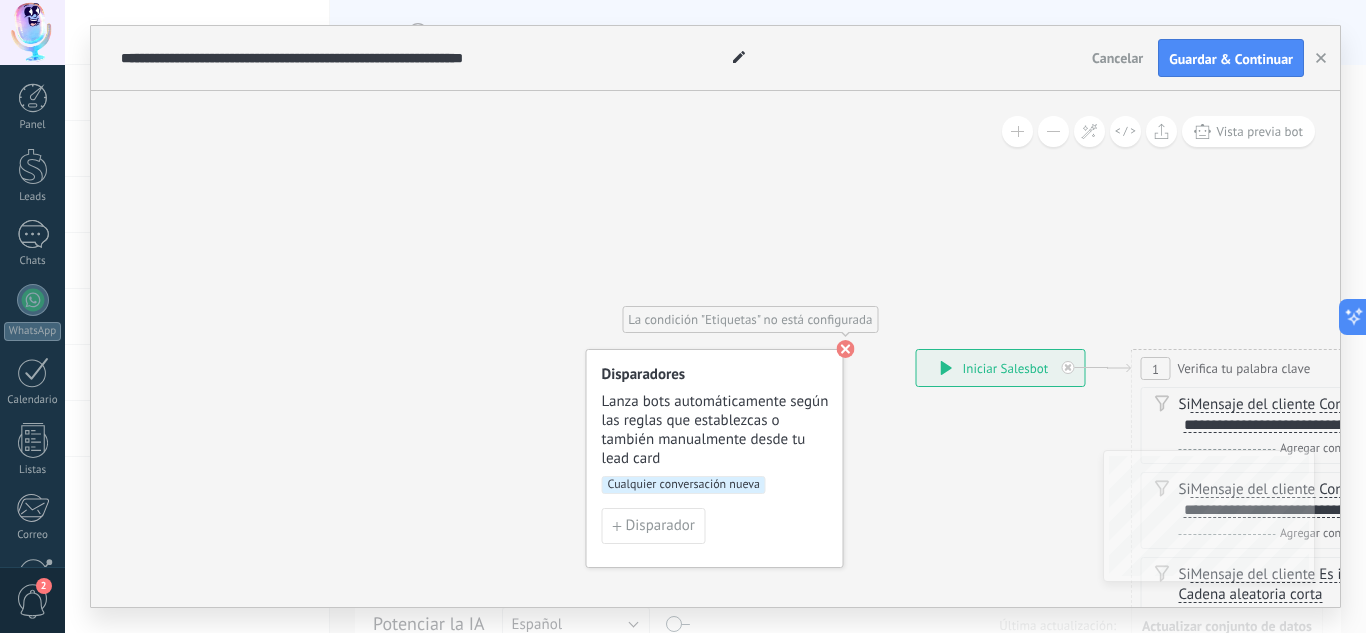 click 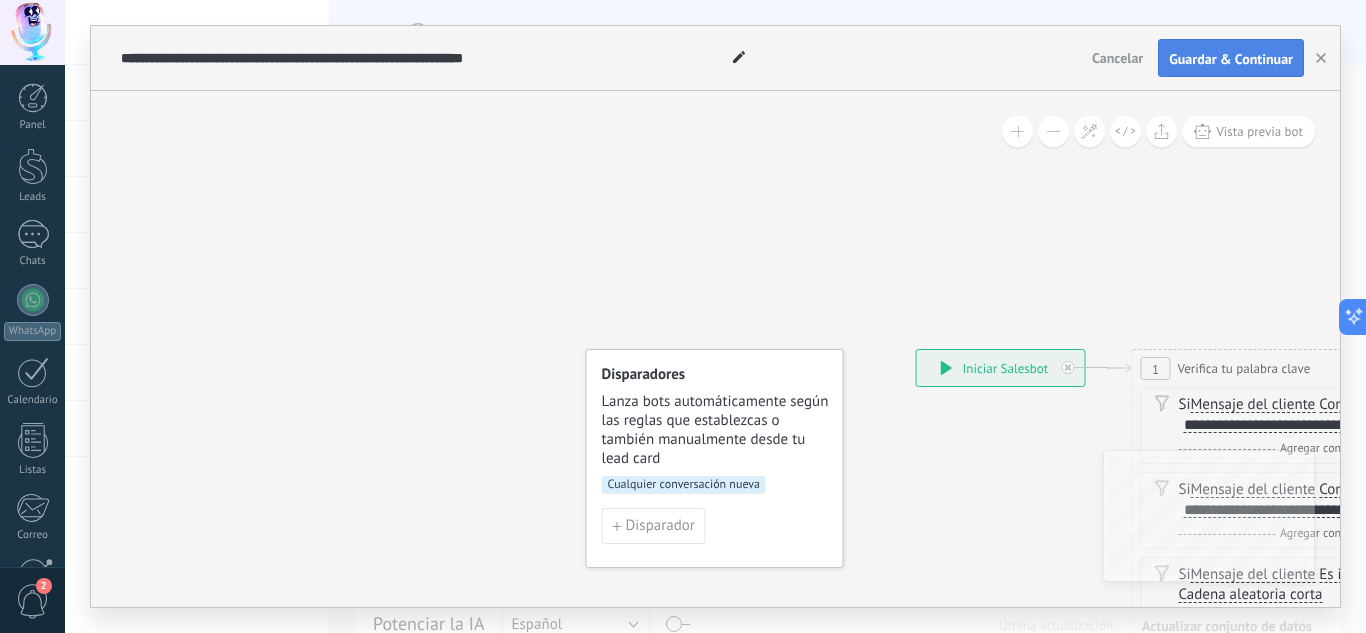 click on "Guardar & Continuar" at bounding box center (1231, 58) 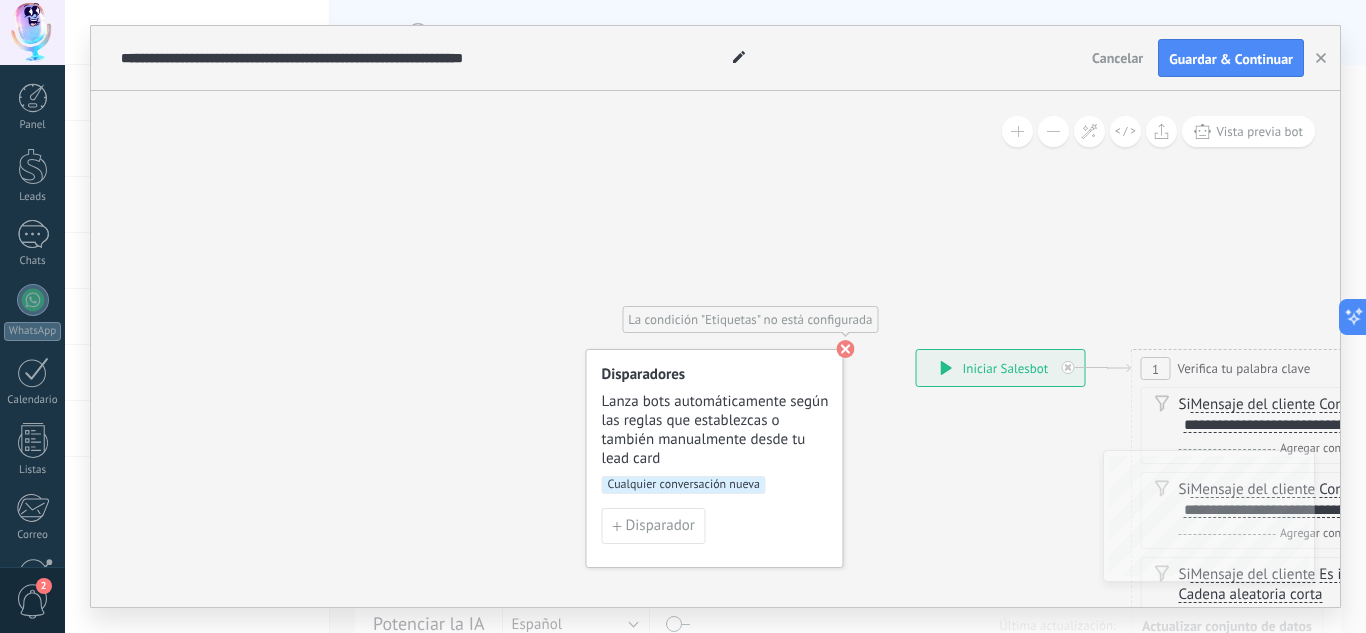 click 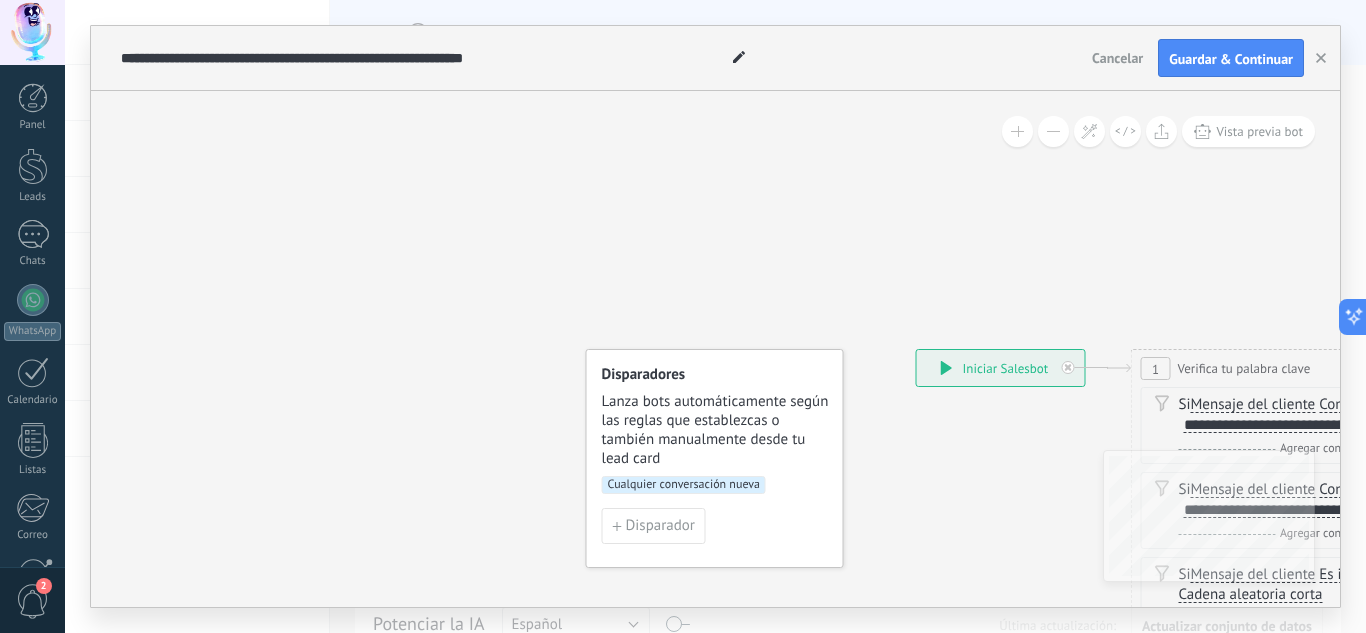 click on "Disparadores Lanza bots automáticamente según las reglas que establezcas o también manualmente desde tu lead card Cualquier conversación nueva Disparador" at bounding box center [715, 458] 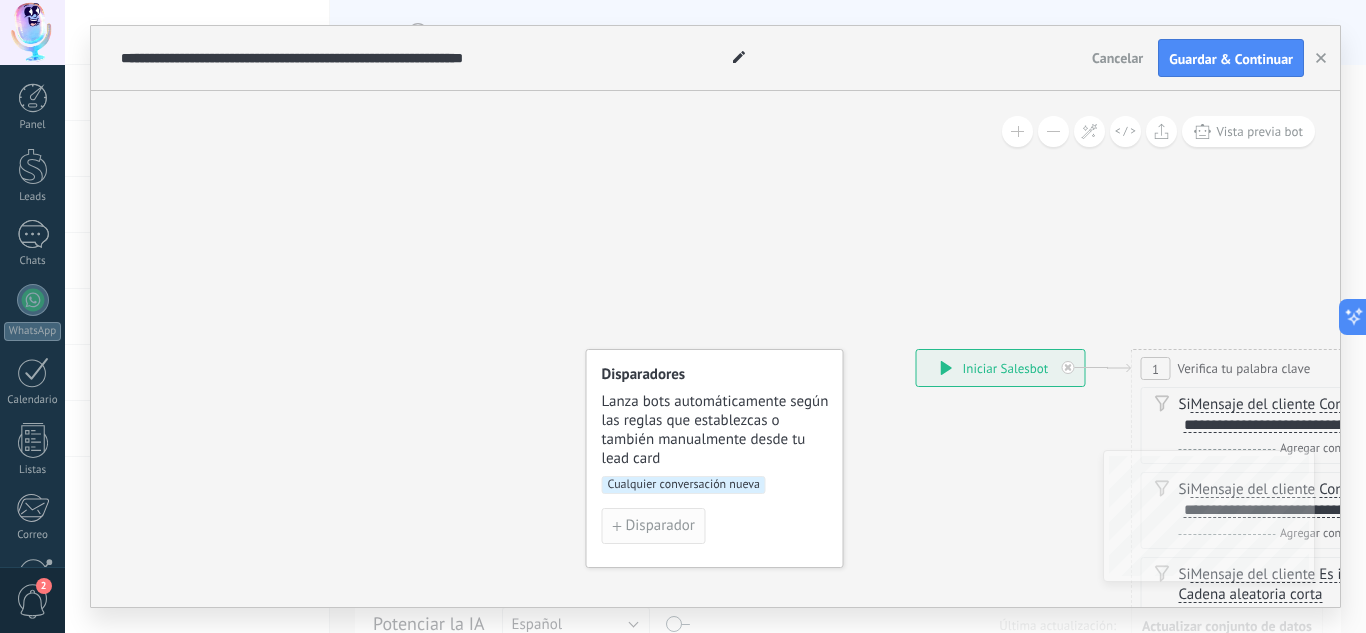 click on "Disparador" at bounding box center [660, 526] 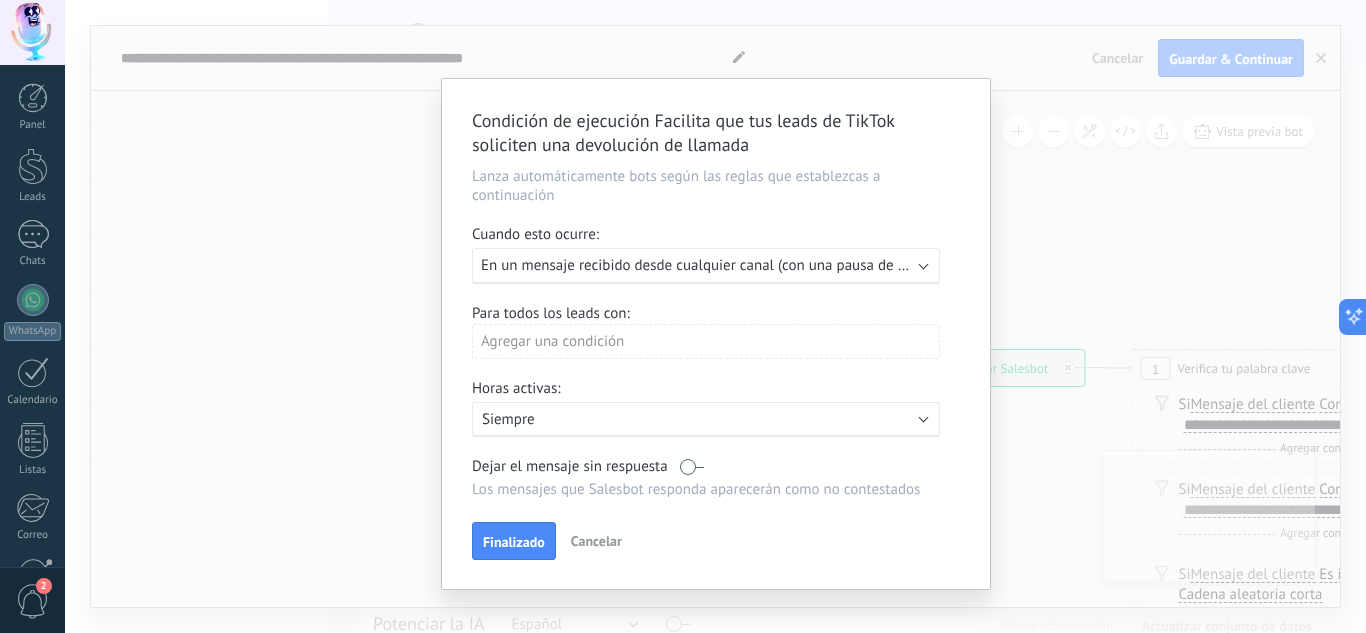 click on "Agregar una condición" at bounding box center (706, 341) 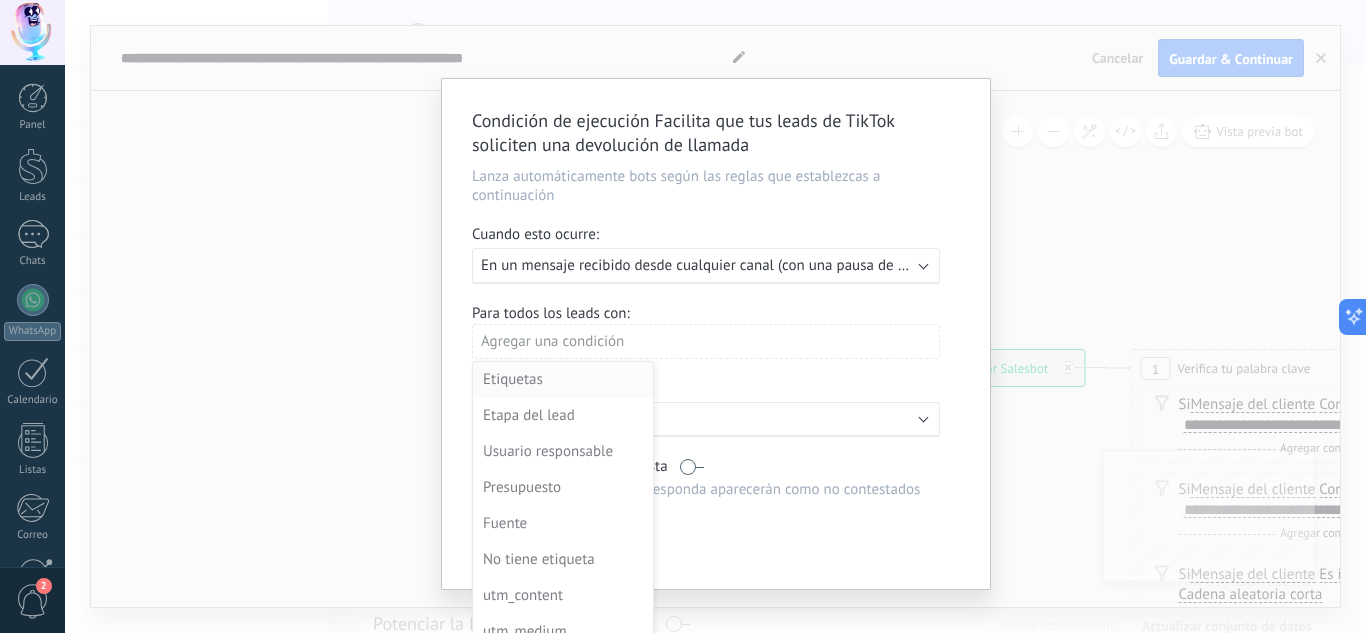 click on "Etiquetas" at bounding box center [561, 380] 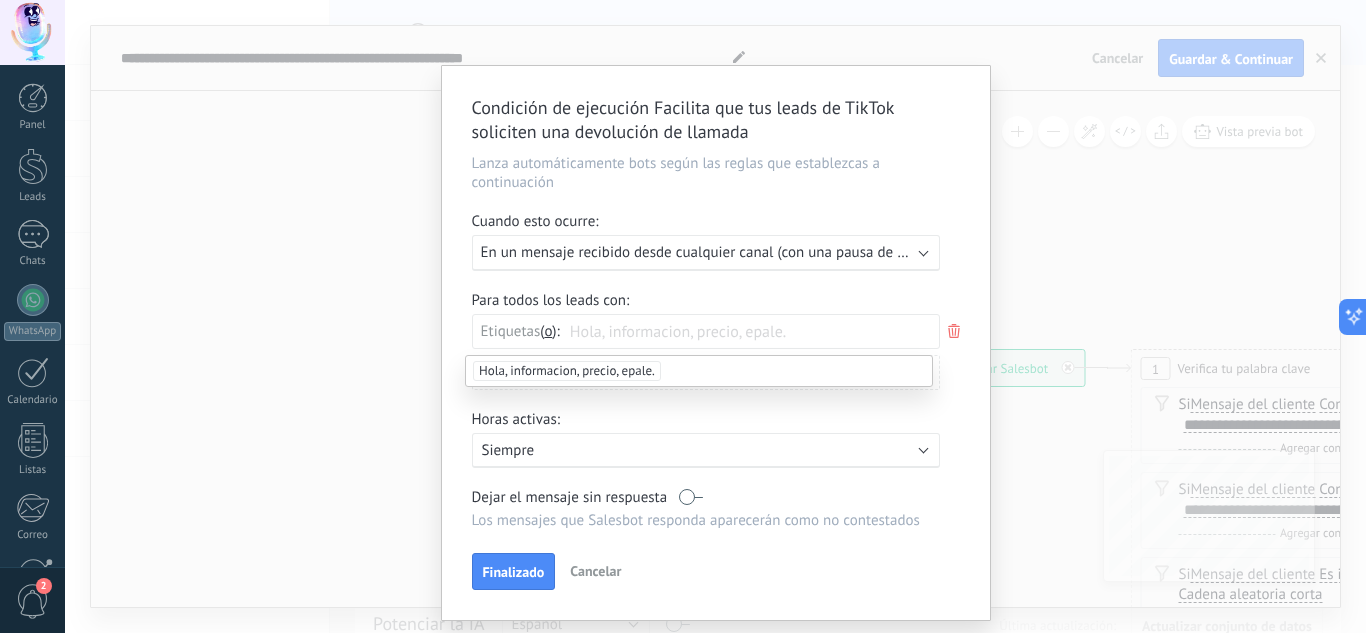 click on "Hola, informacion, precio, epale." at bounding box center [567, 371] 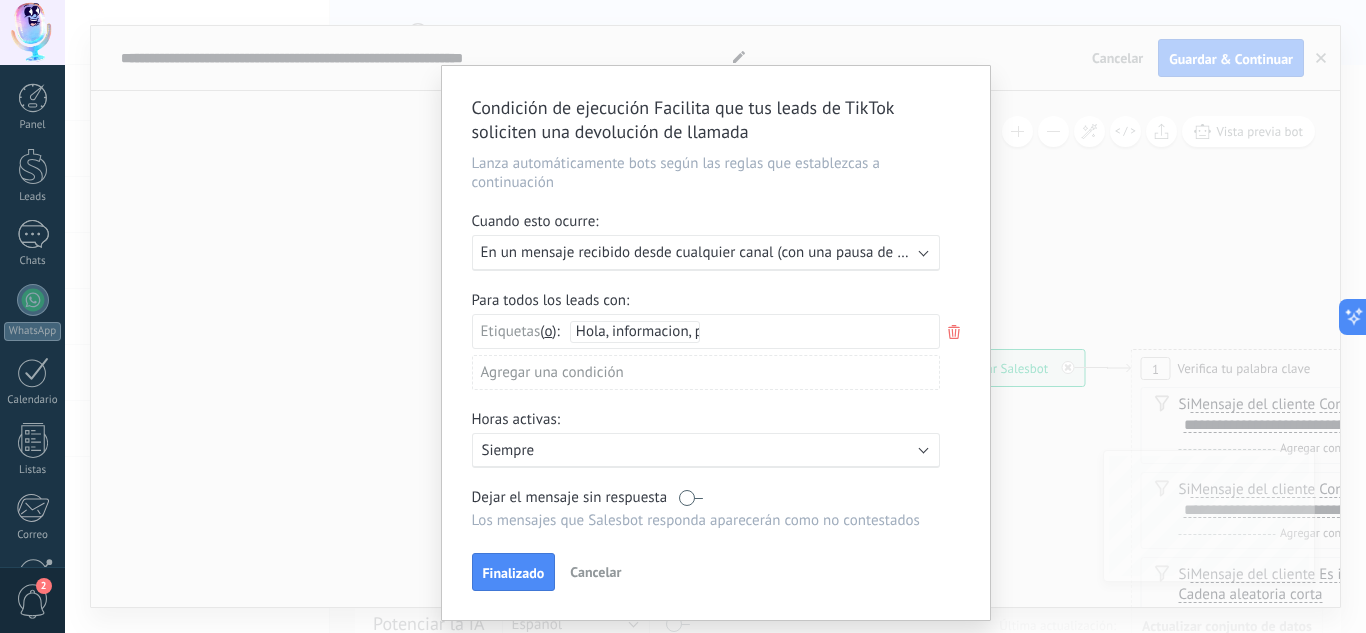 click on "o" at bounding box center [550, 331] 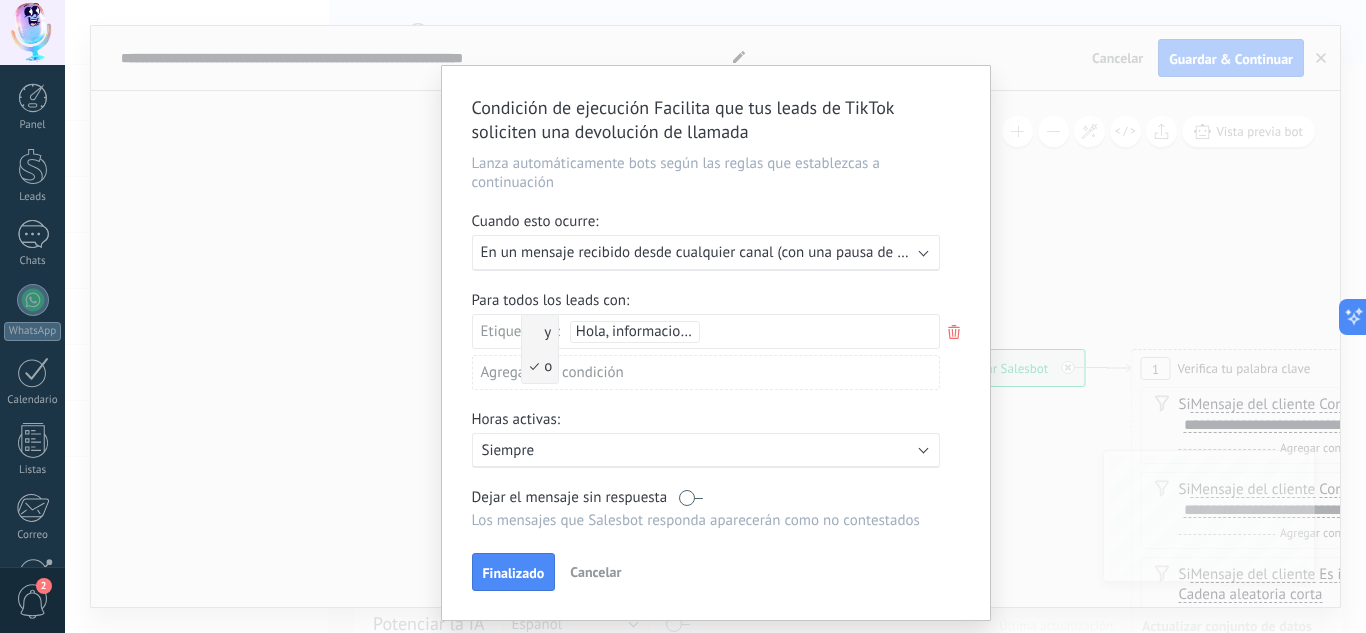 click on "y" at bounding box center (537, 332) 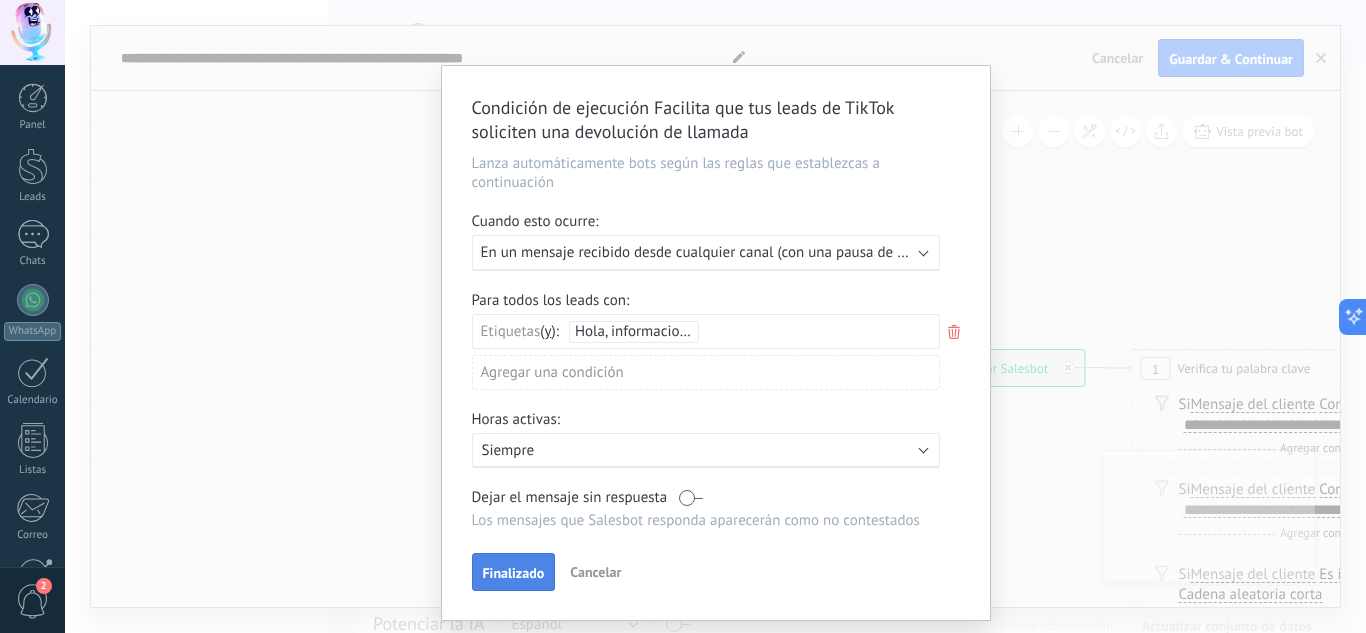 click on "Finalizado" at bounding box center [514, 573] 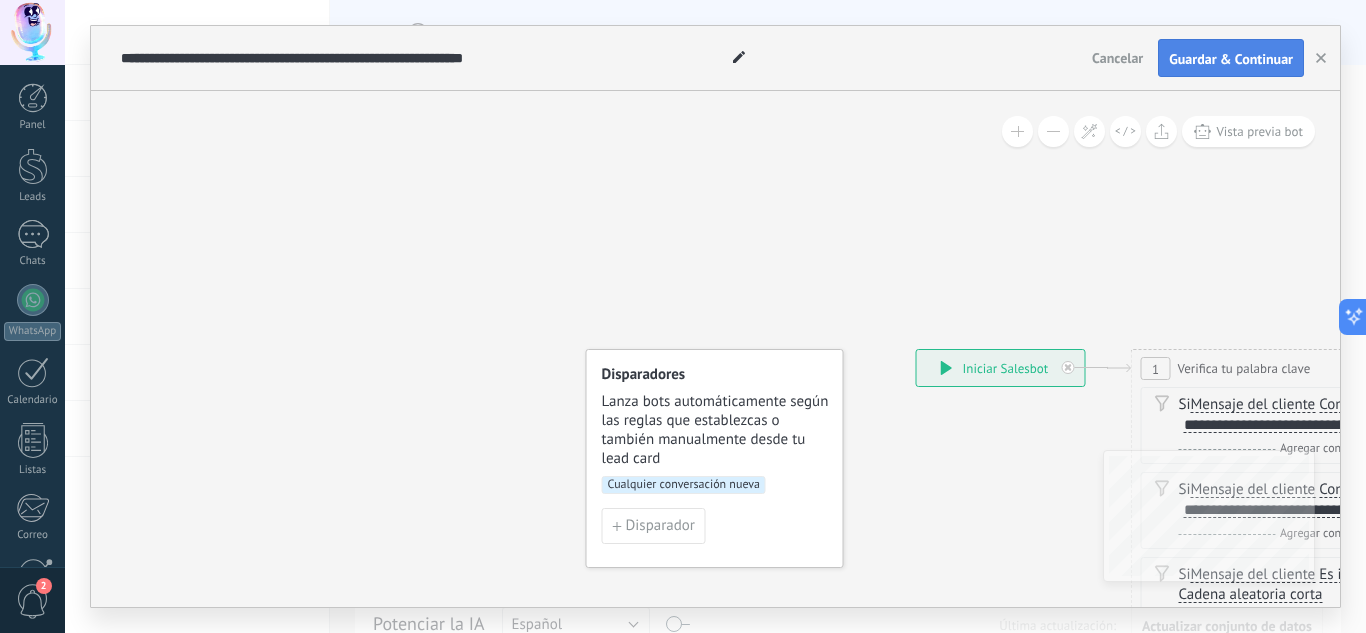 click on "Cancelar Guardar & Continuar" at bounding box center [1199, 58] 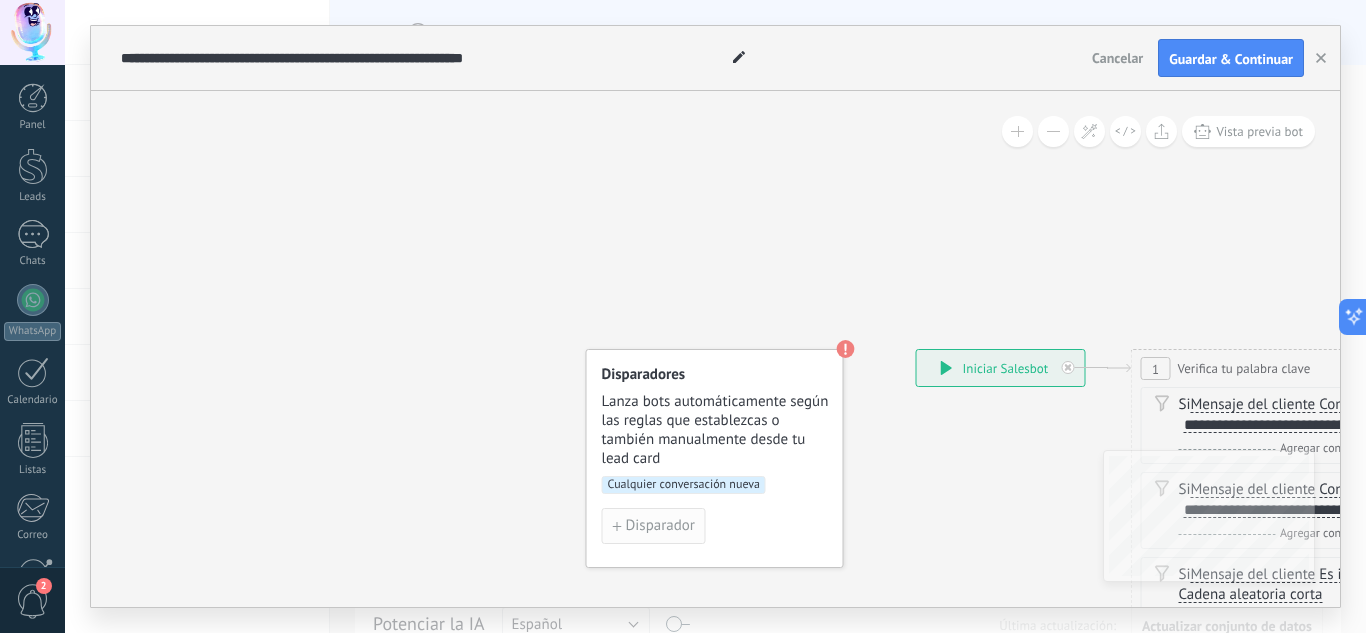 click on "Disparador" at bounding box center [660, 526] 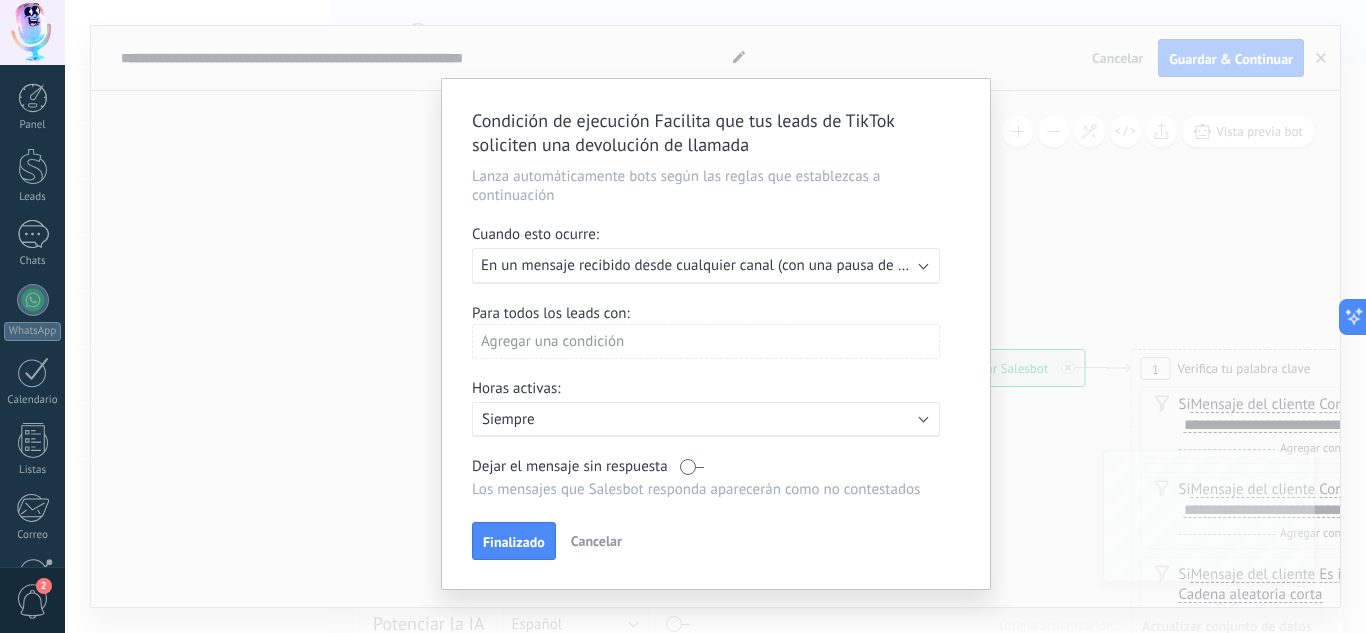 click on "Agregar una condición" at bounding box center (706, 341) 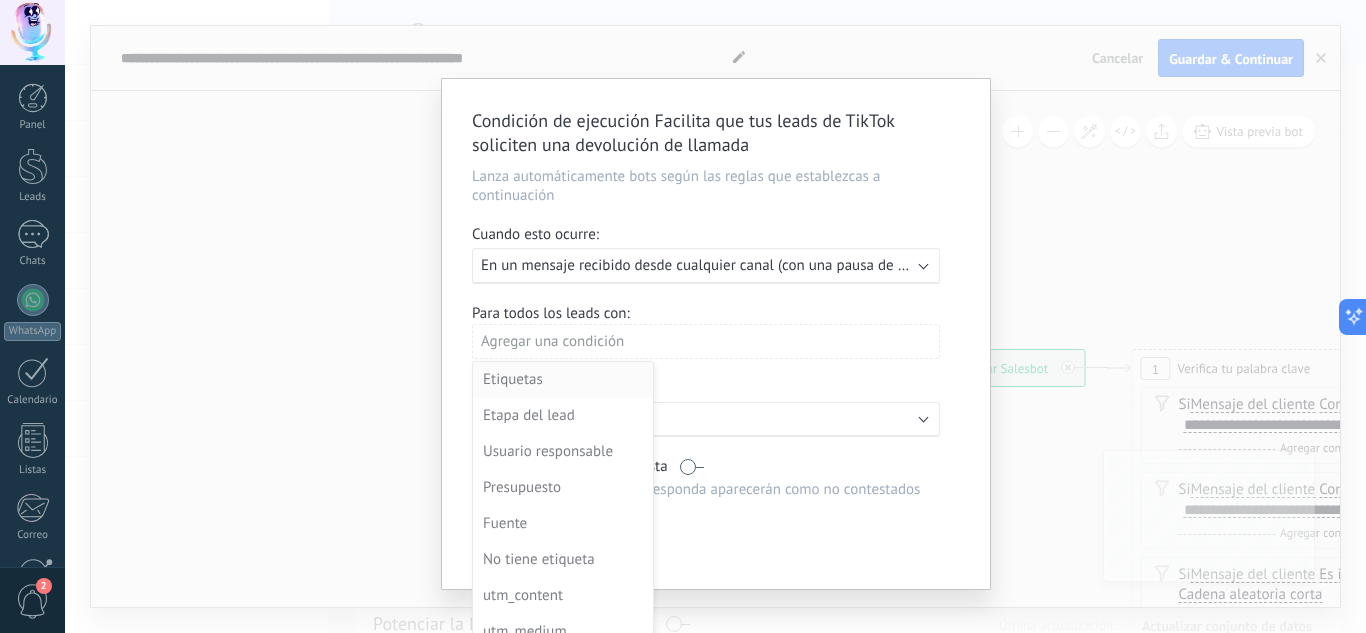 click on "Etiquetas" at bounding box center [561, 380] 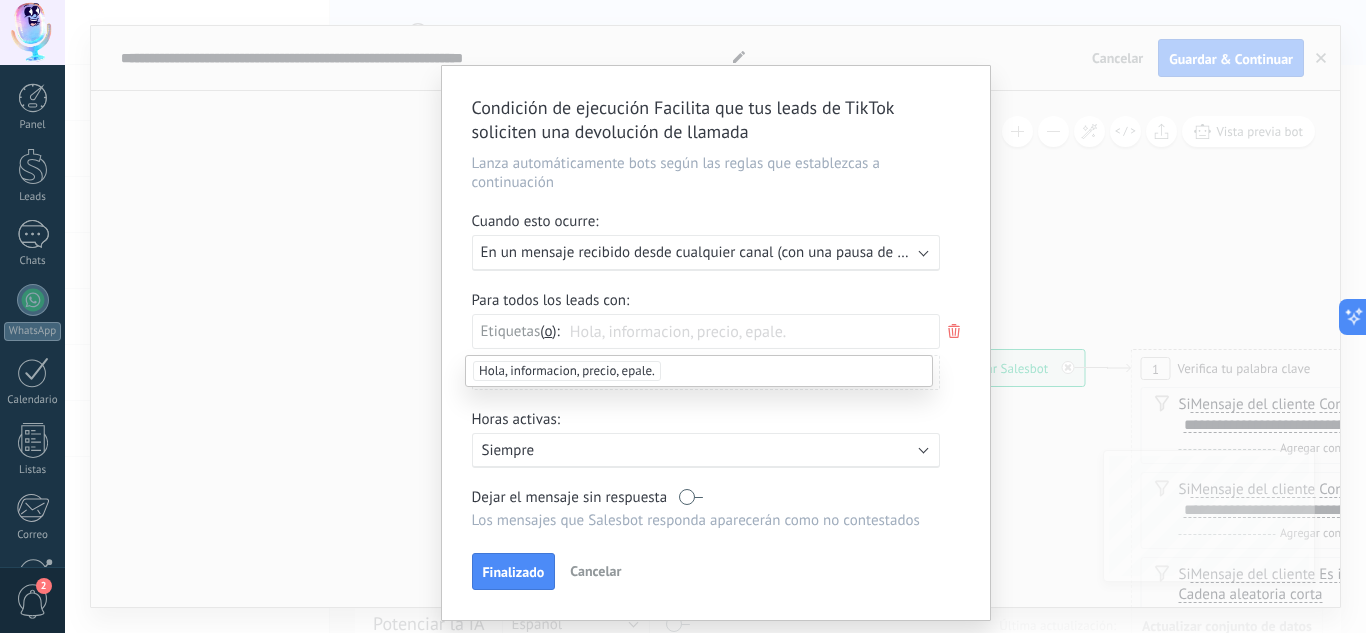 click on "Hola, informacion, precio, epale." at bounding box center (567, 371) 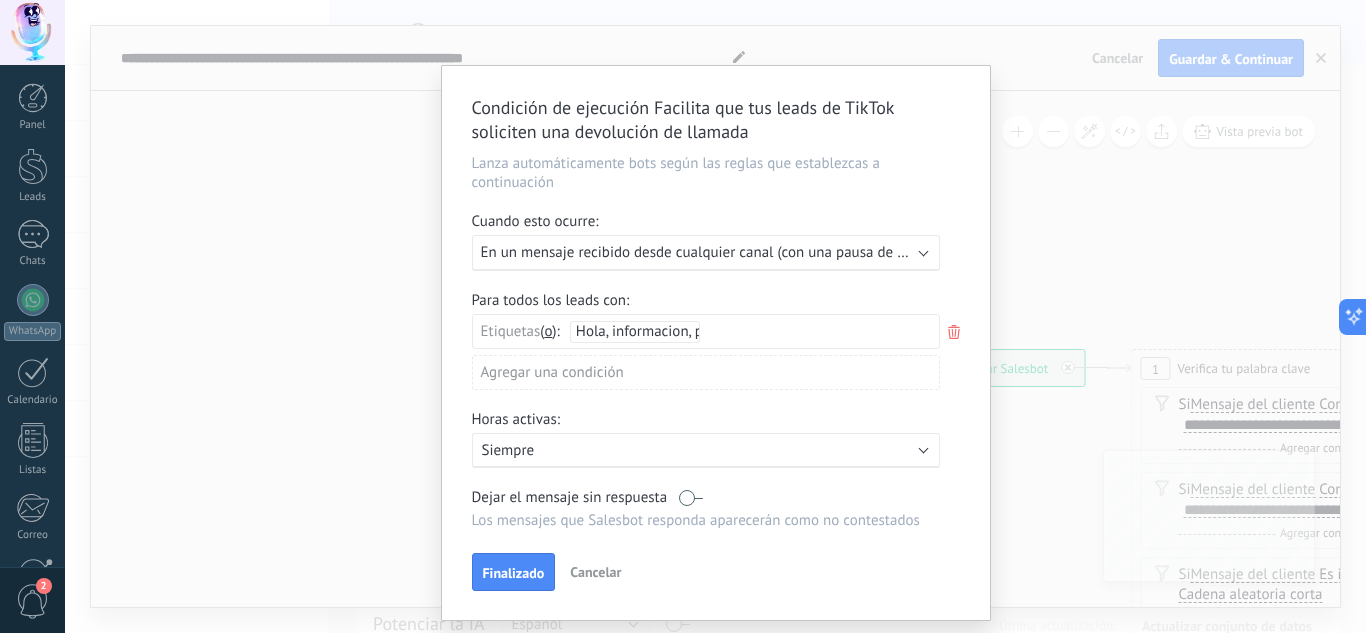 drag, startPoint x: 756, startPoint y: 322, endPoint x: 657, endPoint y: 326, distance: 99.08077 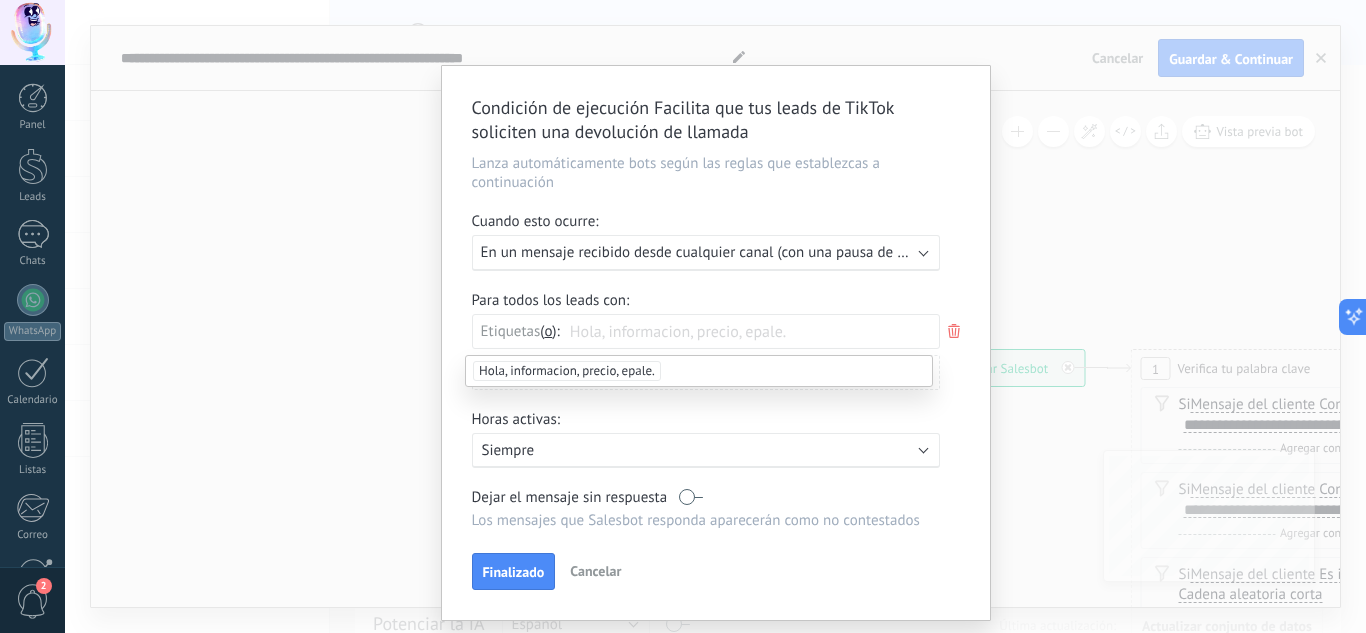 click at bounding box center [621, 331] 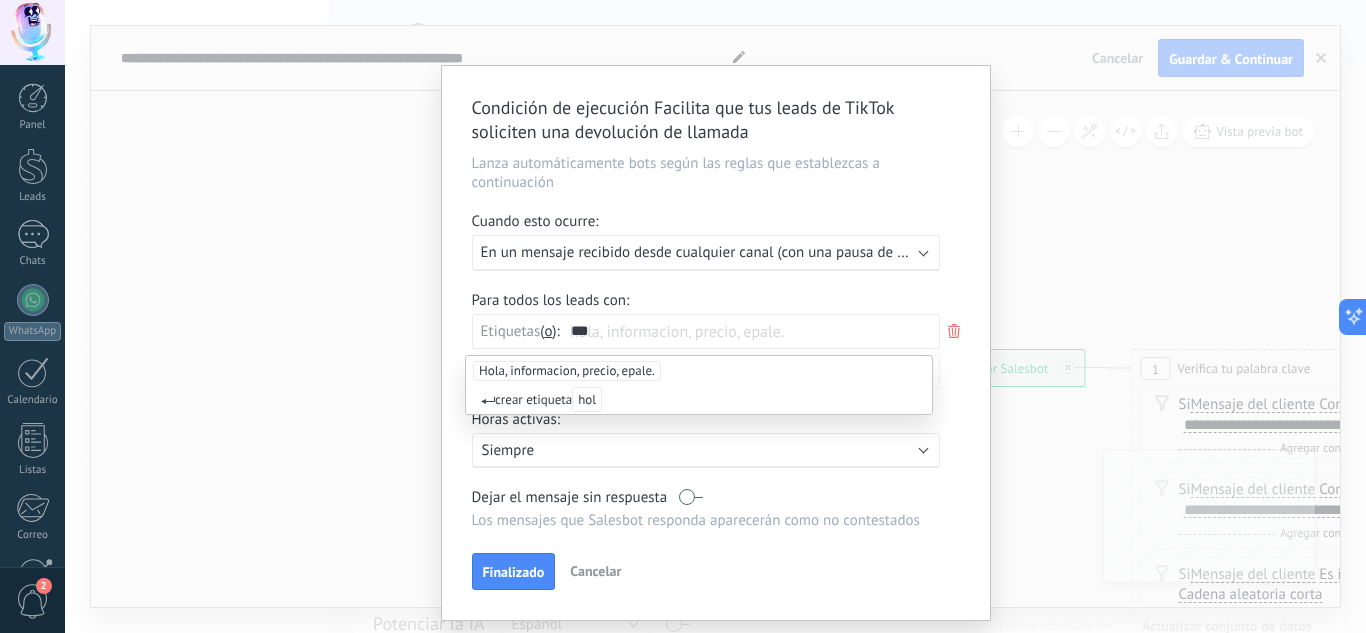 type on "****" 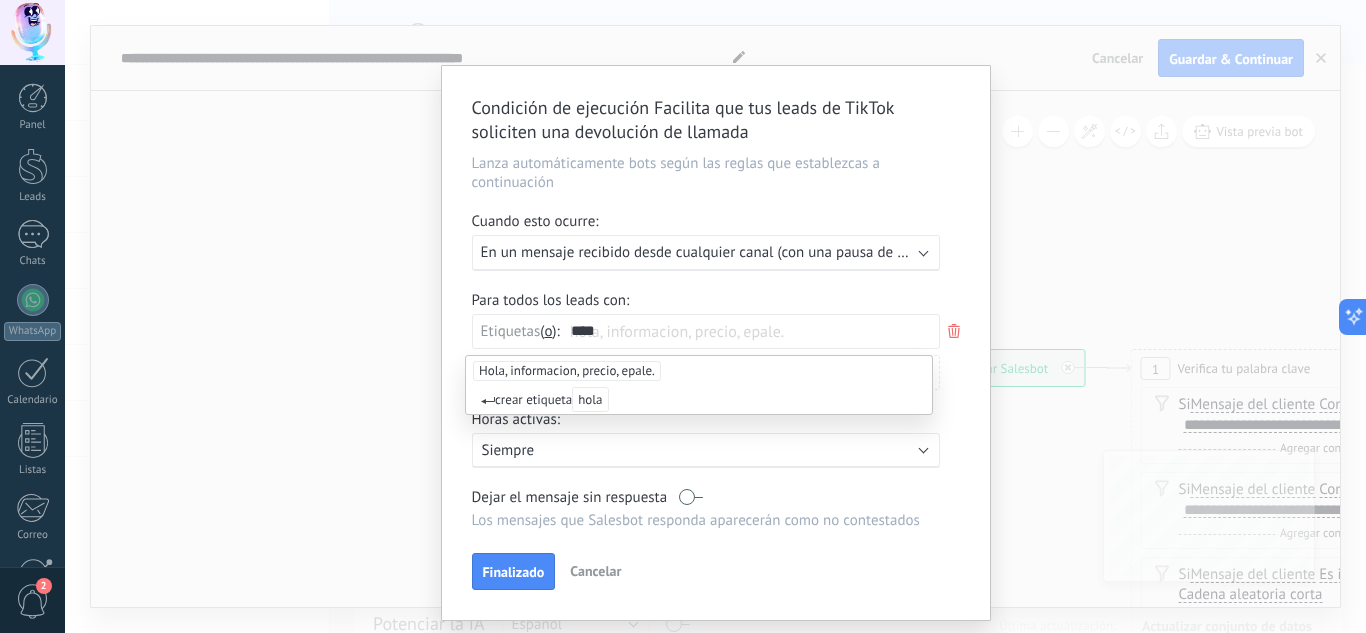 type 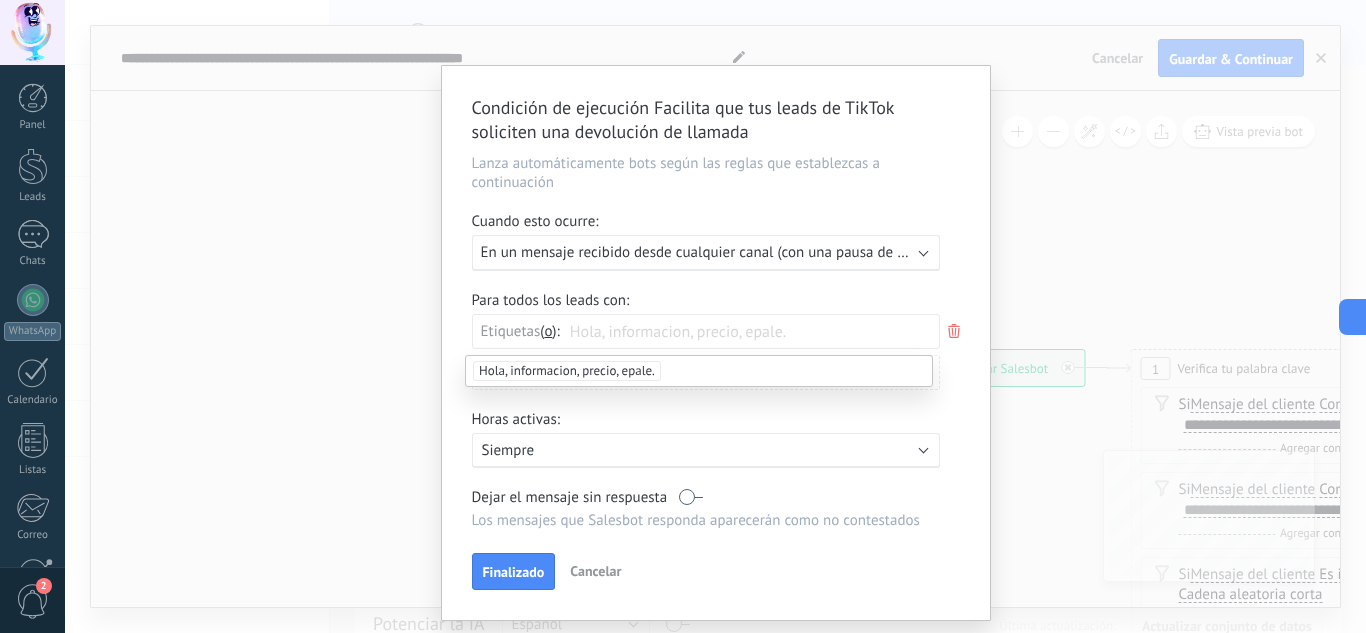 click 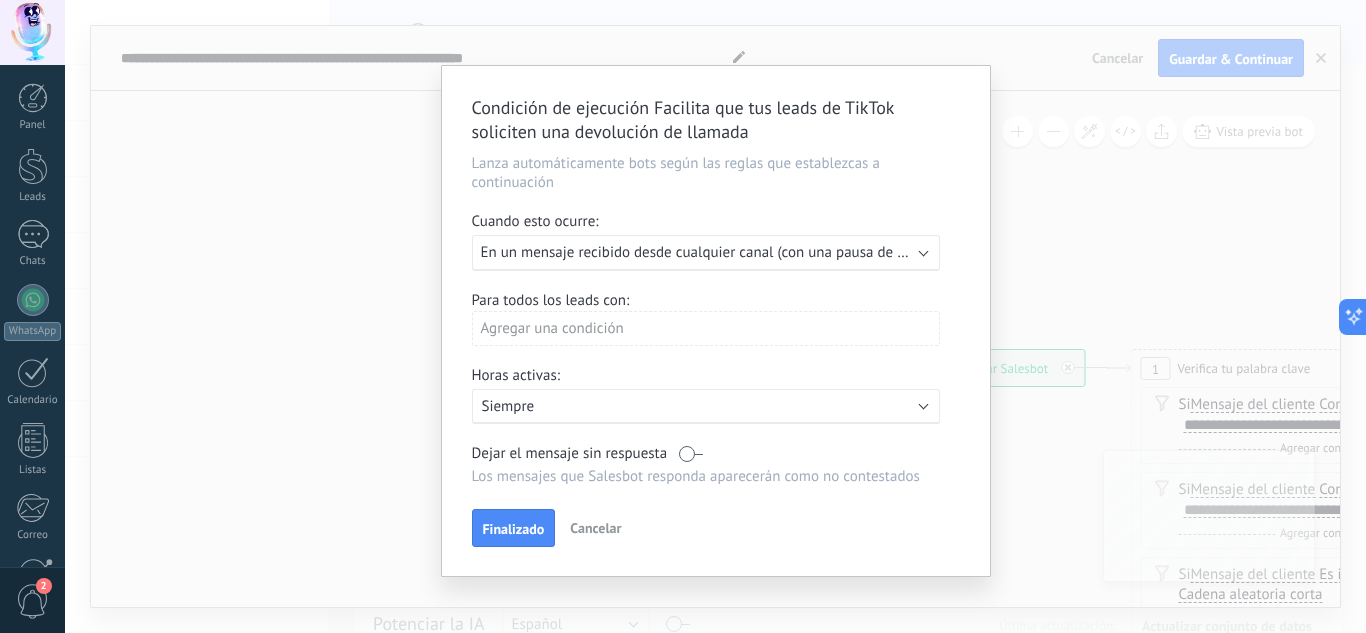 click on "Agregar una condición" at bounding box center [706, 328] 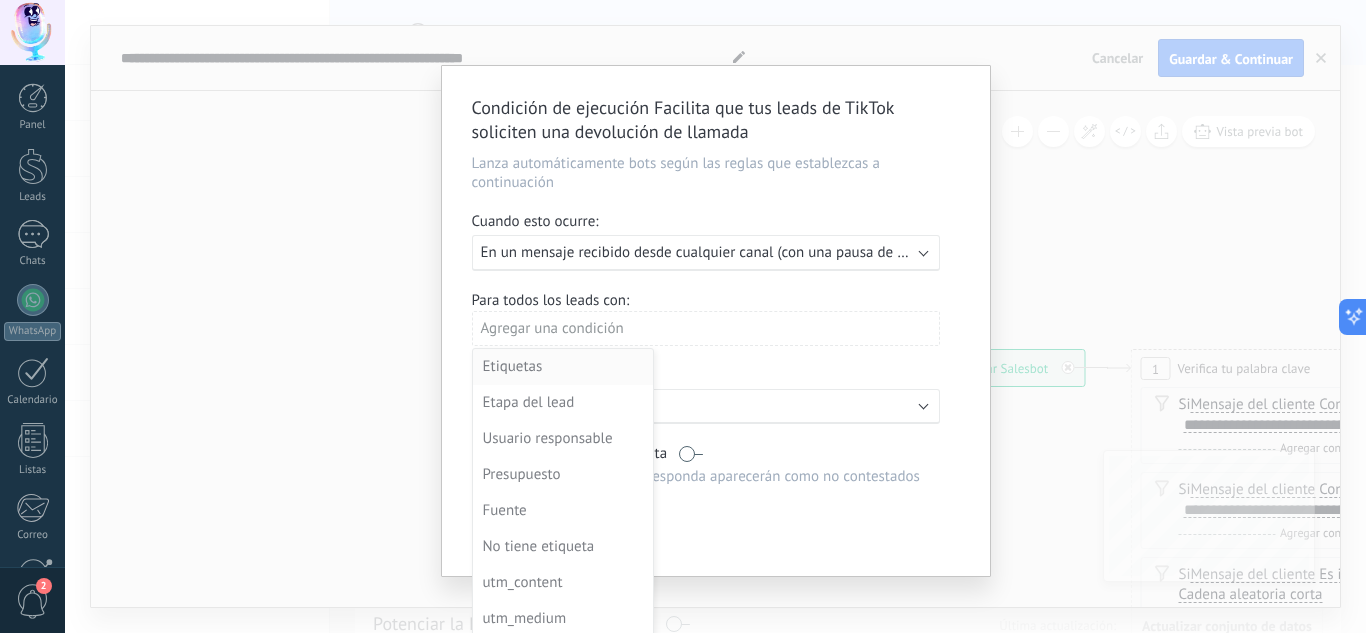 click on "Etiquetas" at bounding box center (561, 367) 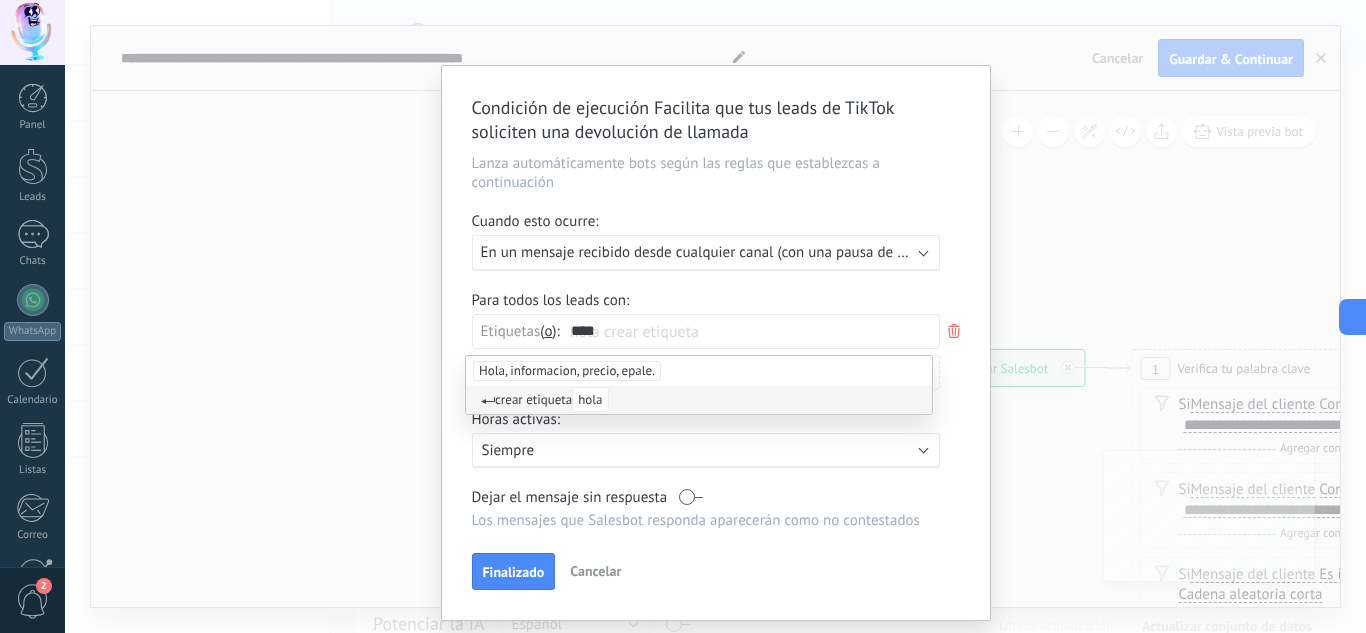 type on "****" 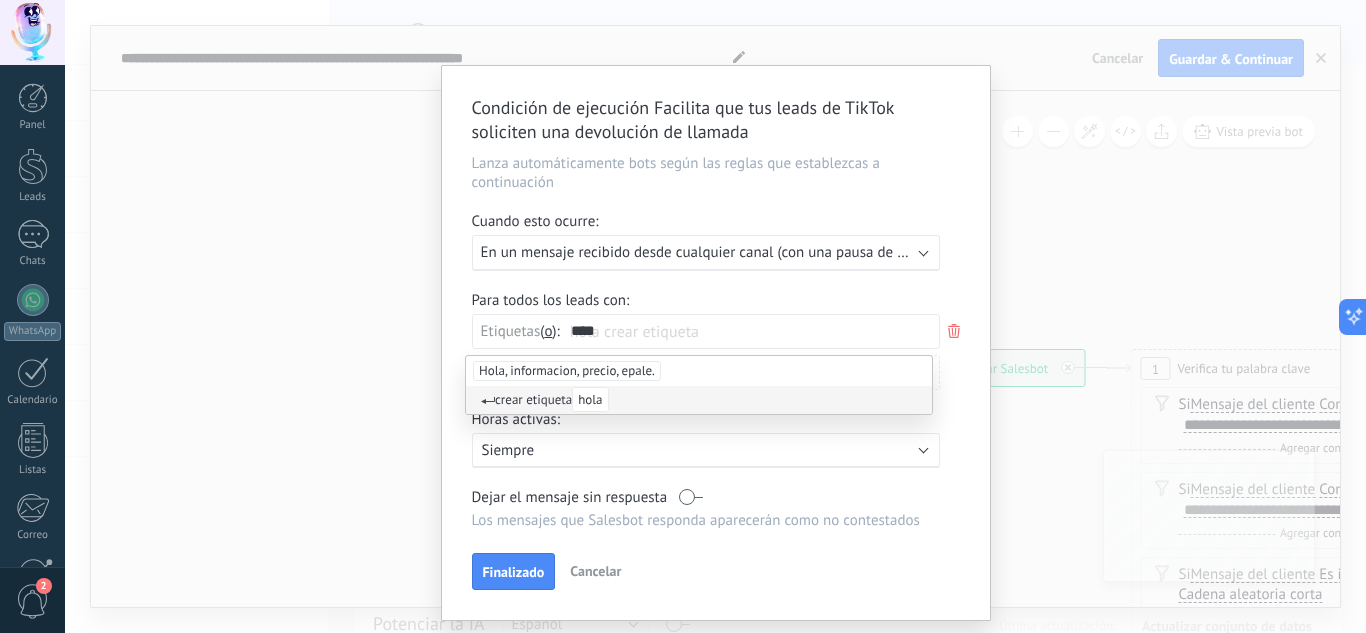 click on "Siempre" at bounding box center (657, 450) 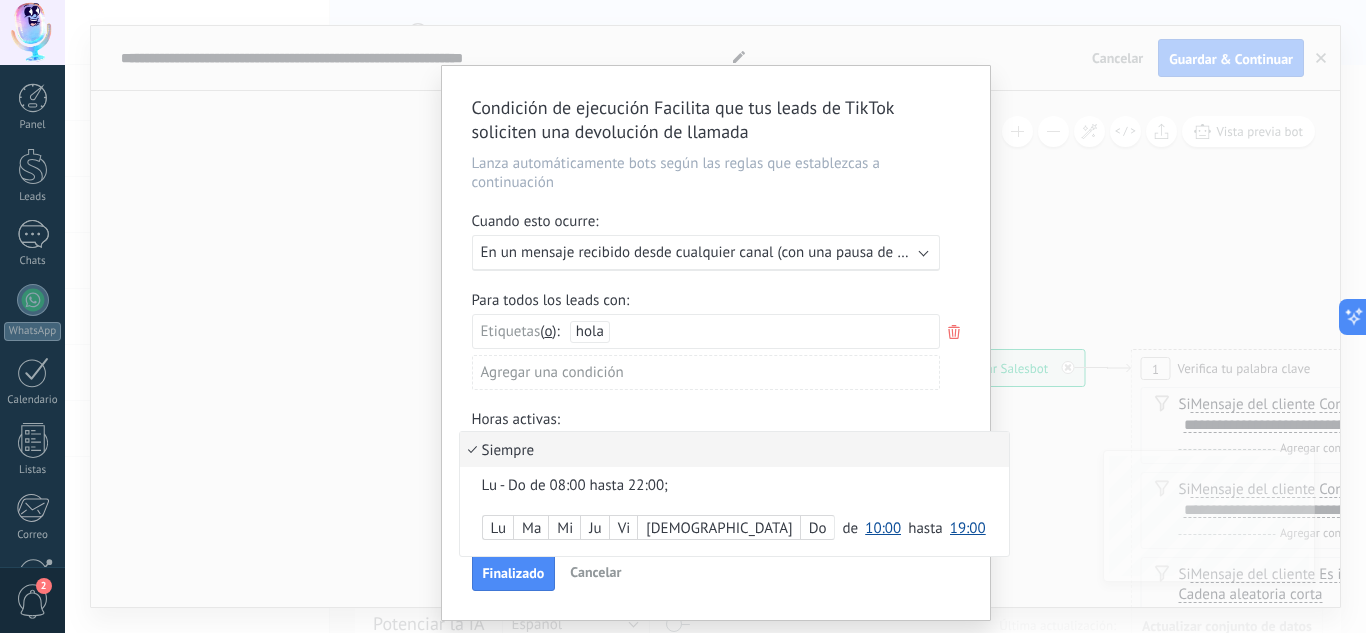 click at bounding box center (716, 343) 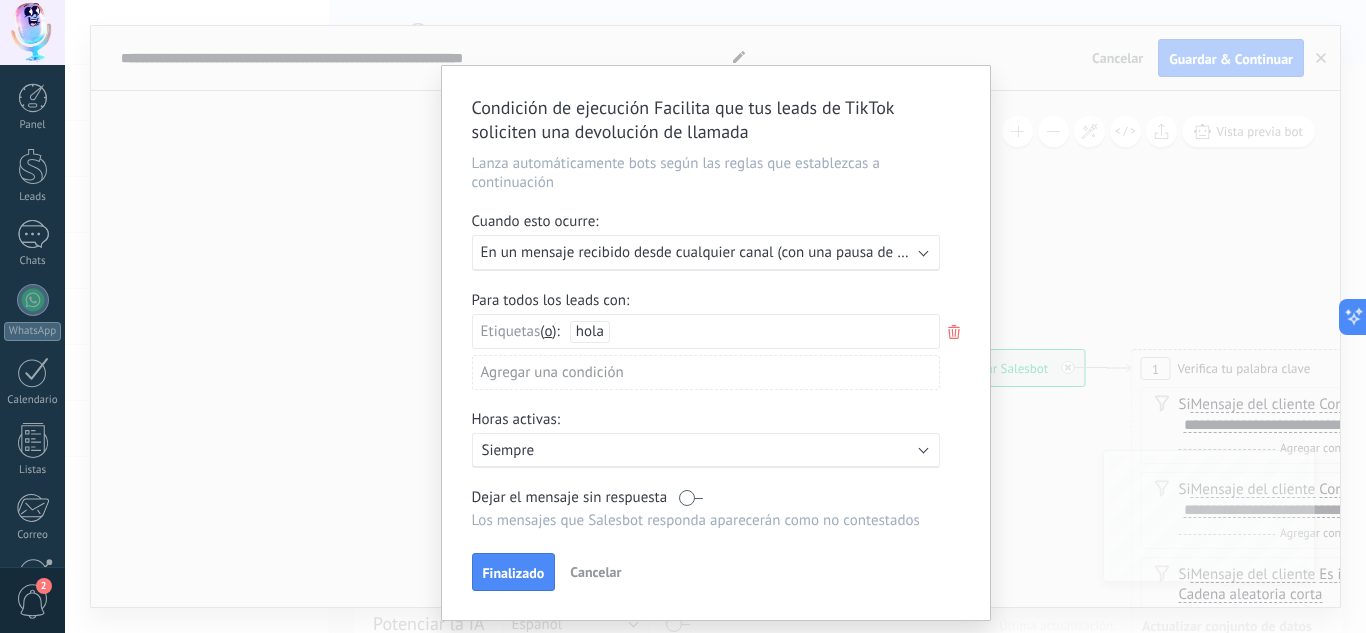 click on "Agregar una condición" at bounding box center [706, 372] 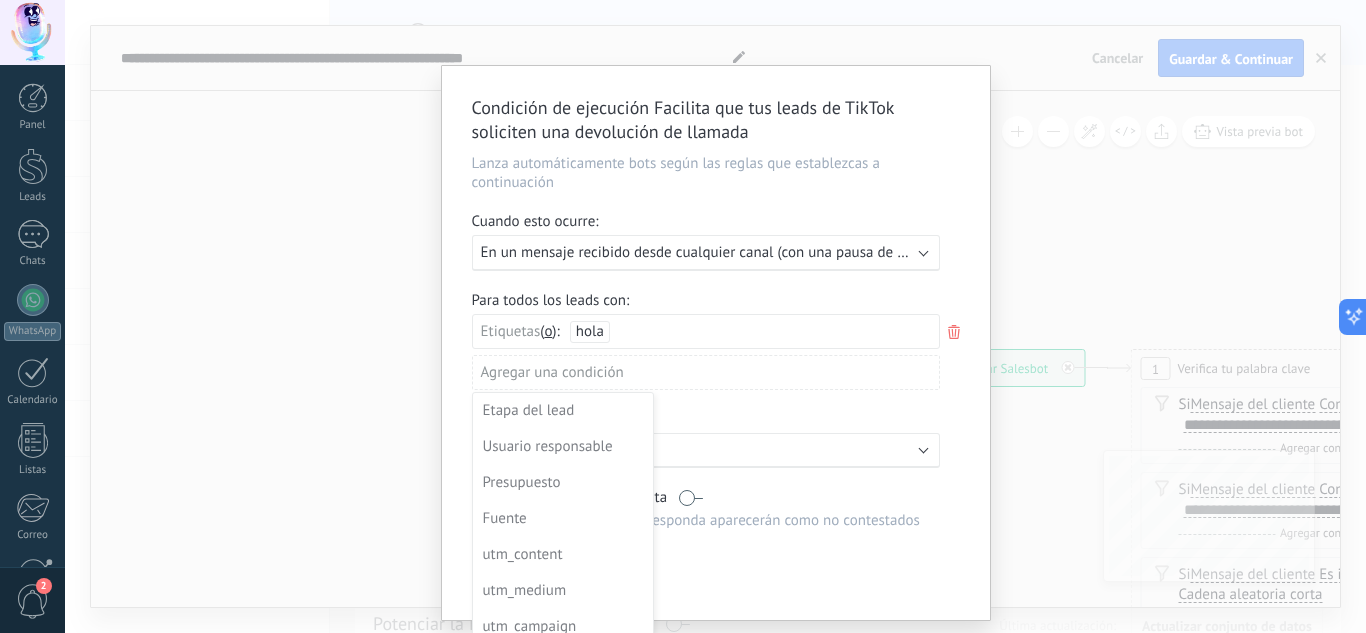 click at bounding box center (716, 343) 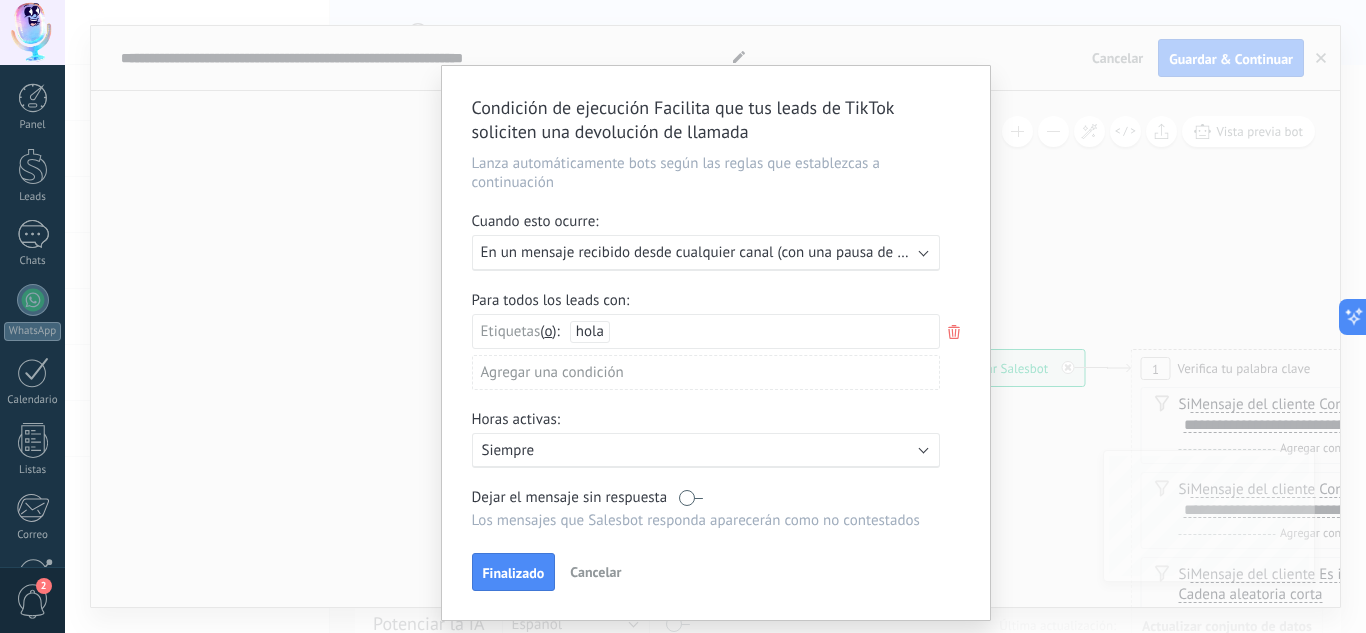 click on "Agregar una condición" at bounding box center [706, 372] 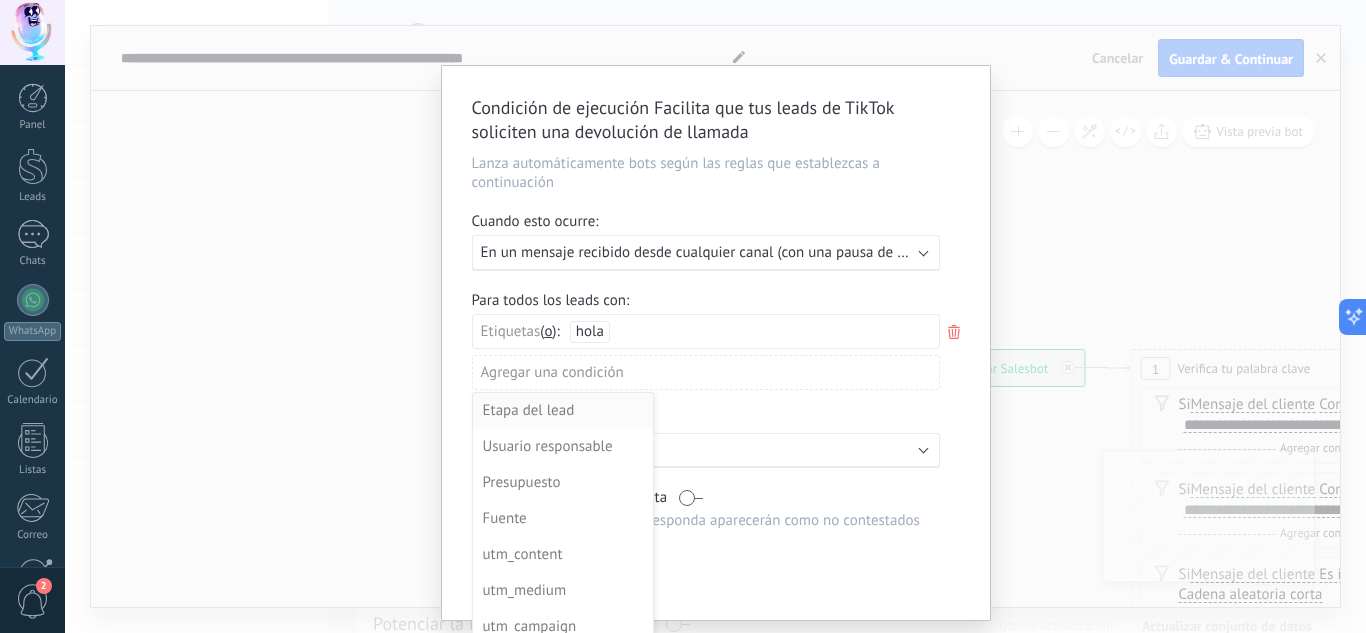 click on "Etapa del lead" at bounding box center (561, 411) 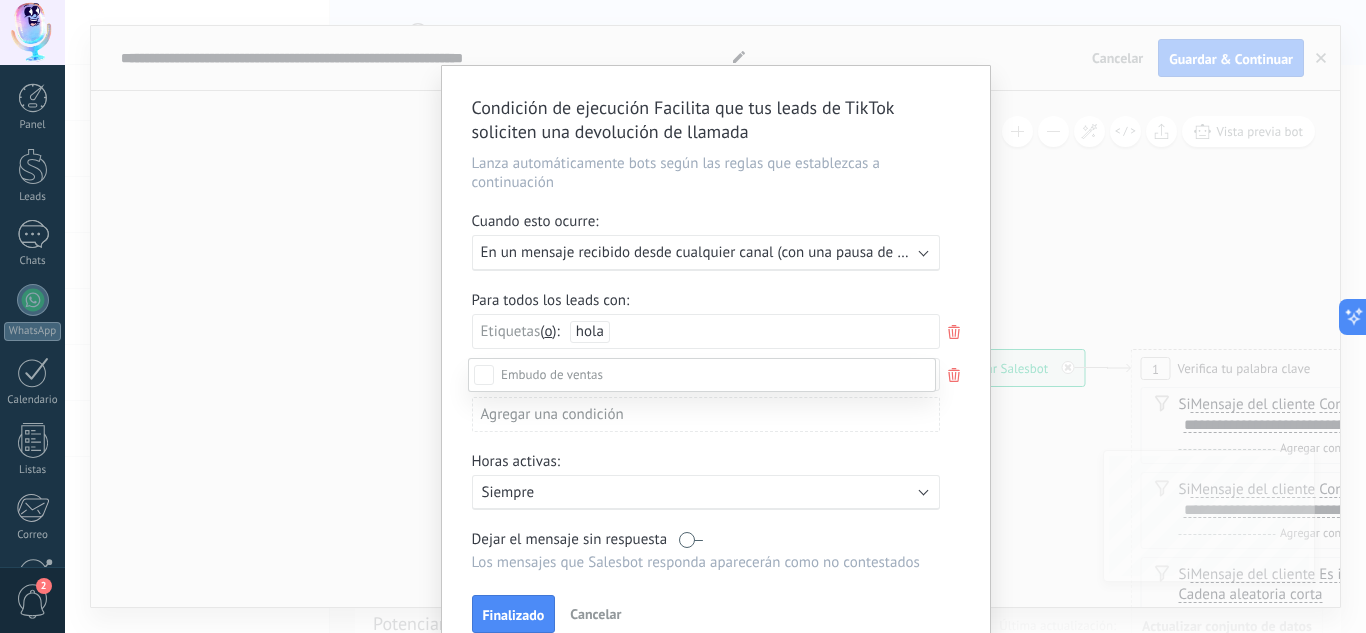 click at bounding box center [715, 316] 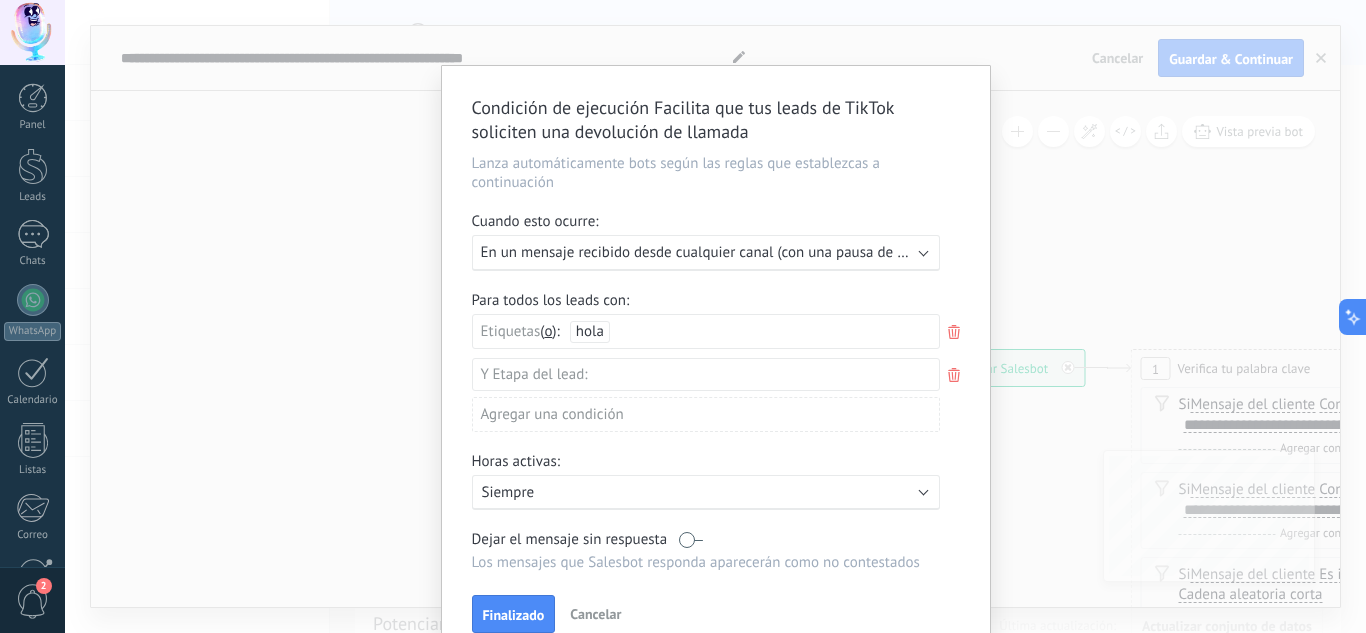 click 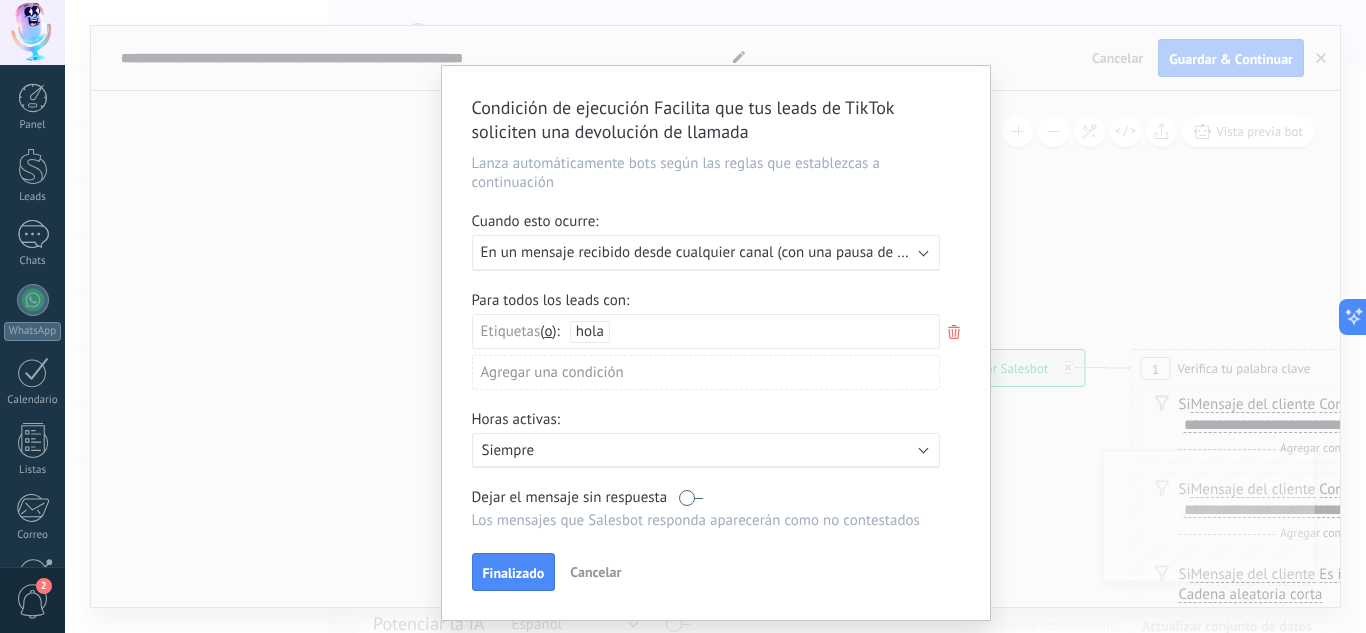 click on "Agregar una condición" at bounding box center (706, 372) 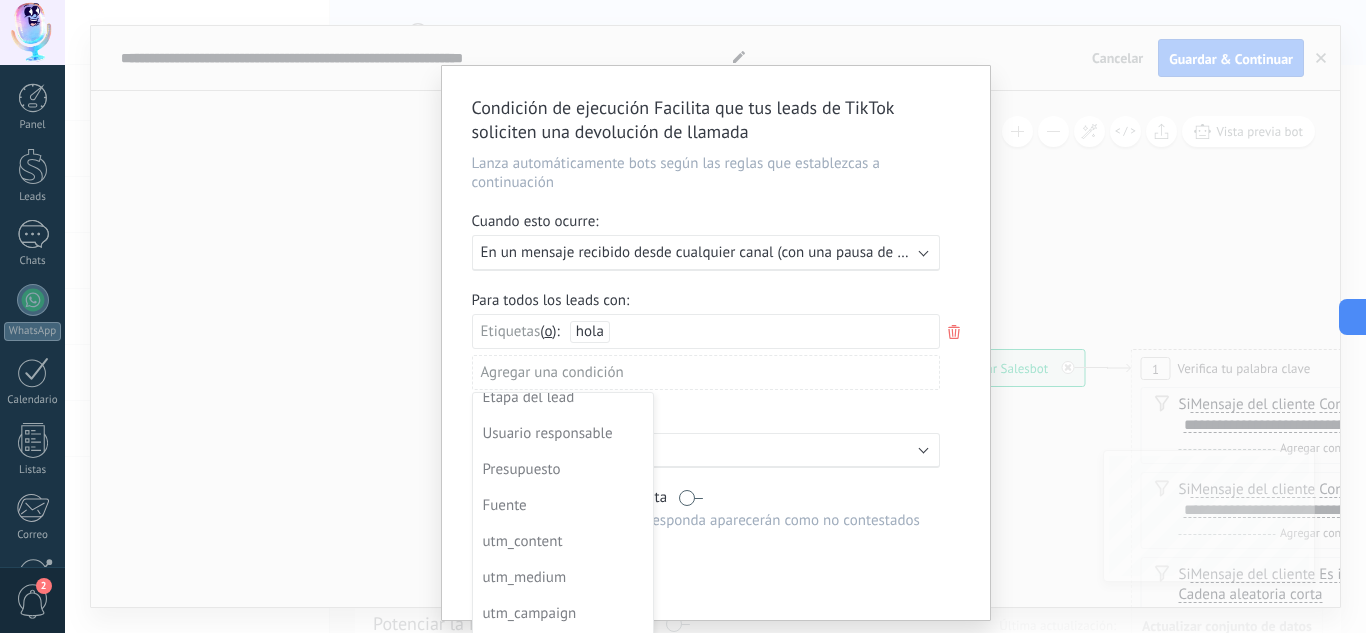 scroll, scrollTop: 0, scrollLeft: 0, axis: both 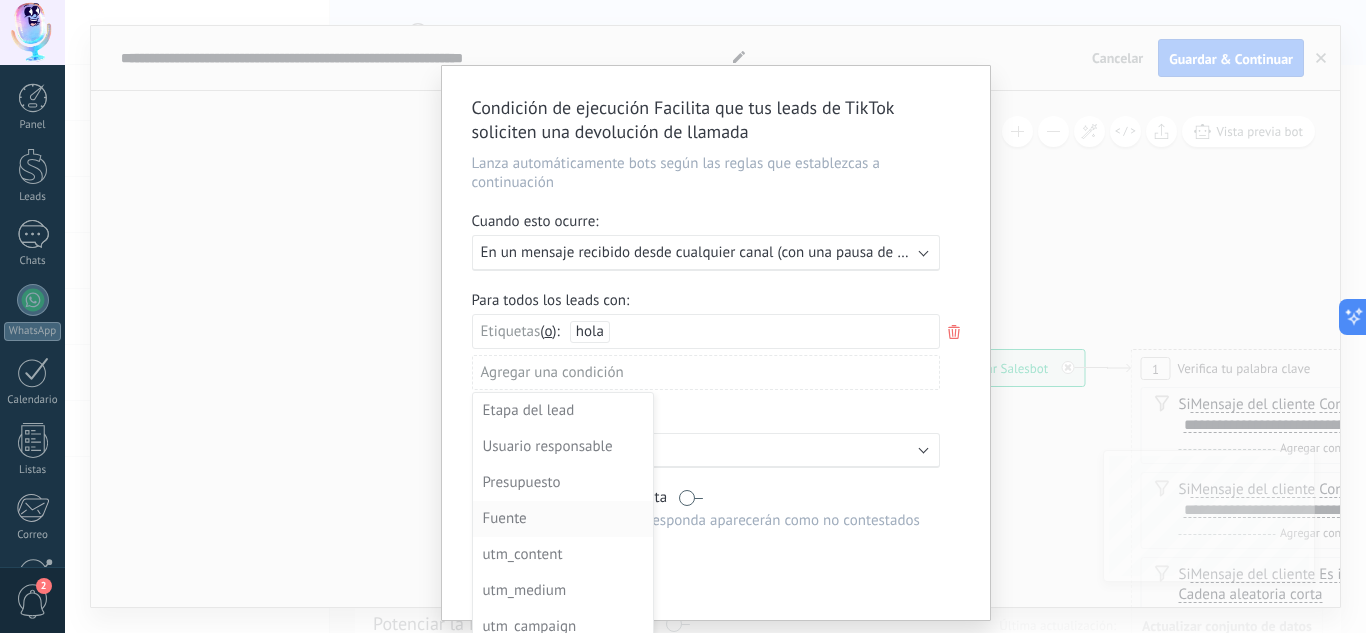 click on "Fuente" at bounding box center (561, 519) 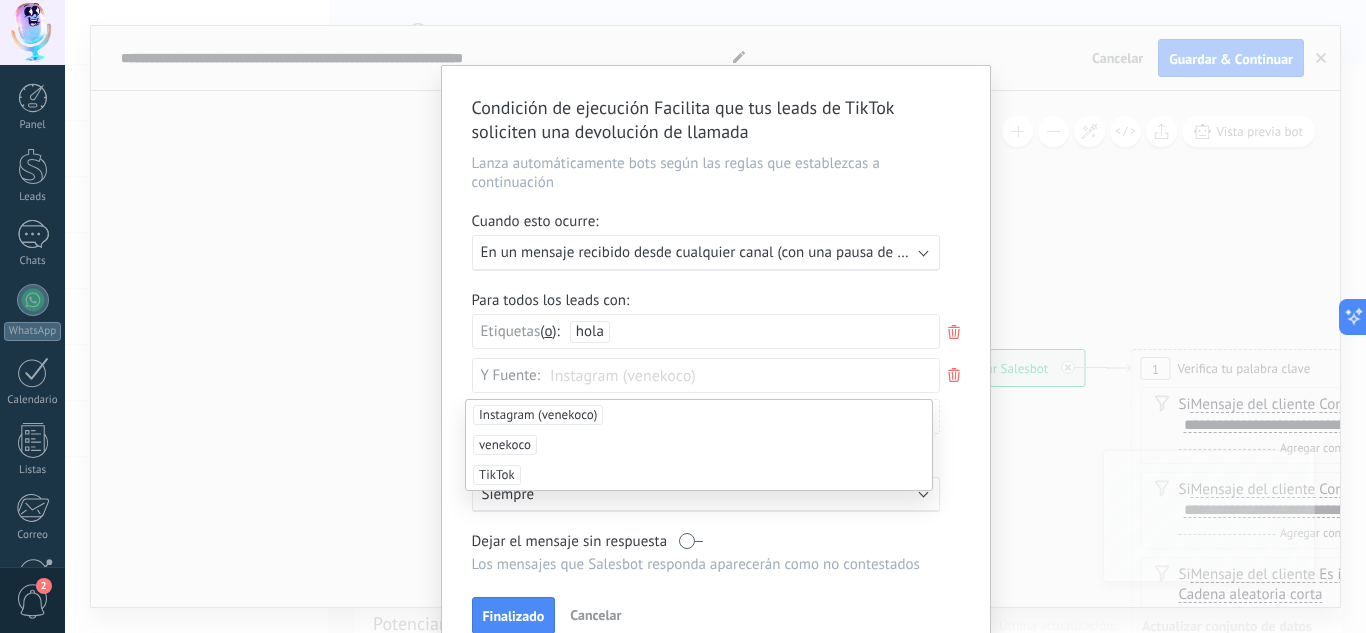 click 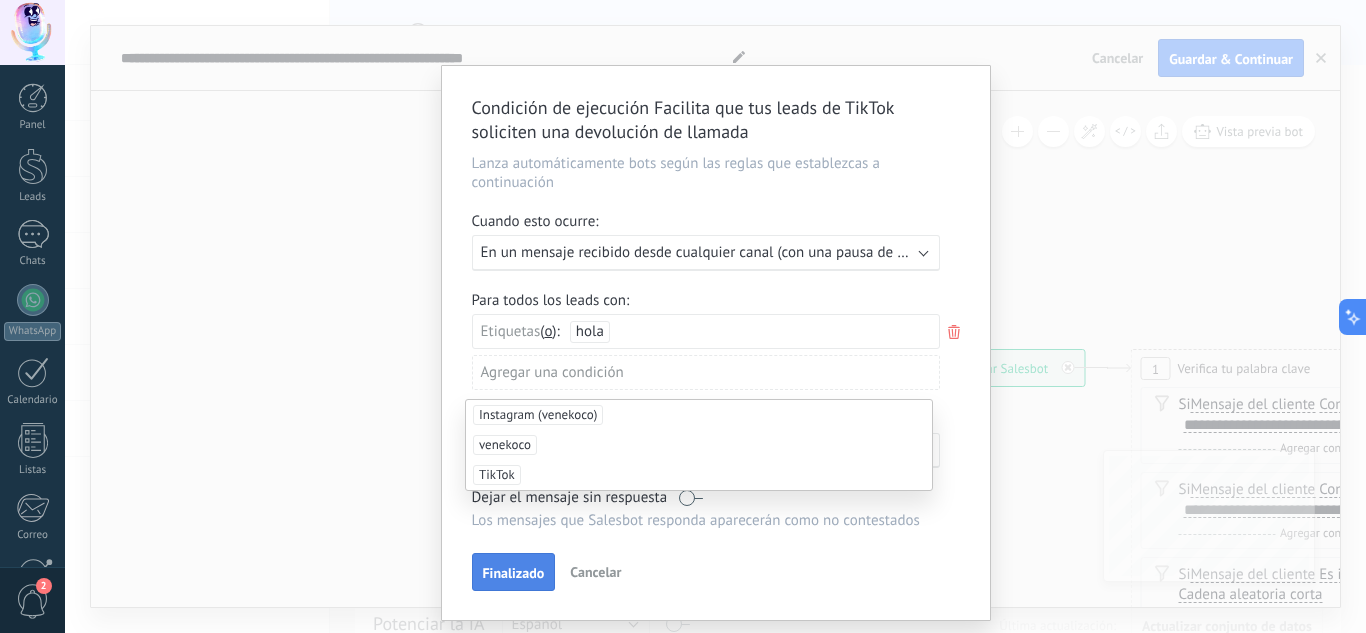 click on "Finalizado" at bounding box center [514, 572] 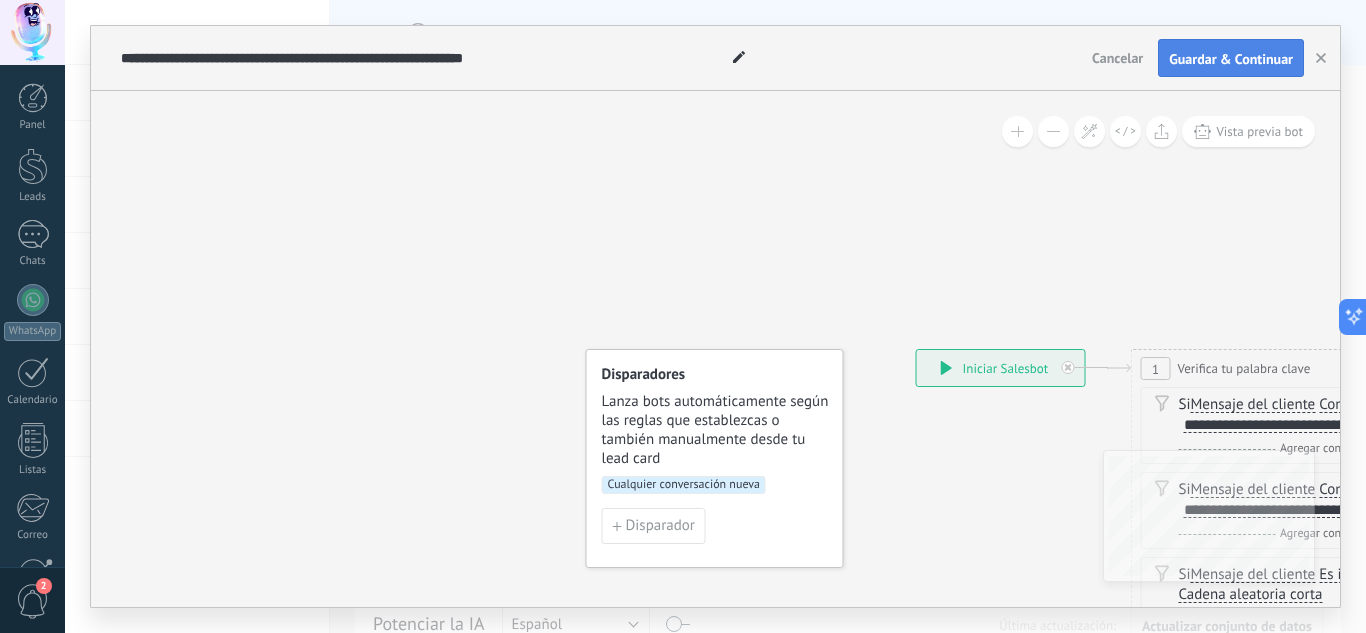 click on "Guardar & Continuar" at bounding box center (1231, 59) 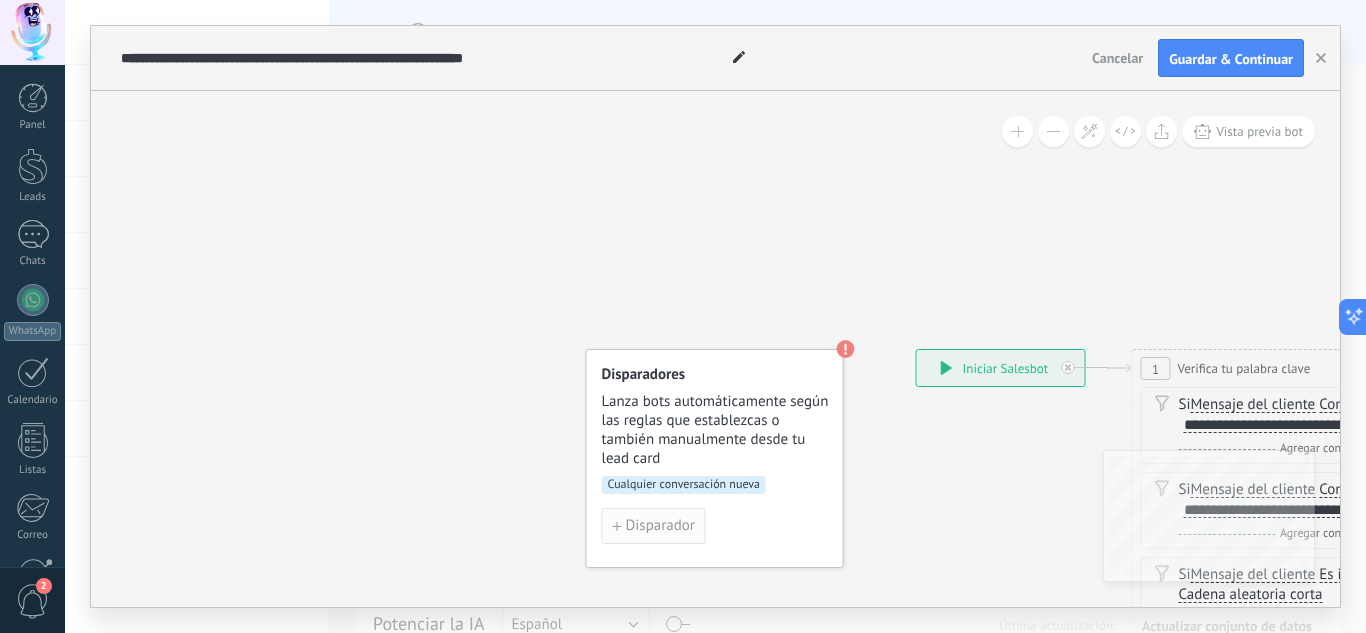 click on "Disparador" at bounding box center [660, 526] 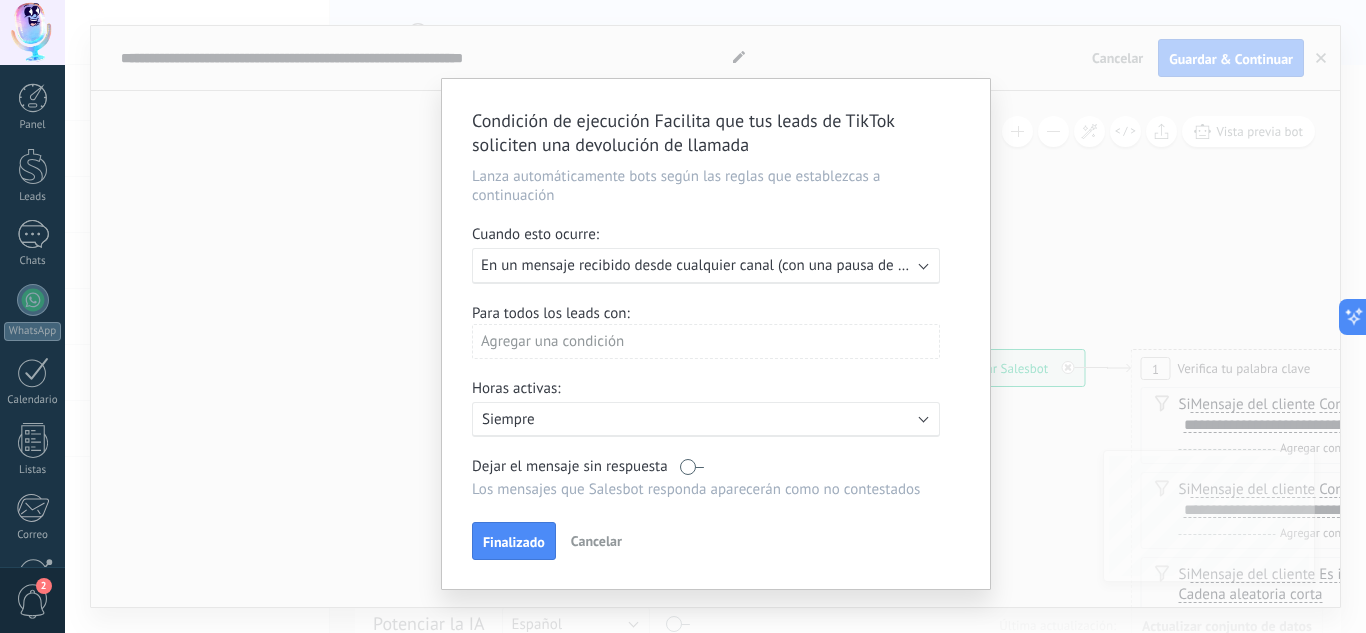 click on "En un mensaje recibido desde cualquier canal (con una pausa de un día)" at bounding box center [711, 265] 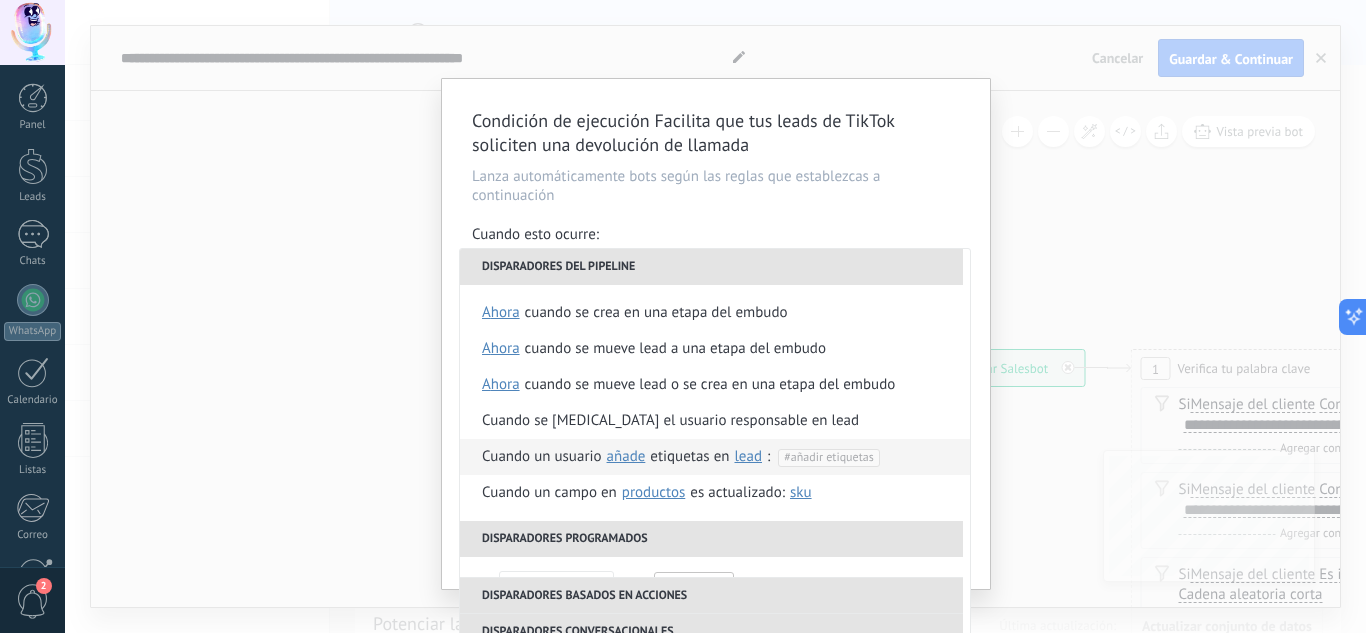 click on "#añadir etiquetas" at bounding box center (828, 457) 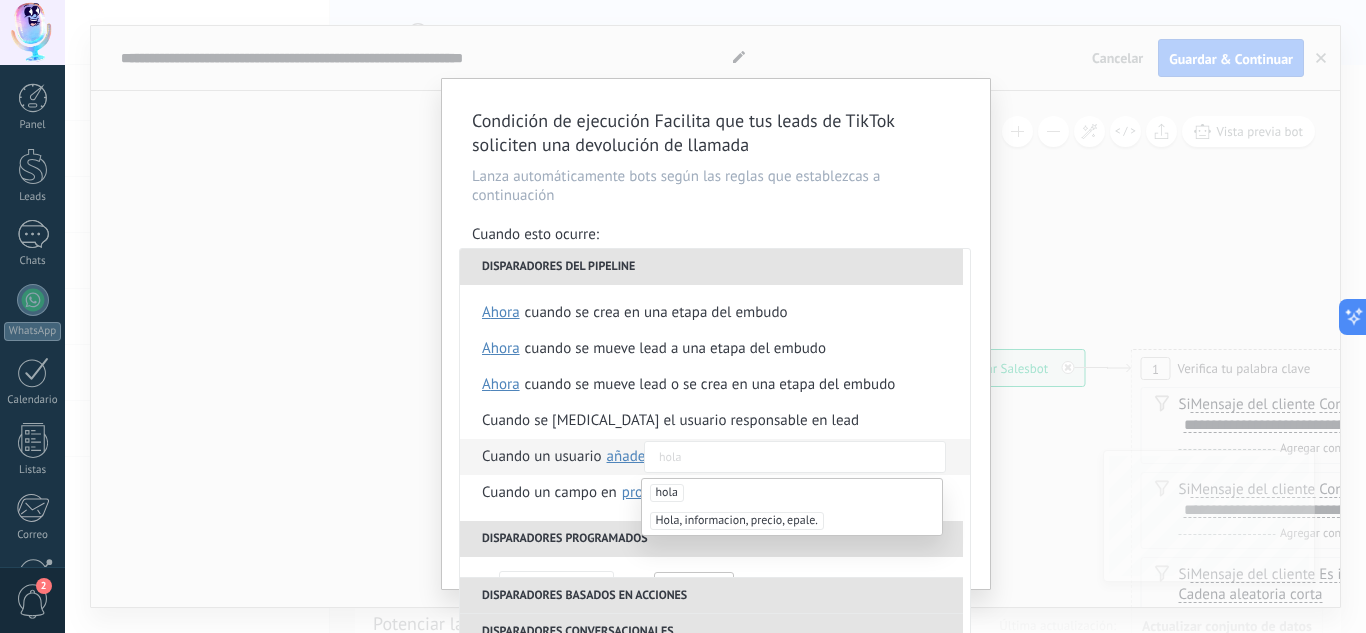 click on "hola" at bounding box center (667, 493) 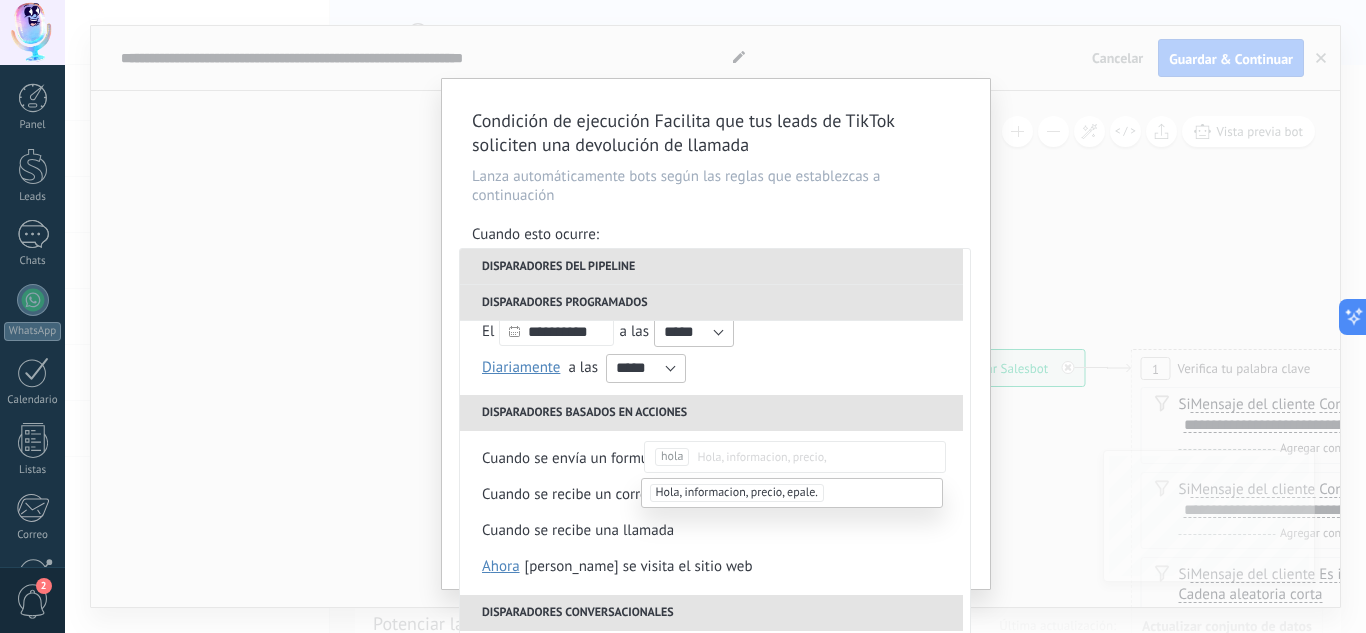 scroll, scrollTop: 257, scrollLeft: 0, axis: vertical 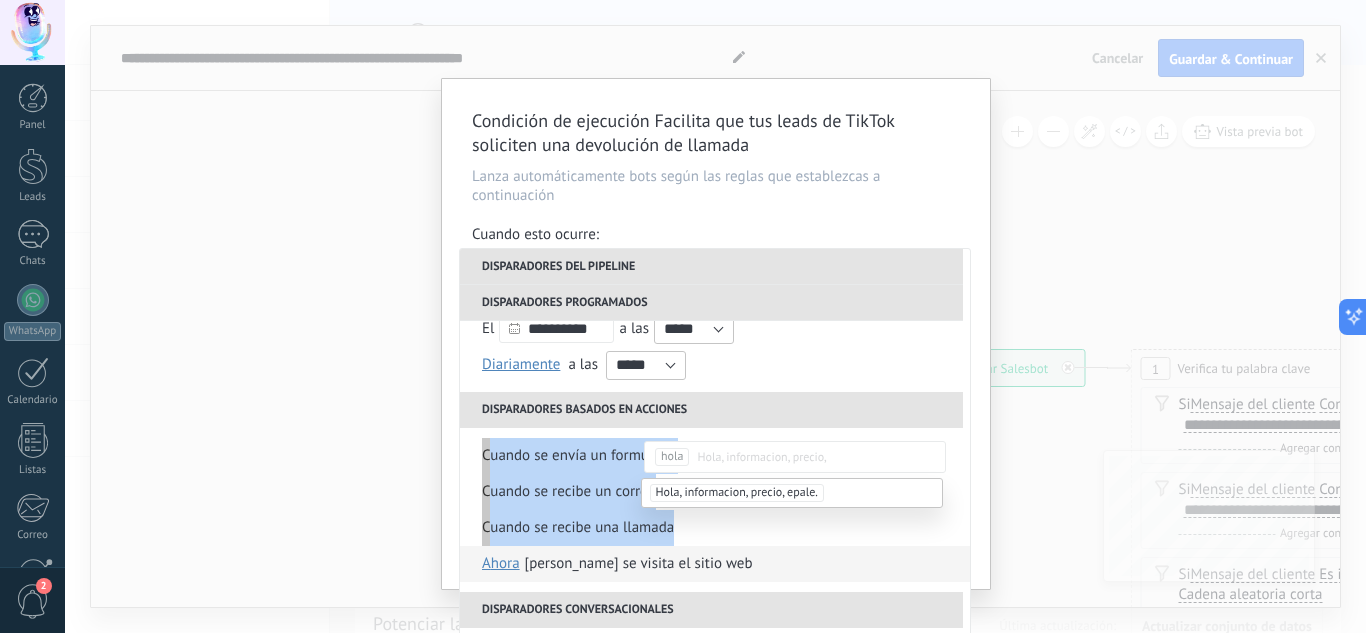 drag, startPoint x: 955, startPoint y: 416, endPoint x: 879, endPoint y: 554, distance: 157.54364 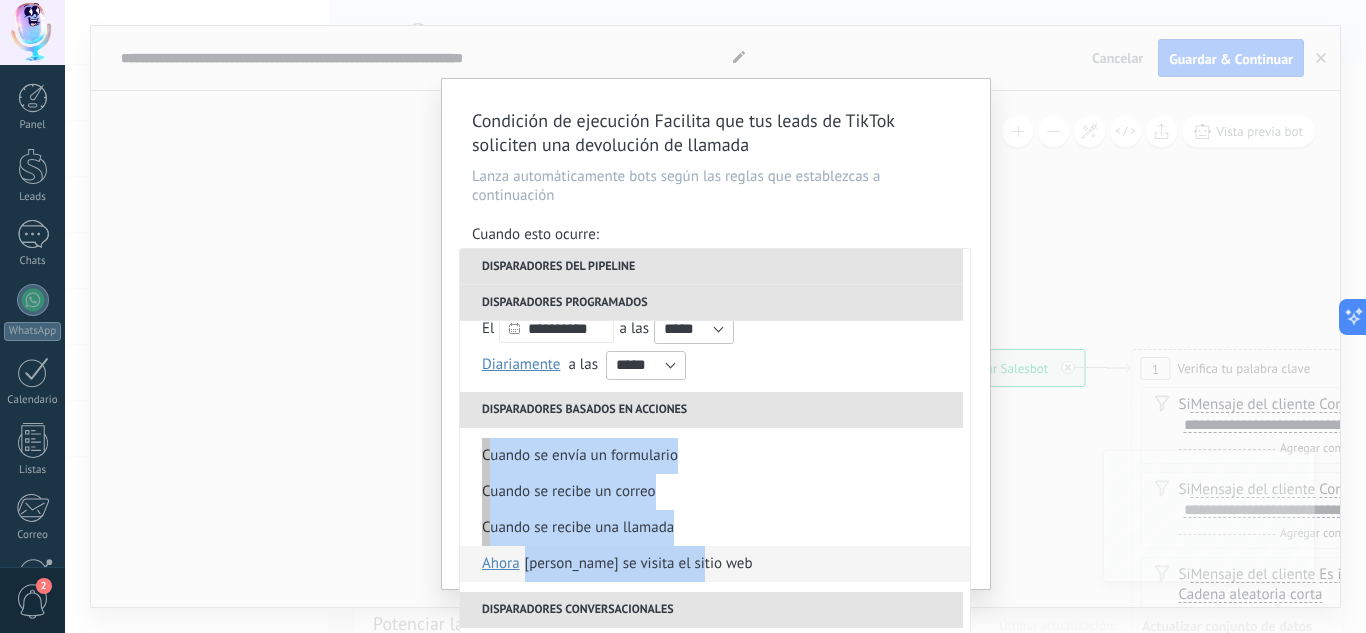 click on "Сuando se visita el sitio web ahora después de 5 minutos después de 10 minutos un día Seleccionar un intervalo ** ahora" at bounding box center (715, 564) 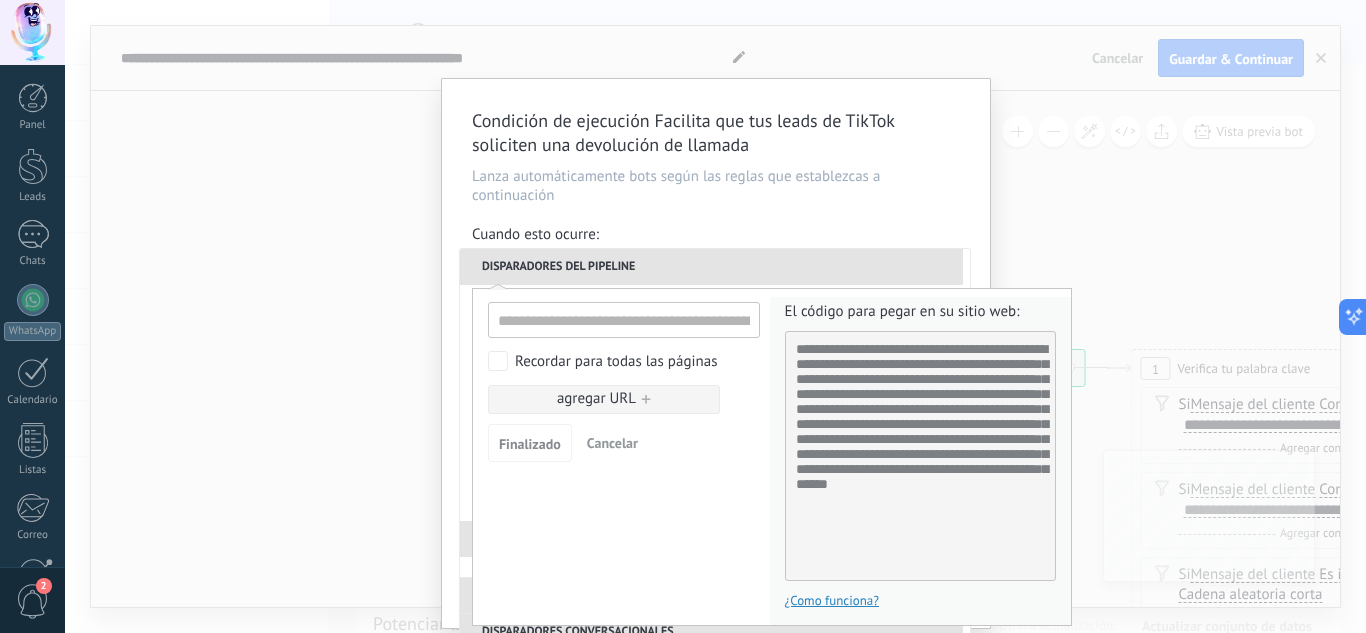 click at bounding box center [716, 353] 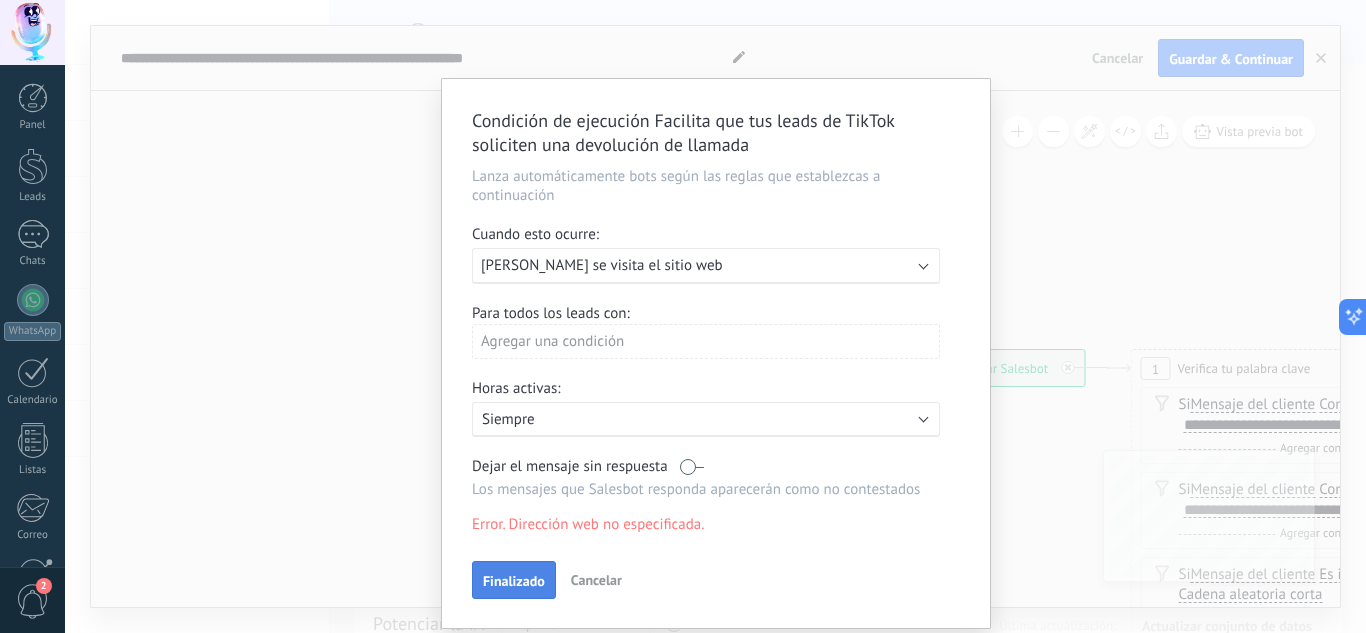 click on "Finalizado" at bounding box center [514, 580] 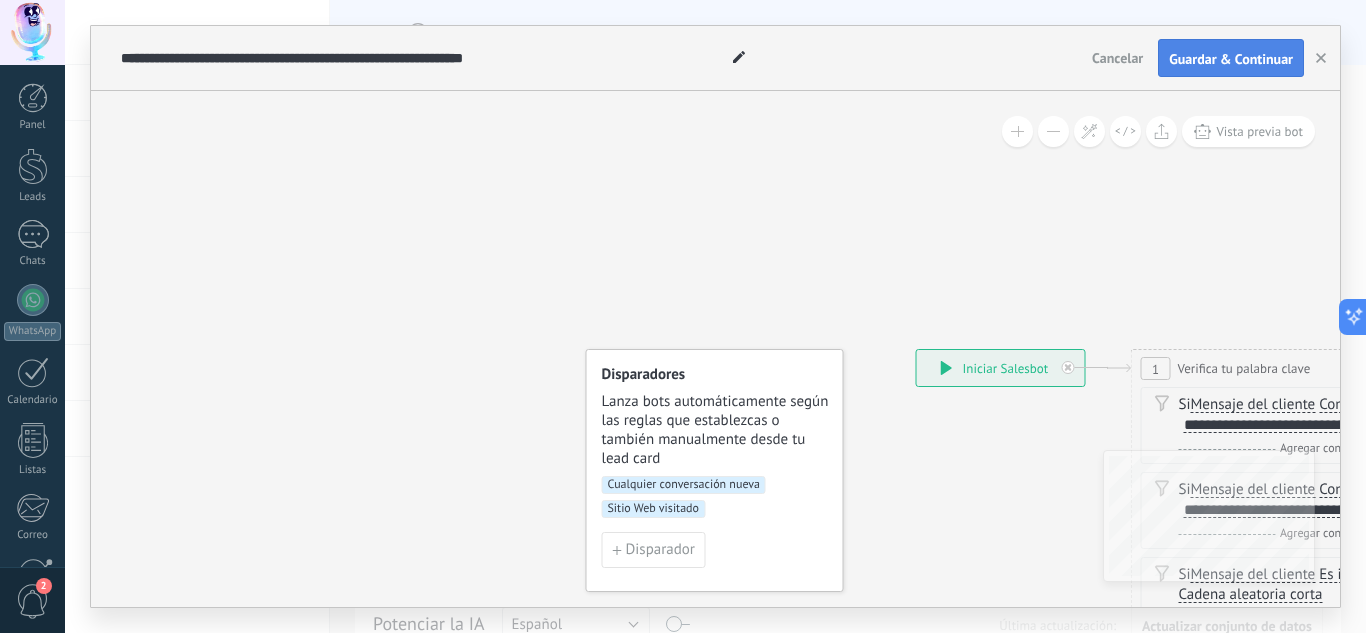 click on "Guardar & Continuar" at bounding box center (1231, 59) 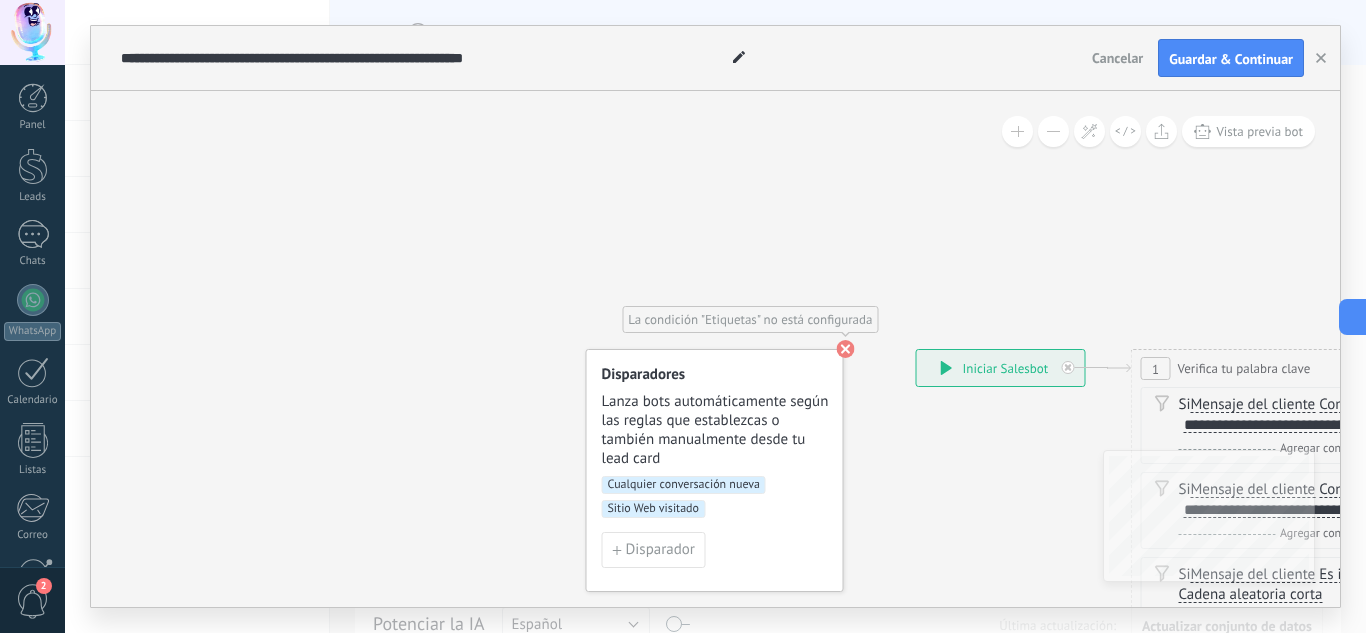 click 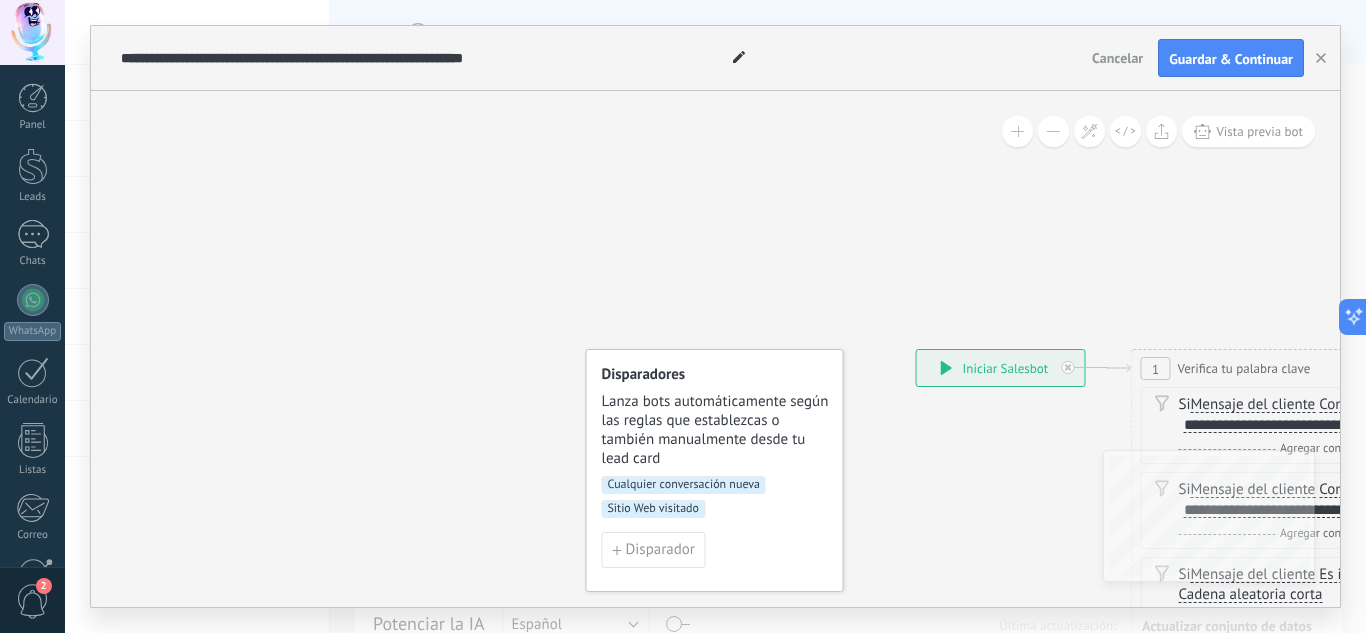 click on "Lanza bots automáticamente según las reglas que establezcas o también manualmente desde tu lead card" at bounding box center (716, 430) 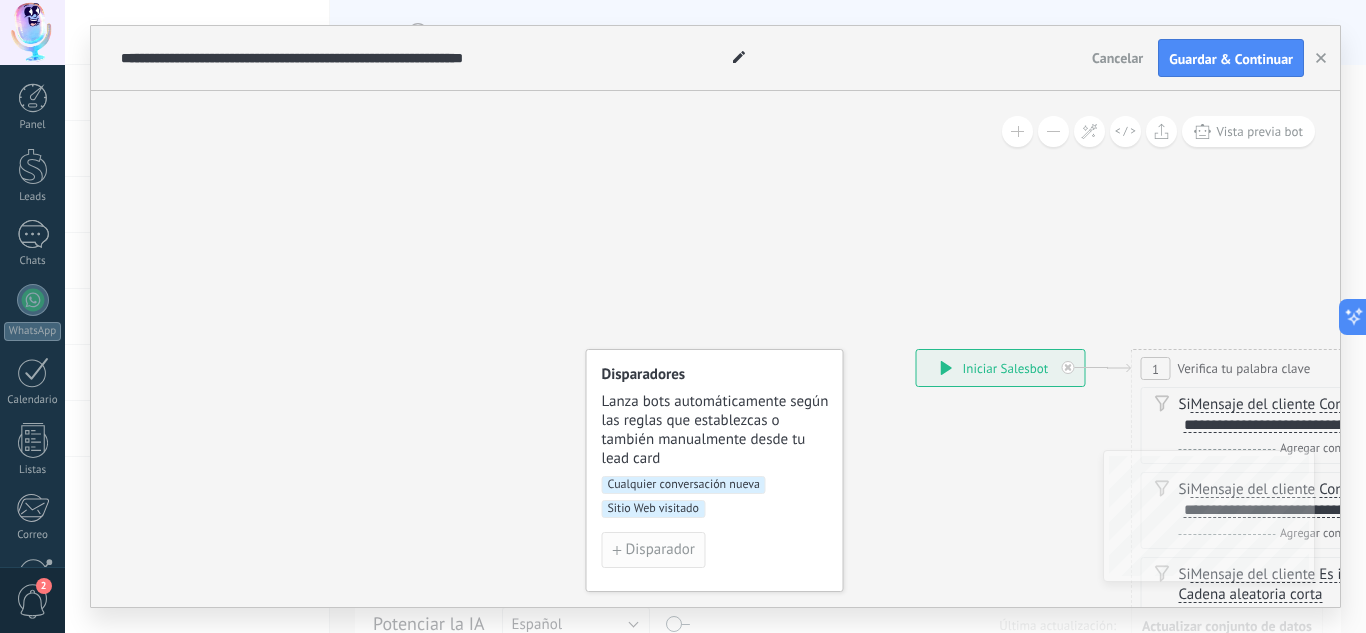 click on "Disparador" at bounding box center [660, 550] 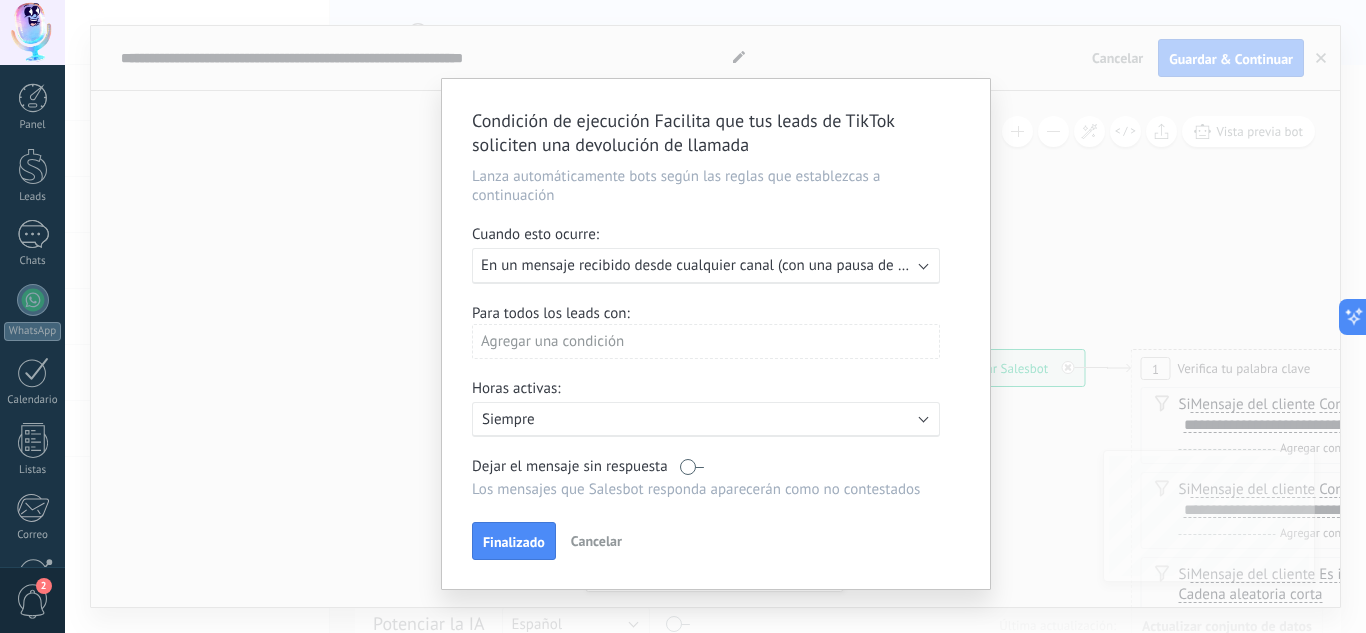 click on "Siempre" at bounding box center [657, 419] 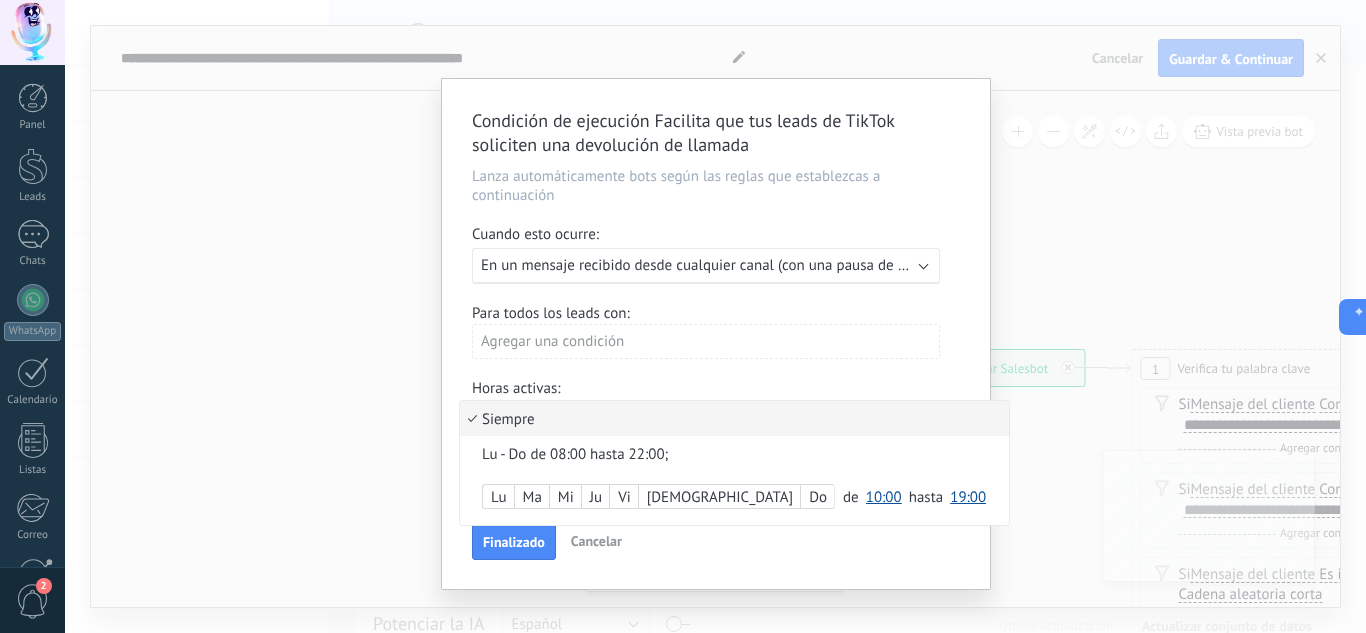 click on "Siempre" at bounding box center [734, 418] 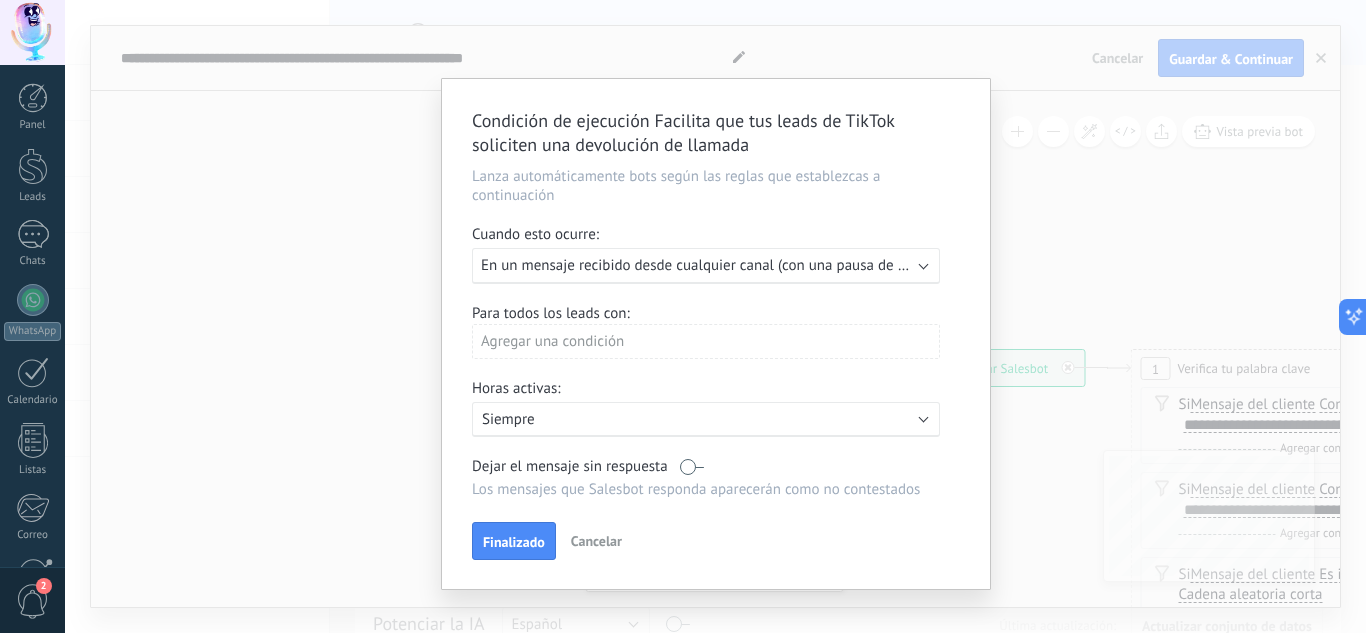 click on "Lanza automáticamente bots según las reglas que establezcas a continuación" at bounding box center (716, 186) 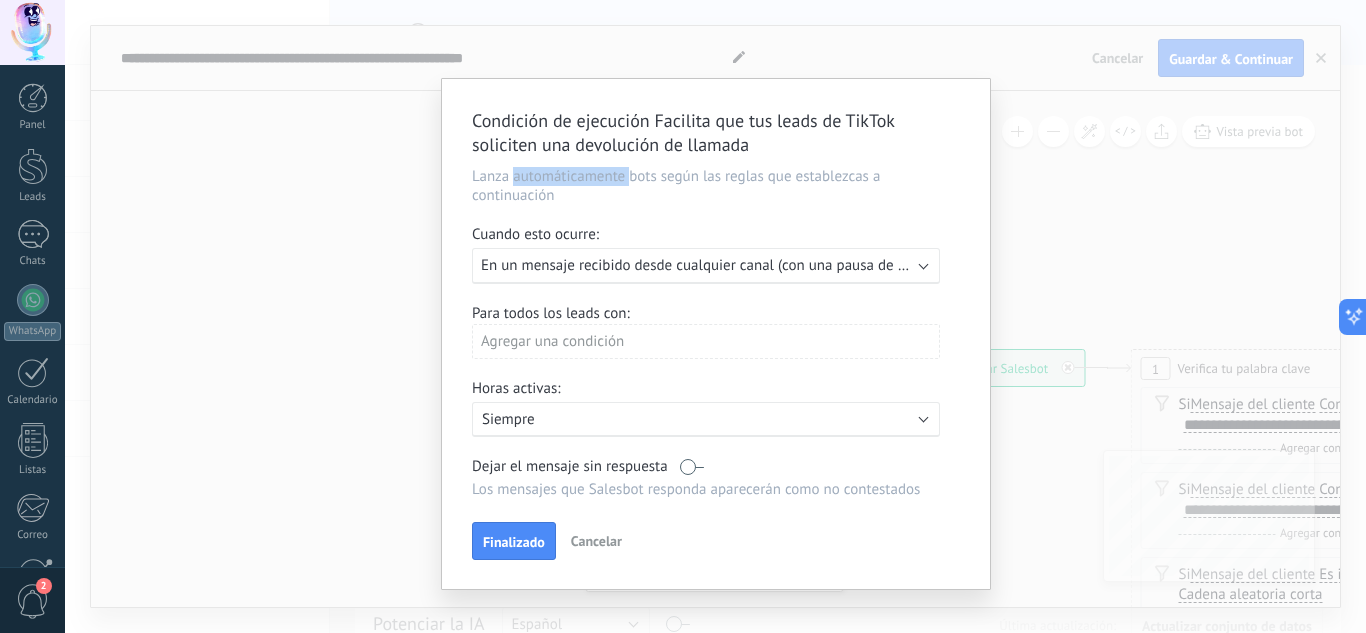 click on "Lanza automáticamente bots según las reglas que establezcas a continuación" at bounding box center [716, 186] 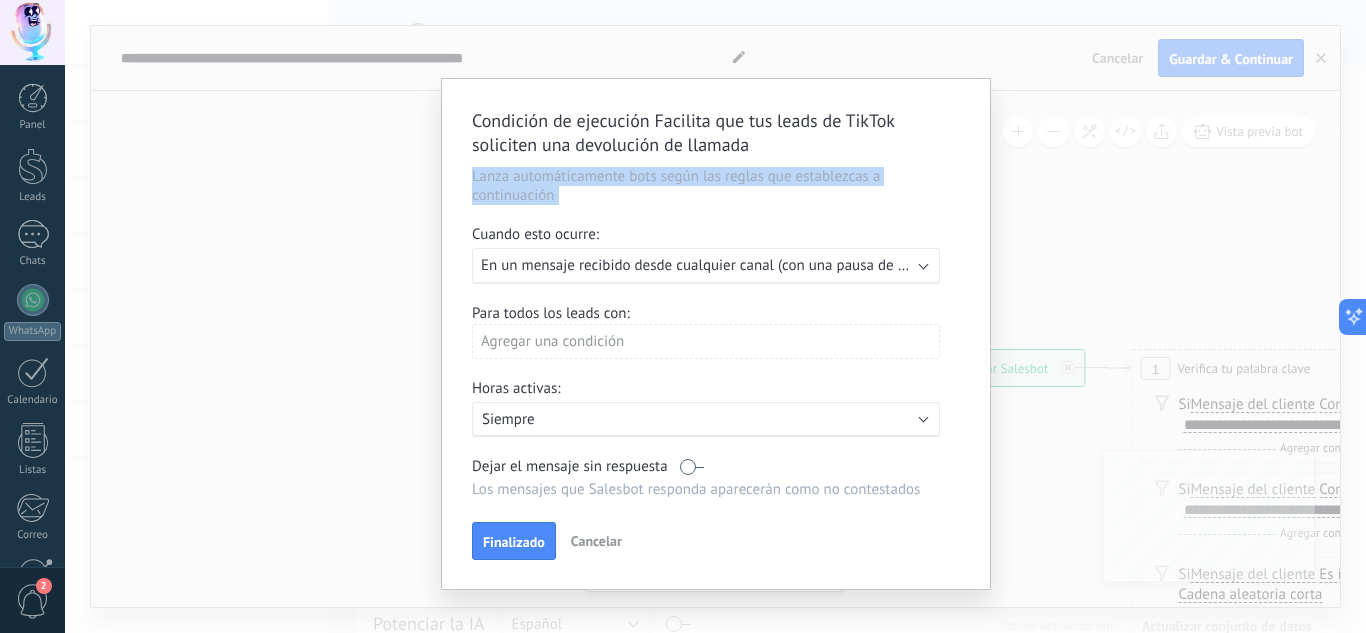 click on "Lanza automáticamente bots según las reglas que establezcas a continuación" at bounding box center (716, 186) 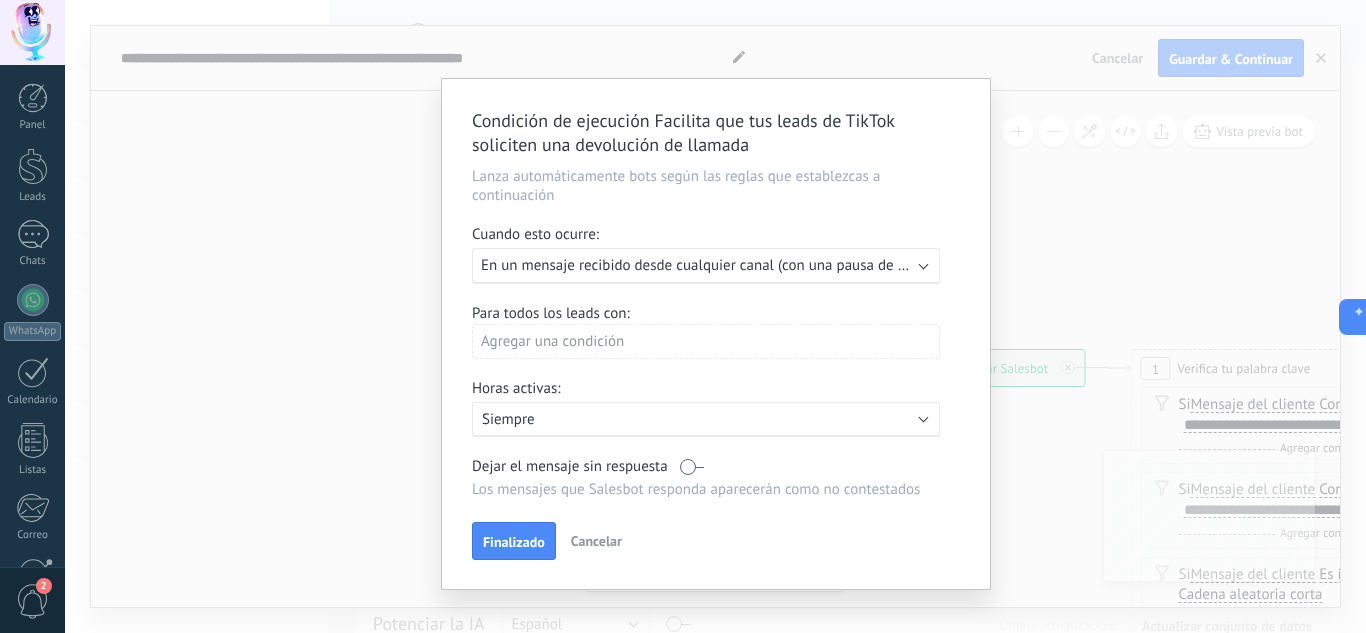 click on "Ejecutar:  En un mensaje recibido desde cualquier canal (con una pausa de un día)" at bounding box center [706, 266] 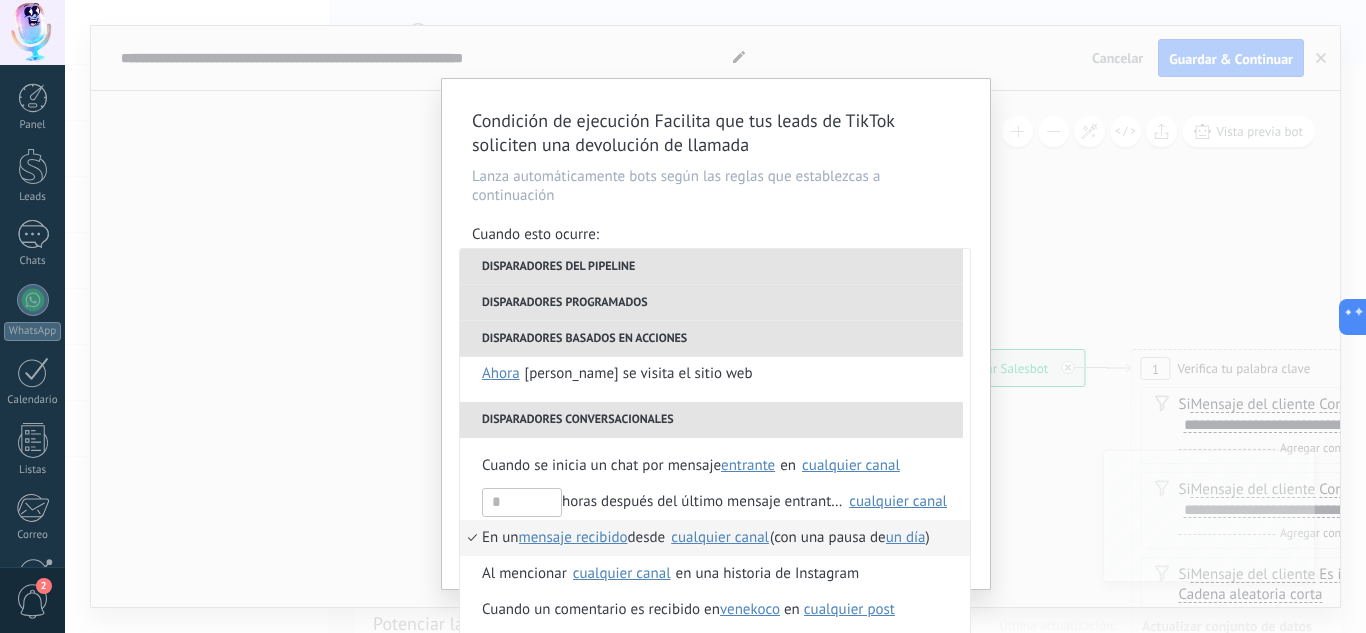 scroll, scrollTop: 438, scrollLeft: 0, axis: vertical 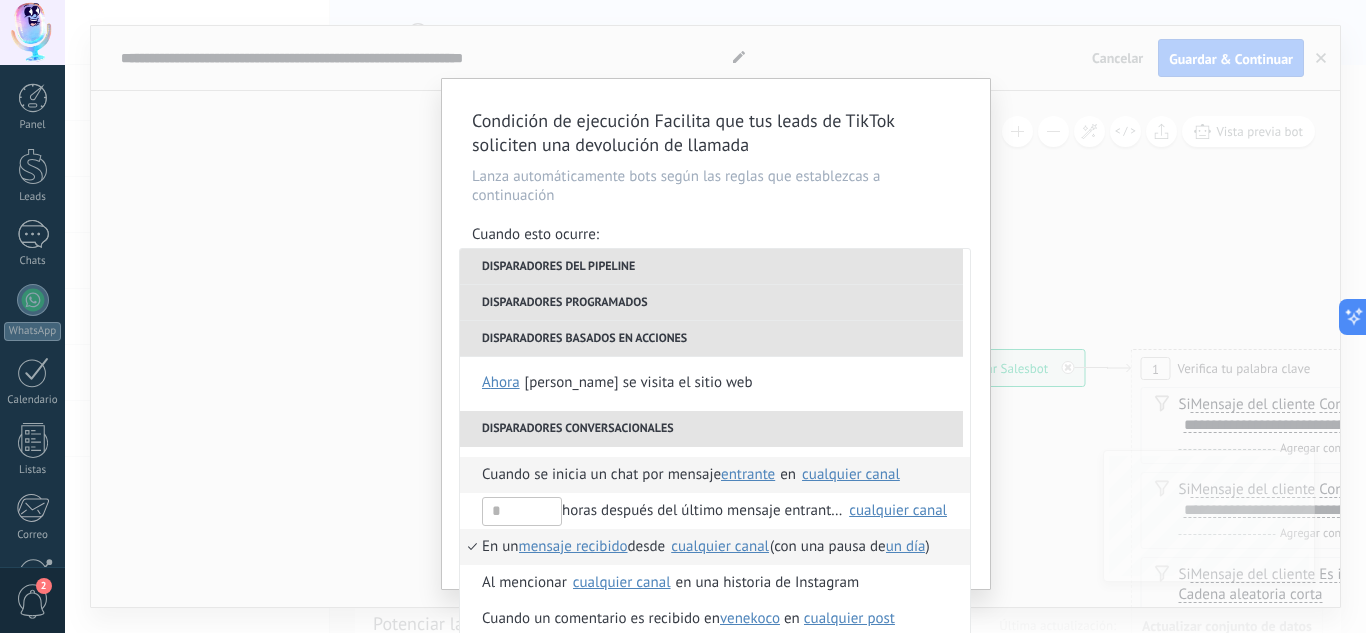 click on "cualquier canal" at bounding box center (851, 474) 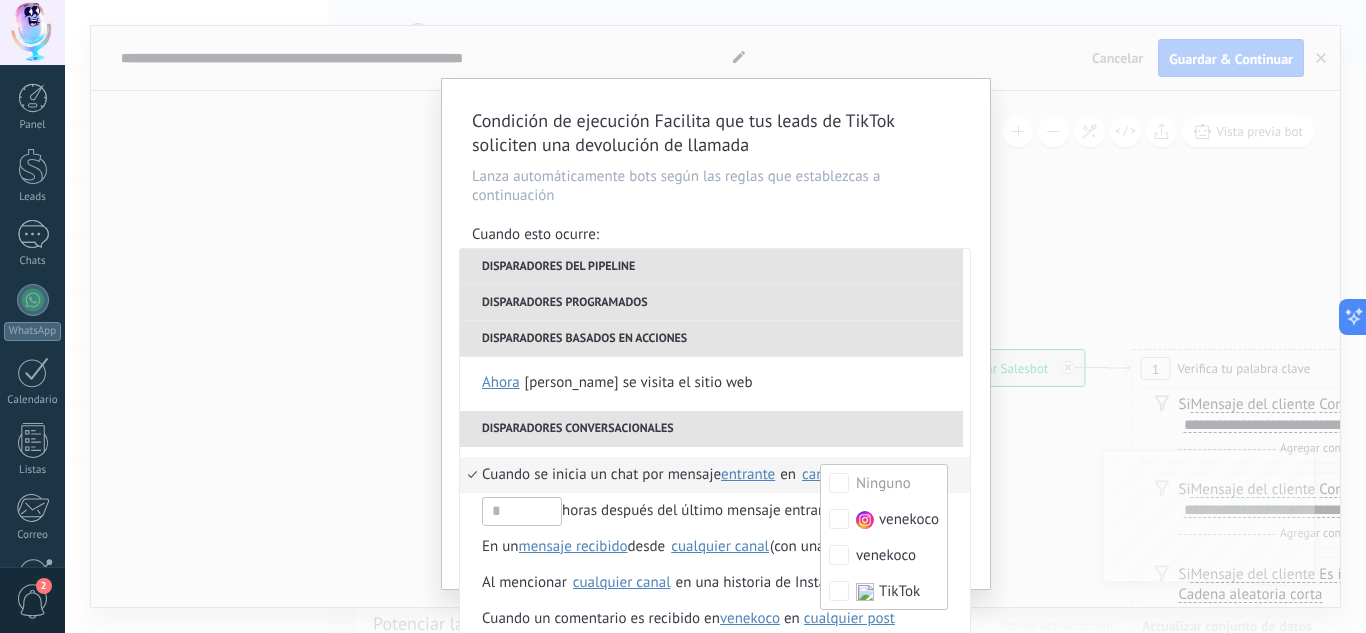 click on "Lanza automáticamente bots según las reglas que establezcas a continuación" at bounding box center [716, 186] 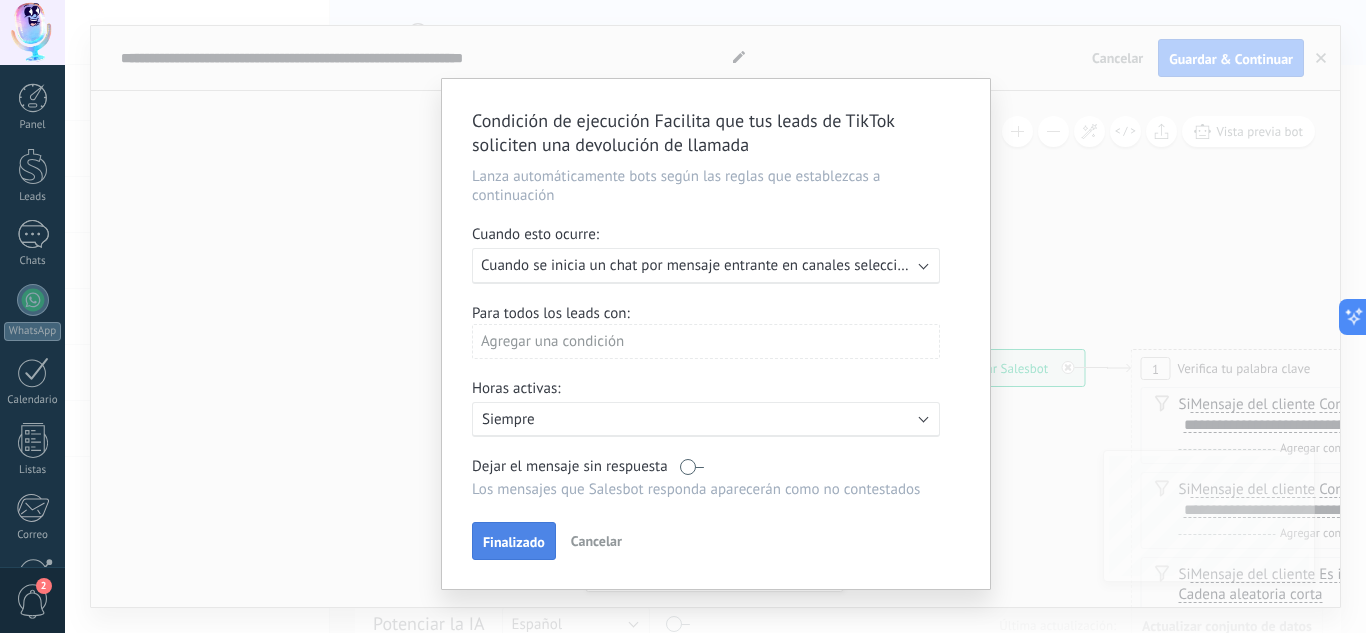 click on "Finalizado" at bounding box center [514, 541] 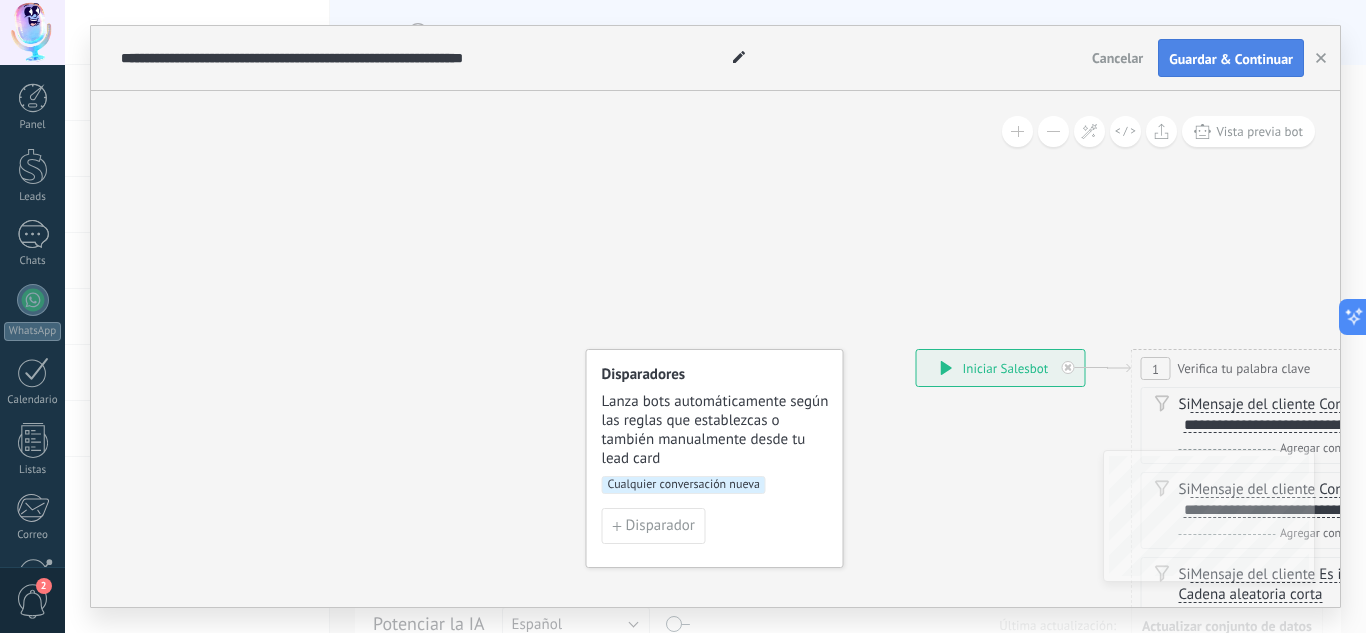 click on "Guardar & Continuar" at bounding box center (1231, 58) 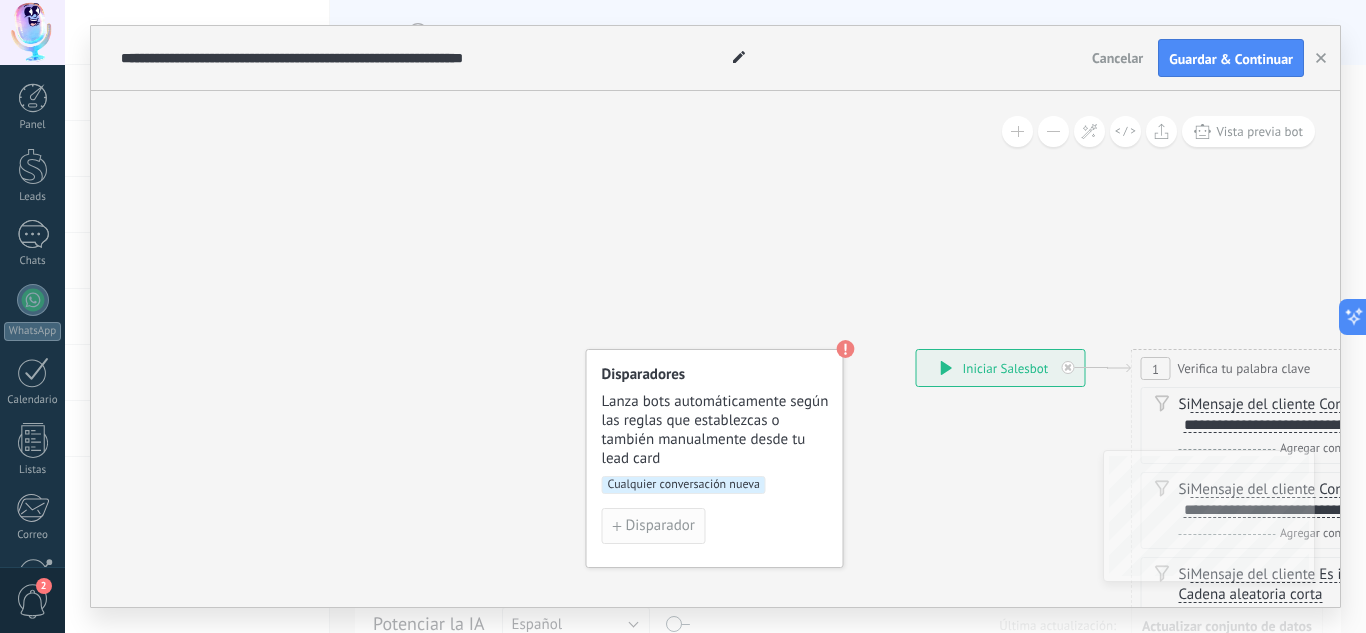 click on "Disparador" at bounding box center [660, 526] 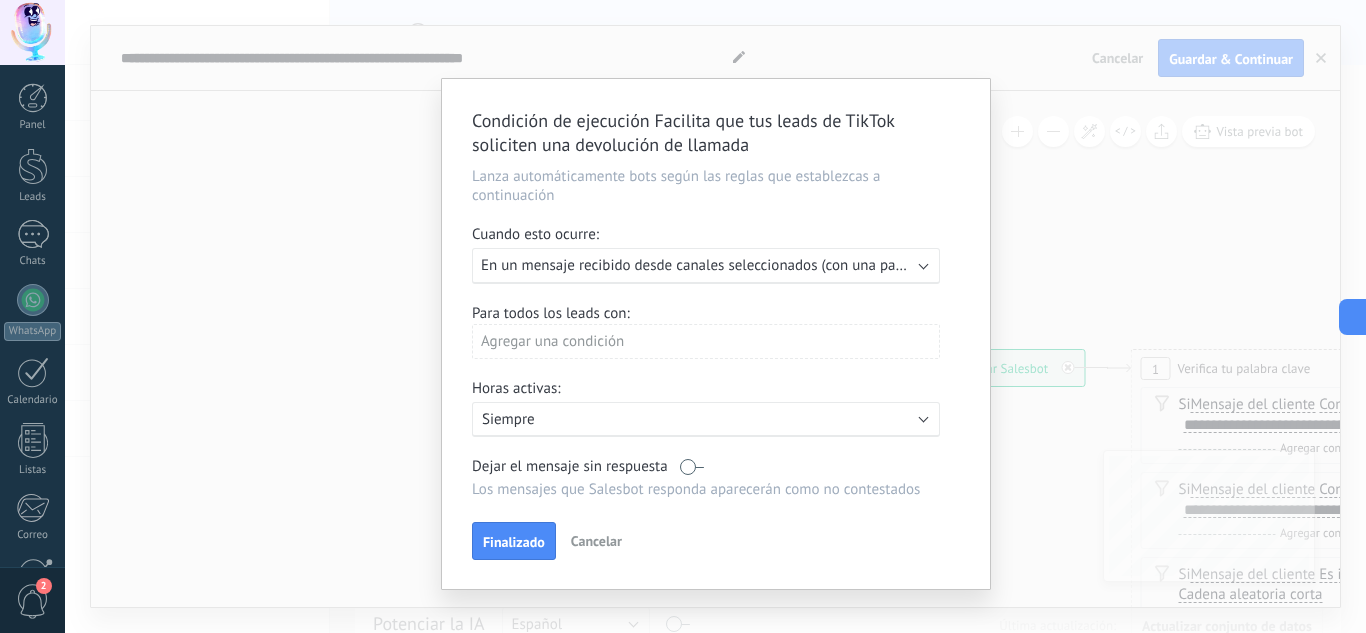 click on "Agregar una condición" at bounding box center [706, 341] 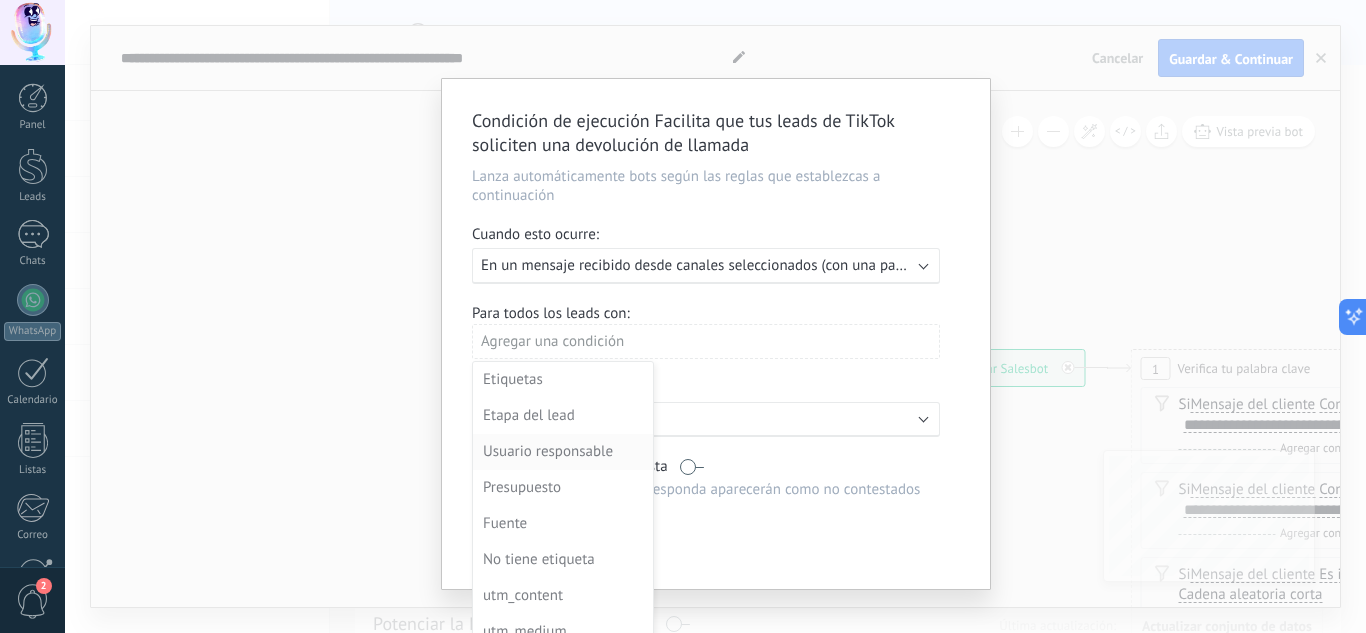 click on "Usuario responsable" at bounding box center (561, 452) 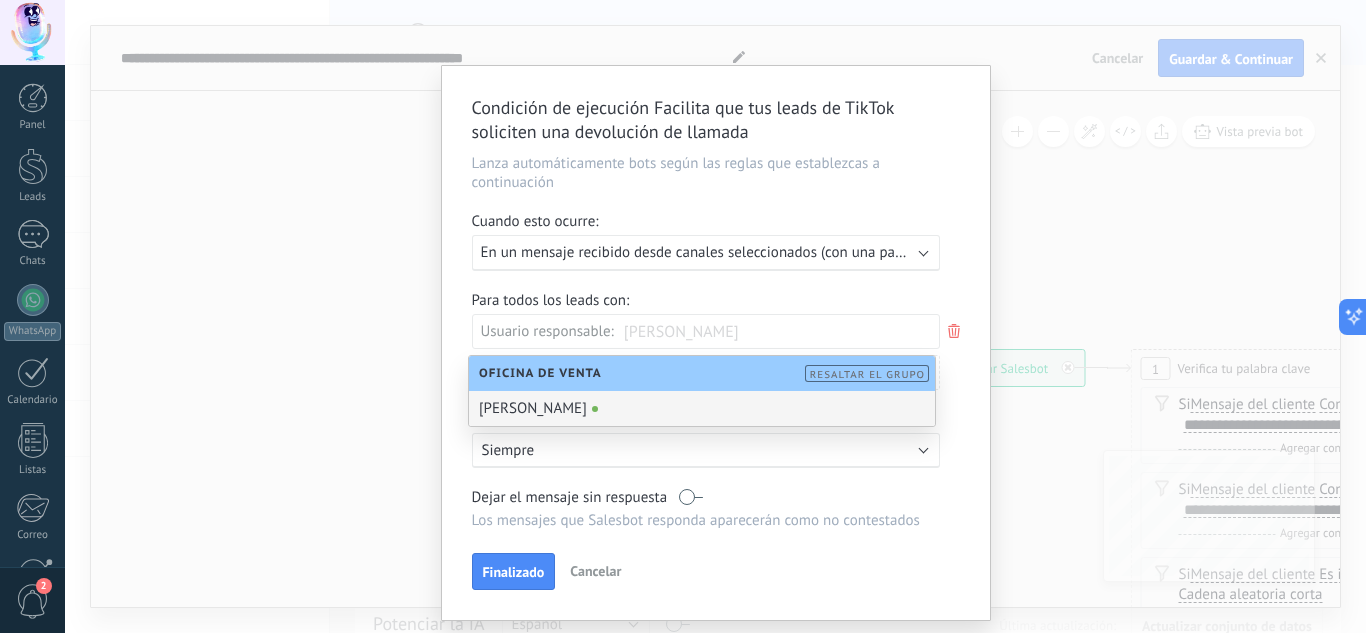 click on "[PERSON_NAME]" at bounding box center [702, 408] 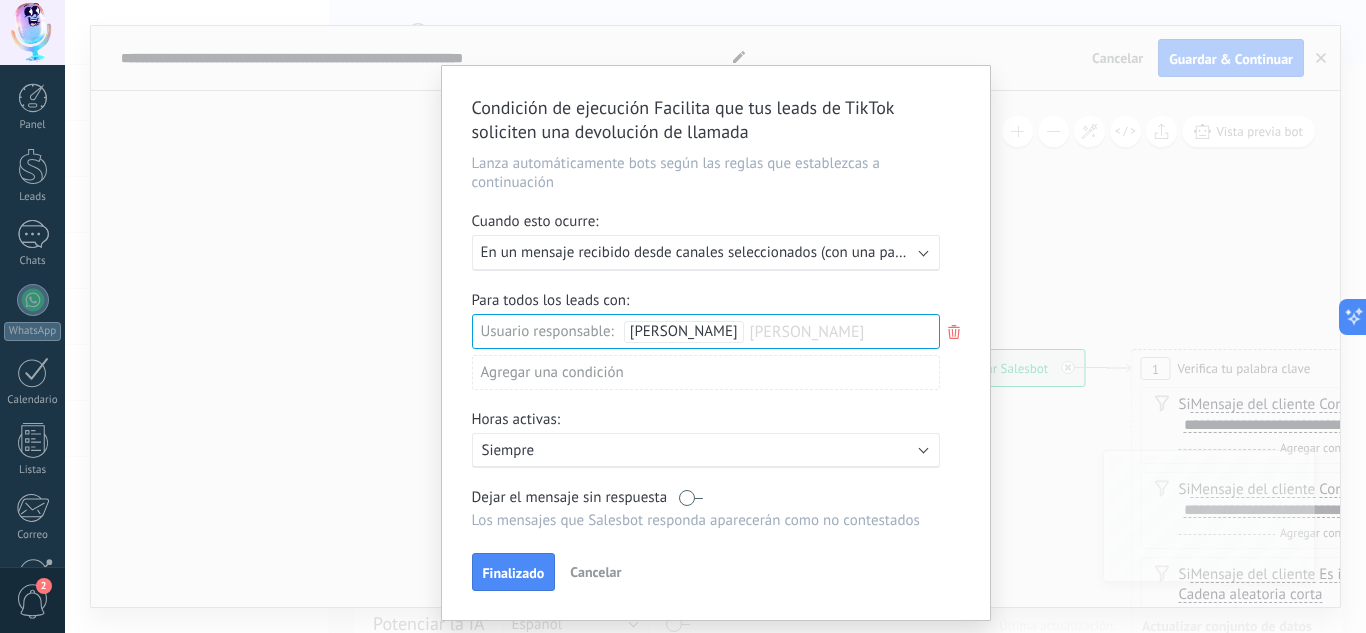 click on "Agregar una condición" at bounding box center [706, 372] 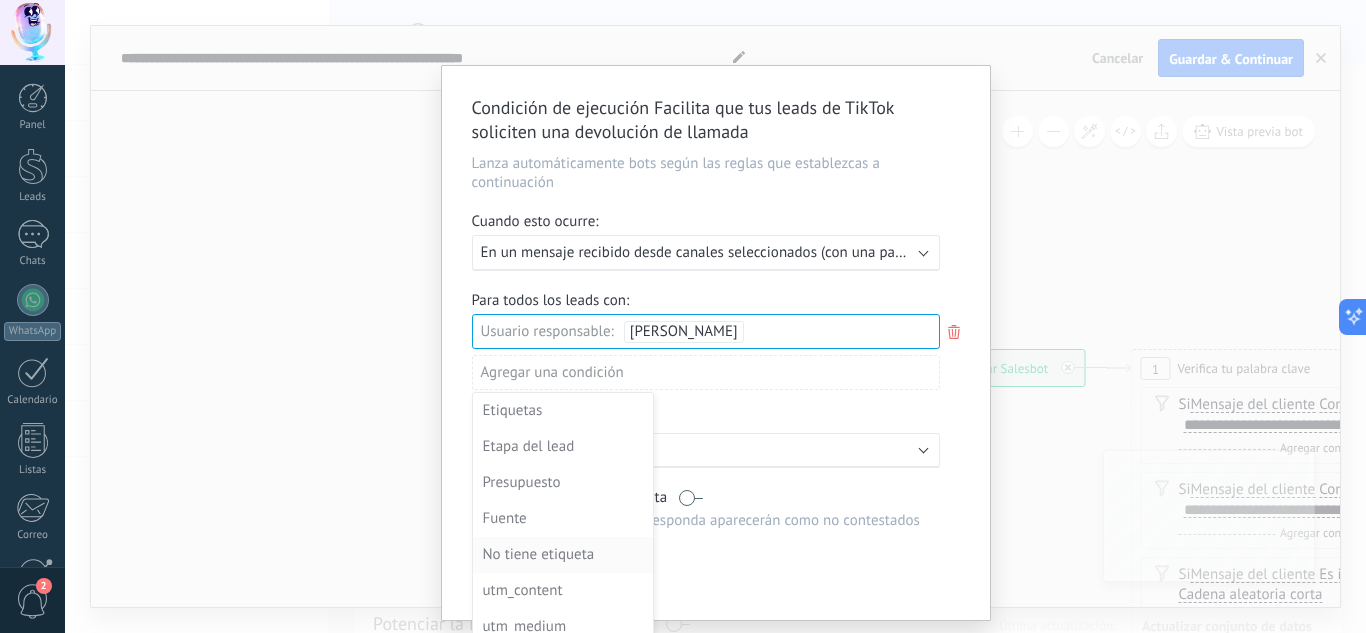 click on "No tiene etiqueta" at bounding box center (561, 555) 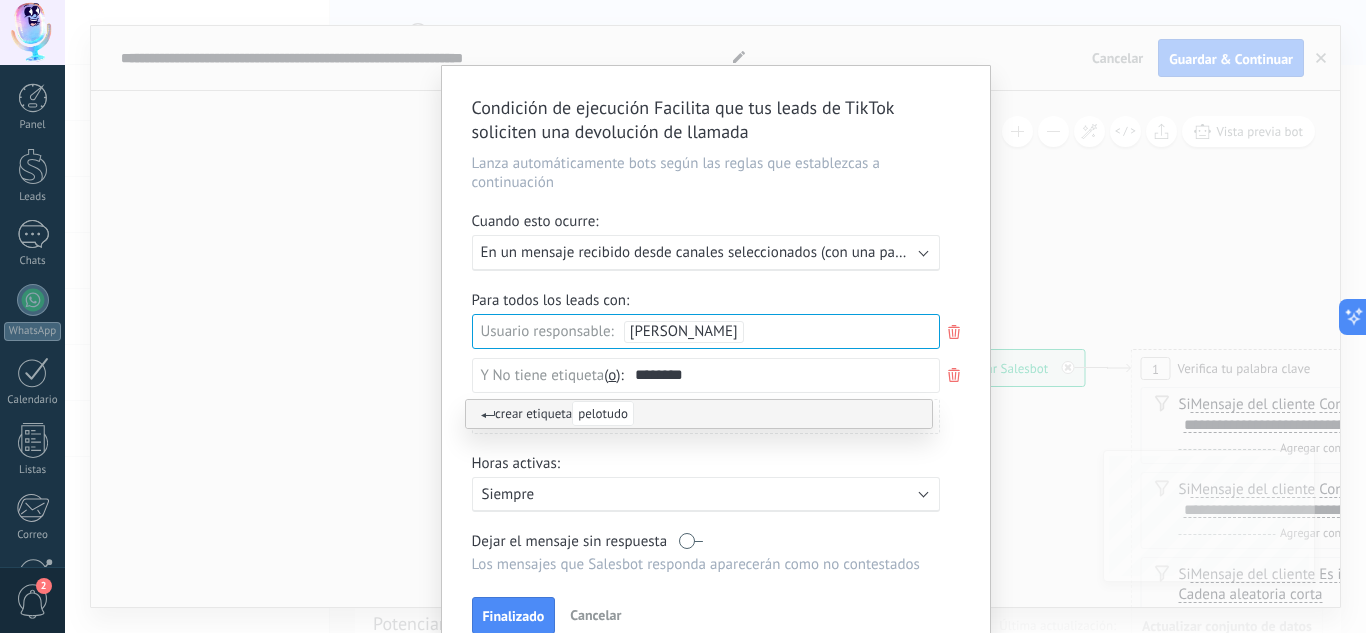 type on "********" 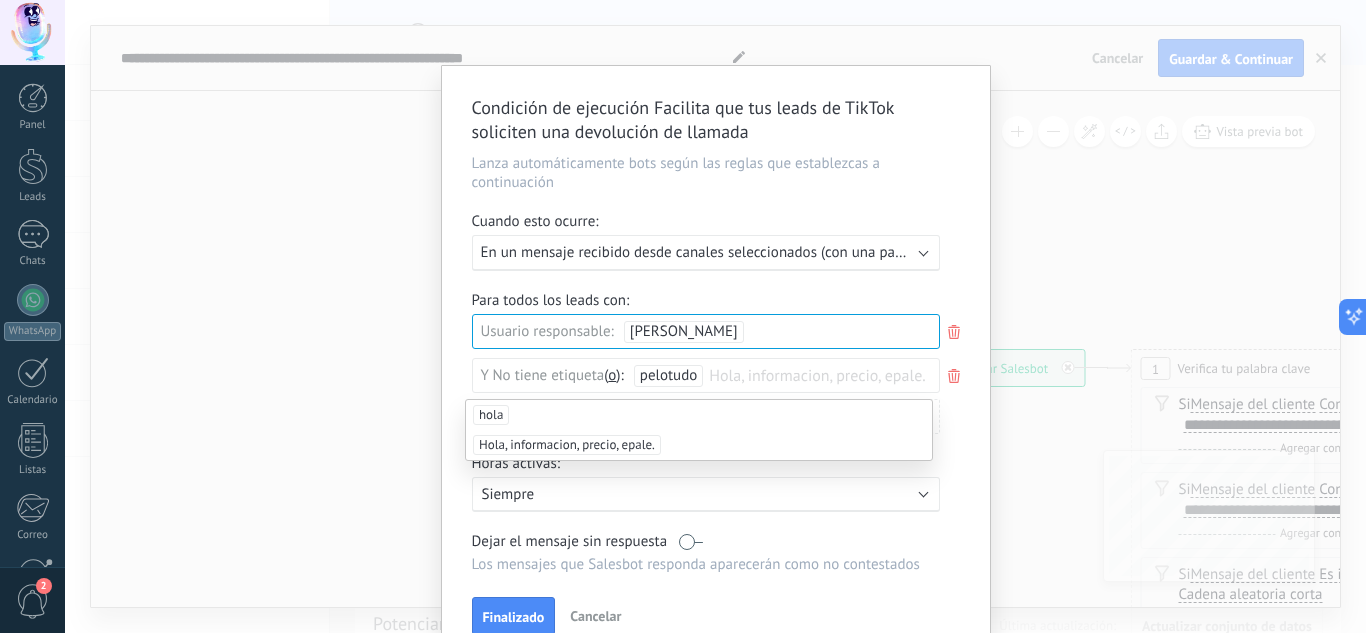 click on "Condición de ejecución Facilita que tus leads de TikTok soliciten una devolución de llamada Lanza automáticamente bots según las reglas que establezcas a continuación Cuando esto ocurre: Ejecutar:  En un mensaje recibido desde canales seleccionados (con una pausa de un día) Para todos los leads con: Usuario responsable: andres duran beltran No tiene etiqueta  y o o pelotudo Hola, informacion, precio, epale. pelotudo Agregar una condición Horas activas: Activo:  Siempre Dejar el mensaje sin respuesta Los mensajes que Salesbot responda aparecerán como no contestados Aplicar a todos los leads en esta etapa Finalizado Cancelar" at bounding box center [715, 316] 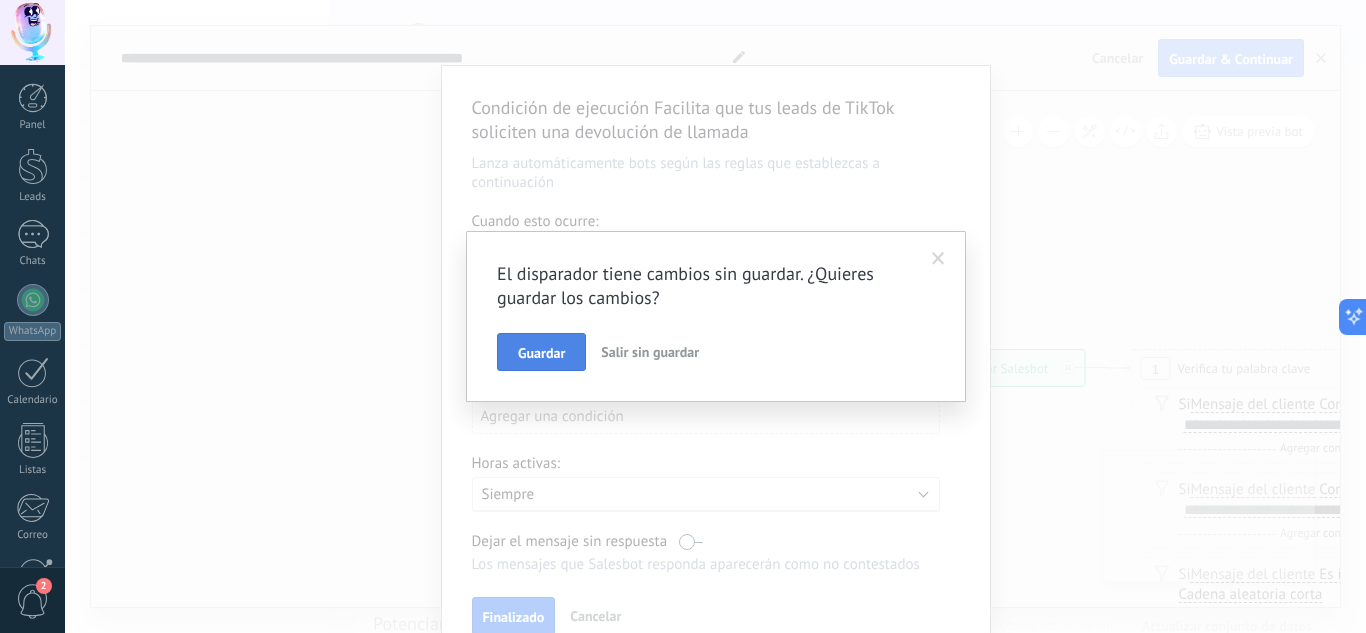 click on "Guardar" at bounding box center (541, 353) 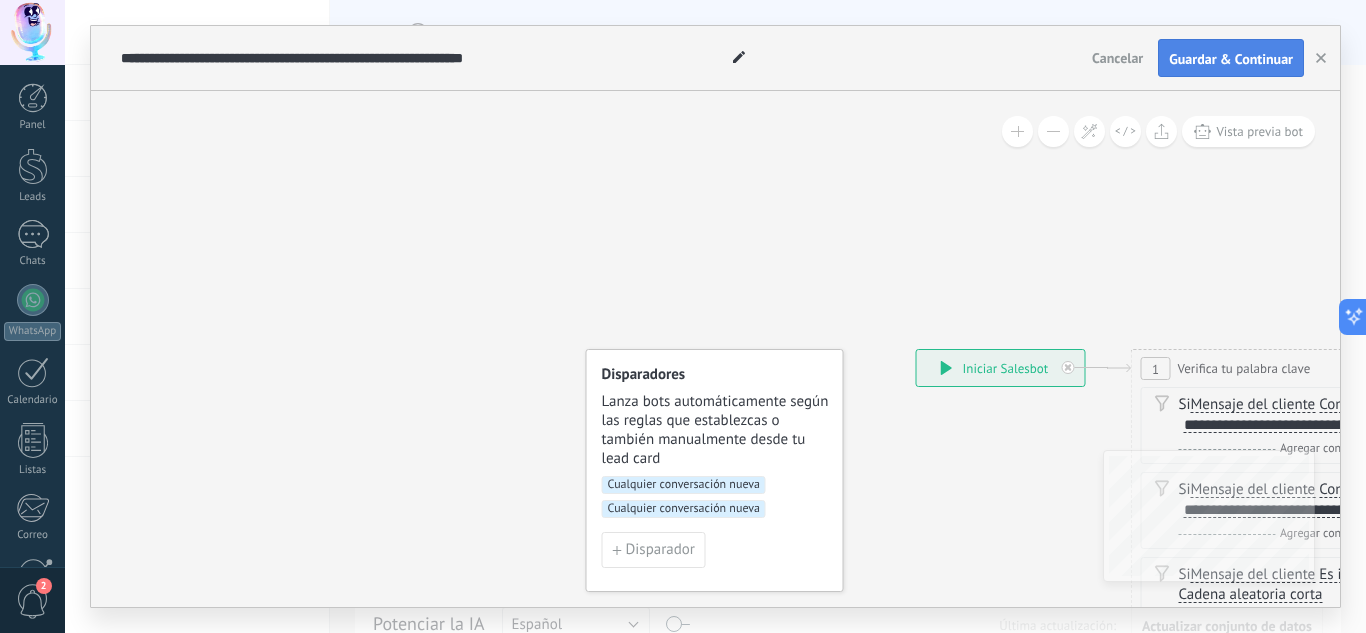 click on "Guardar & Continuar" at bounding box center [1231, 58] 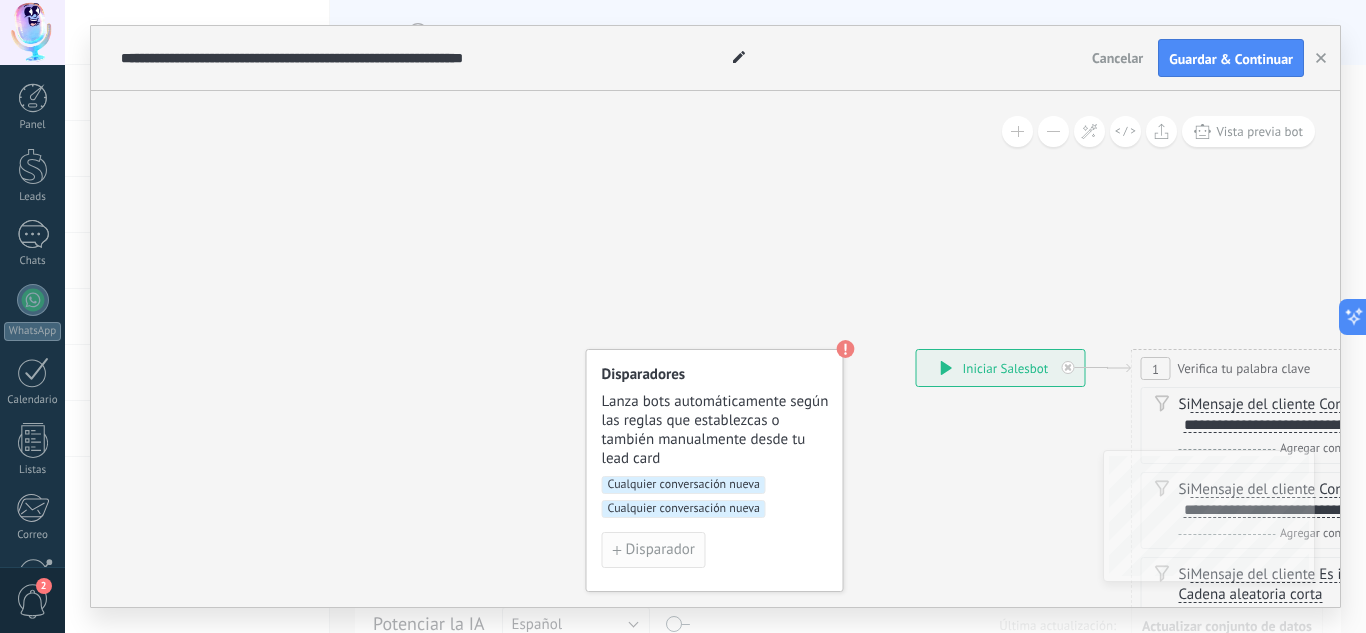 click on "Disparador" at bounding box center [660, 550] 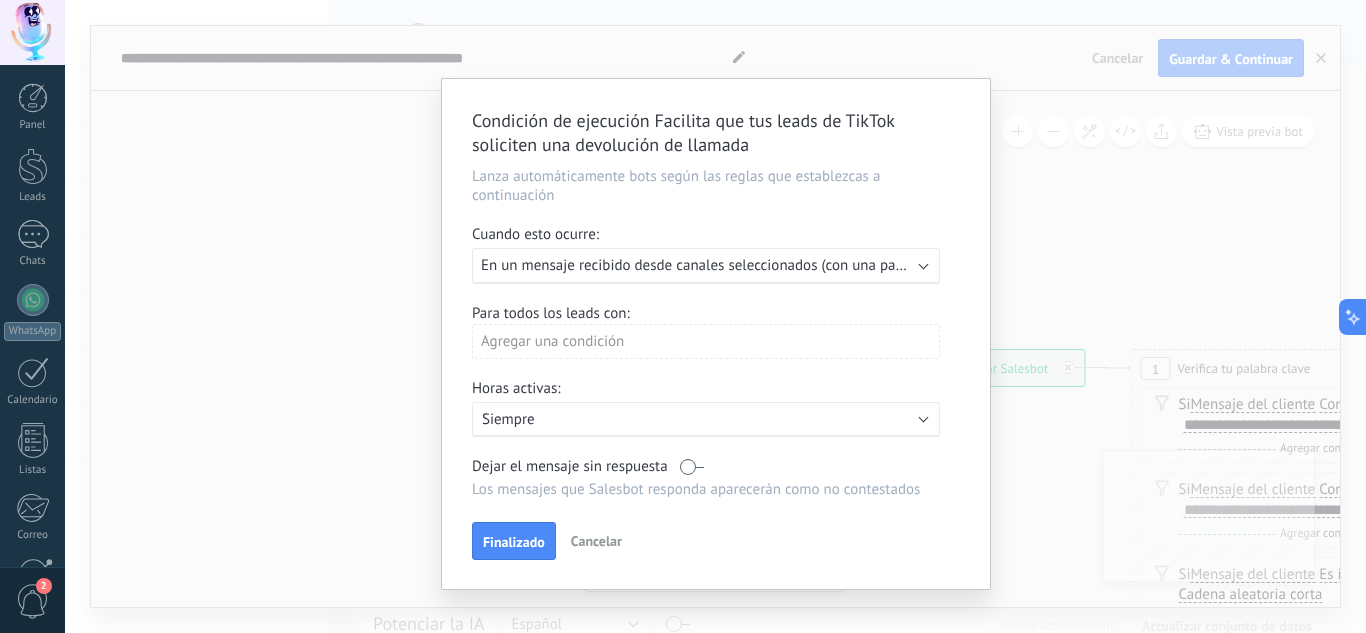 click on "Agregar una condición" at bounding box center (706, 341) 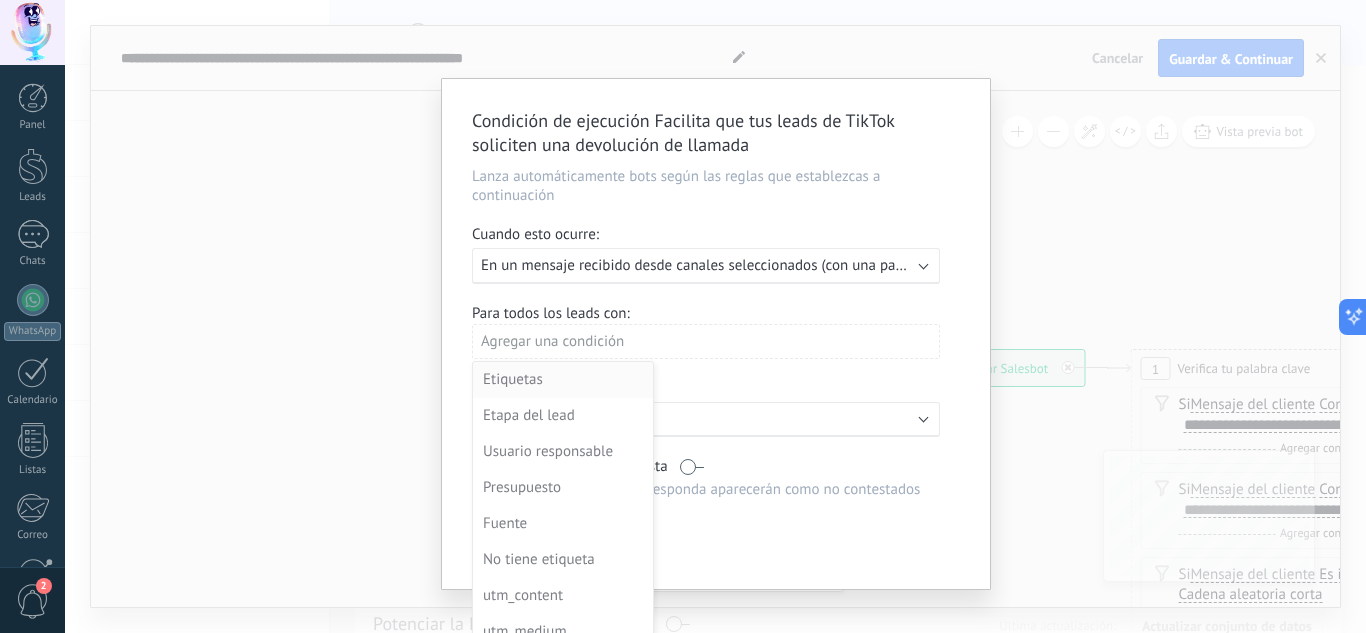 click on "Etiquetas" at bounding box center [561, 380] 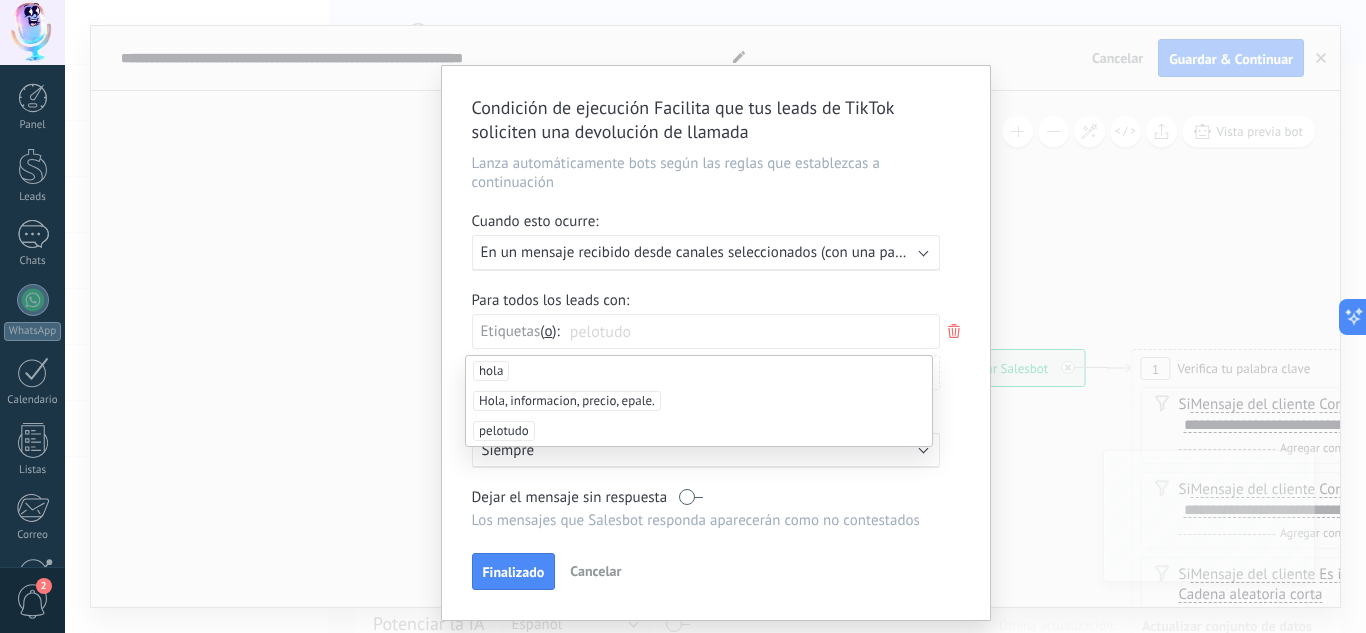 click on "Condición de ejecución Facilita que tus leads de TikTok soliciten una devolución de llamada Lanza automáticamente bots según las reglas que establezcas a continuación Cuando esto ocurre: Ejecutar:  En un mensaje recibido desde canales seleccionados (con una pausa de un día) Para todos los leads con: Etiquetas  y o o pelotudo Agregar una condición Horas activas: Activo:  Siempre Dejar el mensaje sin respuesta Los mensajes que Salesbot responda aparecerán como no contestados Aplicar a todos los leads en esta etapa Finalizado Cancelar" at bounding box center (715, 316) 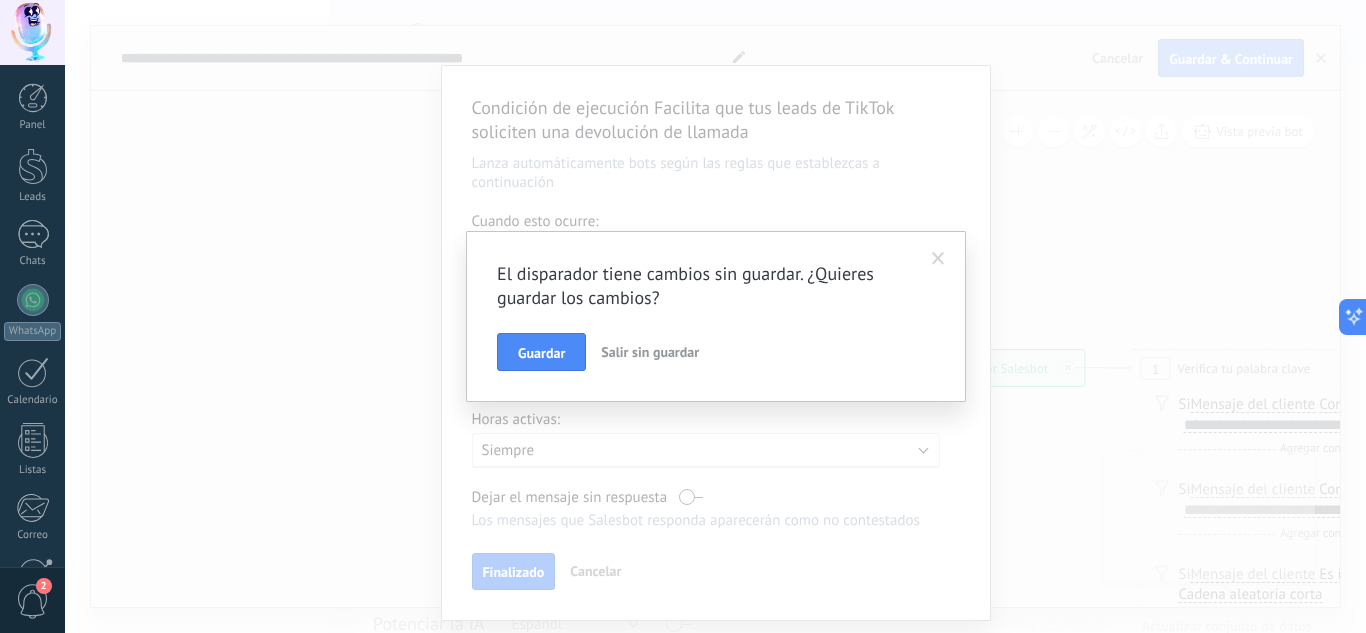 click at bounding box center (938, 259) 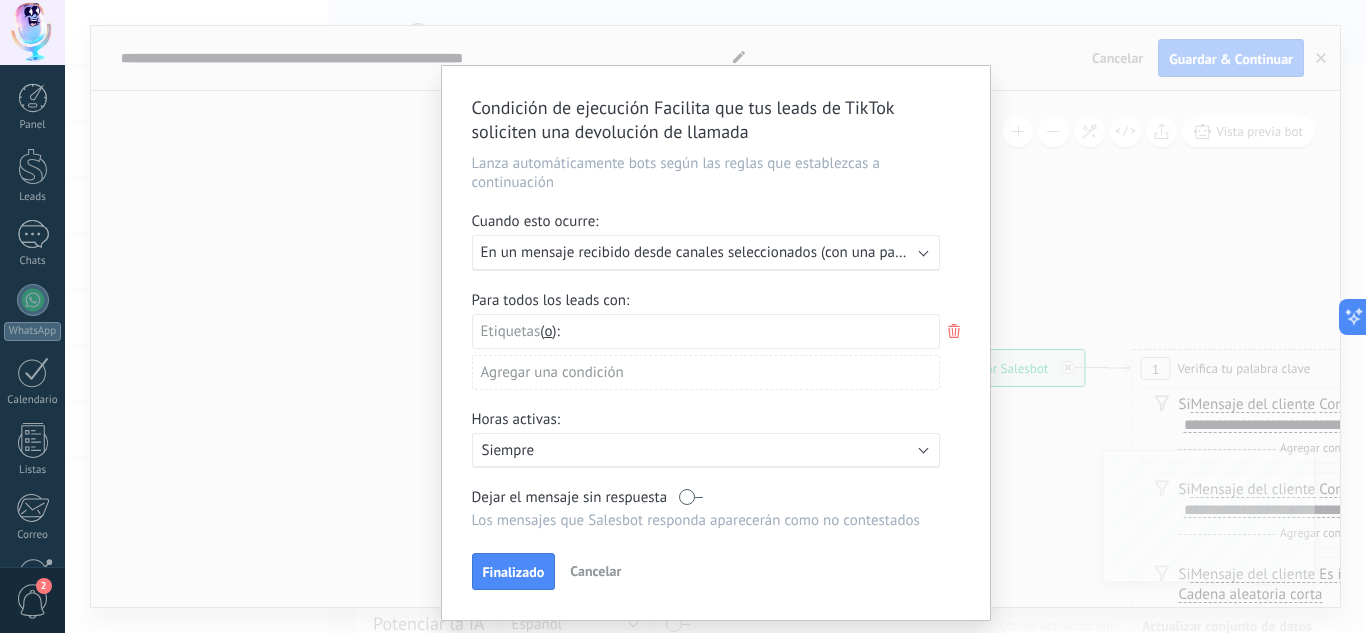 click on "Agregar una condición" at bounding box center [706, 372] 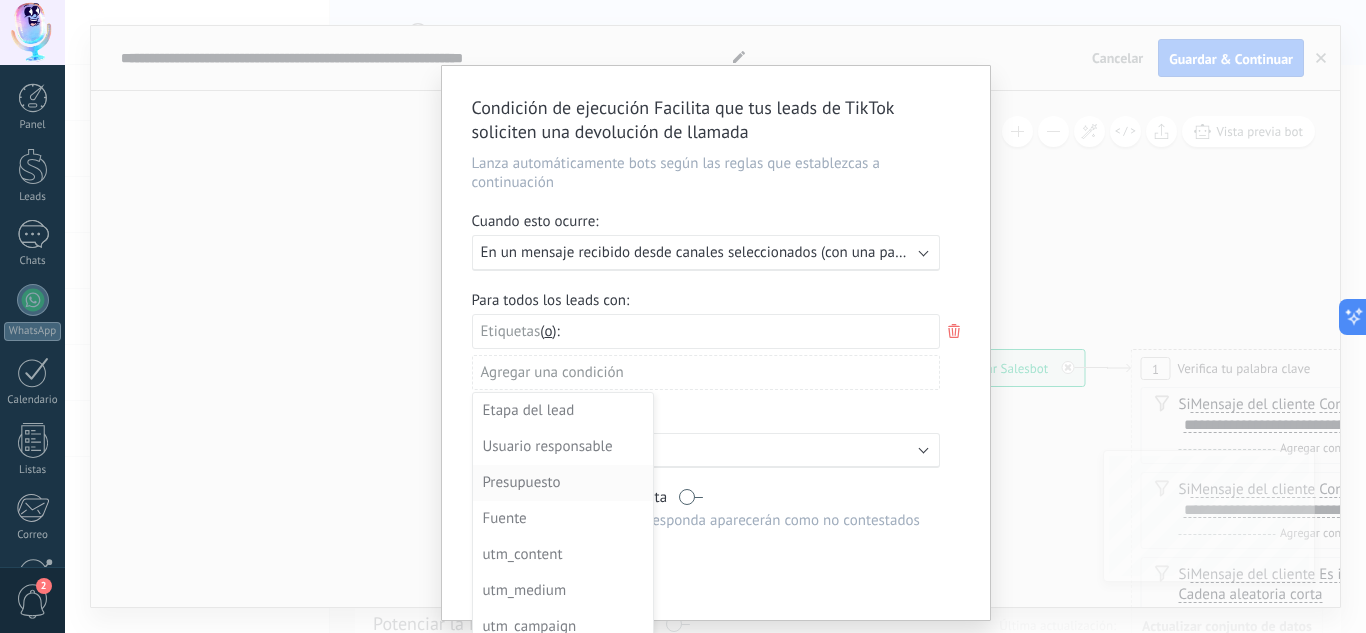 click on "Presupuesto" at bounding box center (561, 483) 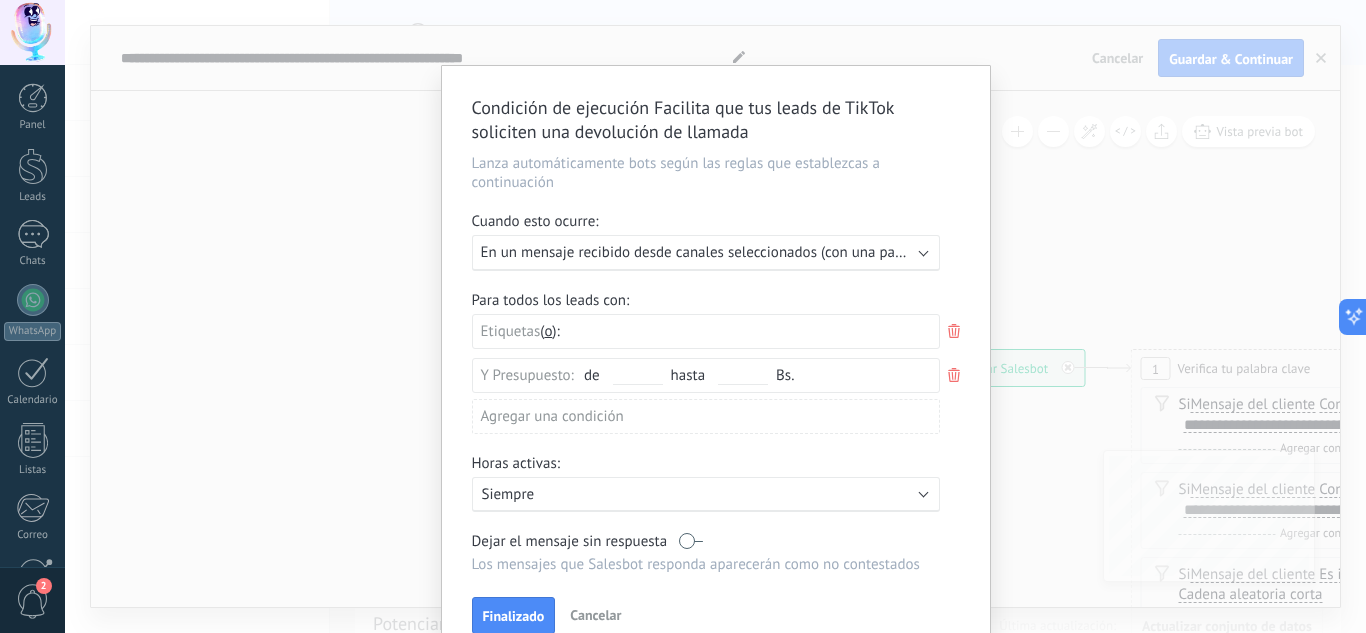 click 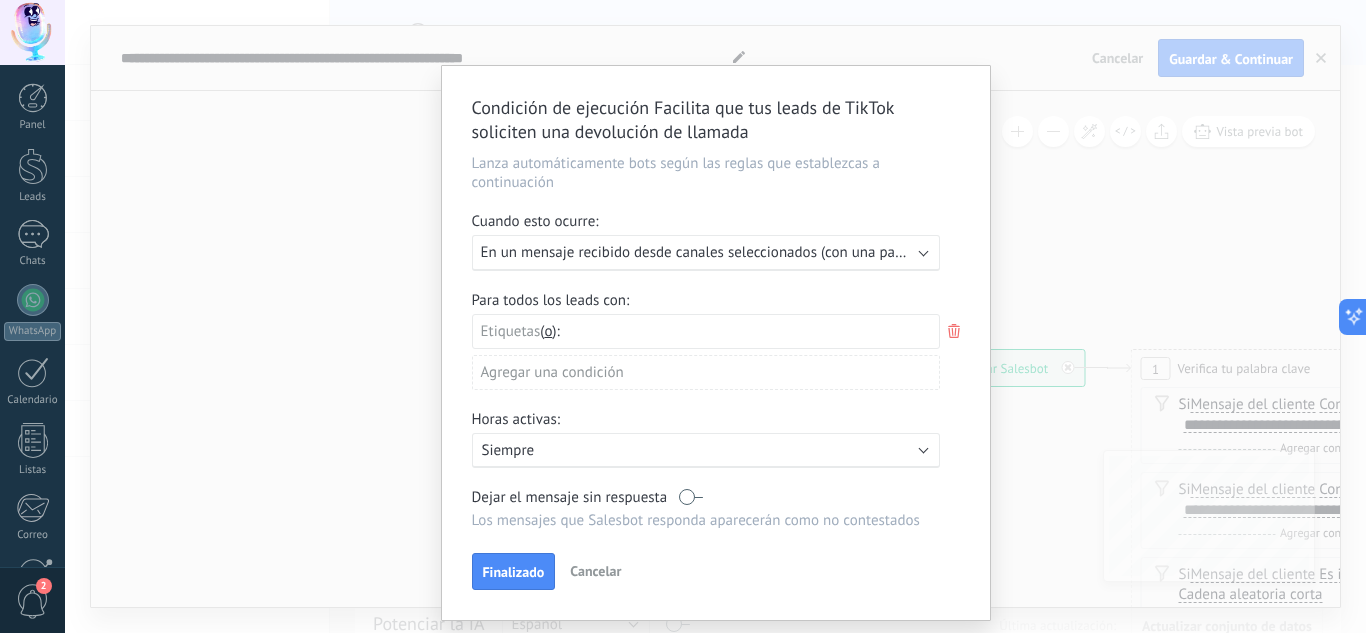 click on "Agregar una condición" at bounding box center [706, 372] 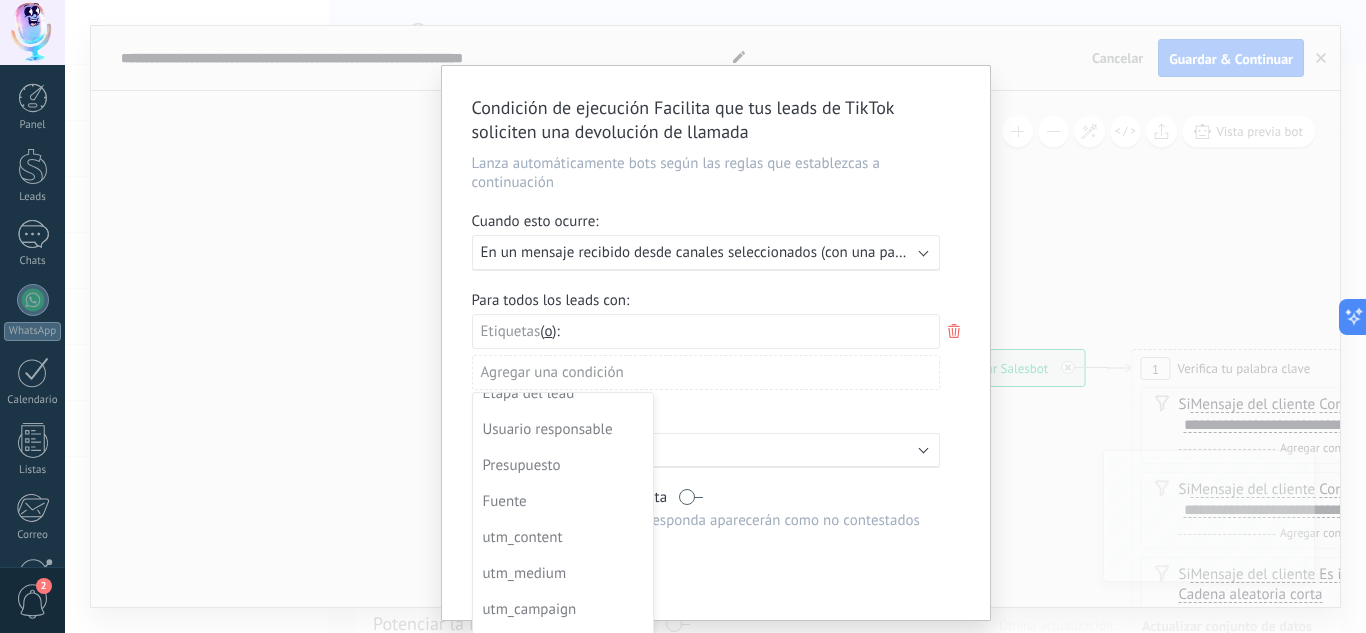scroll, scrollTop: 0, scrollLeft: 0, axis: both 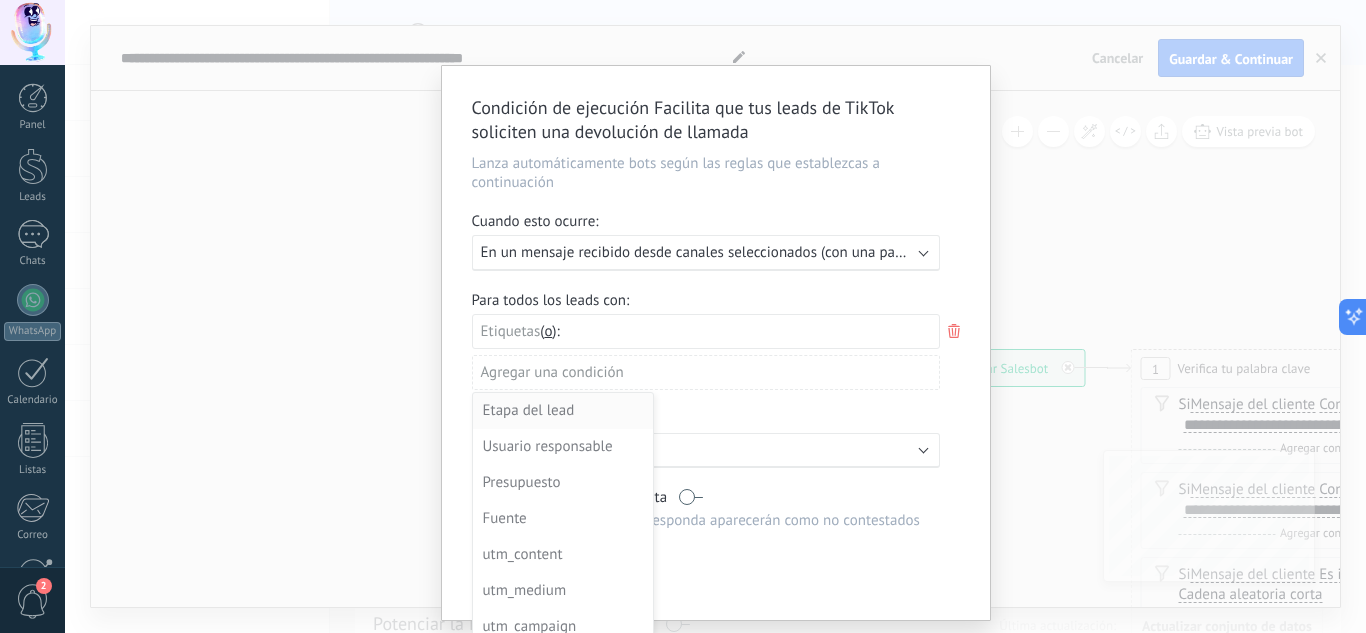 click on "Etapa del lead" at bounding box center (561, 411) 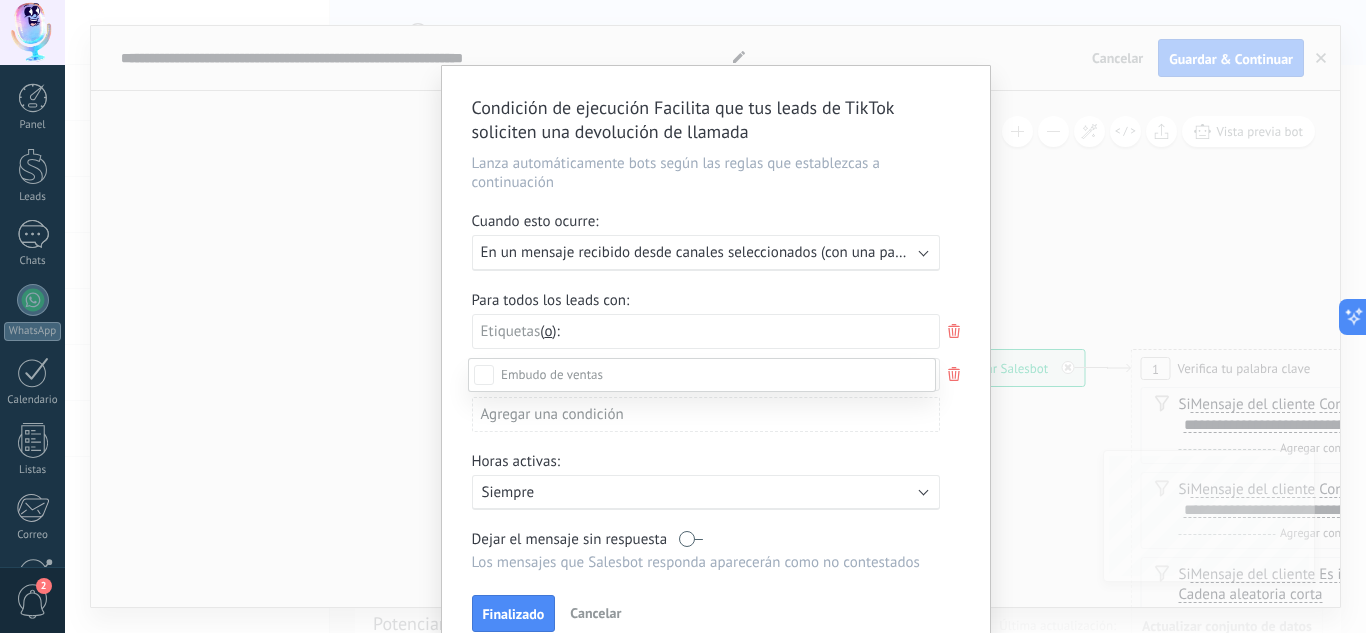 click at bounding box center (715, 316) 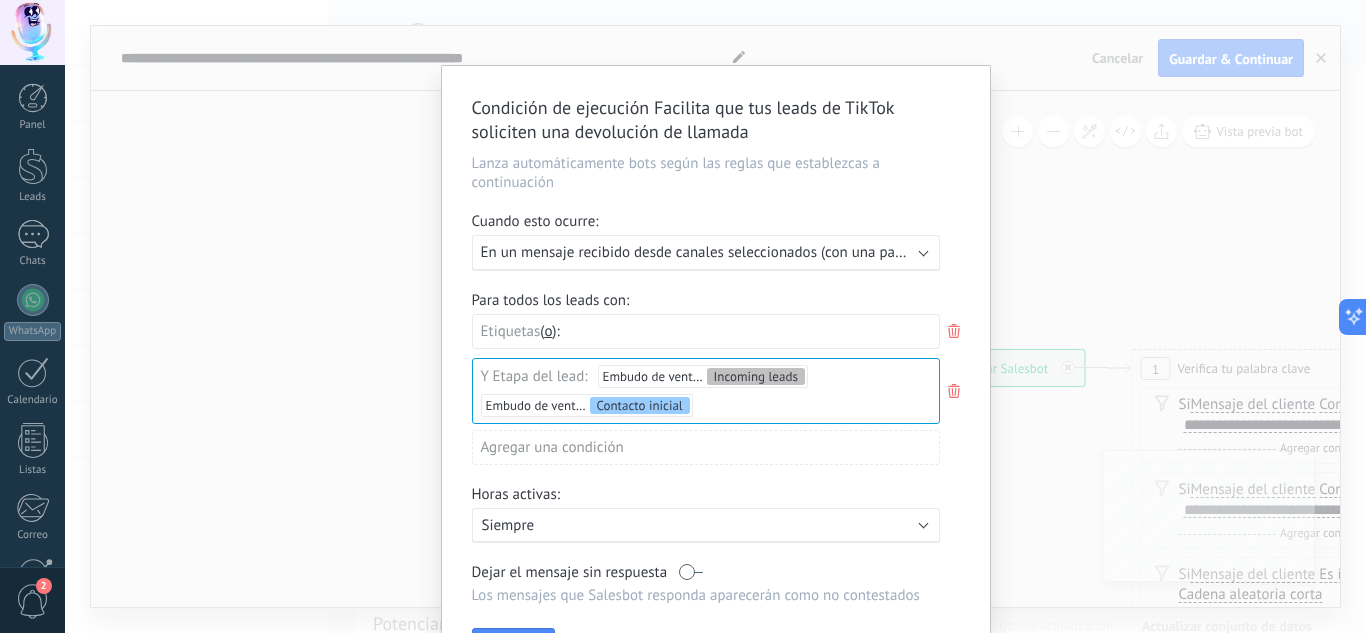 click on "En un mensaje recibido desde canales seleccionados (con una pausa de un día)" at bounding box center [733, 252] 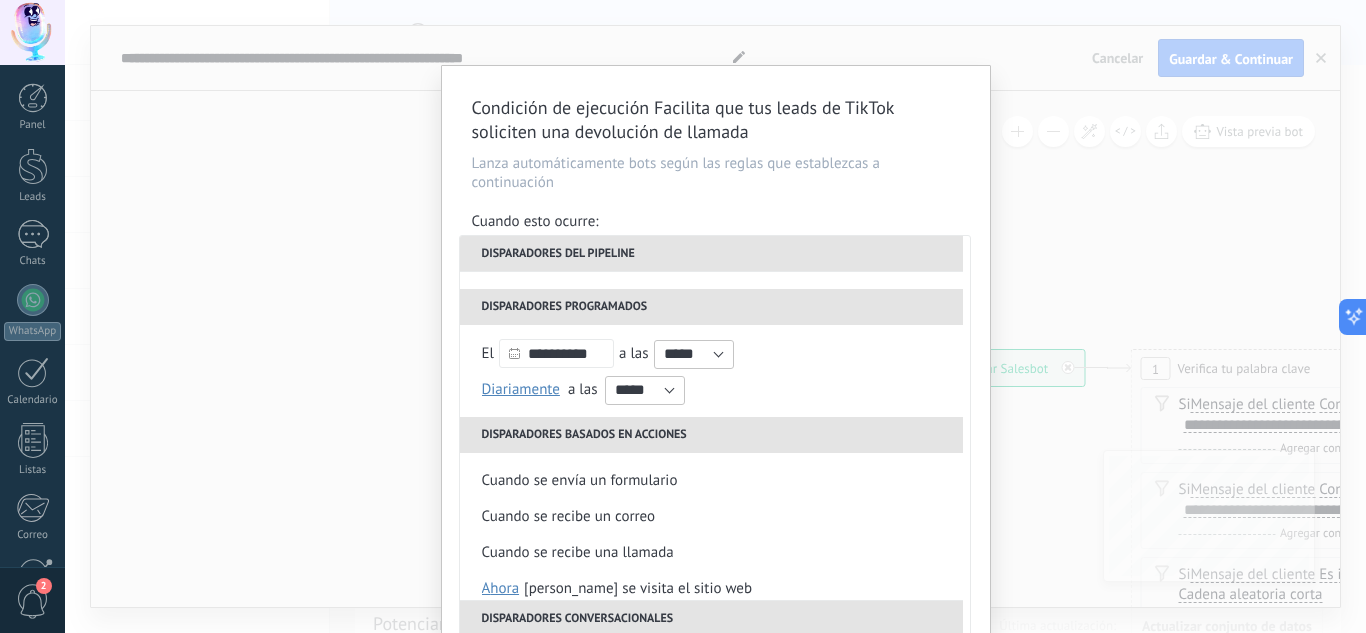 scroll, scrollTop: 224, scrollLeft: 0, axis: vertical 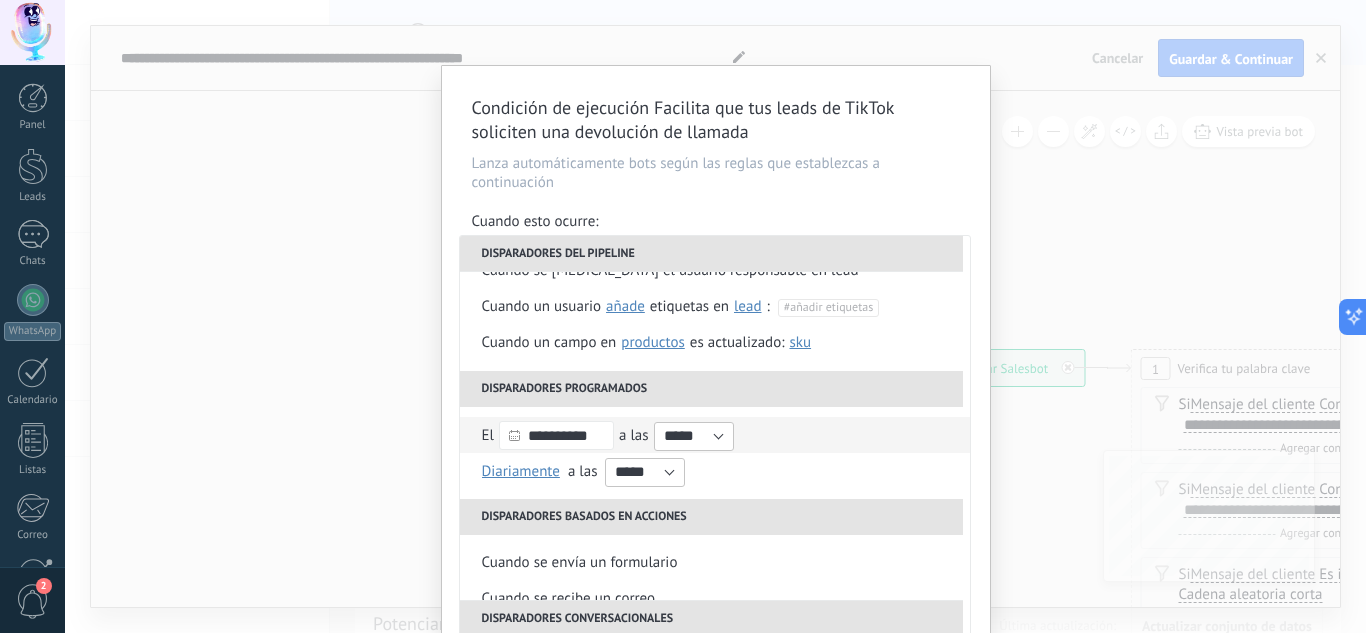 click on "**********" at bounding box center (715, 435) 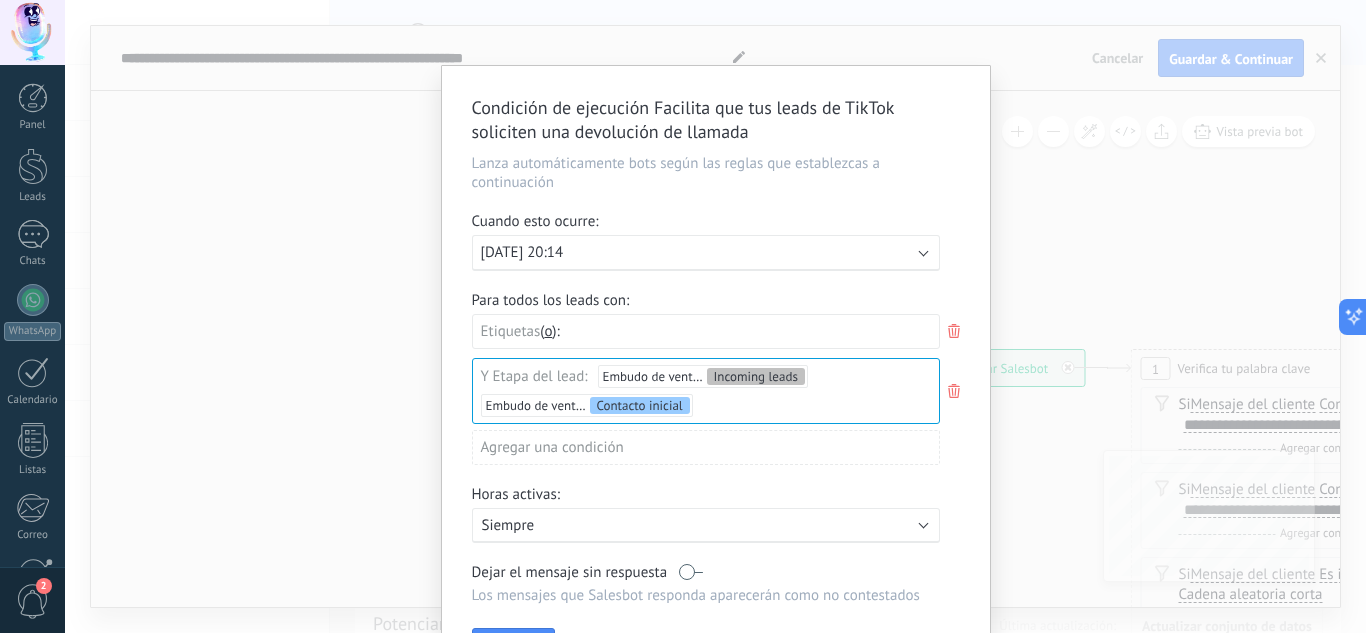 click on "Ejecutar:  25.07.2025 20:14" at bounding box center [706, 253] 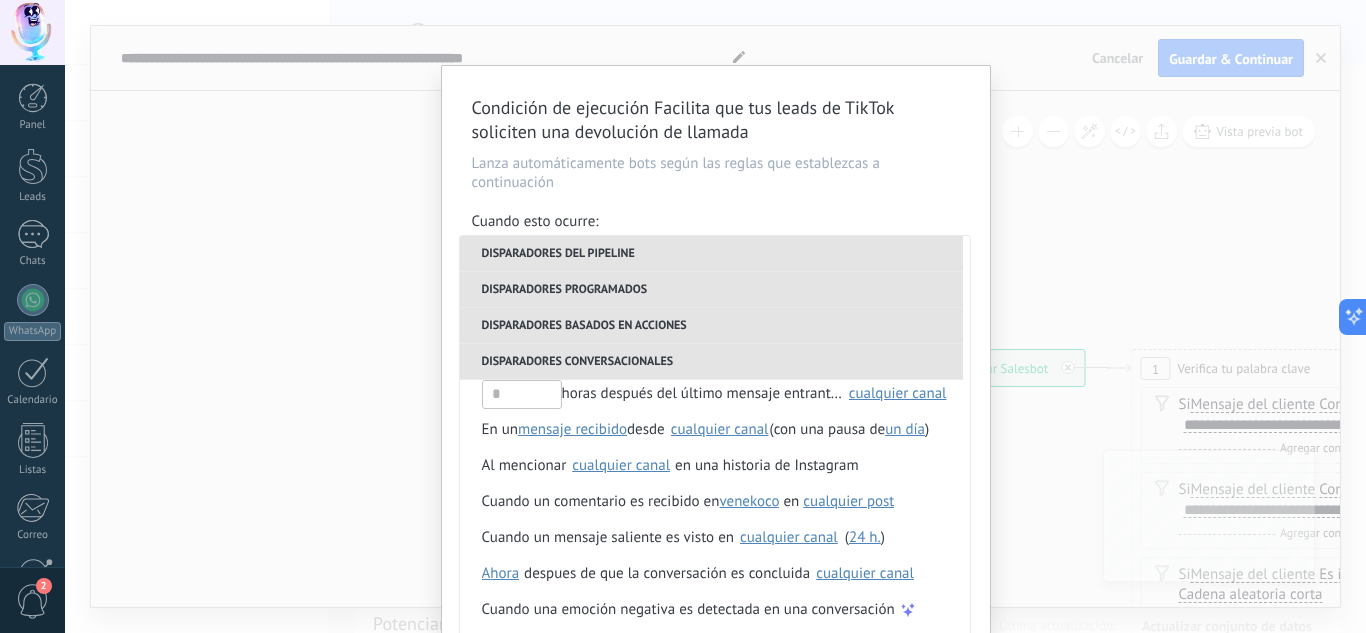 scroll, scrollTop: 544, scrollLeft: 0, axis: vertical 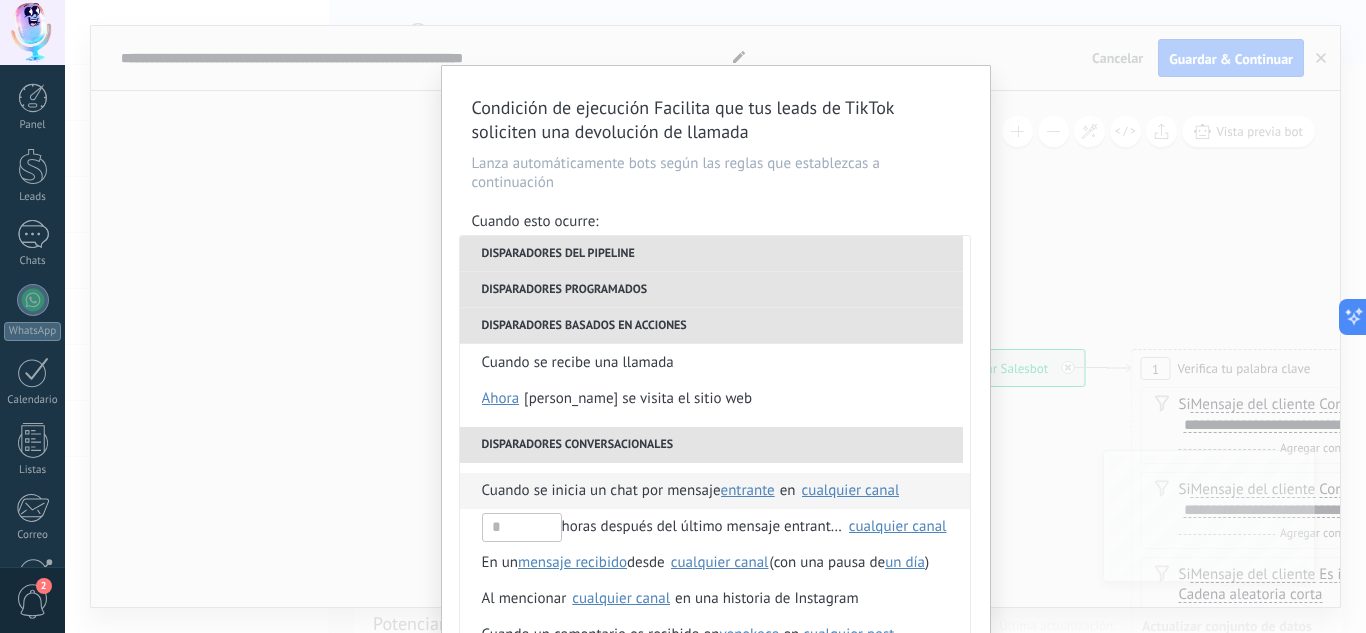 click on "entrante" at bounding box center [748, 490] 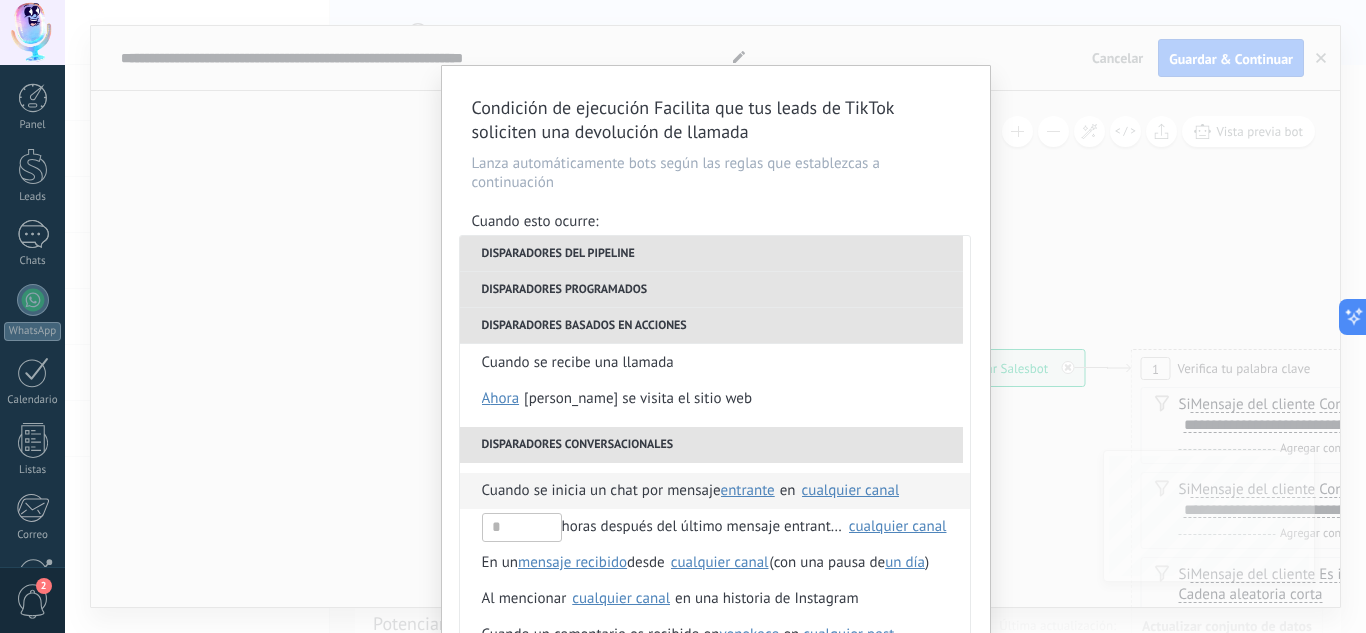 click on "entrante" at bounding box center [748, 490] 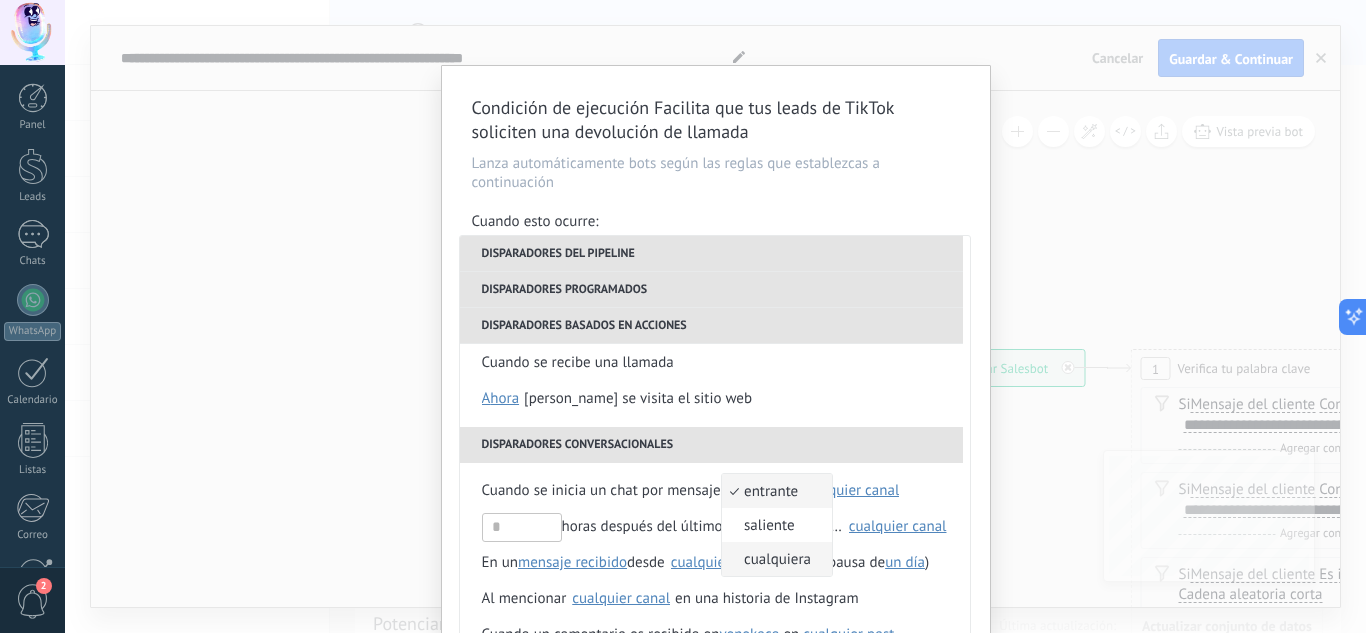 click on "cualquiera" at bounding box center (777, 559) 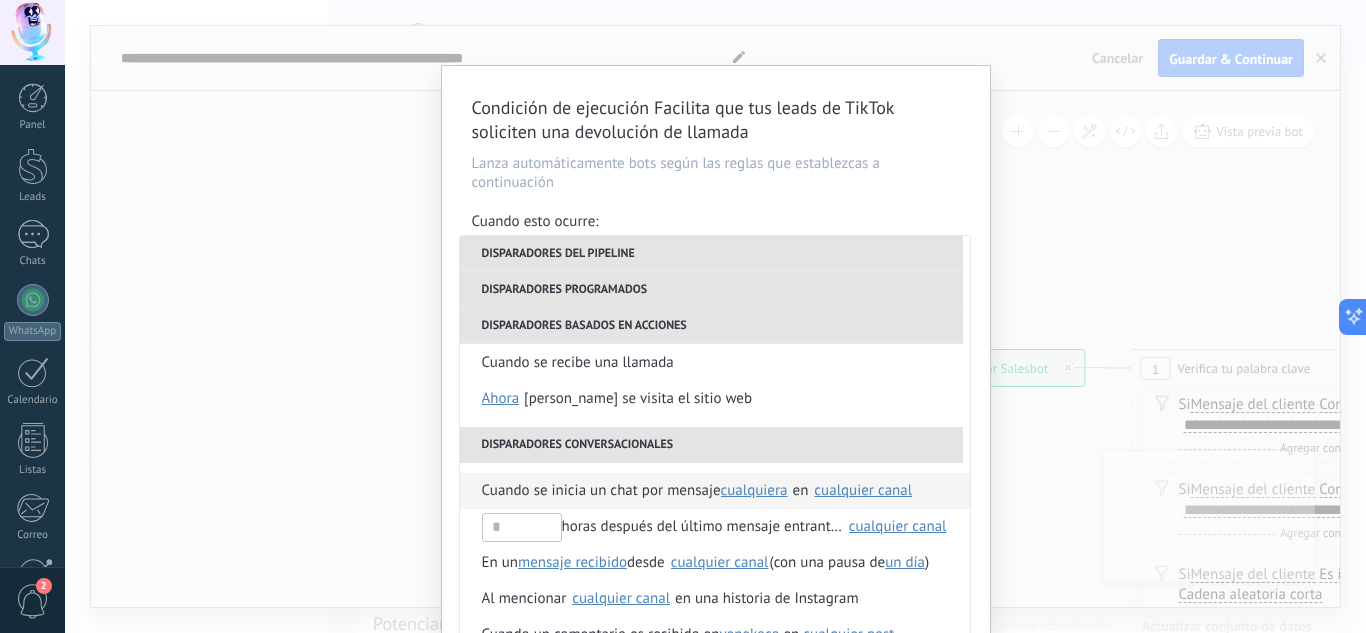 click on "cualquiera" at bounding box center [754, 490] 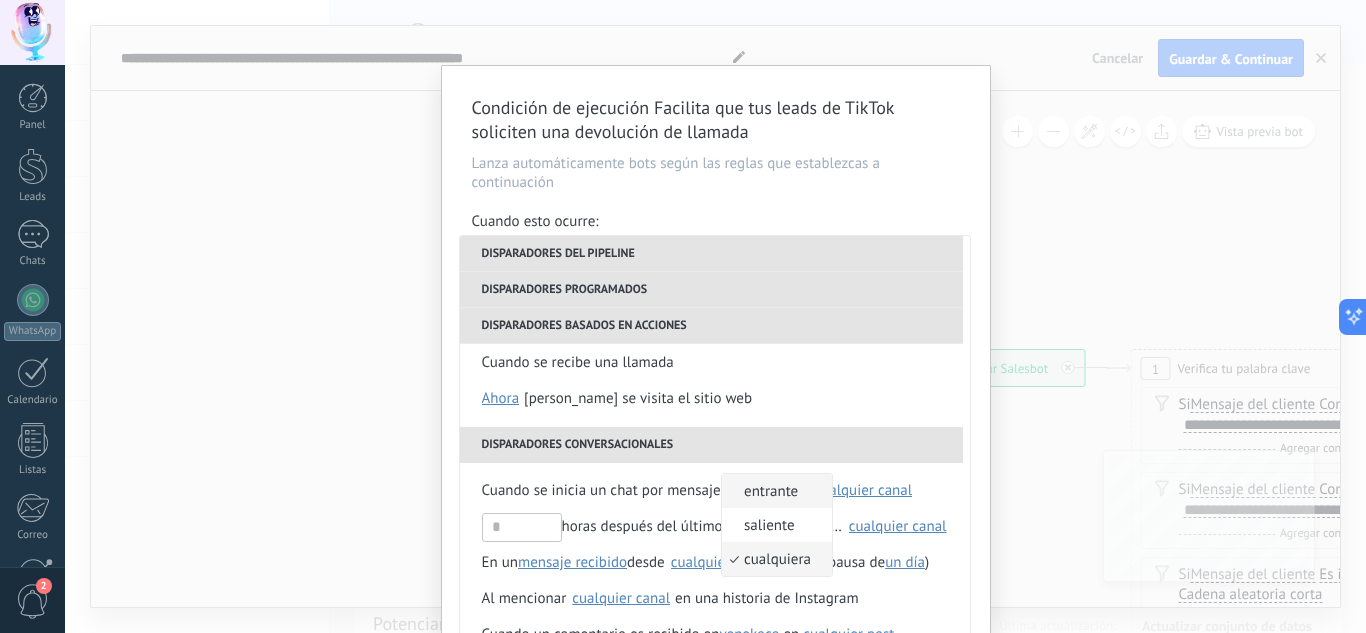 click on "entrante" at bounding box center (766, 491) 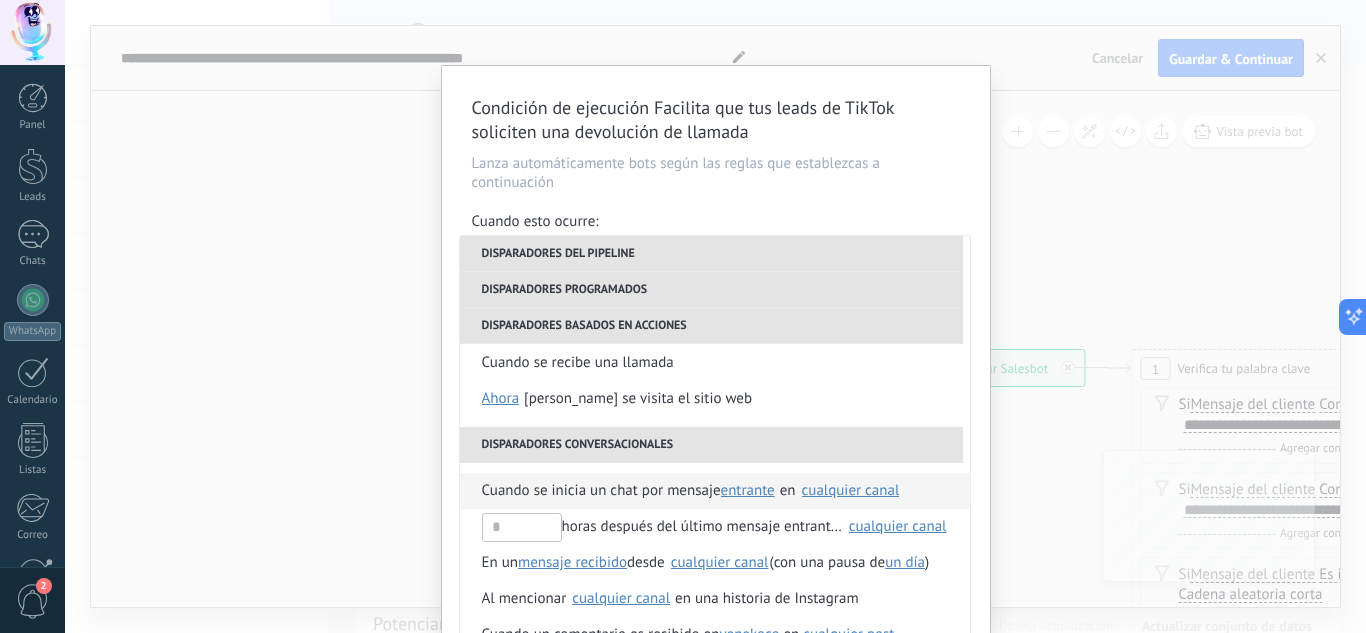click on "cualquier canal" at bounding box center (851, 490) 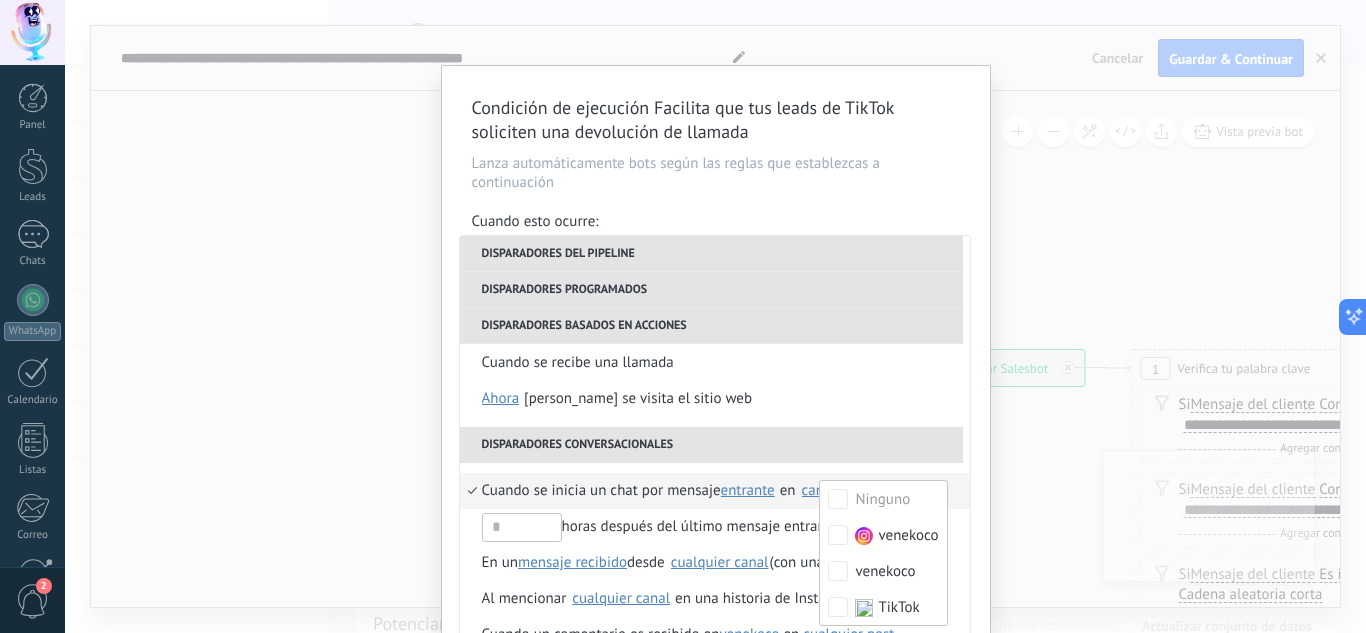 scroll, scrollTop: 544, scrollLeft: 0, axis: vertical 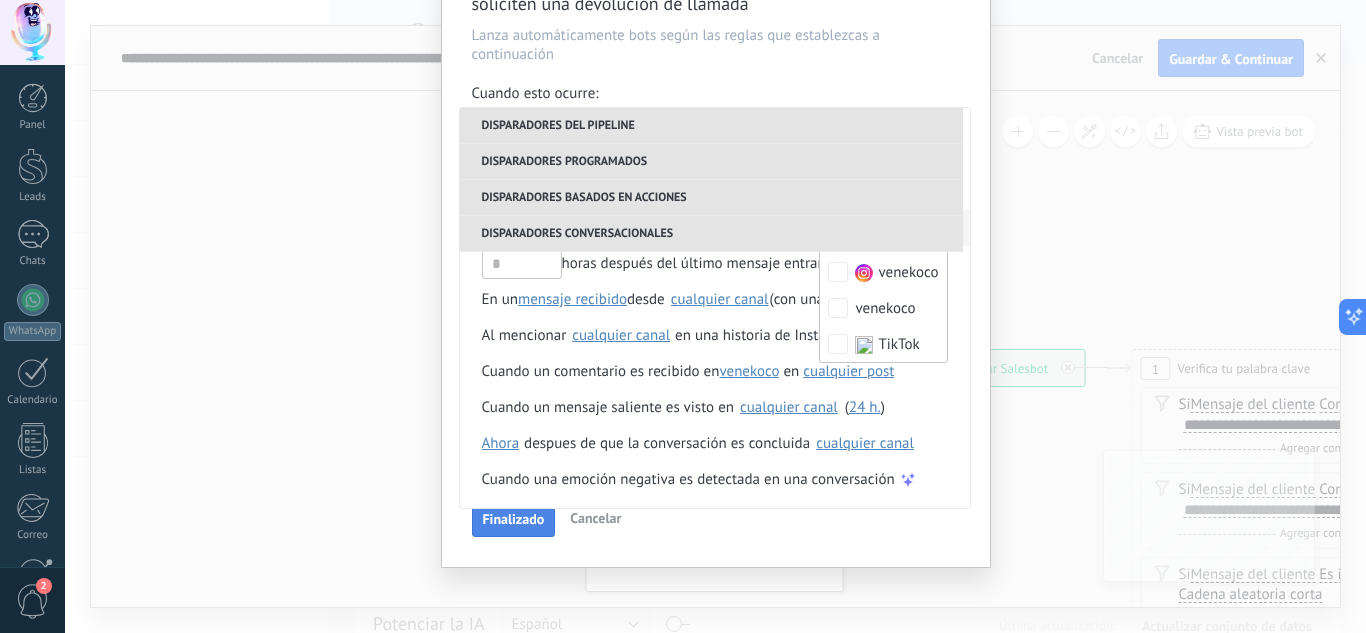 click on "Finalizado" at bounding box center [514, 519] 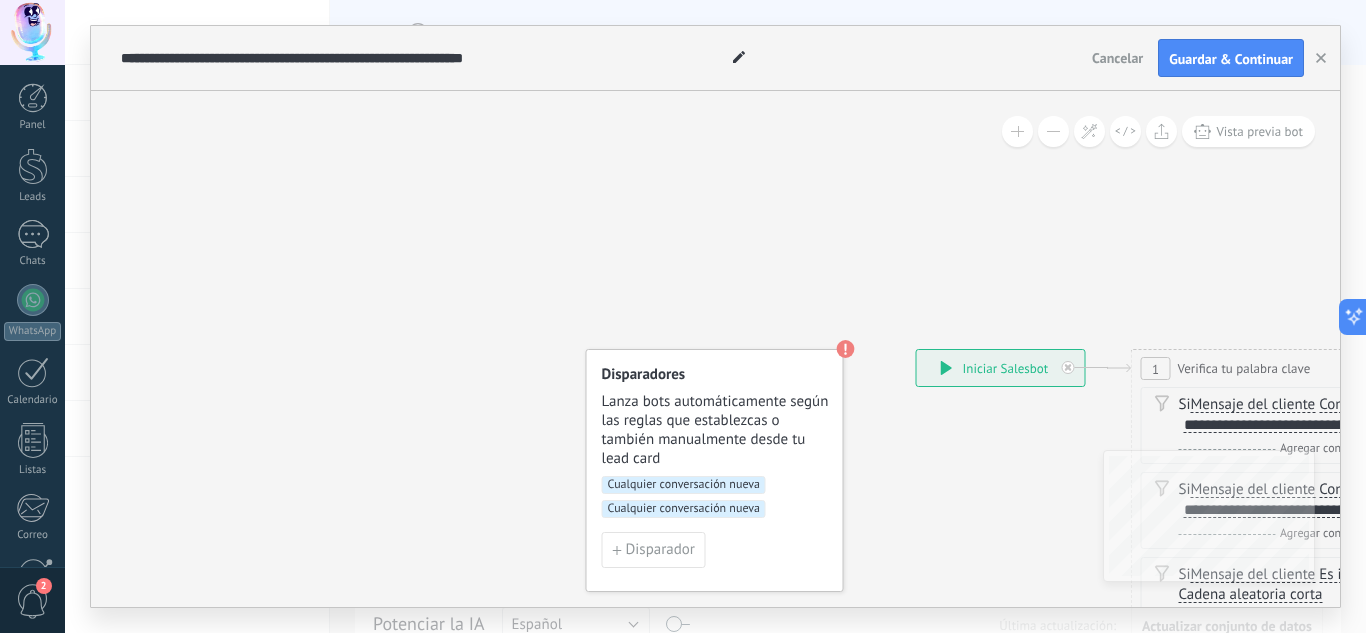 scroll, scrollTop: 0, scrollLeft: 0, axis: both 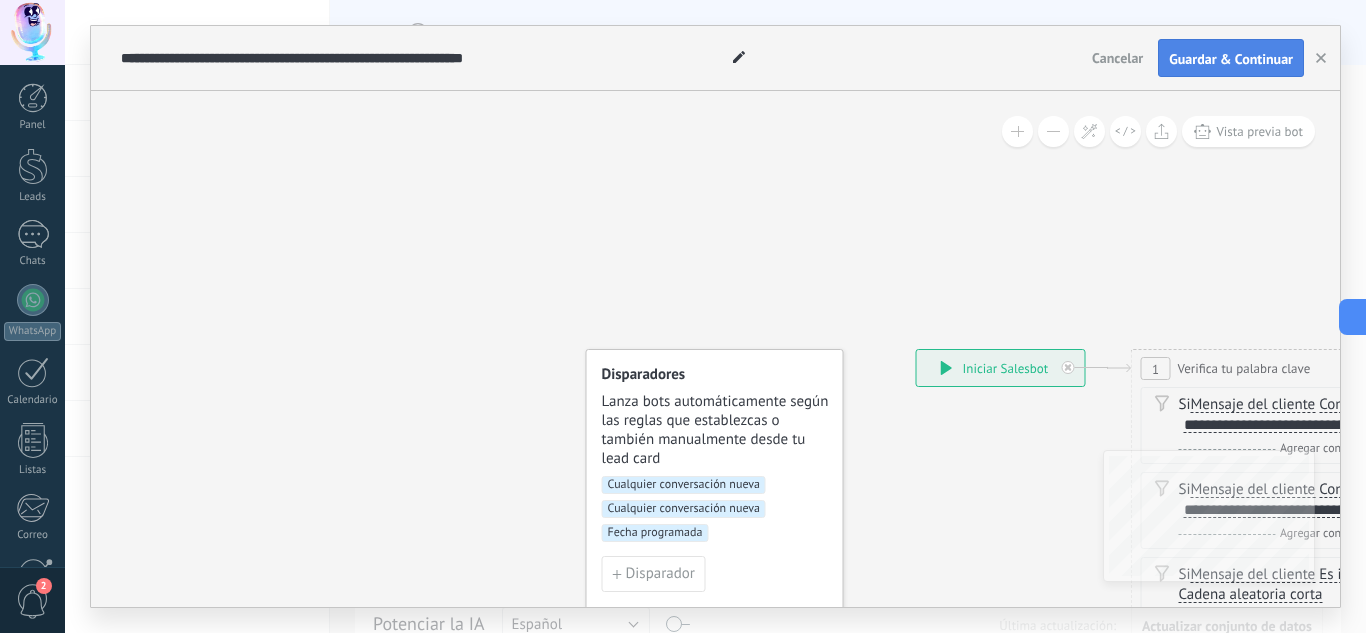 click on "Guardar & Continuar" at bounding box center (1231, 59) 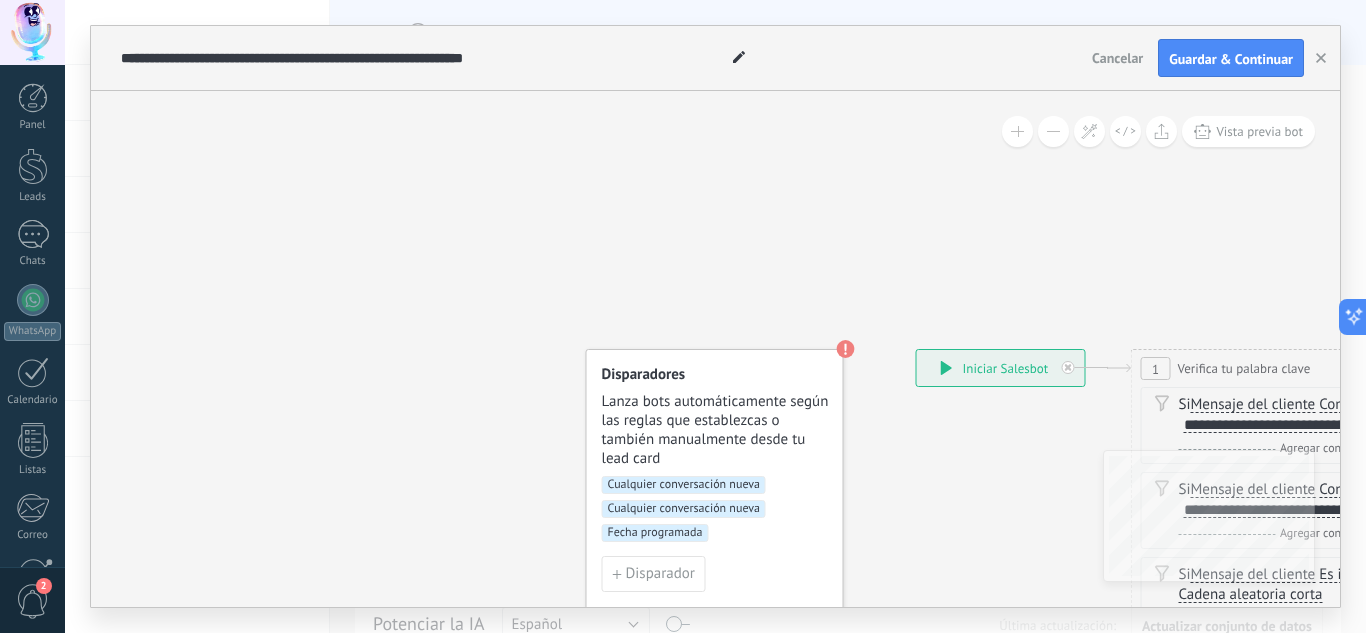 drag, startPoint x: 1140, startPoint y: 40, endPoint x: 1116, endPoint y: 54, distance: 27.784887 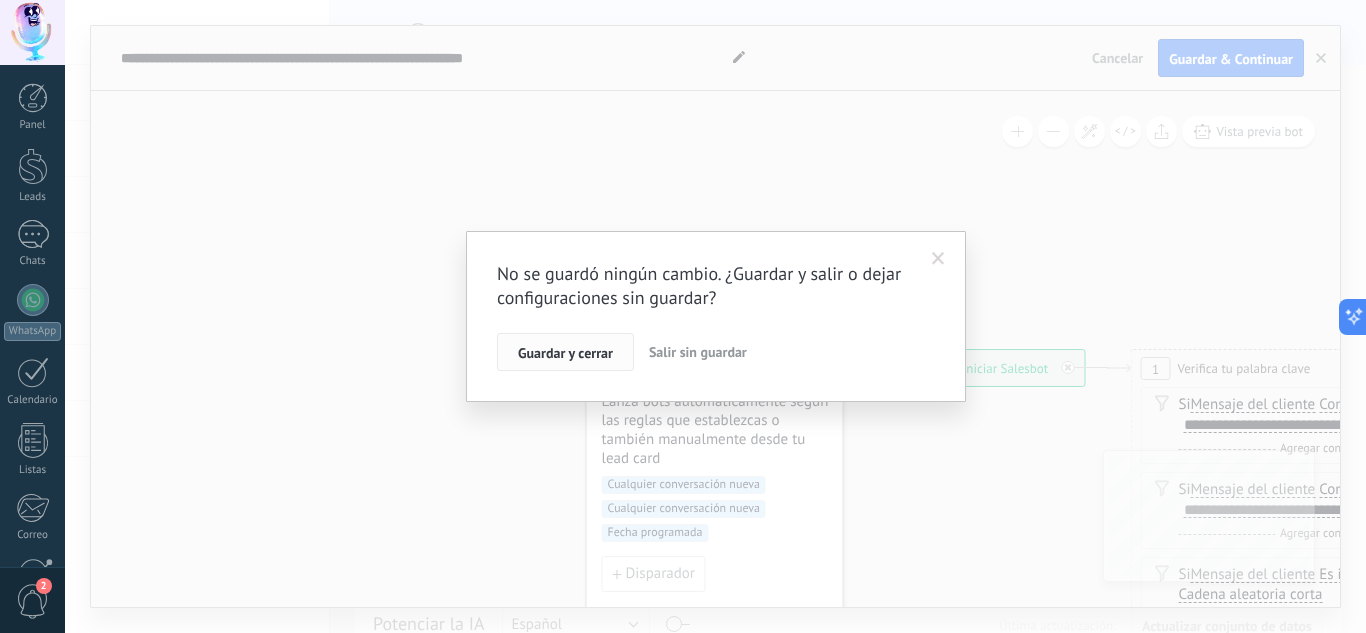 click on "Guardar y cerrar" at bounding box center (565, 352) 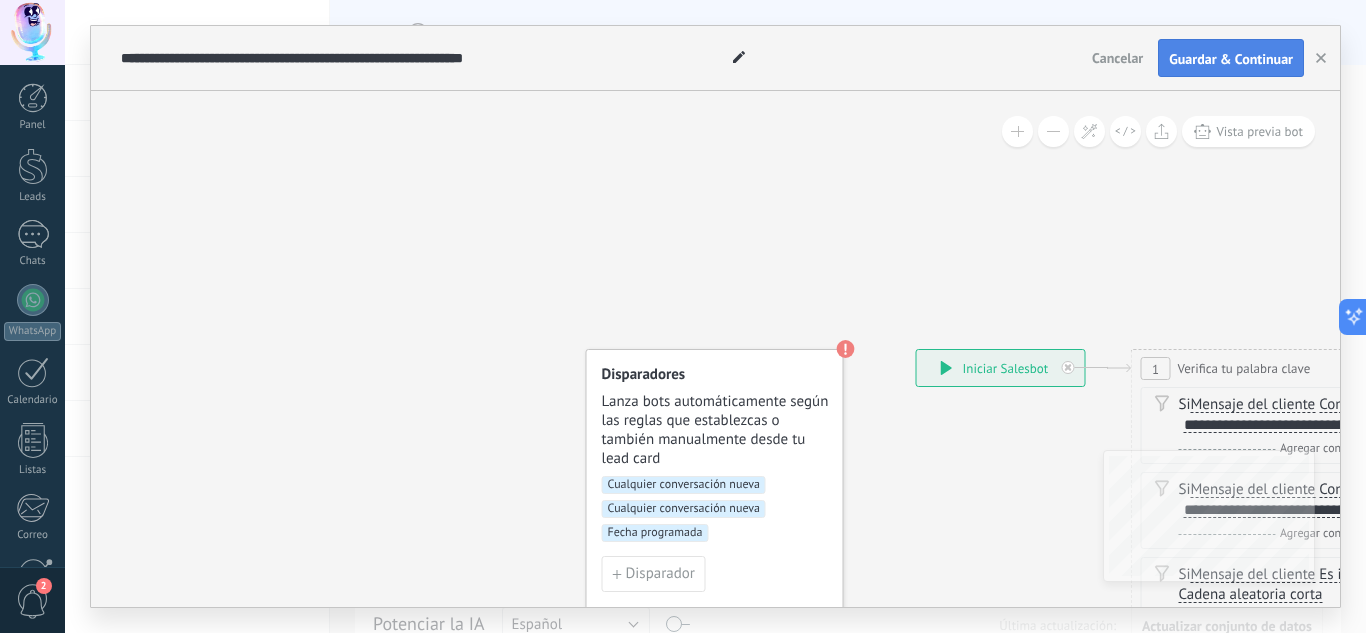 click on "Cancelar Guardar & Continuar" at bounding box center [1199, 58] 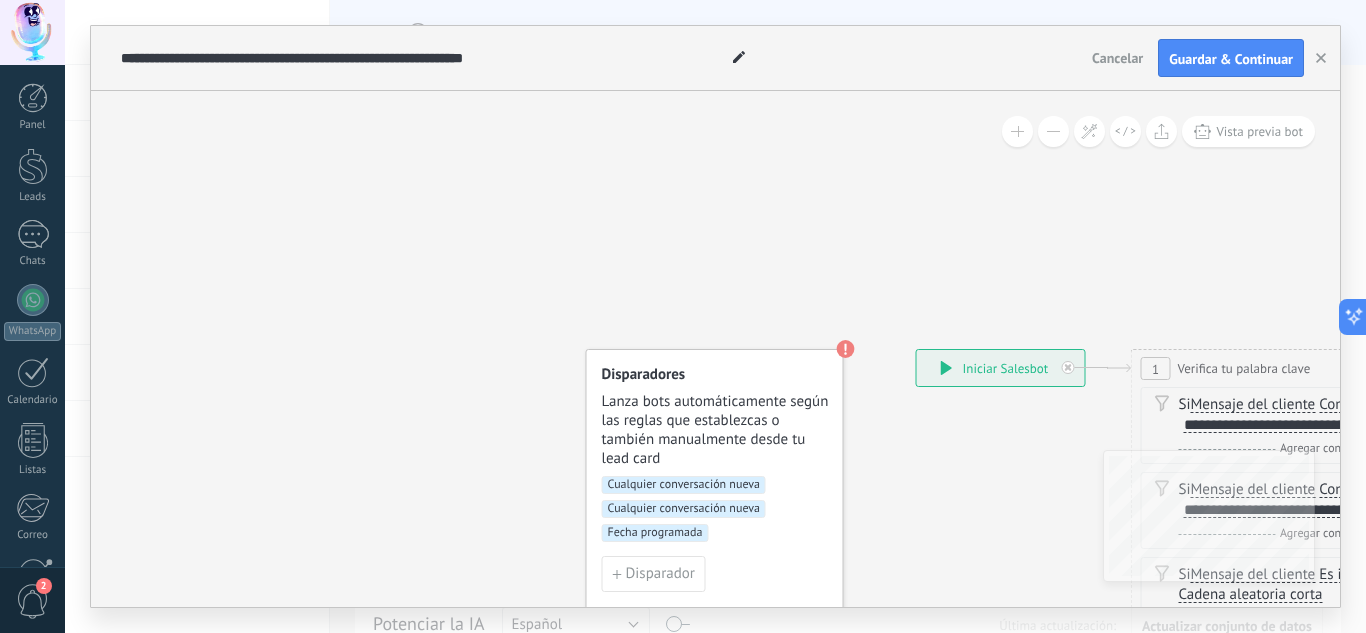 click on "Cancelar" at bounding box center (1117, 58) 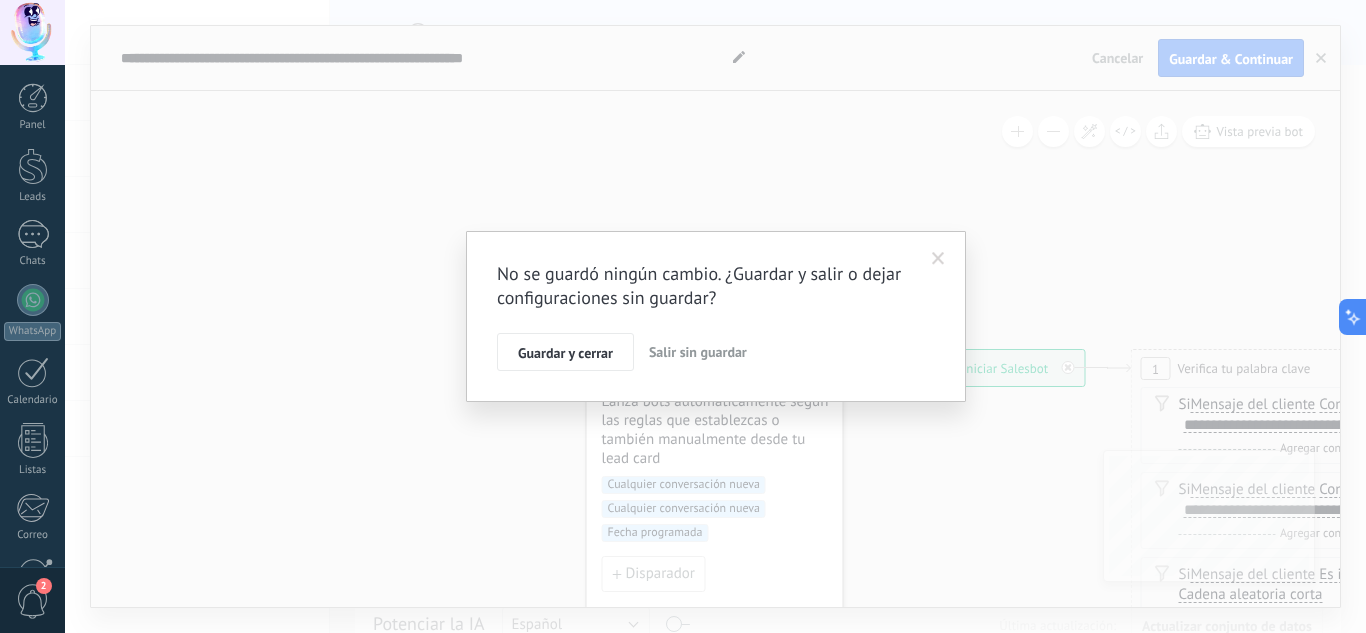 drag, startPoint x: 694, startPoint y: 373, endPoint x: 699, endPoint y: 357, distance: 16.763054 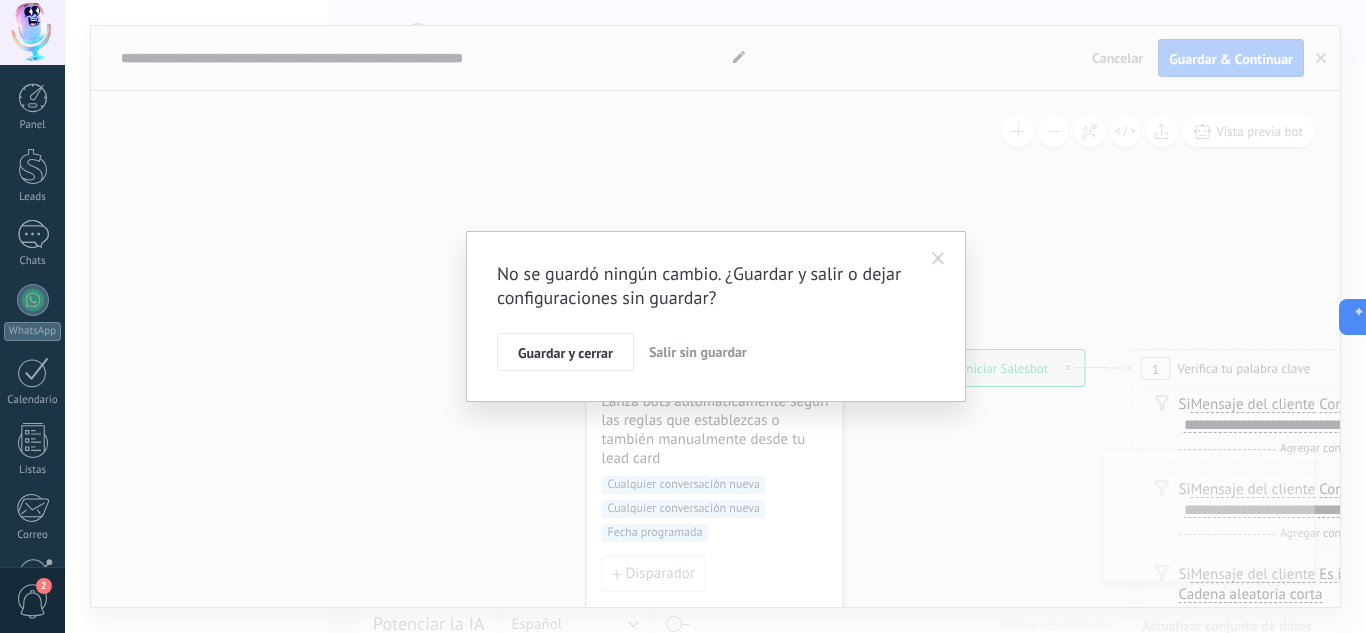 click on "Salir sin guardar" at bounding box center (698, 352) 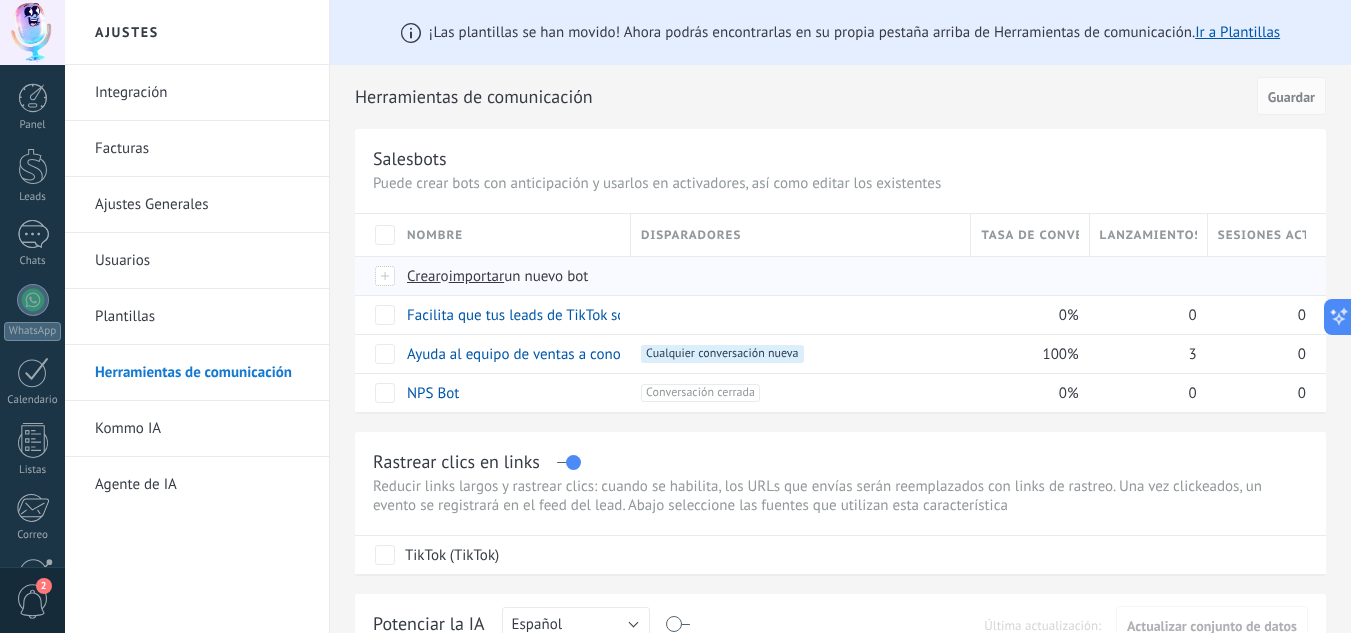 click on "Crear" at bounding box center (424, 276) 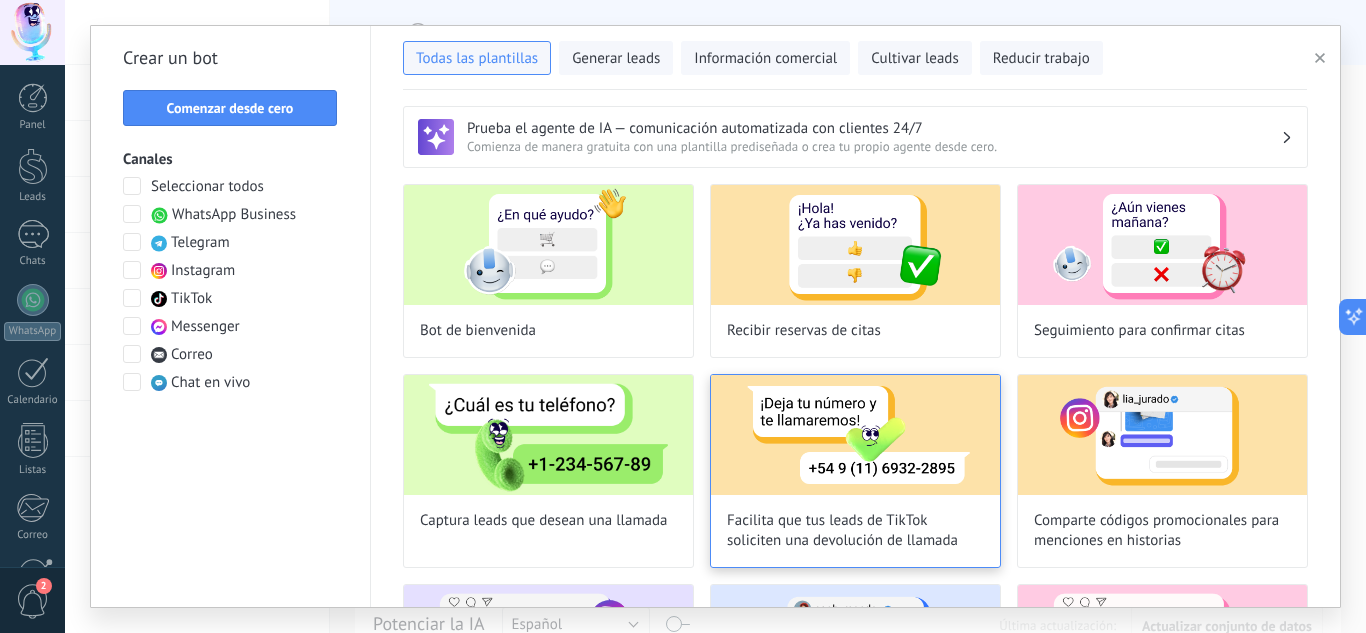 click at bounding box center [855, 435] 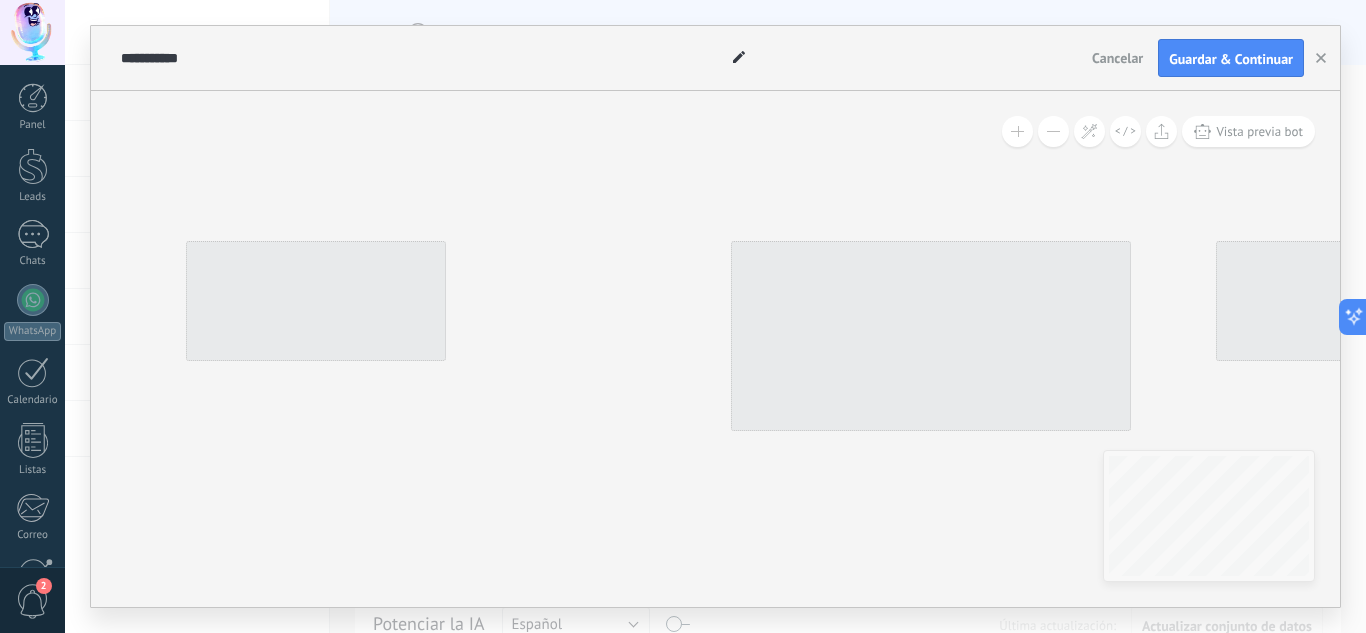 type on "**********" 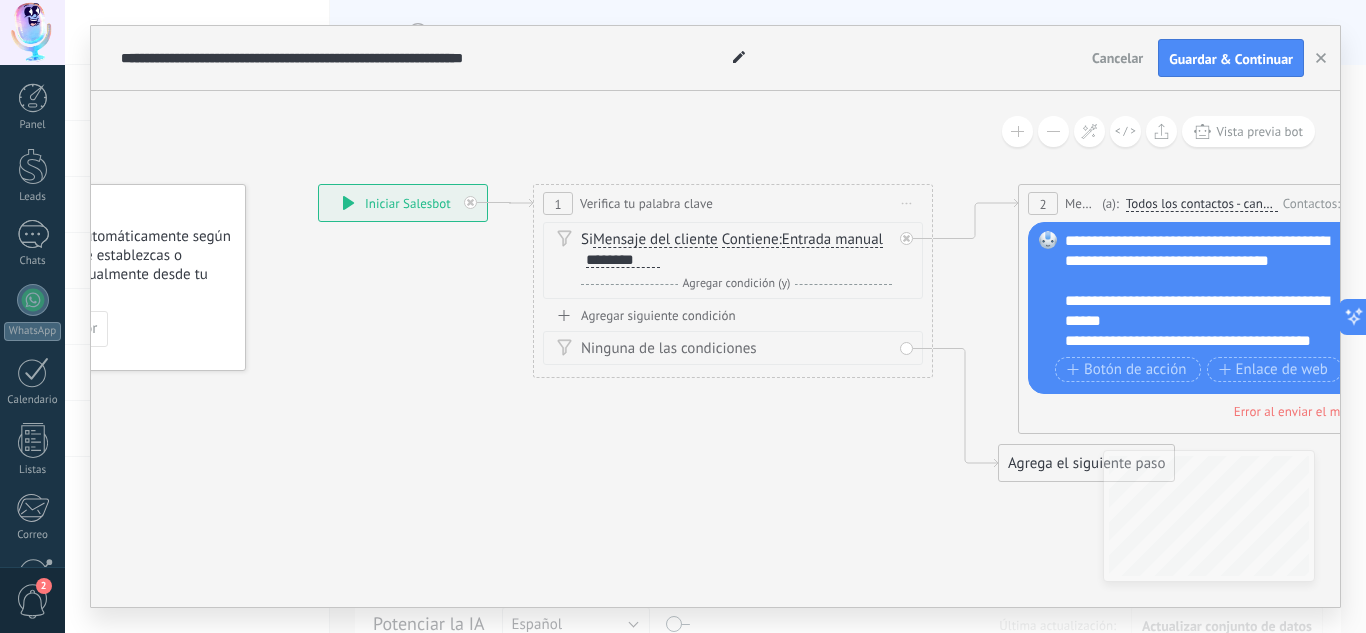 drag, startPoint x: 787, startPoint y: 573, endPoint x: 588, endPoint y: 516, distance: 207.00241 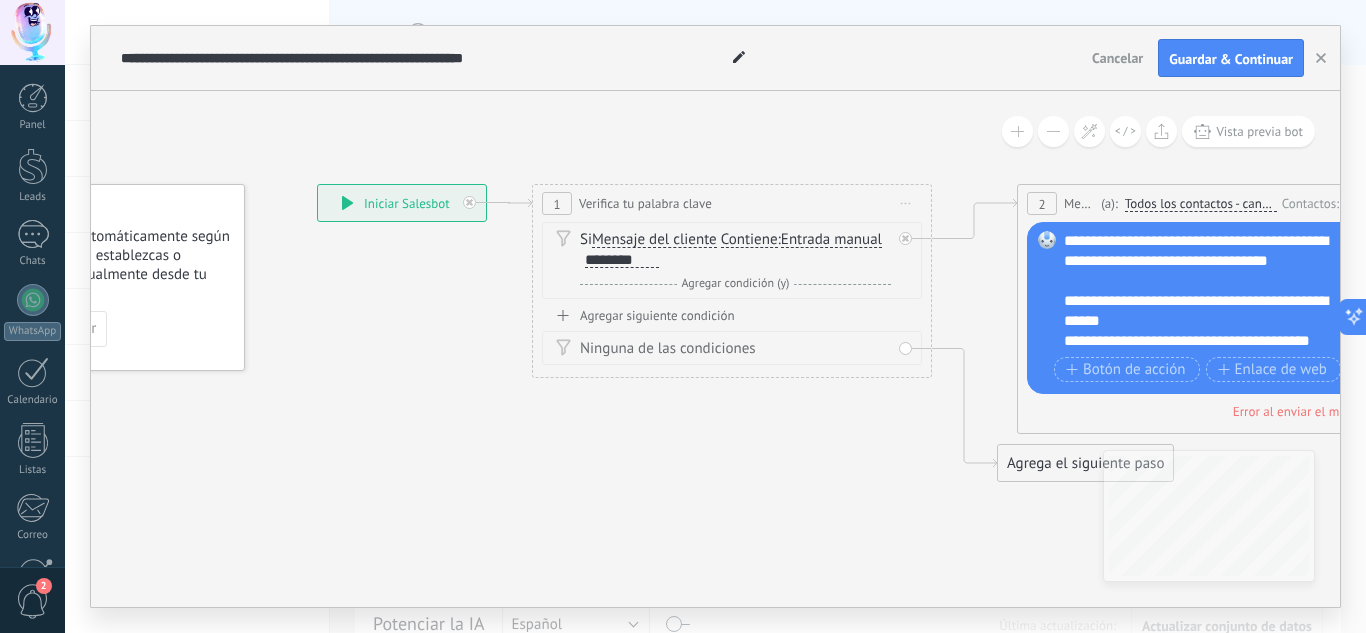 drag, startPoint x: 757, startPoint y: 482, endPoint x: 582, endPoint y: 434, distance: 181.4635 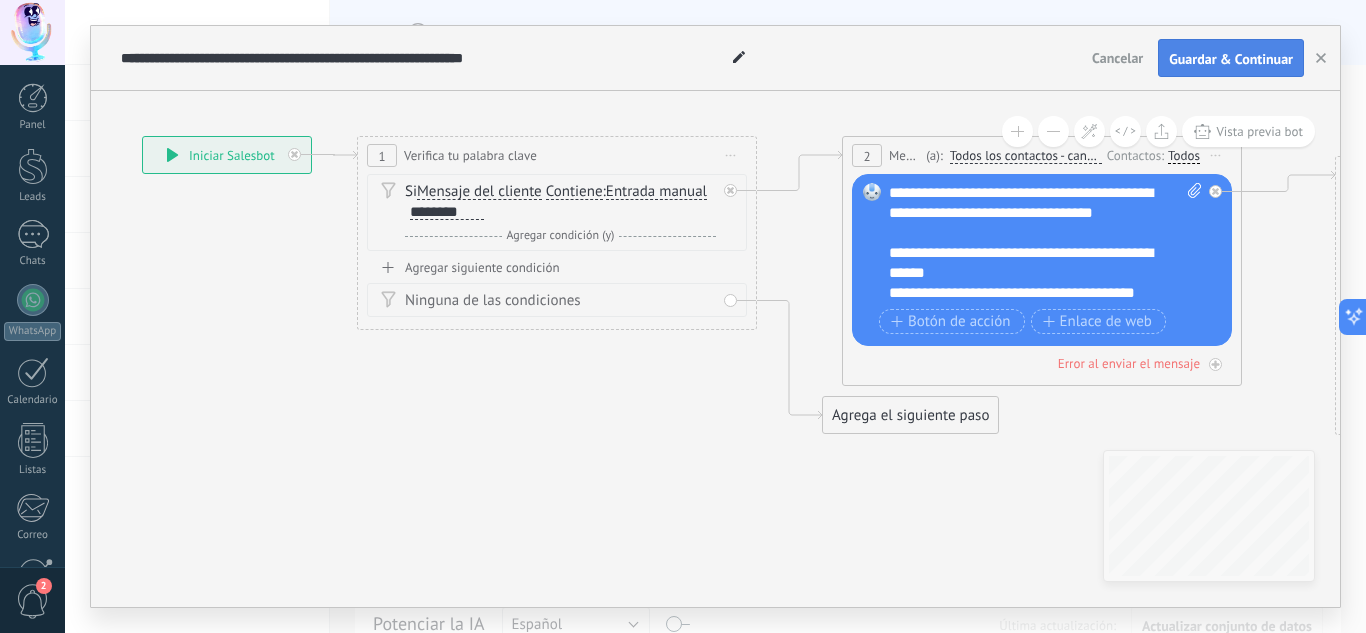 click on "Guardar & Continuar" at bounding box center (1231, 59) 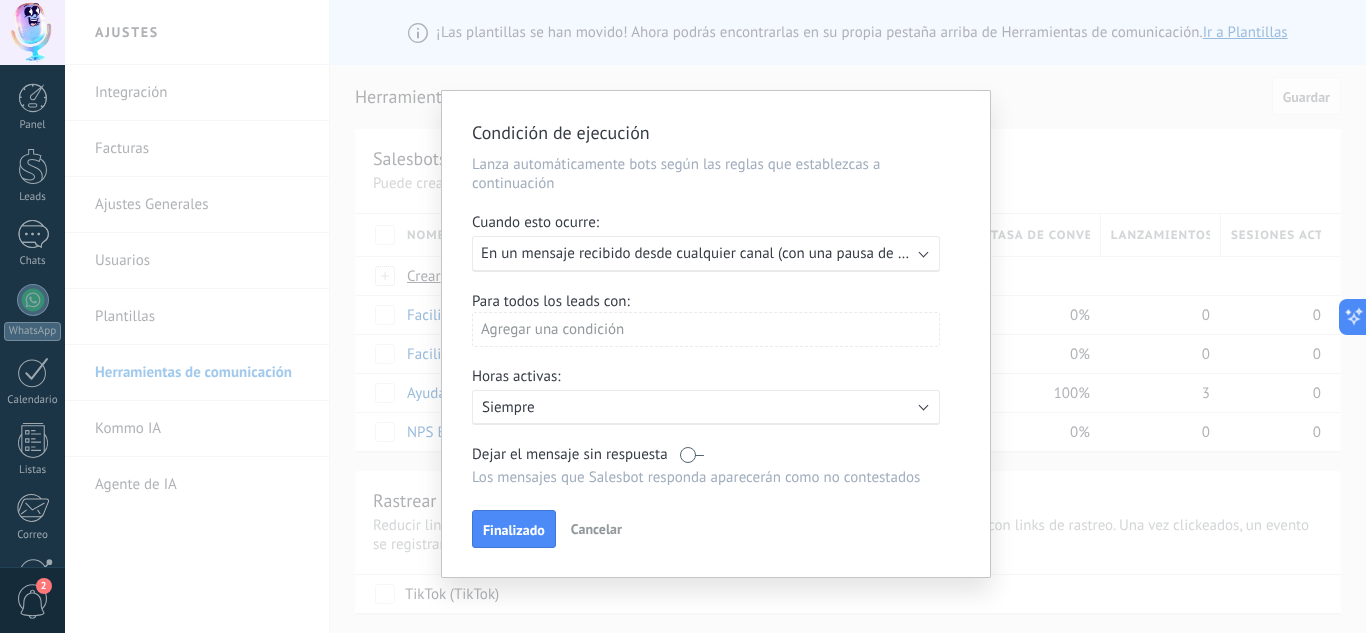 click on "En un mensaje recibido desde cualquier canal (con una pausa de un día)" at bounding box center (711, 253) 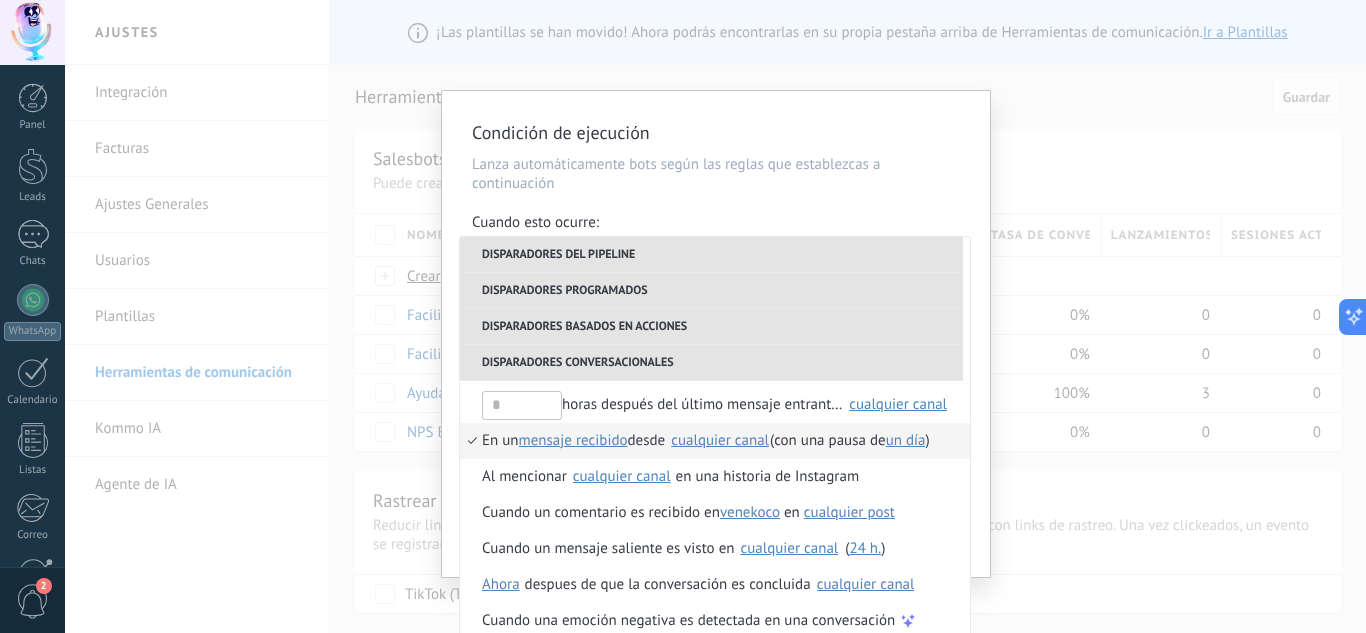 scroll, scrollTop: 544, scrollLeft: 0, axis: vertical 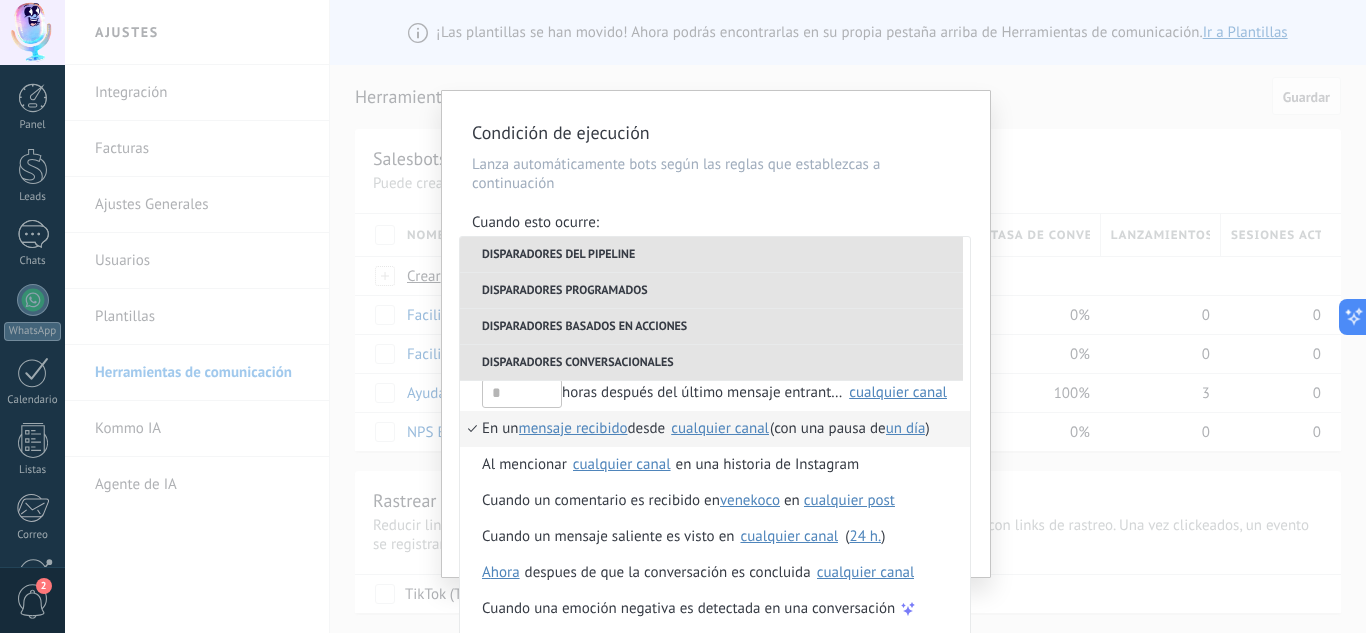 click on "un día" at bounding box center [906, 428] 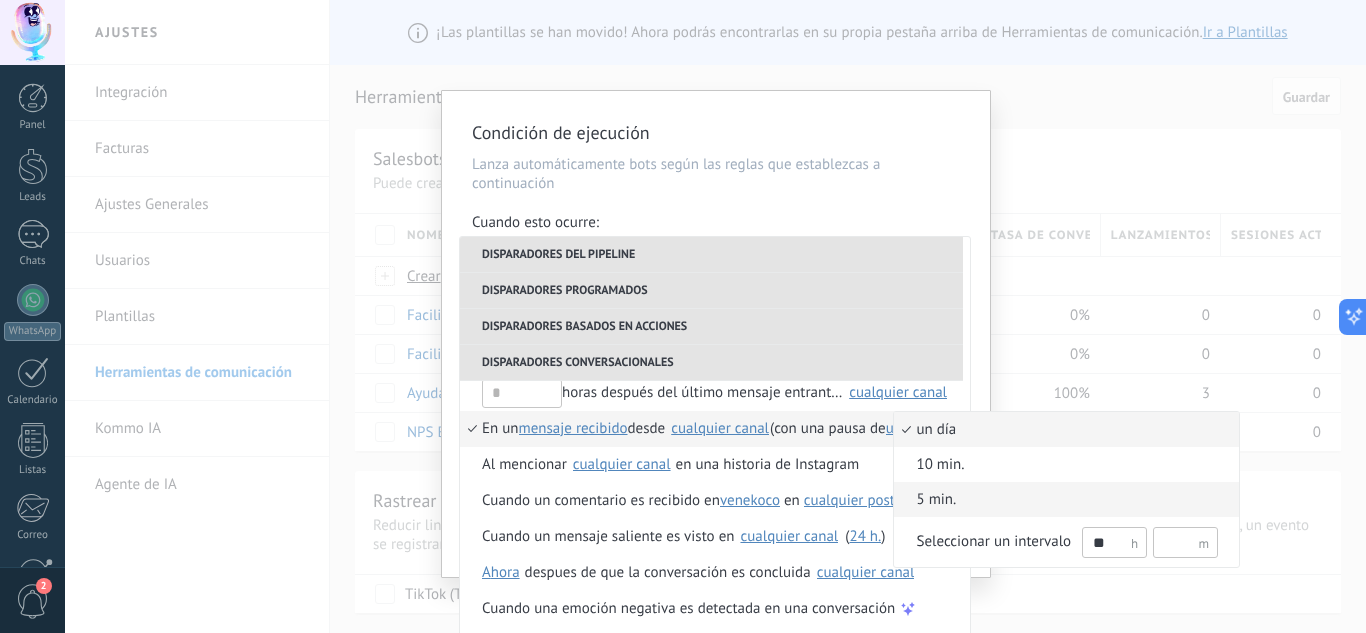 click on "5 min." at bounding box center [1056, 500] 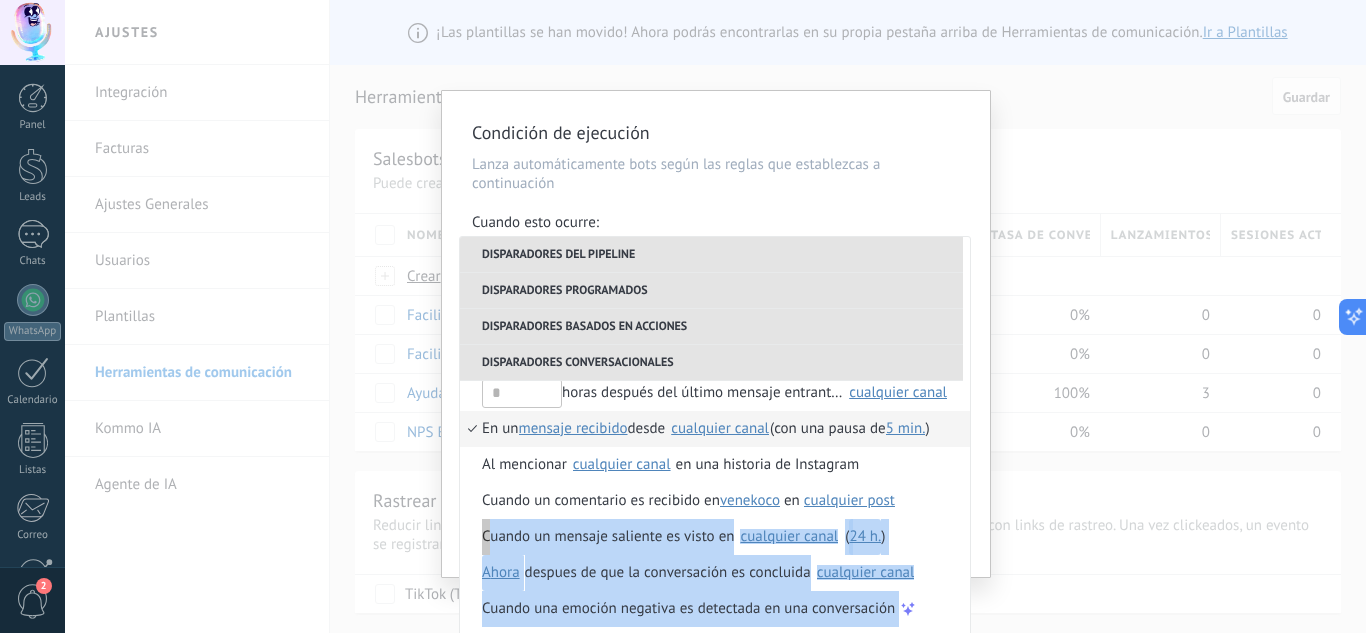 drag, startPoint x: 968, startPoint y: 520, endPoint x: 965, endPoint y: 498, distance: 22.203604 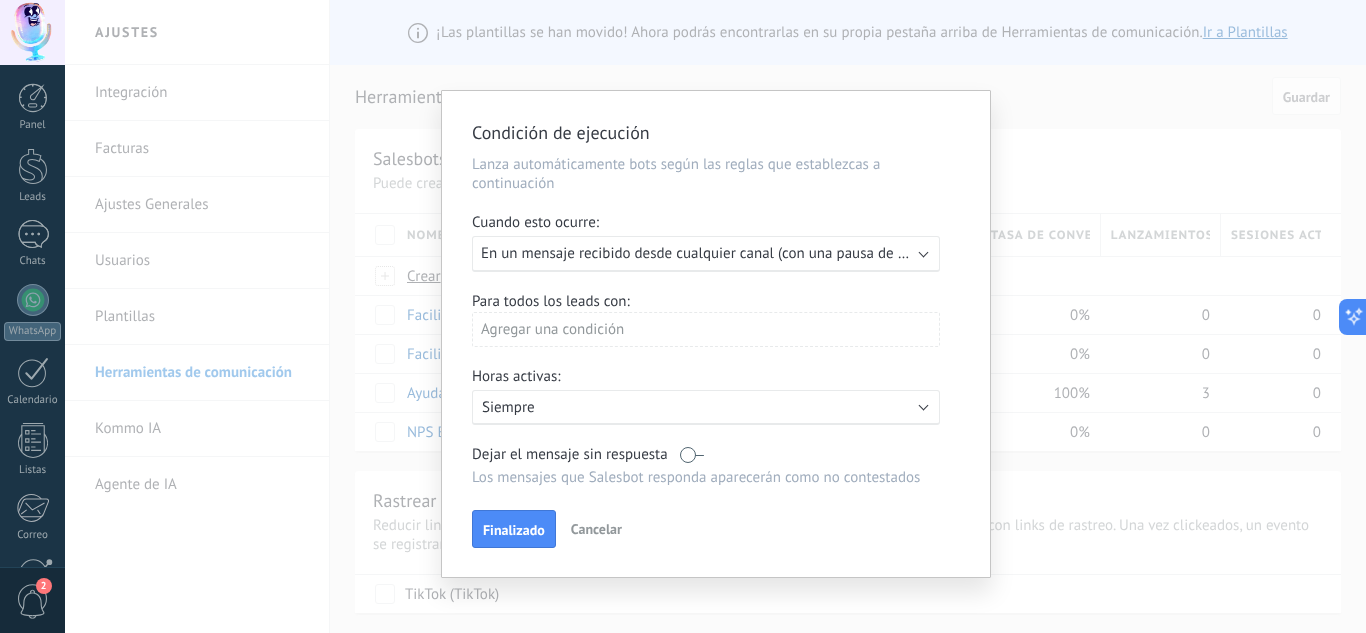 click on "Ejecutar:  En un mensaje recibido desde cualquier canal (con una pausa de 5 minutos)" at bounding box center [706, 254] 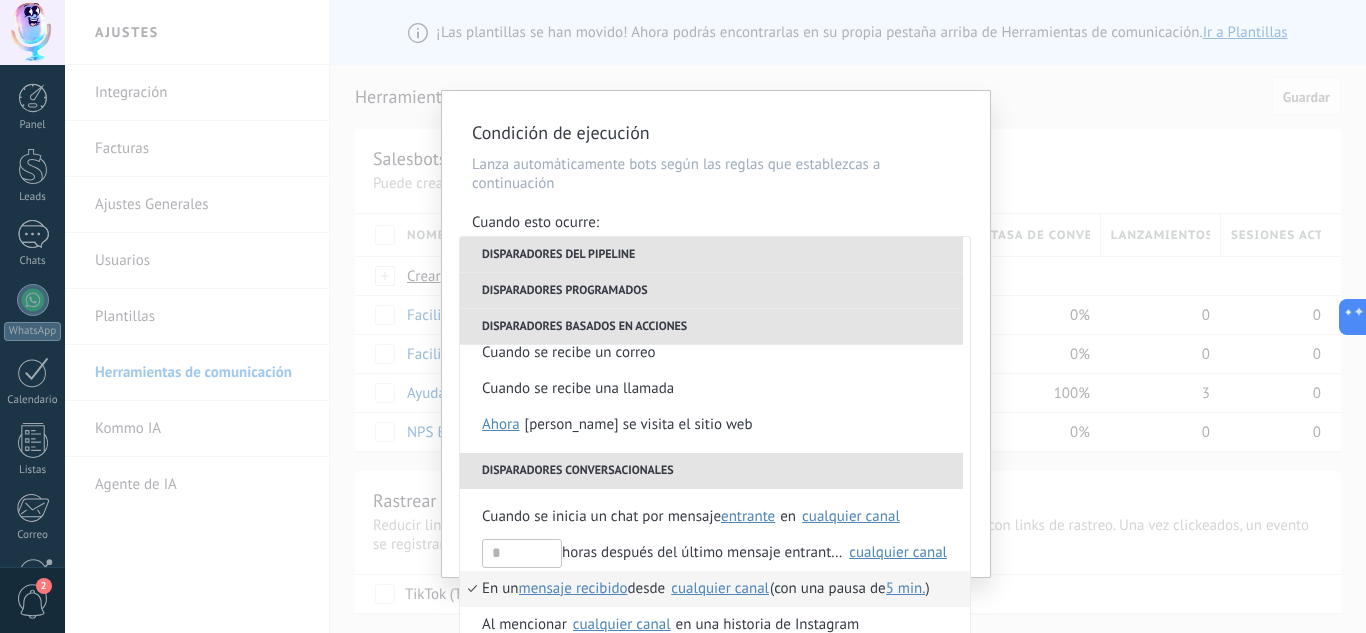 scroll, scrollTop: 405, scrollLeft: 0, axis: vertical 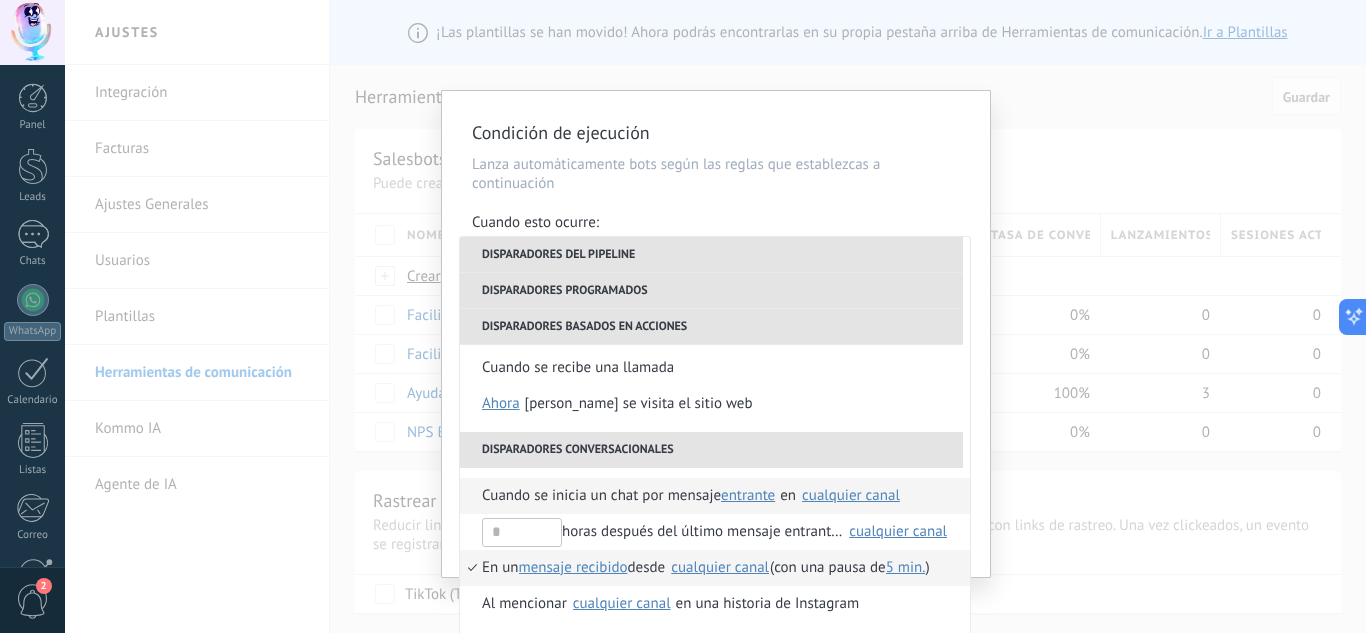 click on "Cuando se inicia un chat por mensaje" at bounding box center [601, 496] 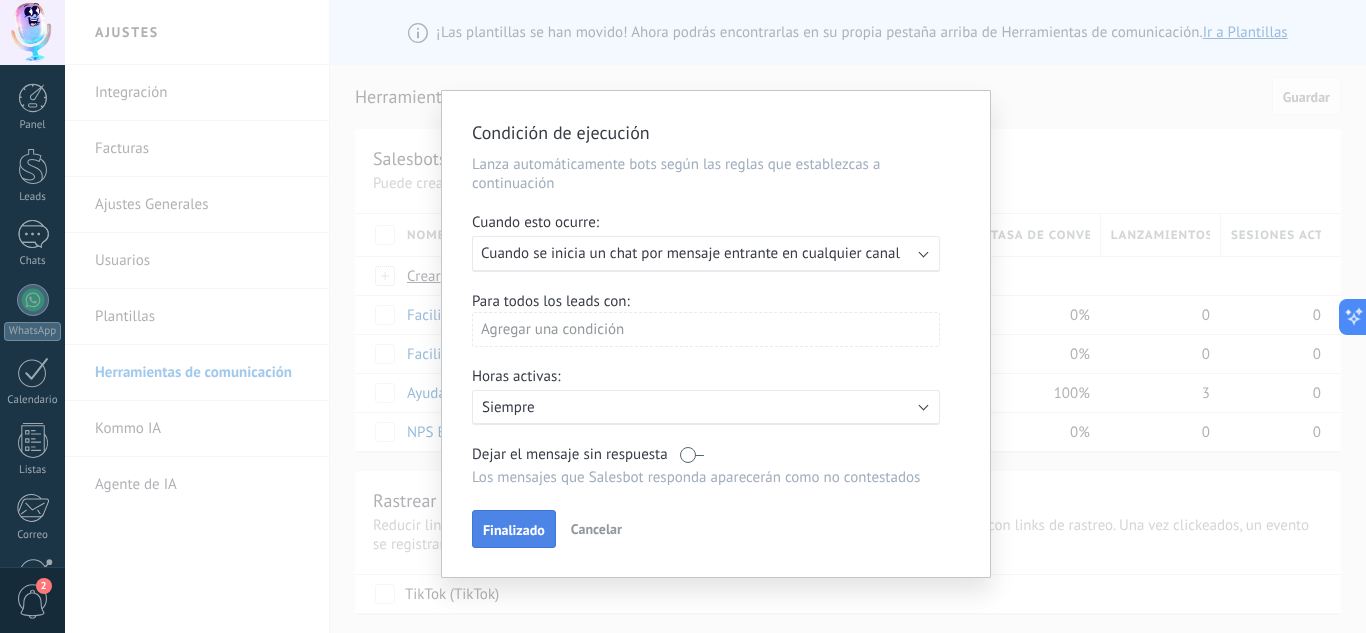 click on "Finalizado" at bounding box center [514, 529] 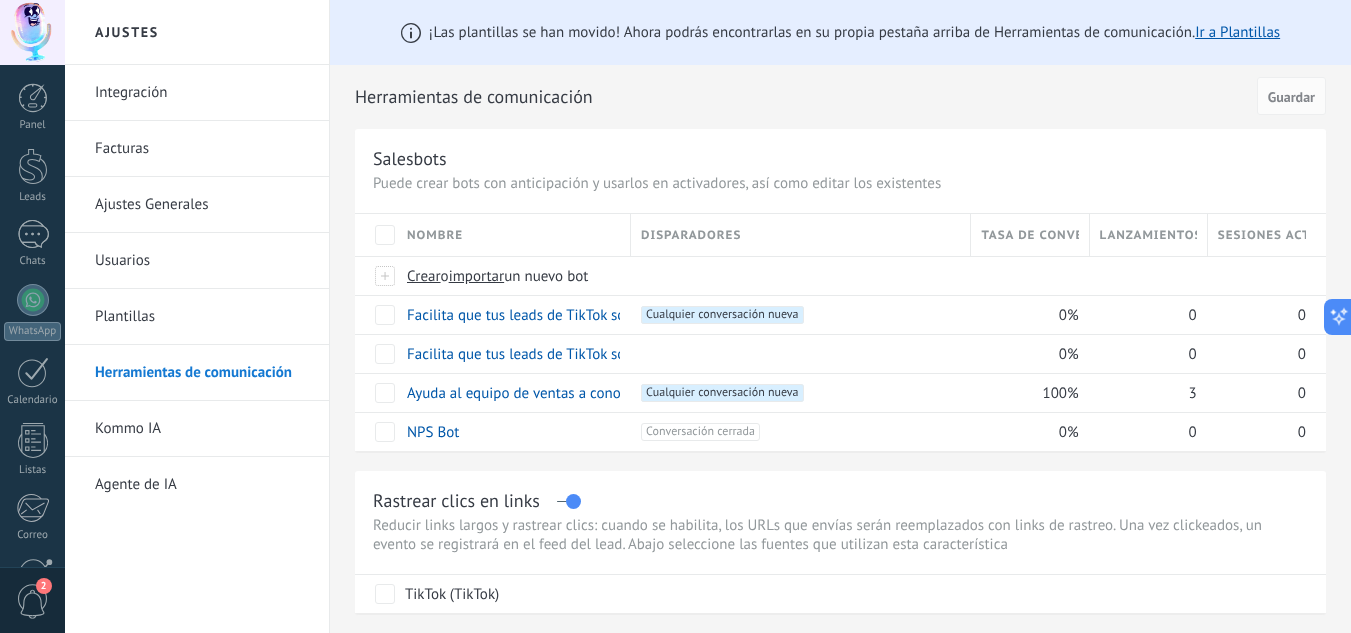 drag, startPoint x: 961, startPoint y: 486, endPoint x: 803, endPoint y: 464, distance: 159.52429 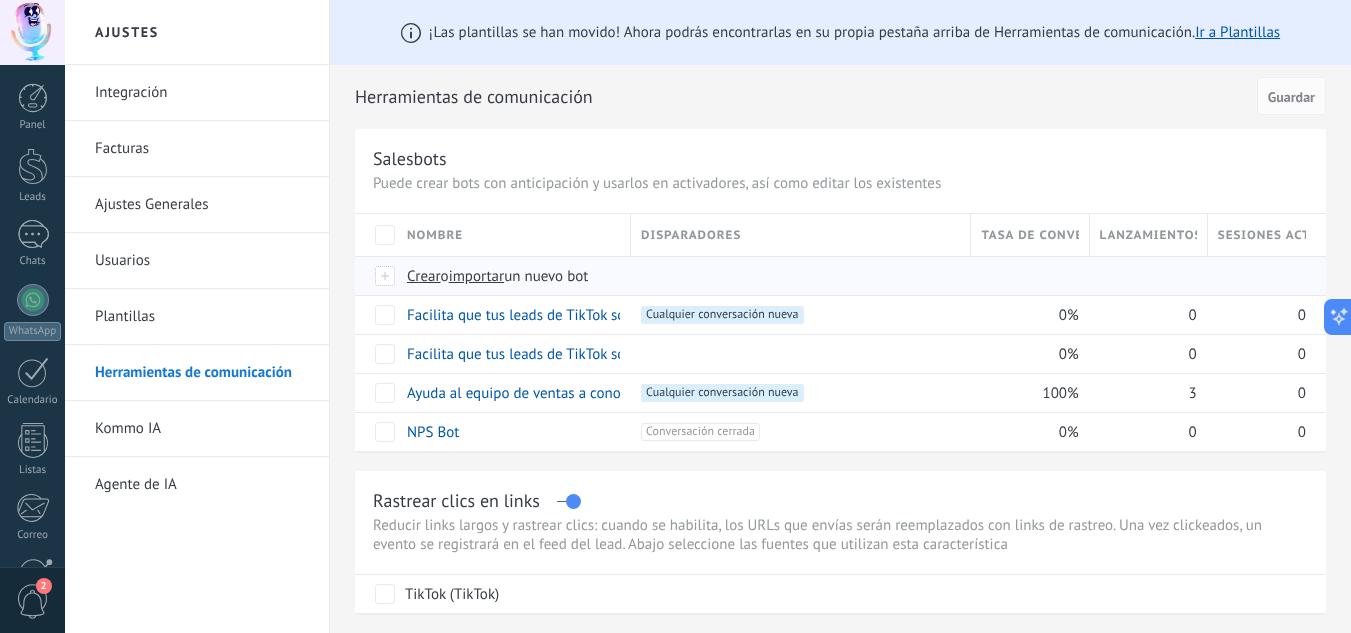 drag, startPoint x: 922, startPoint y: 322, endPoint x: 1149, endPoint y: 256, distance: 236.40009 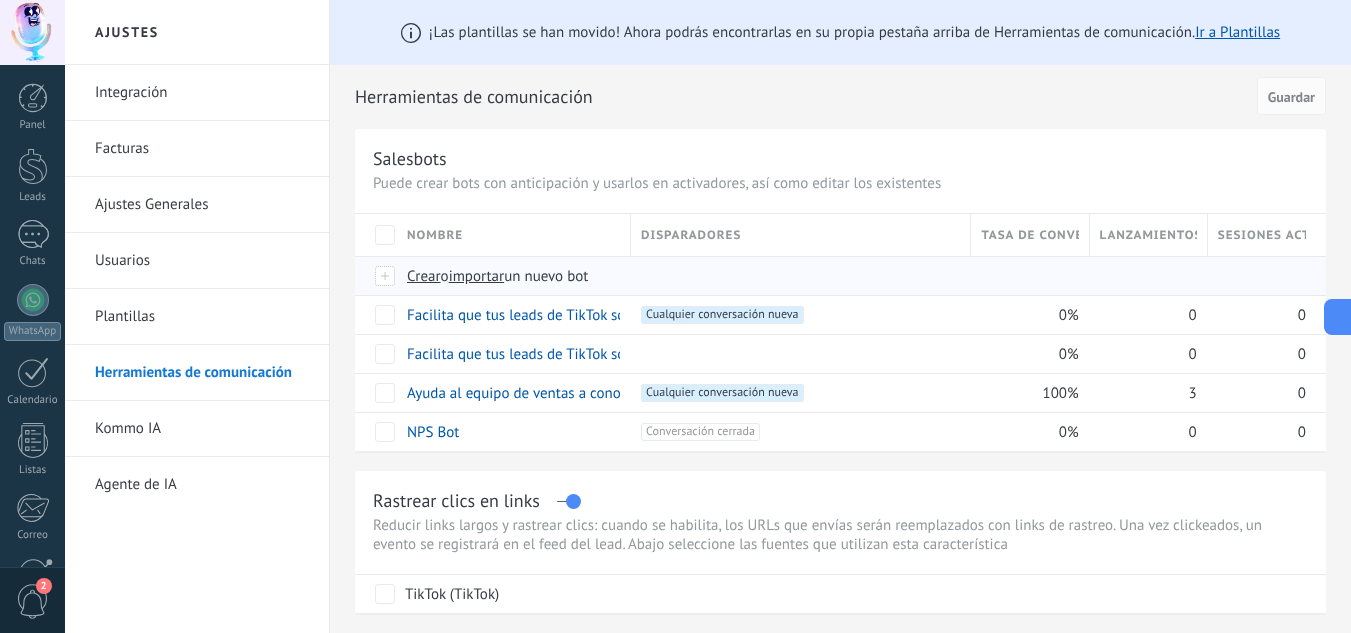 click at bounding box center (1144, 276) 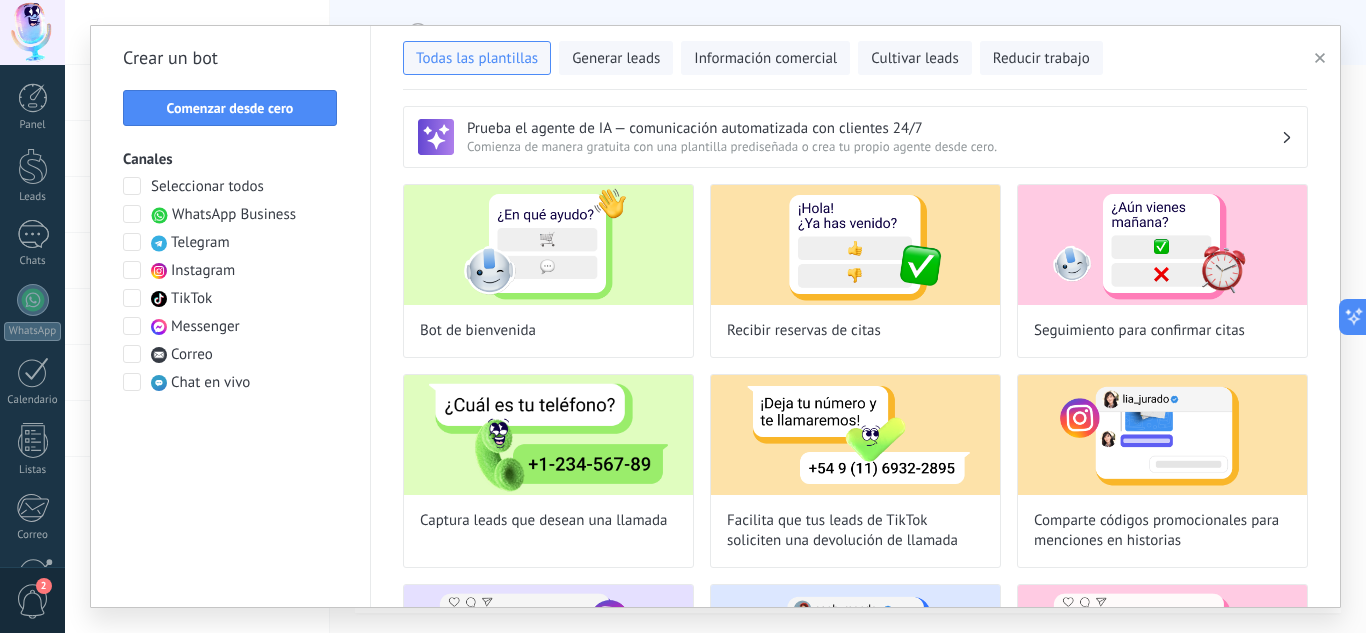 scroll, scrollTop: 199, scrollLeft: 0, axis: vertical 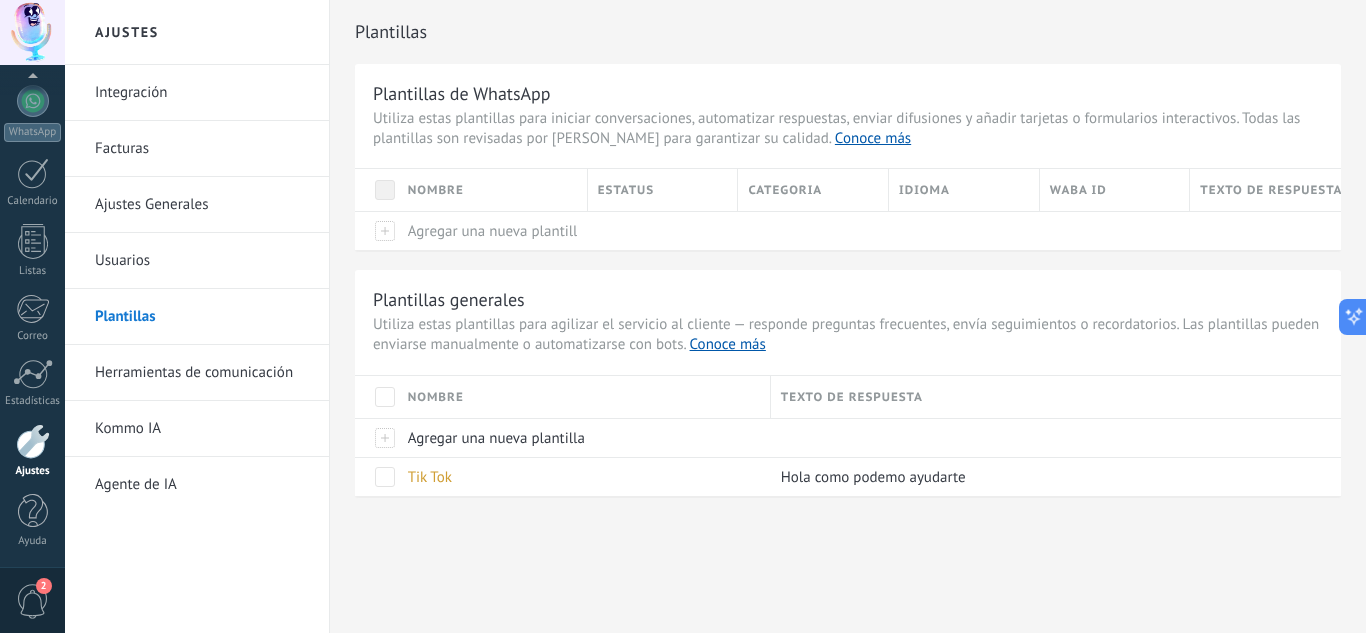 click on "Herramientas de comunicación" at bounding box center (202, 373) 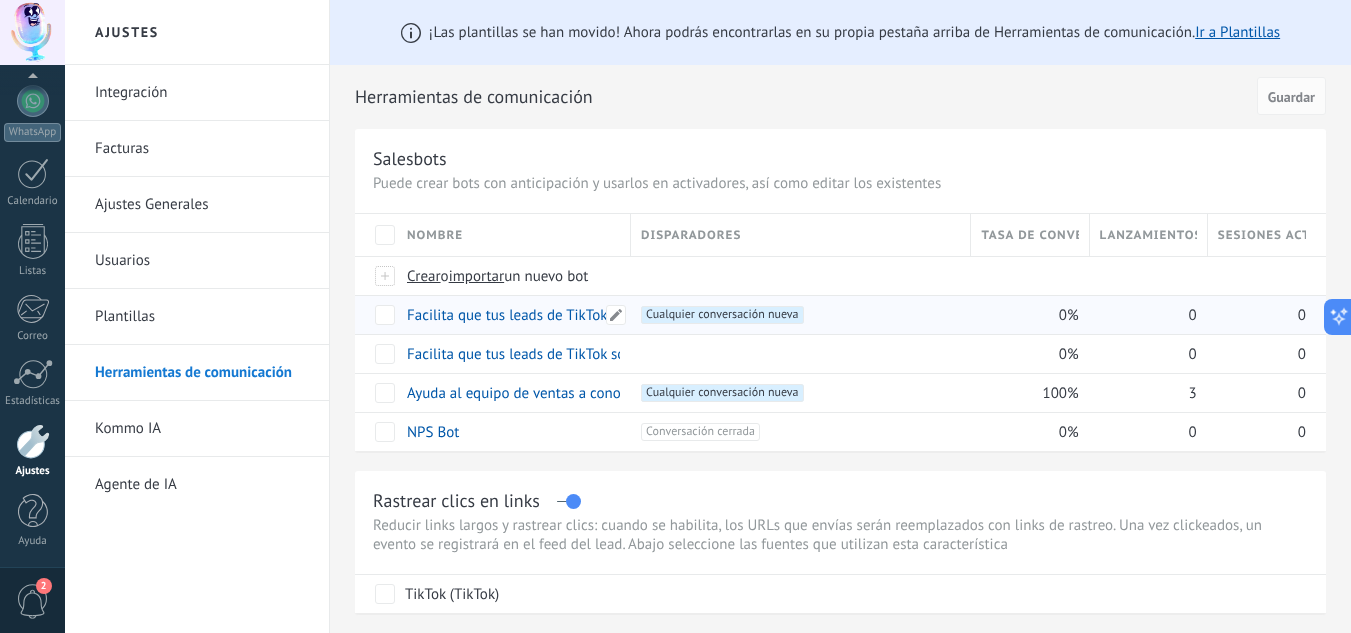 click on "Facilita que tus leads de TikTok soliciten una devolución de llamada" at bounding box center (624, 315) 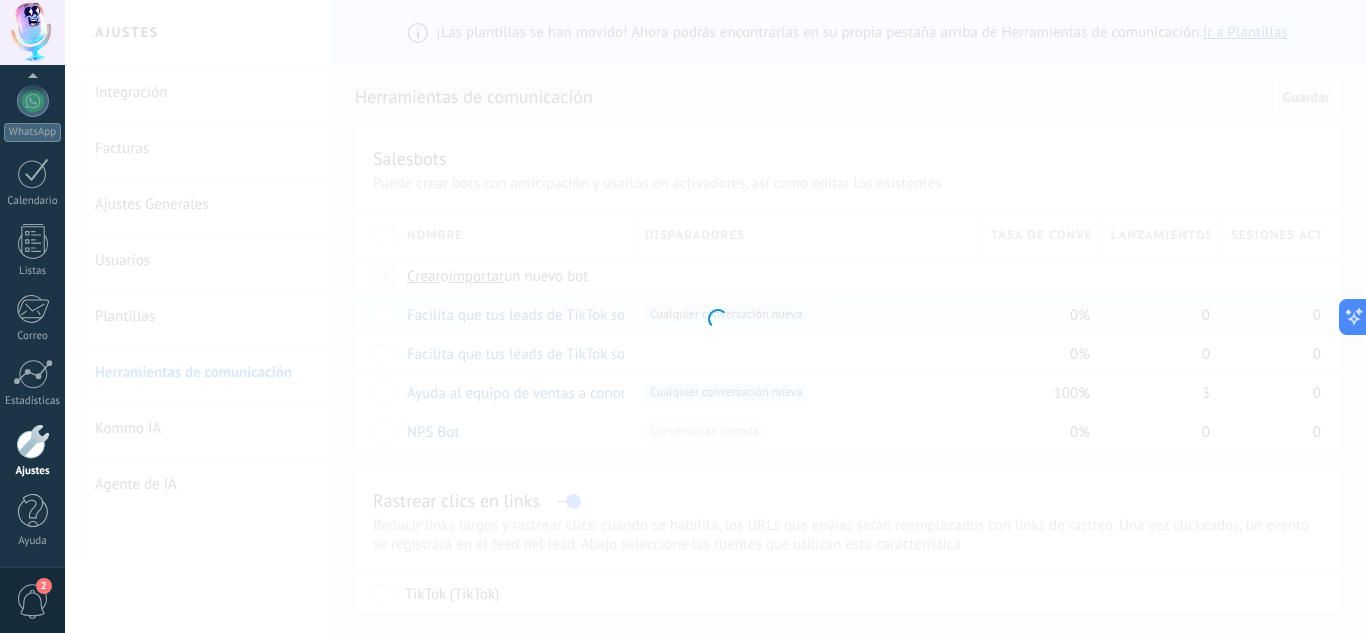 type on "**********" 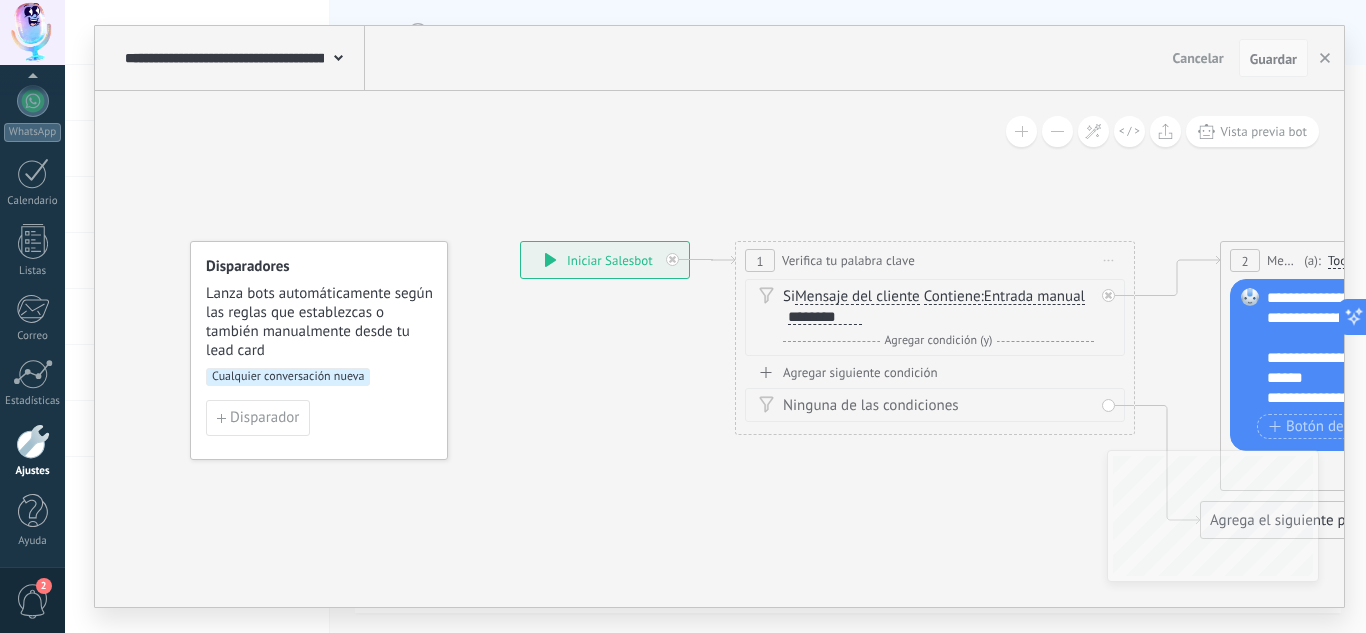 click on "Guardar" at bounding box center (1273, 58) 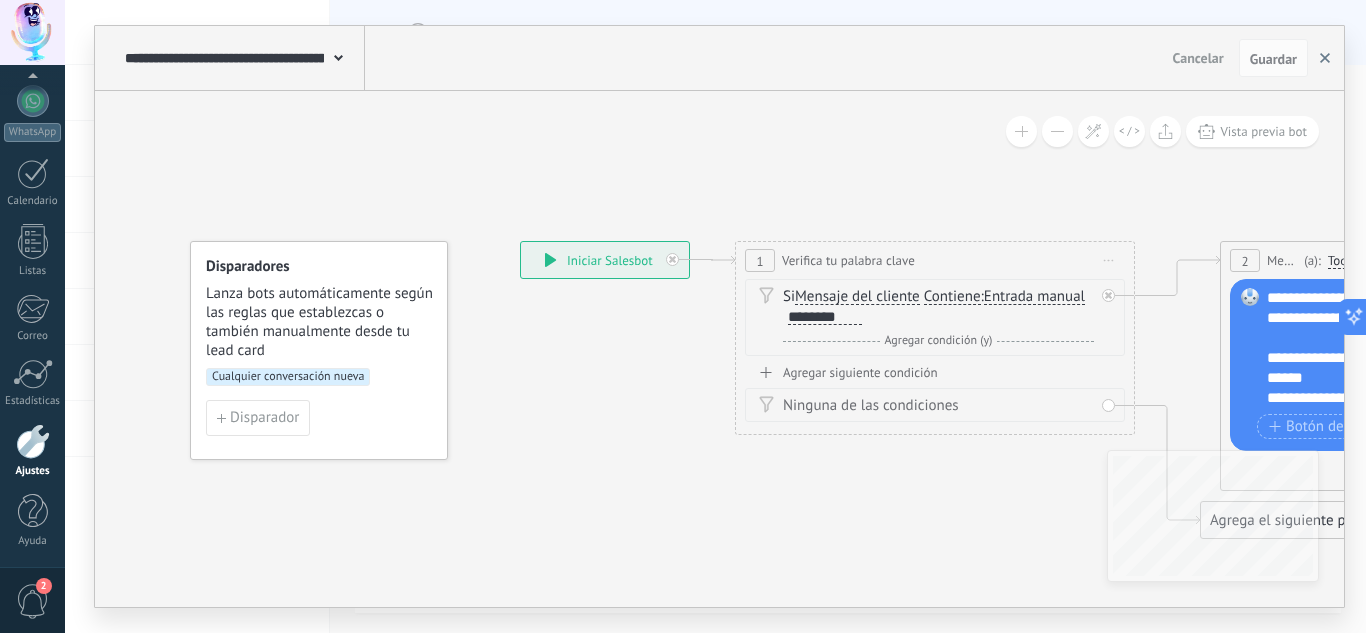 click 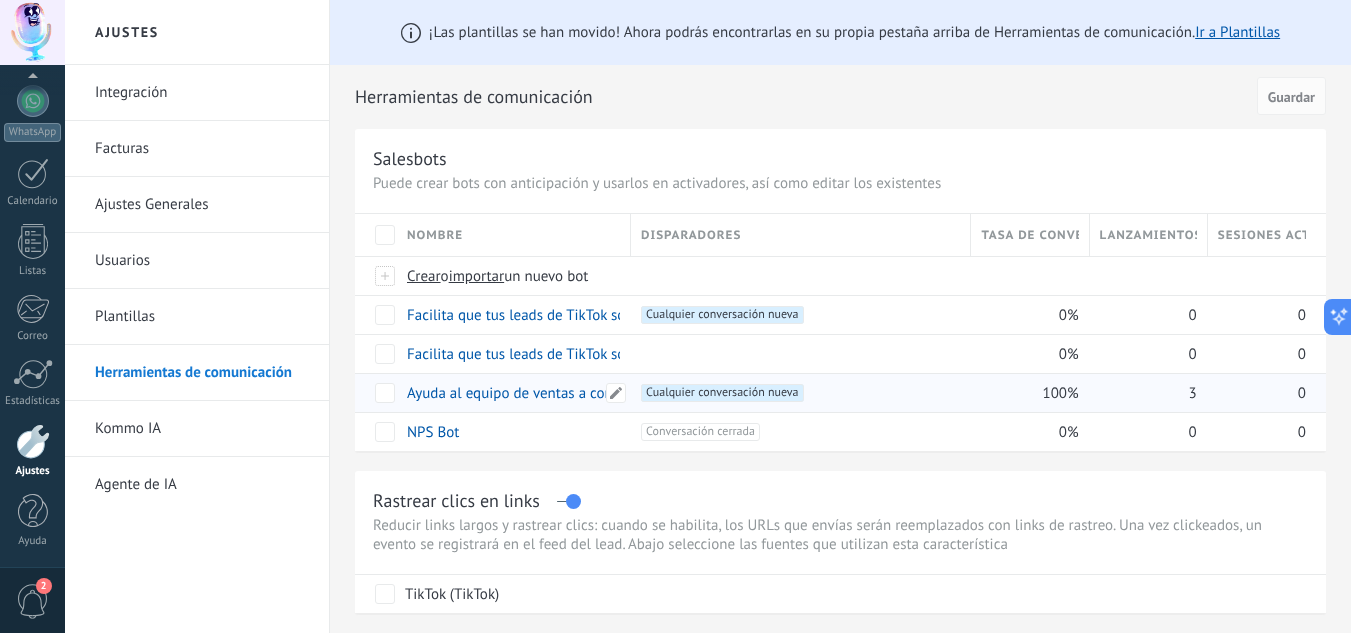 click on "Ayuda al equipo de ventas a conocer un lead y sus preferencias" at bounding box center [608, 393] 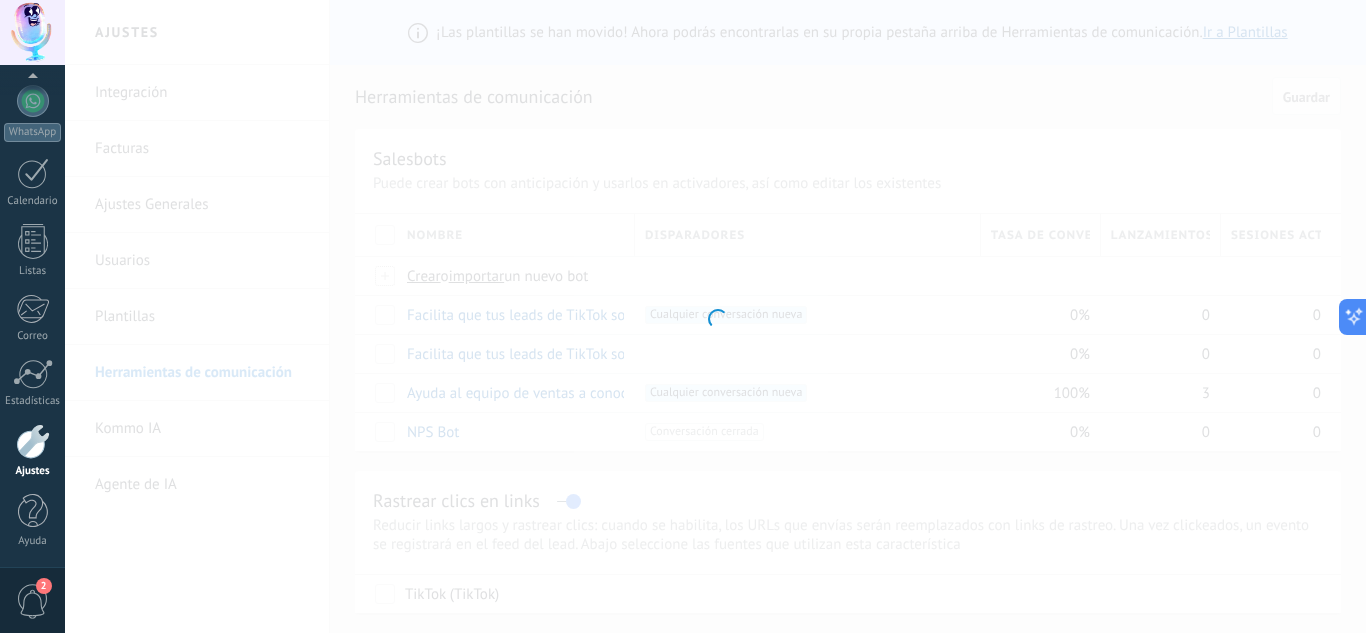 type on "**********" 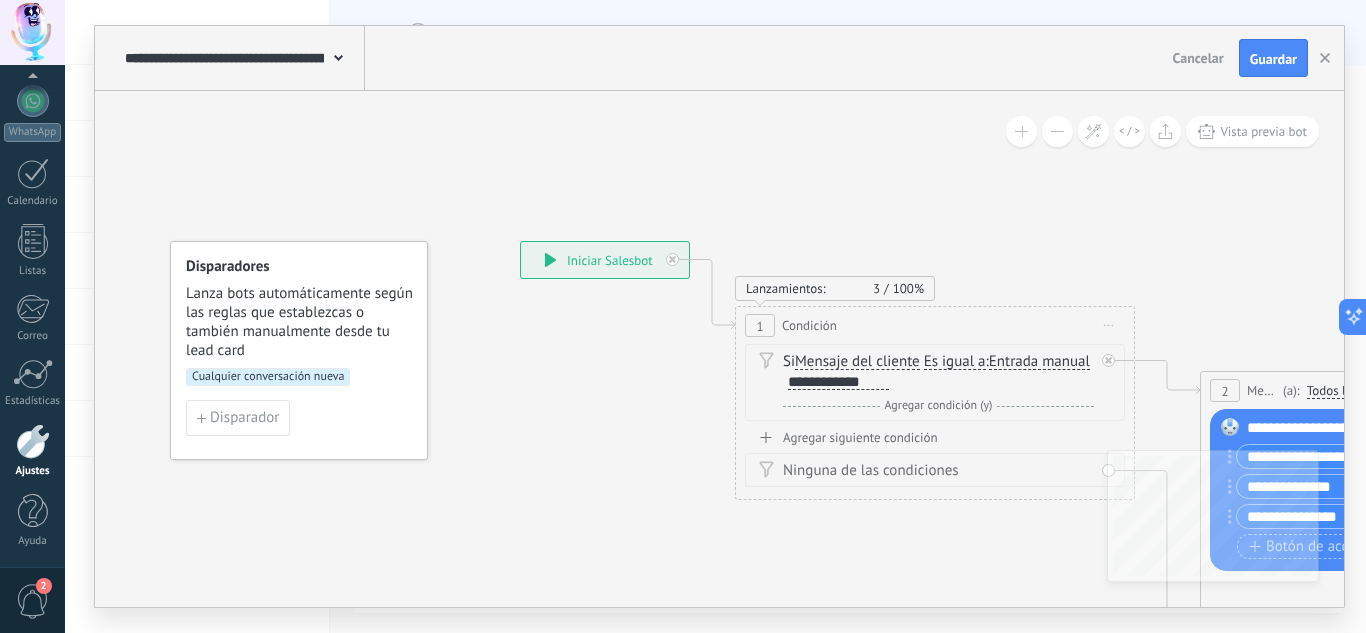 click on "Cancelar" at bounding box center [1198, 58] 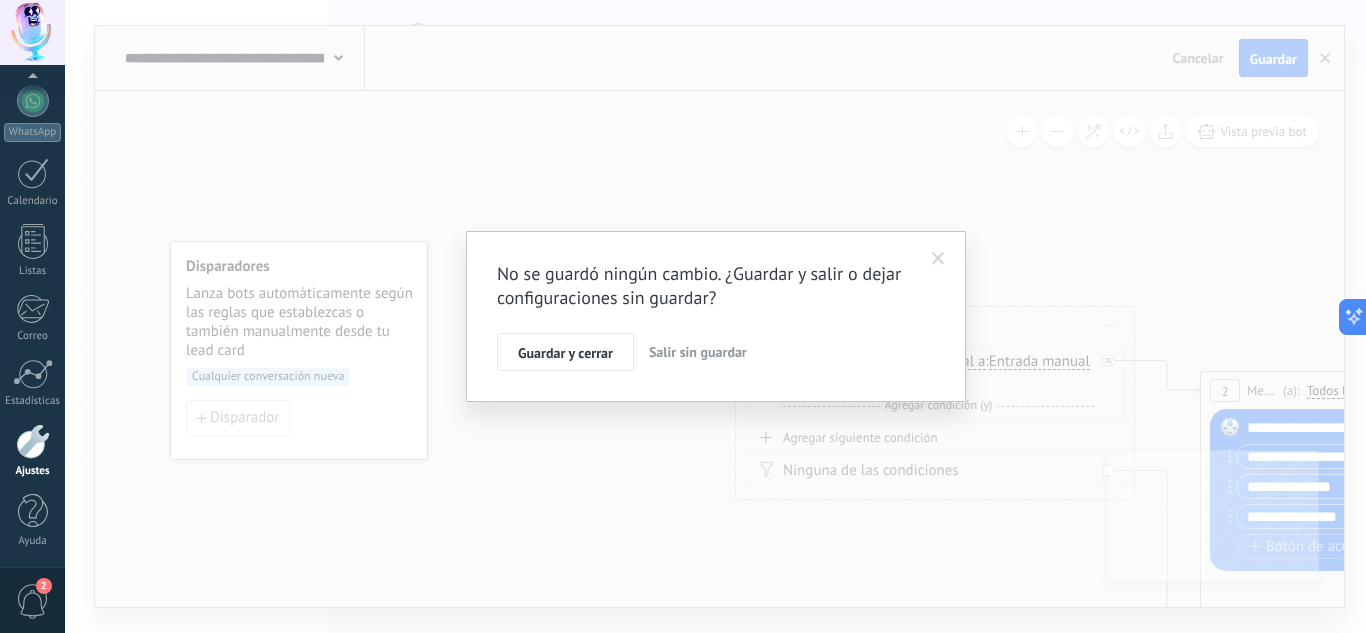 click on "Salir sin guardar" at bounding box center (698, 352) 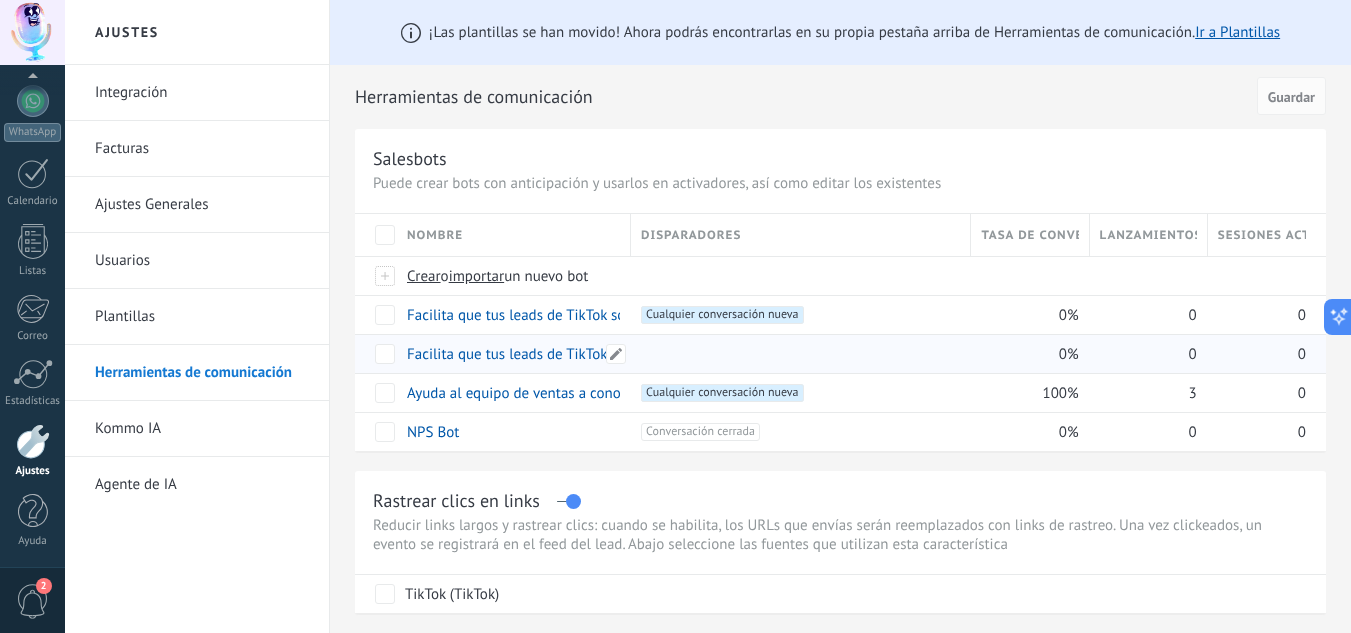 click on "Facilita que tus leads de TikTok soliciten una devolución de llamada" at bounding box center (624, 354) 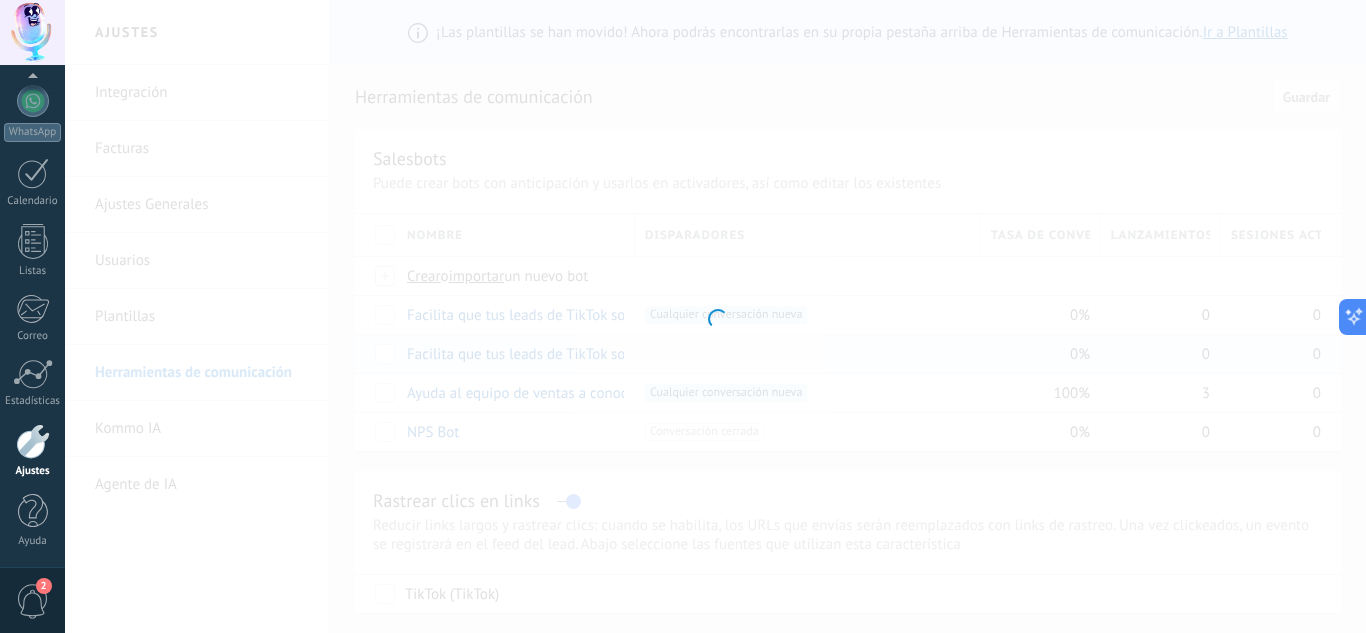 type on "**********" 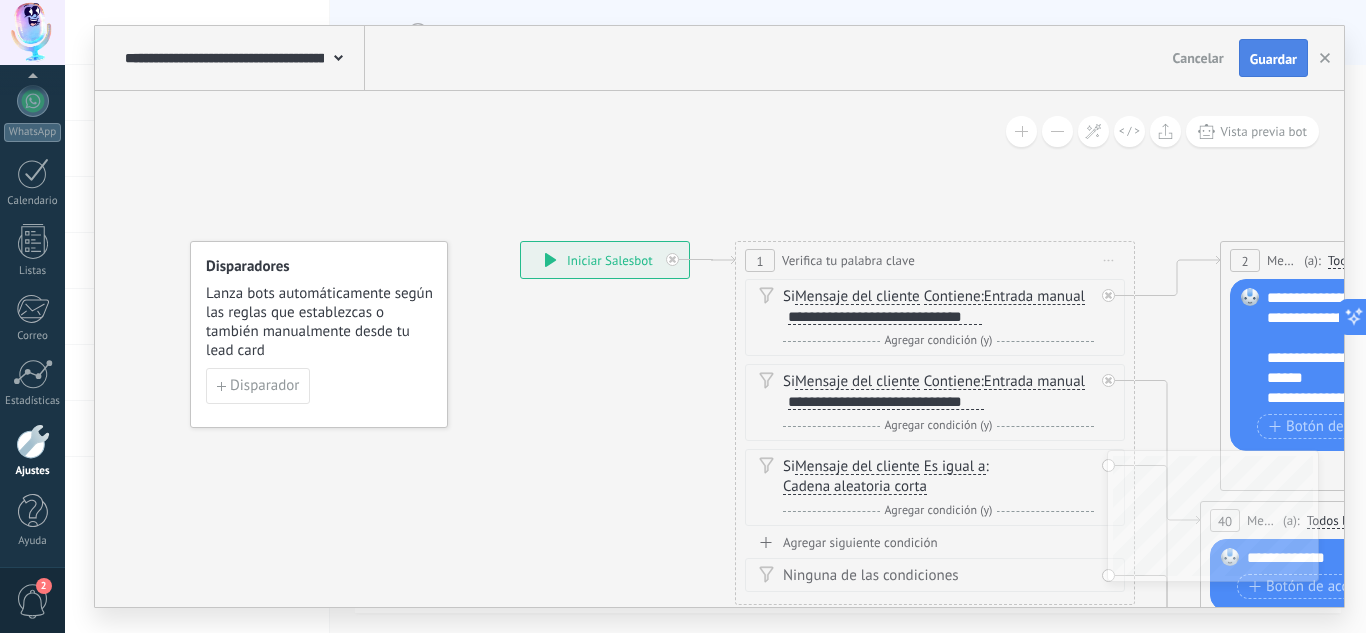click on "Guardar" at bounding box center [1273, 59] 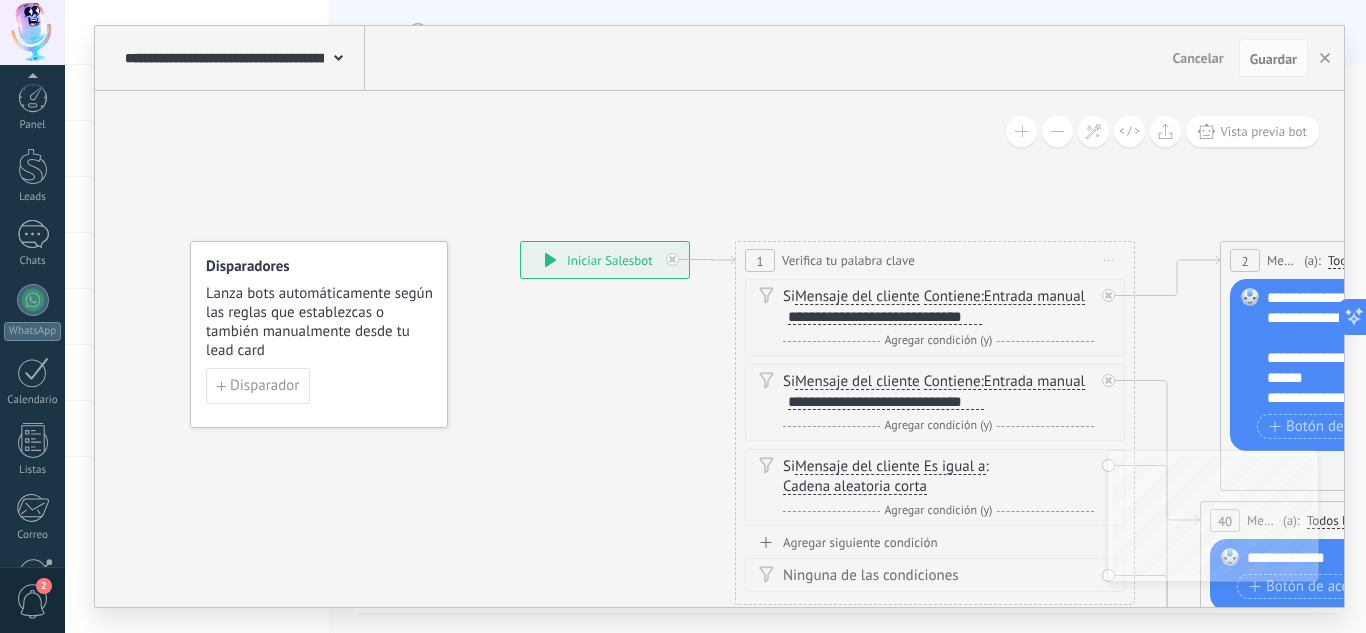 scroll, scrollTop: 0, scrollLeft: 0, axis: both 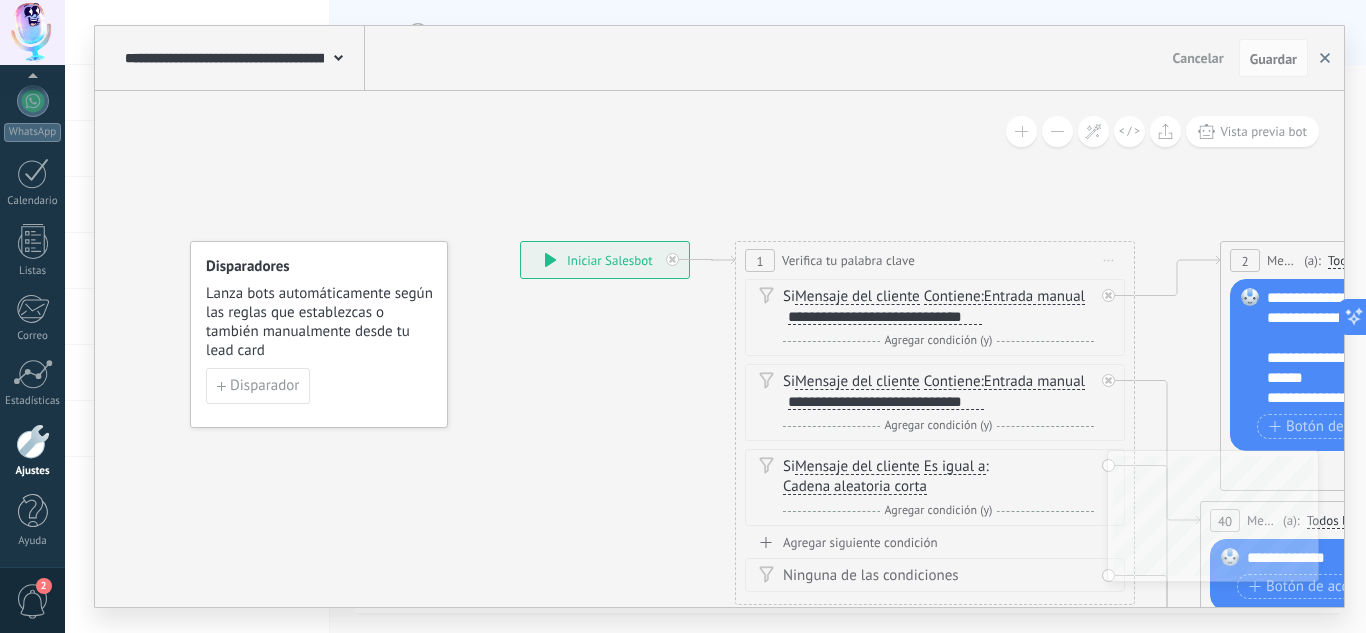 click at bounding box center [1325, 58] 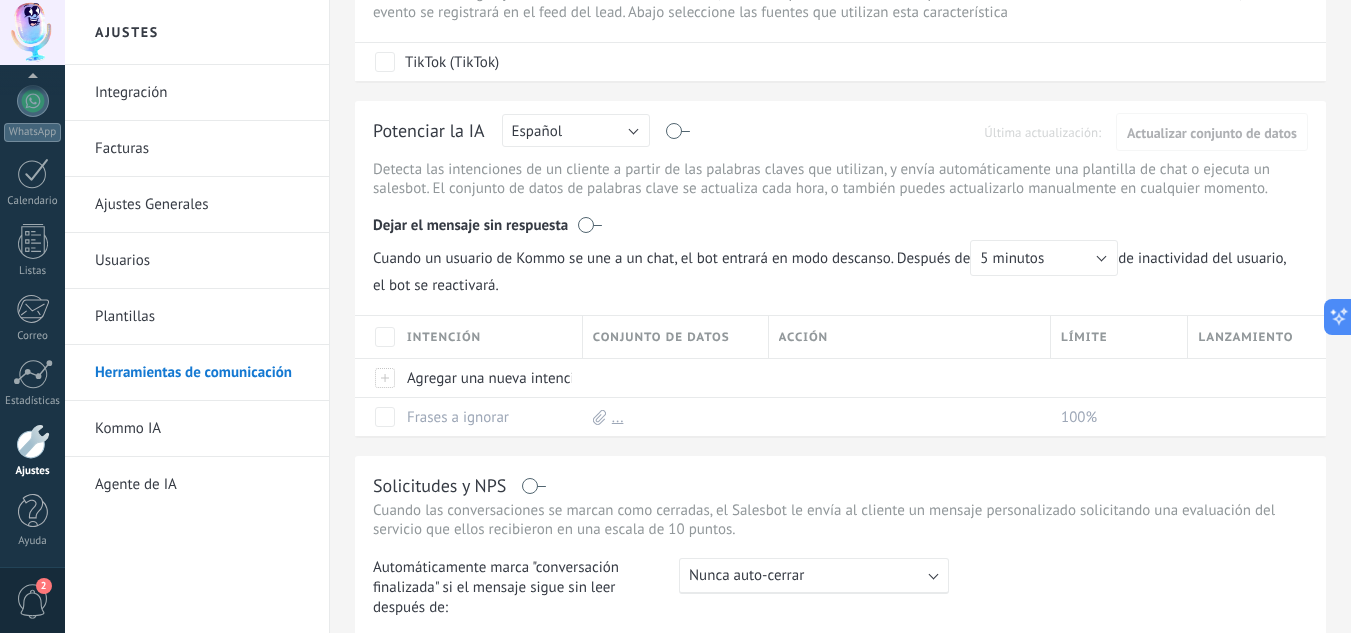 scroll, scrollTop: 548, scrollLeft: 0, axis: vertical 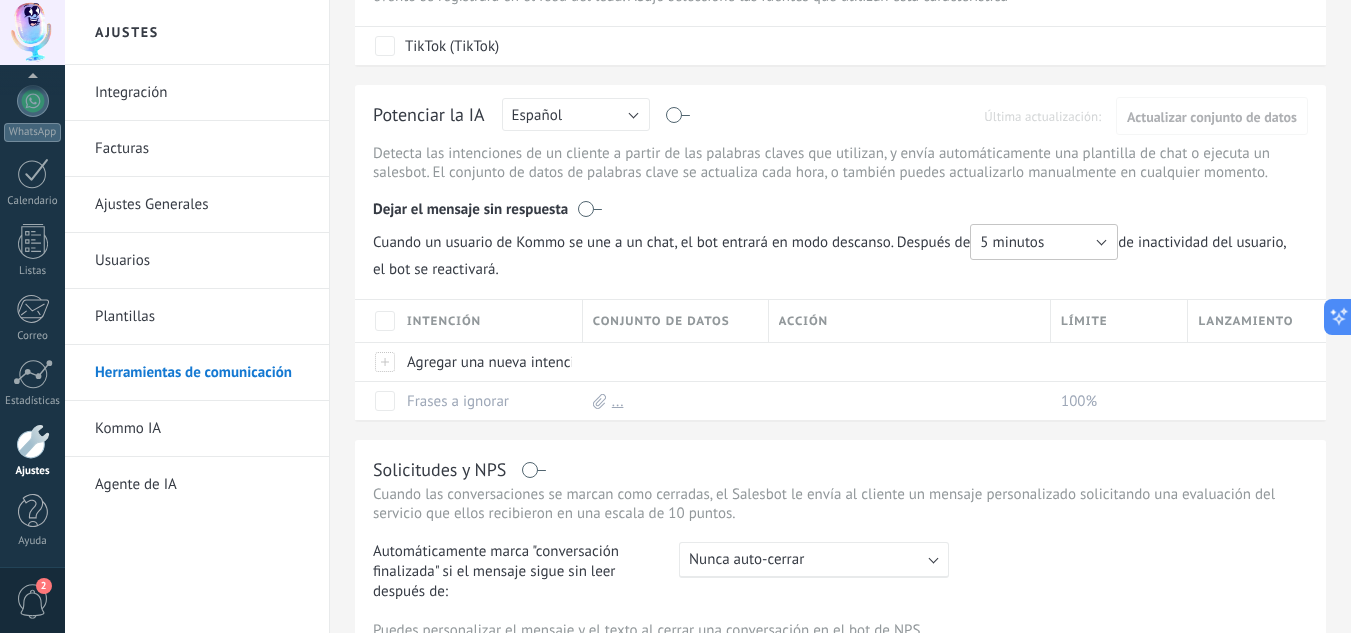 click on "5 minutos" at bounding box center [1044, 242] 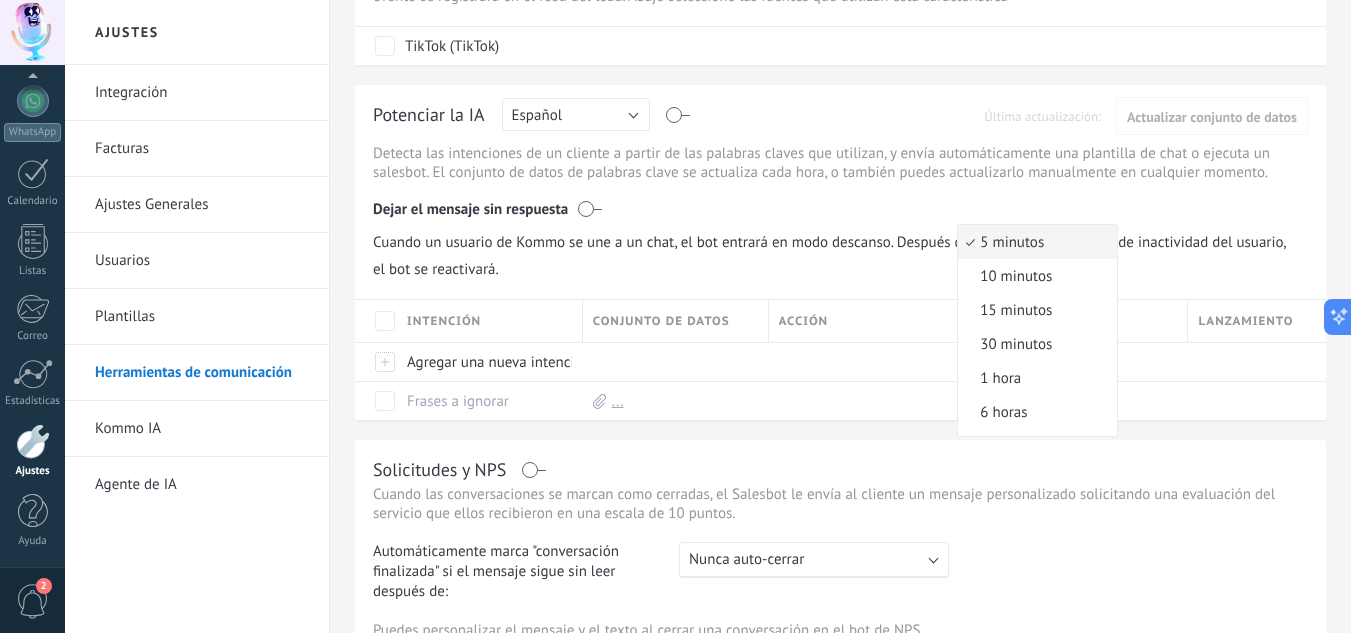 click on "5 minutos" at bounding box center (1034, 242) 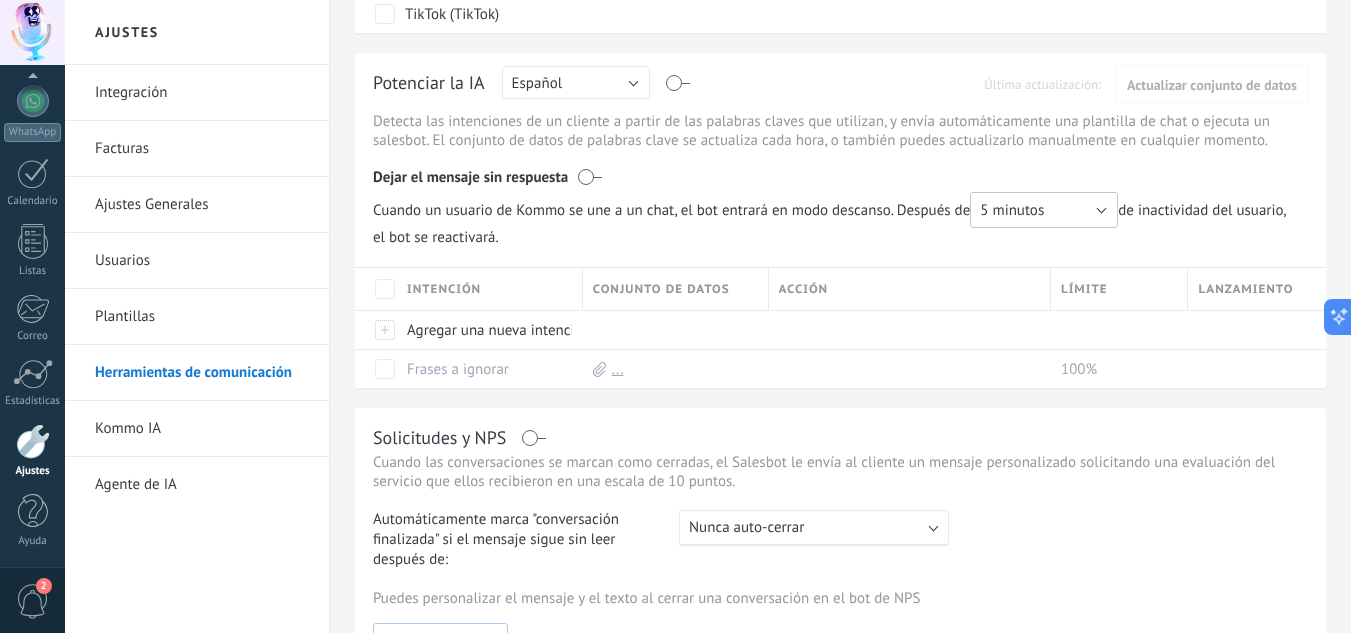 scroll, scrollTop: 588, scrollLeft: 0, axis: vertical 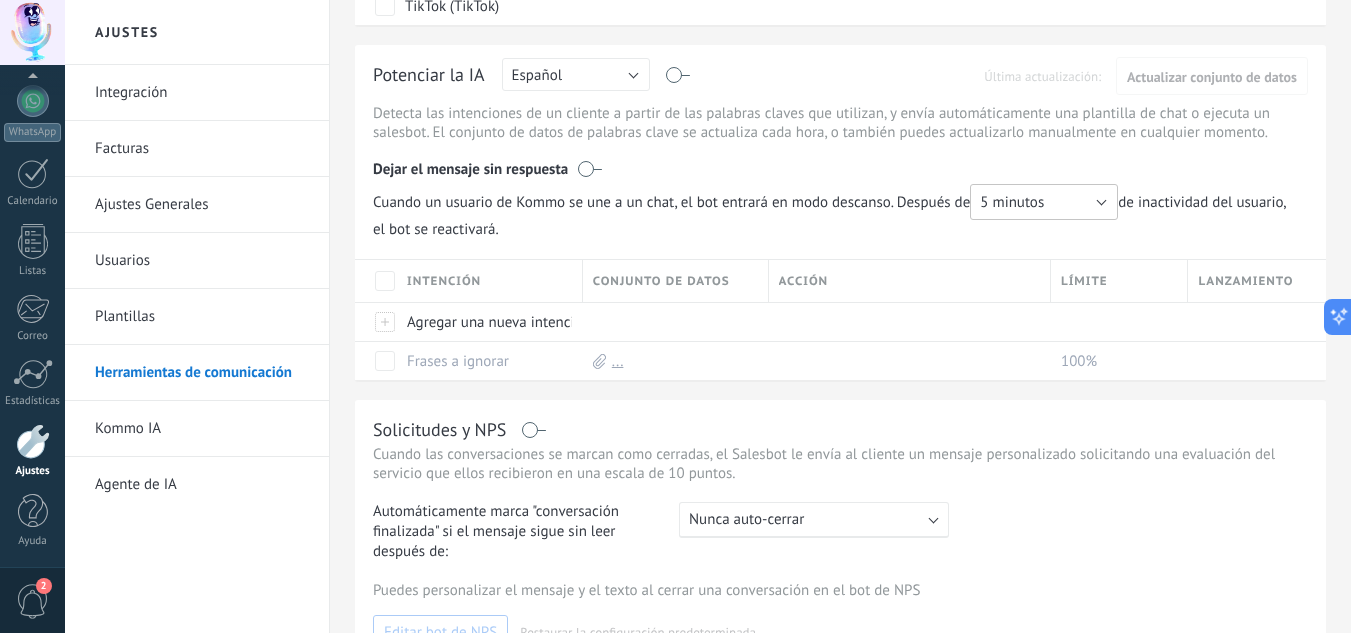 click on "5 minutos" at bounding box center (1012, 202) 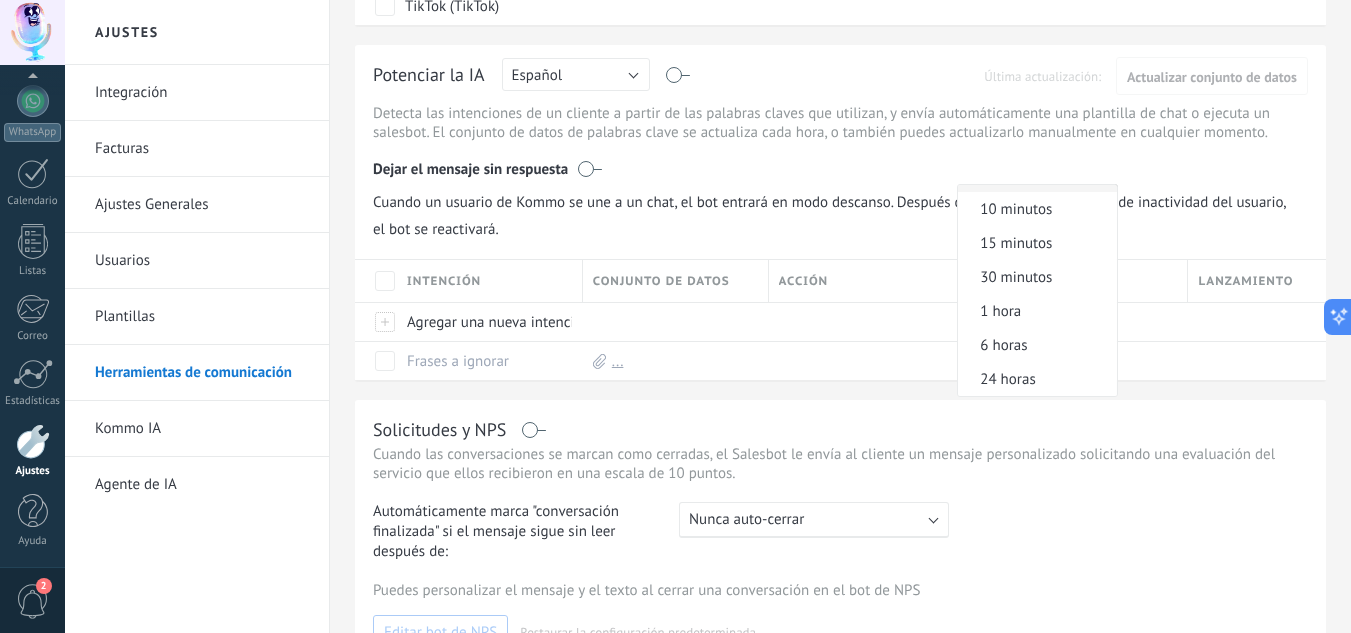 scroll, scrollTop: 0, scrollLeft: 0, axis: both 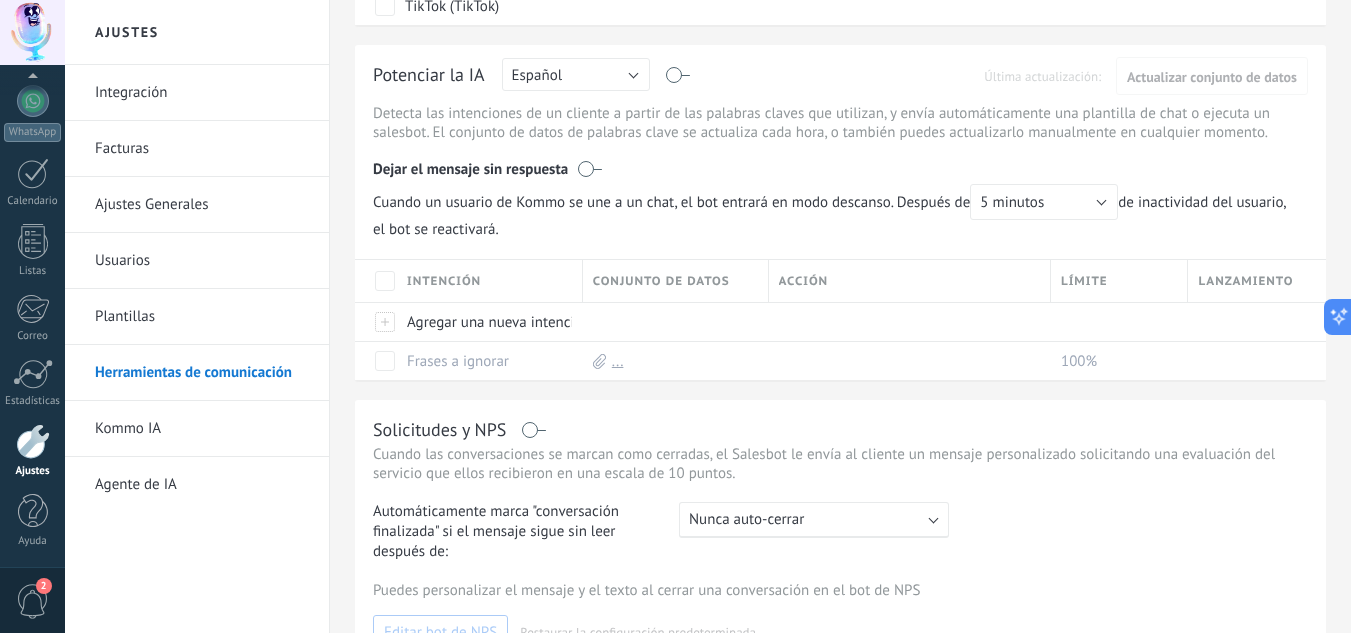 click on "Detecta las intenciones de un cliente a partir de las palabras claves que utilizan, y envía automáticamente una plantilla de chat o ejecuta un salesbot. El conjunto de datos de palabras clave se actualiza cada hora, o también puedes actualizarlo manualmente en cualquier momento. Dejar el mensaje sin respuesta Cuando un usuario de Kommo se une a un chat, el bot entrará en modo descanso. Después de  5 minutos 10 minutos 15 minutos 30 minutos 1 hora 6 horas 24 horas 5 minutos  de inactividad del usuario, el bot se reactivará." at bounding box center (840, 171) 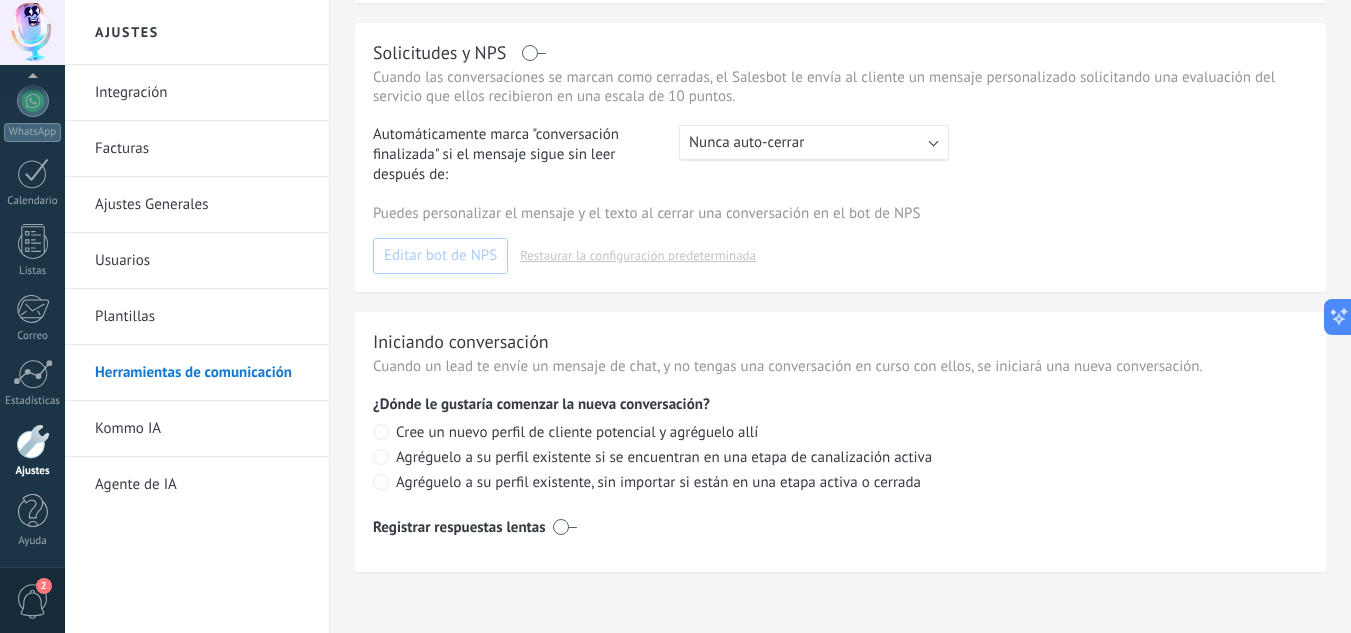 scroll, scrollTop: 962, scrollLeft: 0, axis: vertical 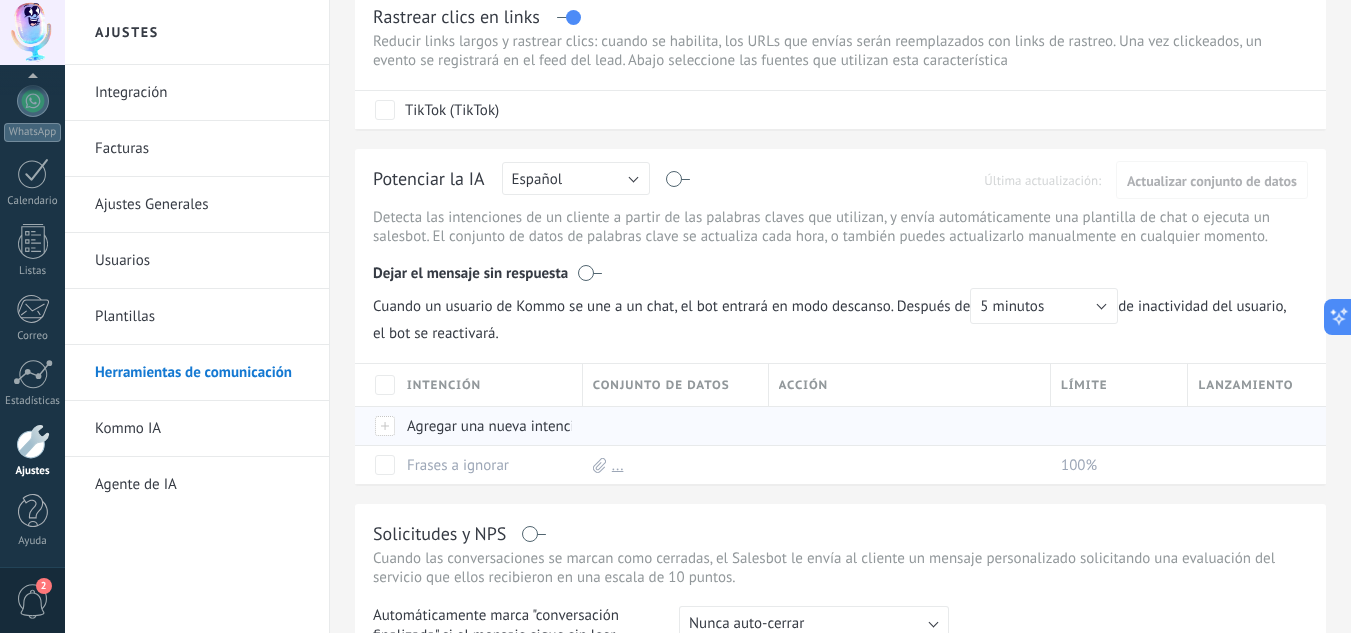click on "Agregar una nueva intención" at bounding box center [485, 426] 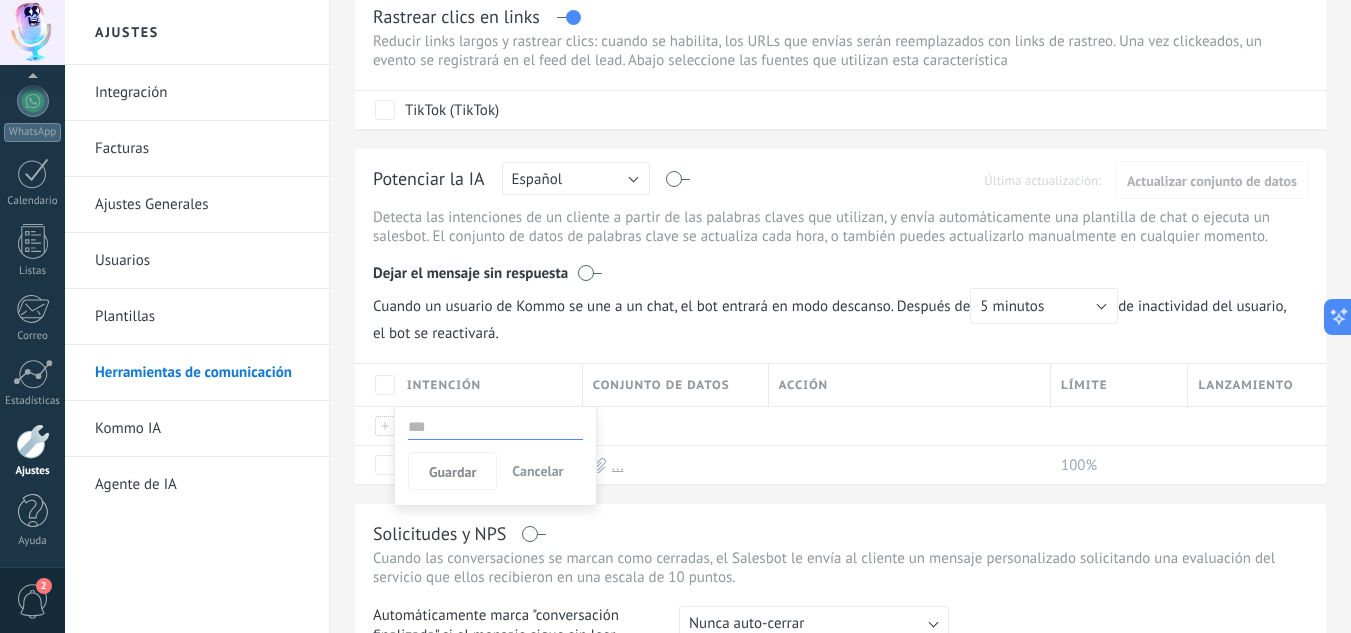click on "Cancelar" at bounding box center (537, 471) 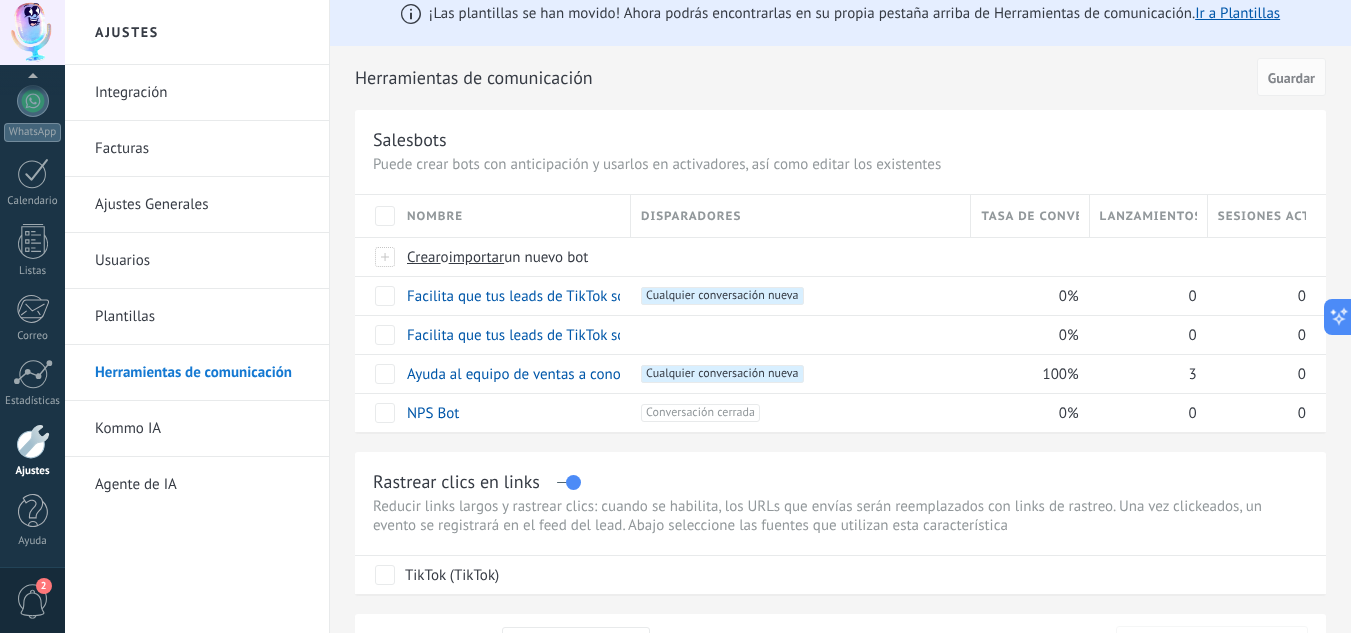 scroll, scrollTop: 0, scrollLeft: 0, axis: both 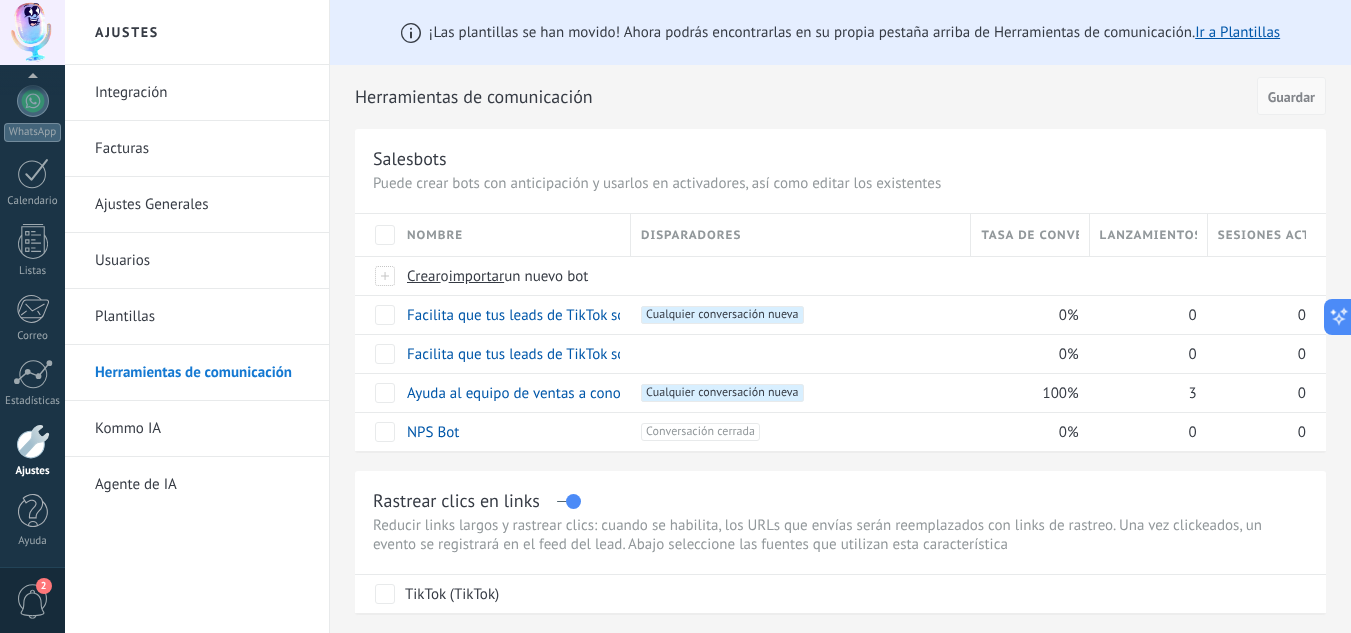 click on "Guardar" at bounding box center [1291, 97] 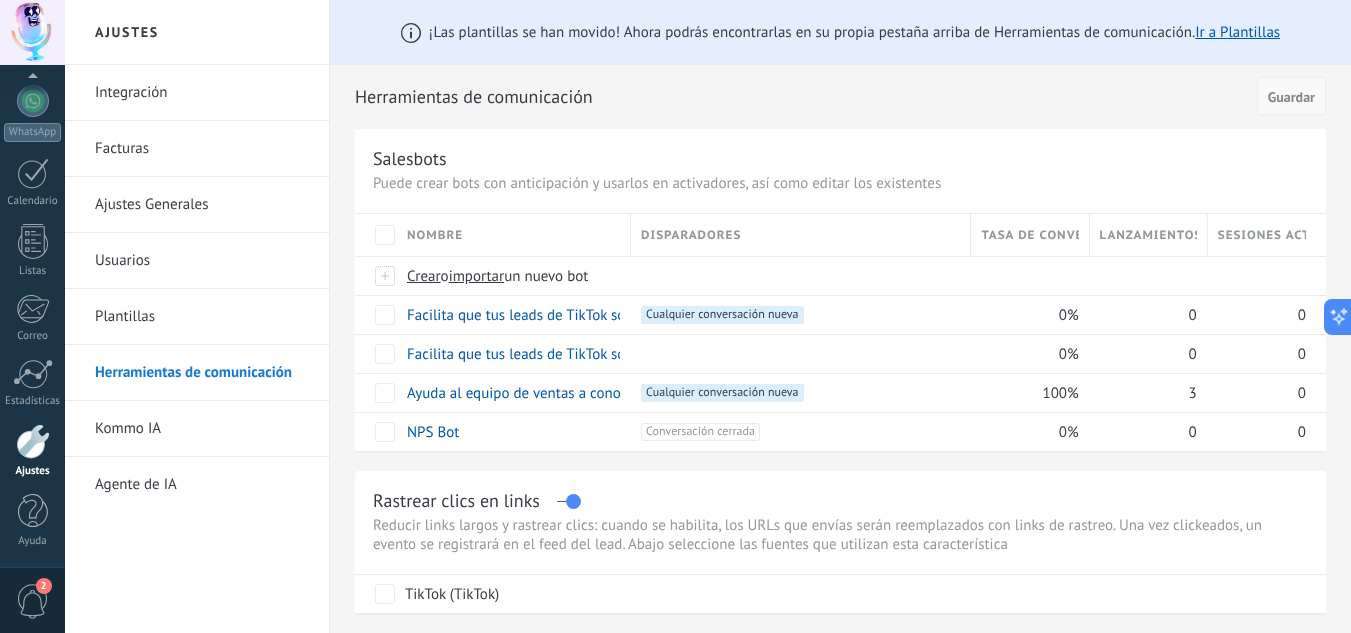 click on "Guardar" at bounding box center [1291, 97] 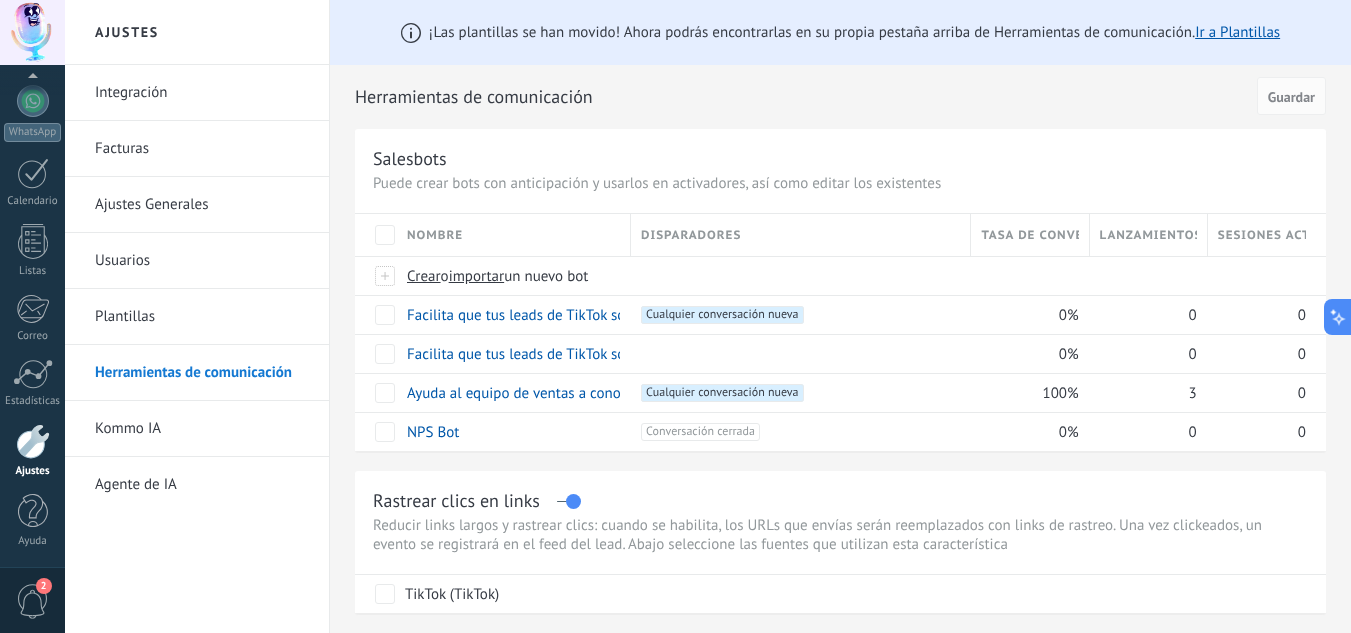 click on "Kommo IA" at bounding box center [202, 429] 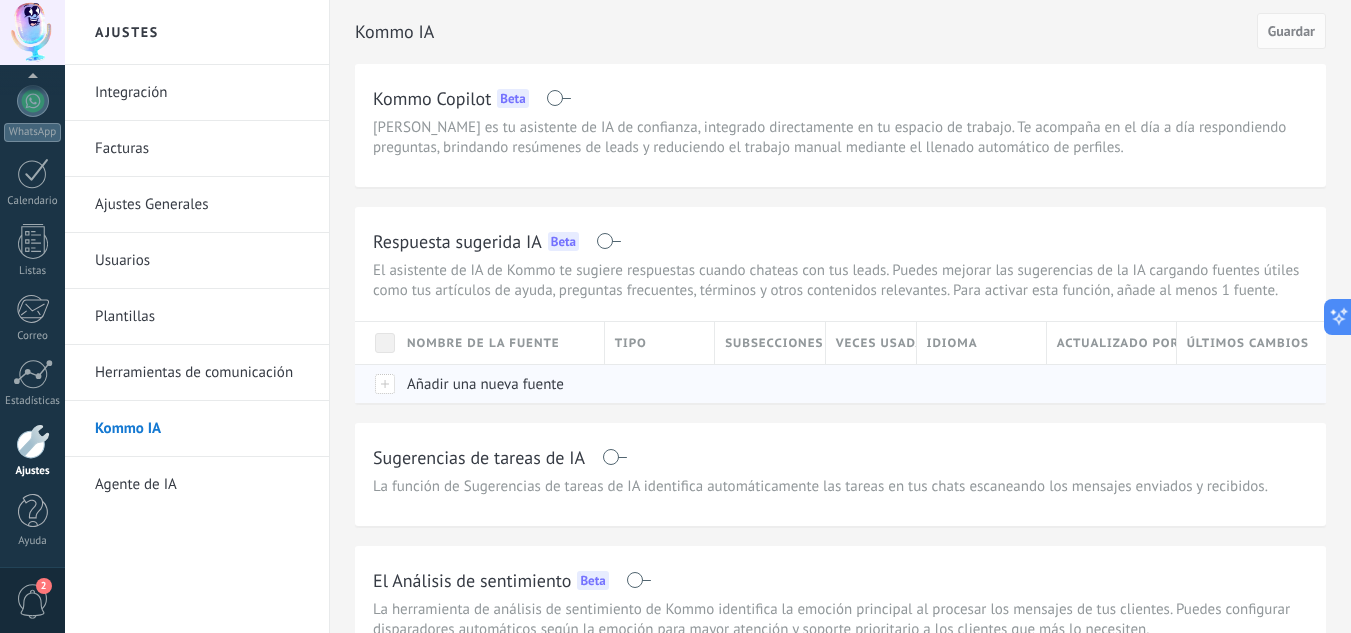 click on "Añadir una nueva fuente" at bounding box center (485, 384) 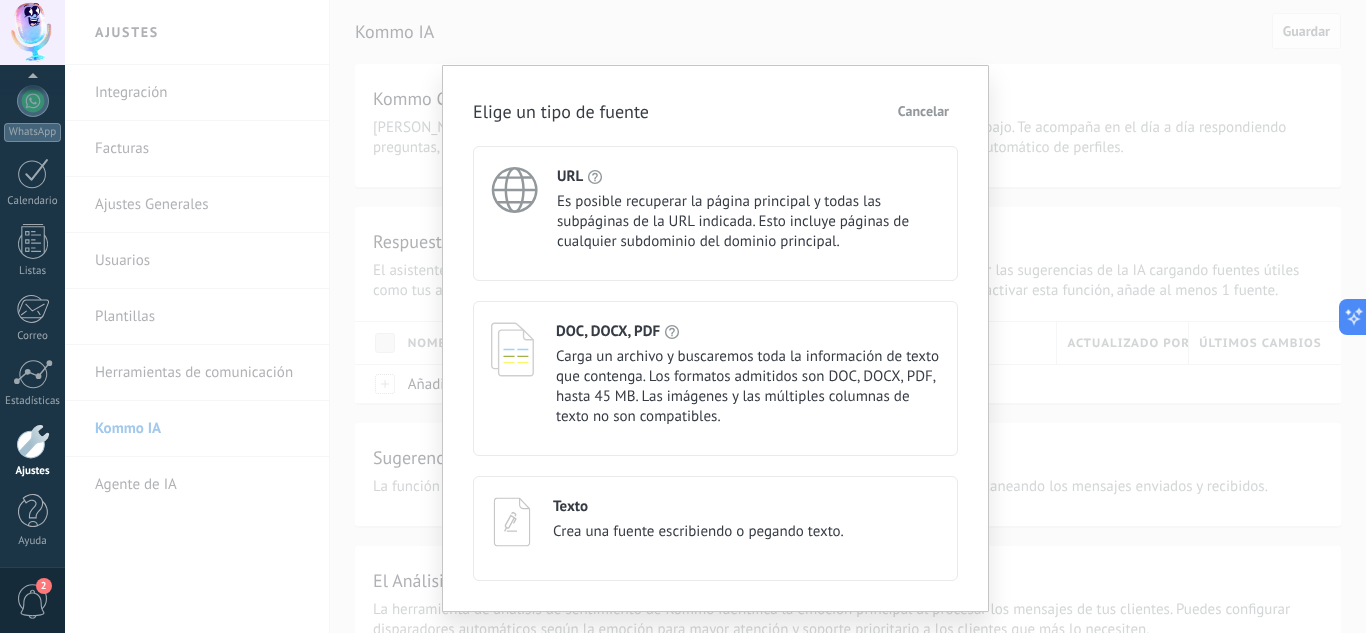 click on "Cancelar" at bounding box center (923, 111) 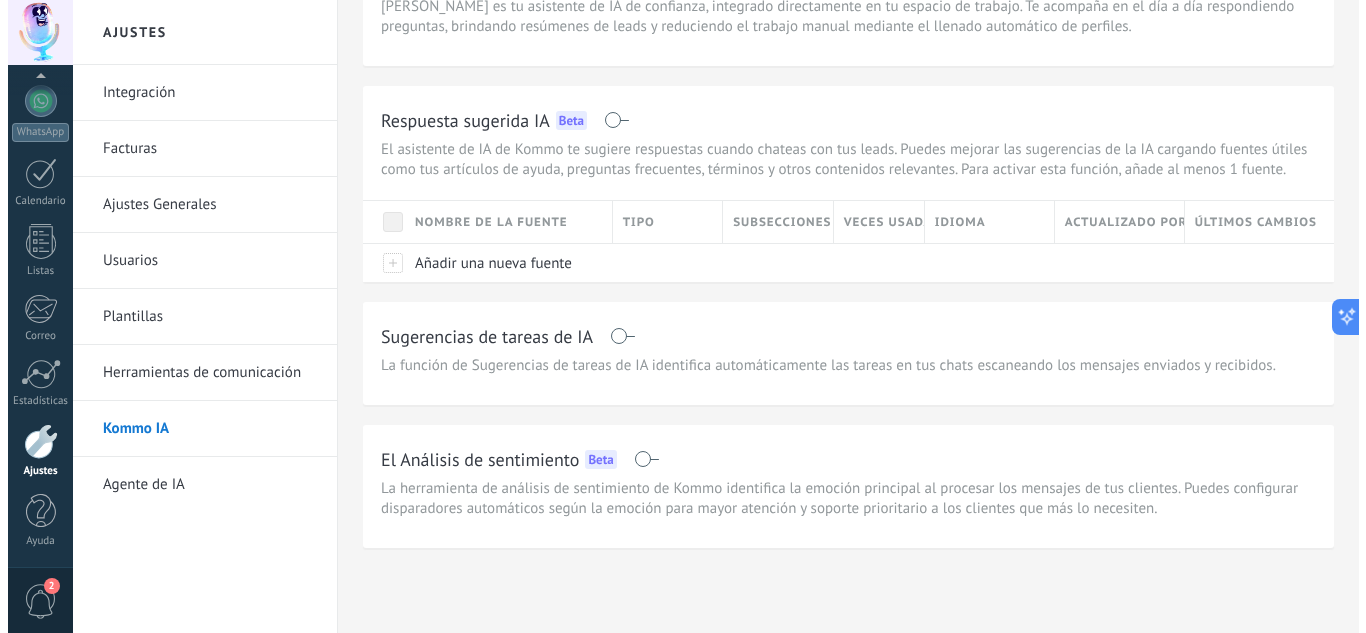 scroll, scrollTop: 0, scrollLeft: 0, axis: both 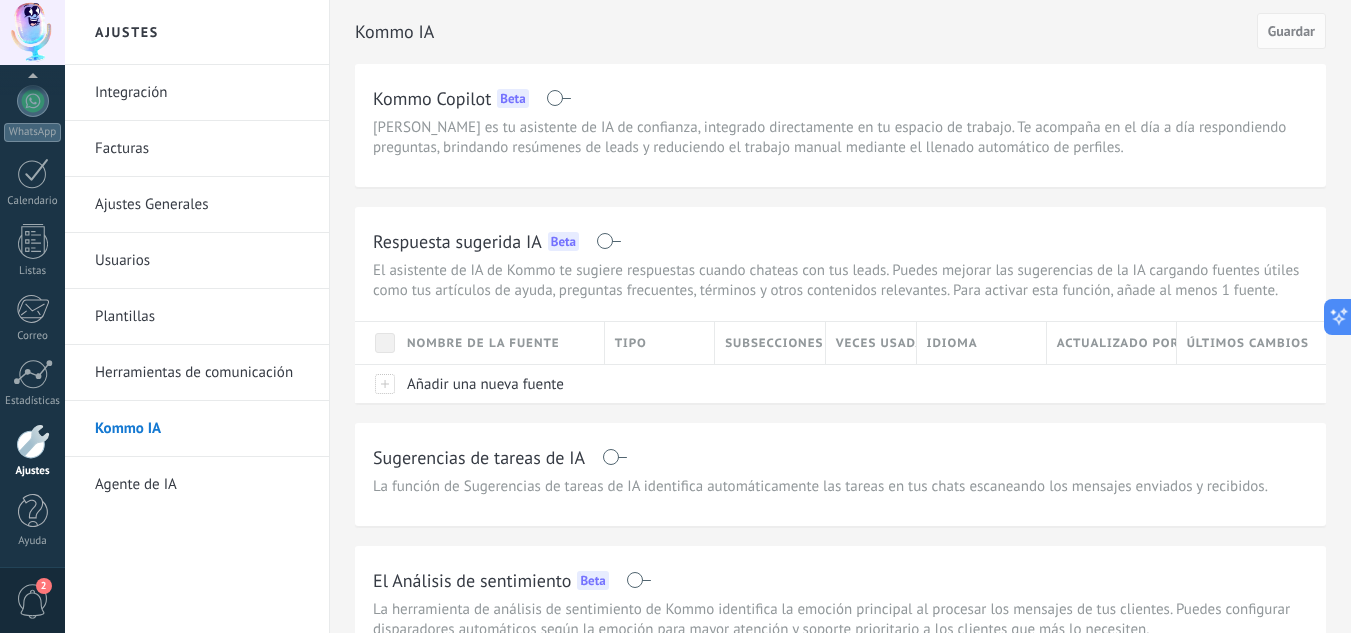 click on "Herramientas de comunicación" at bounding box center [202, 373] 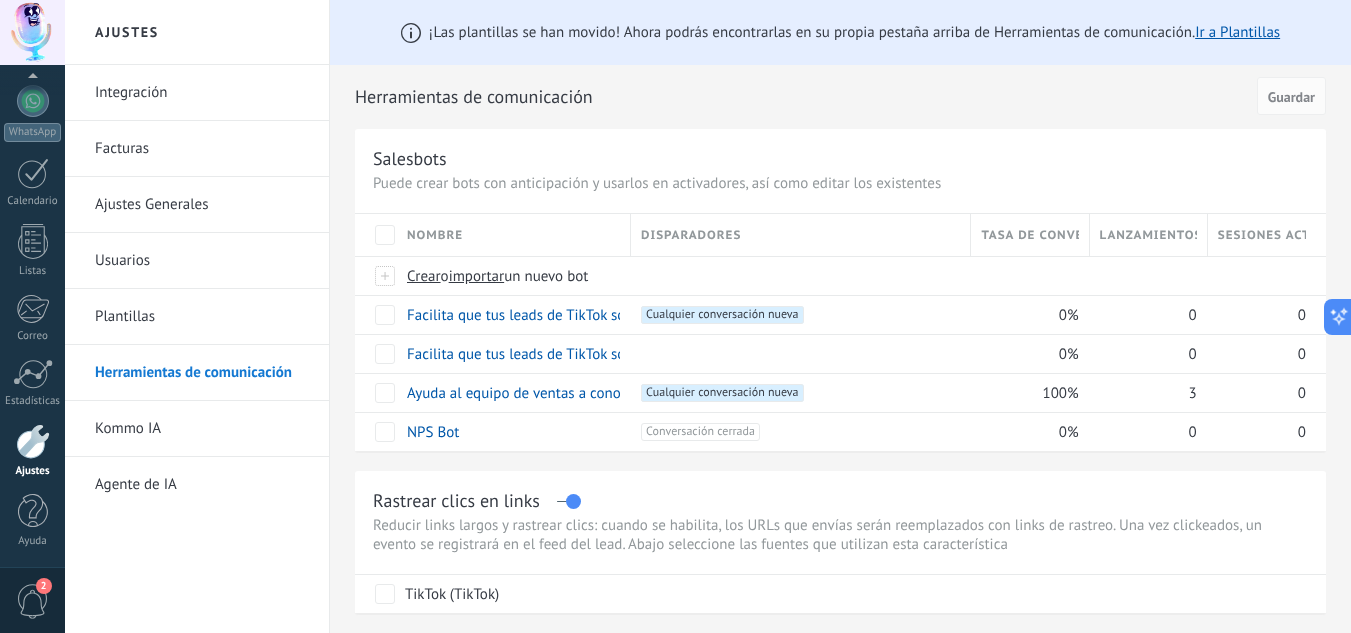 click on "Ajustes Generales" at bounding box center [202, 205] 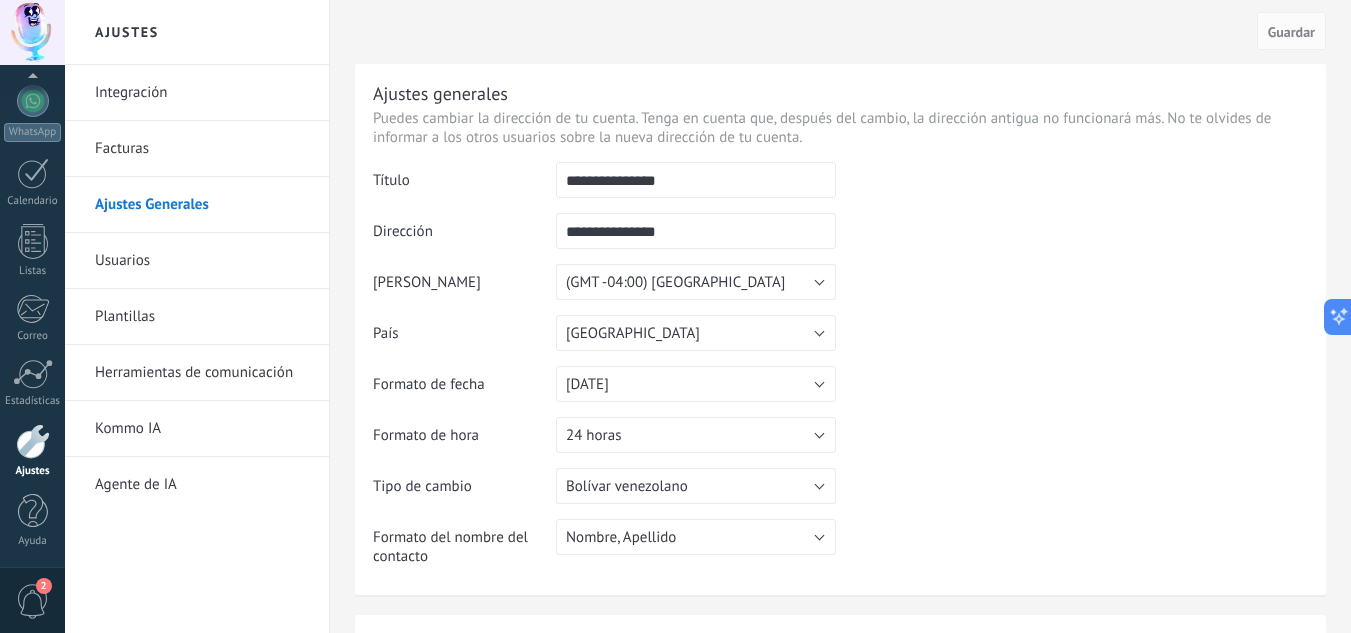 click on "Usuarios" at bounding box center [202, 261] 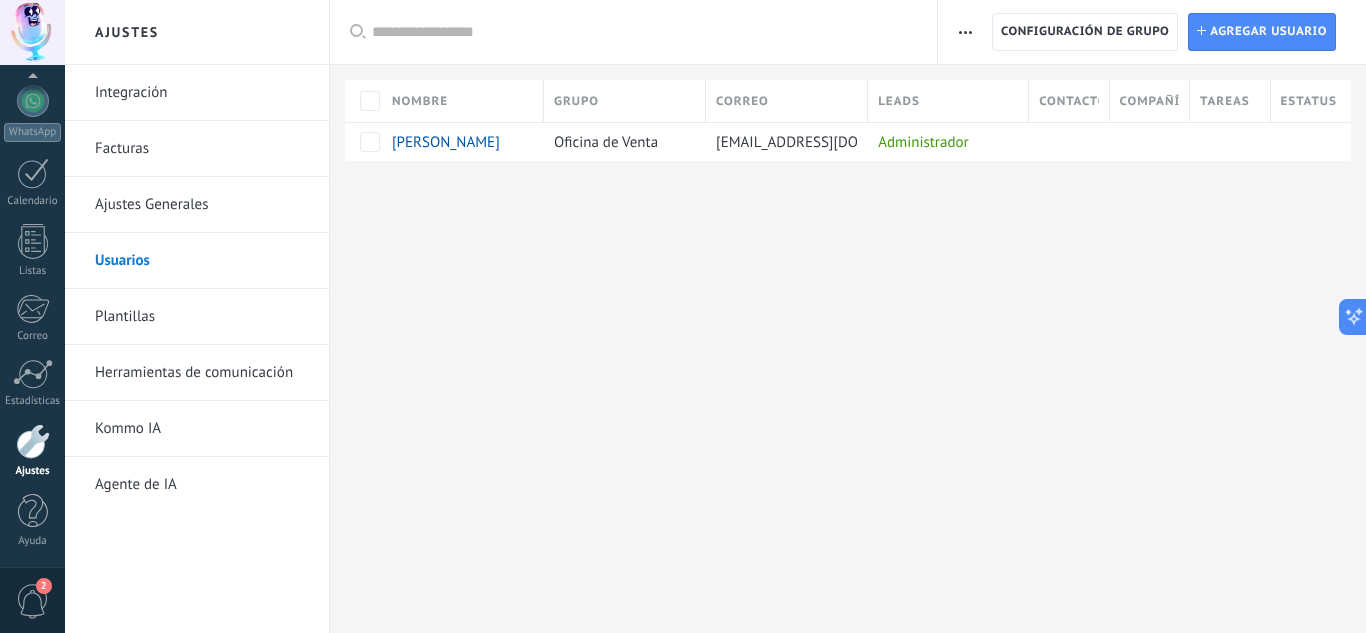 click on "Facturas" at bounding box center (202, 149) 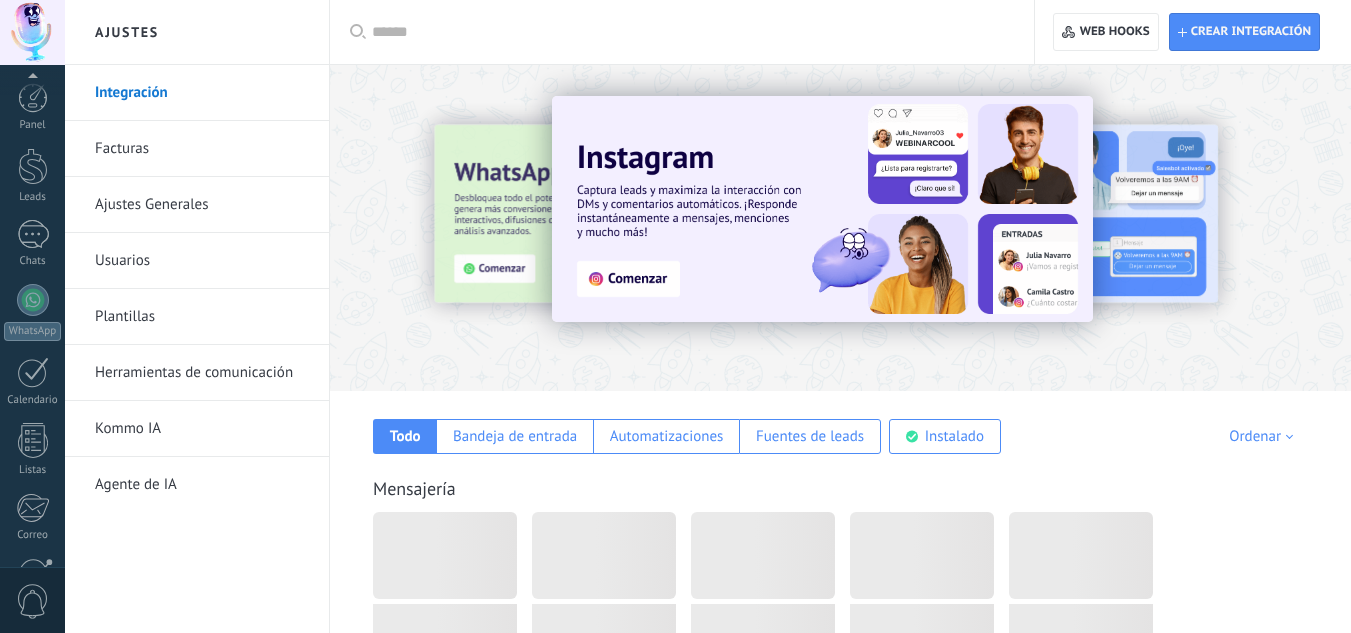 scroll, scrollTop: 0, scrollLeft: 0, axis: both 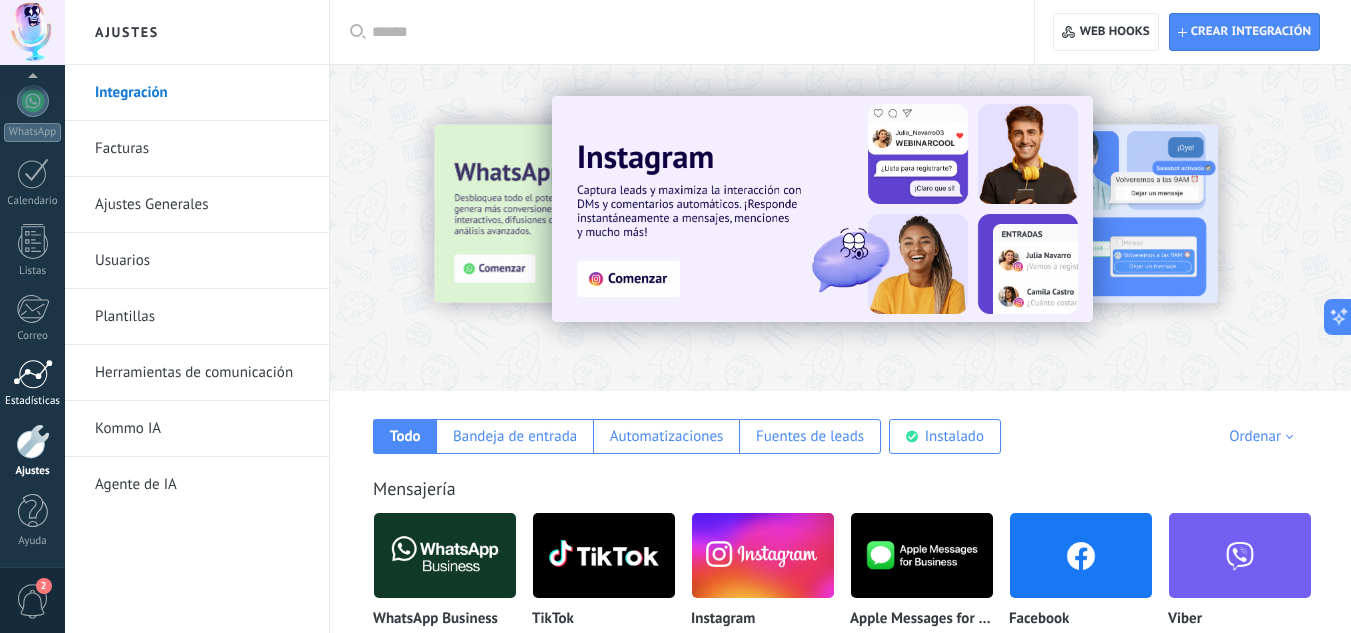 click at bounding box center (33, 374) 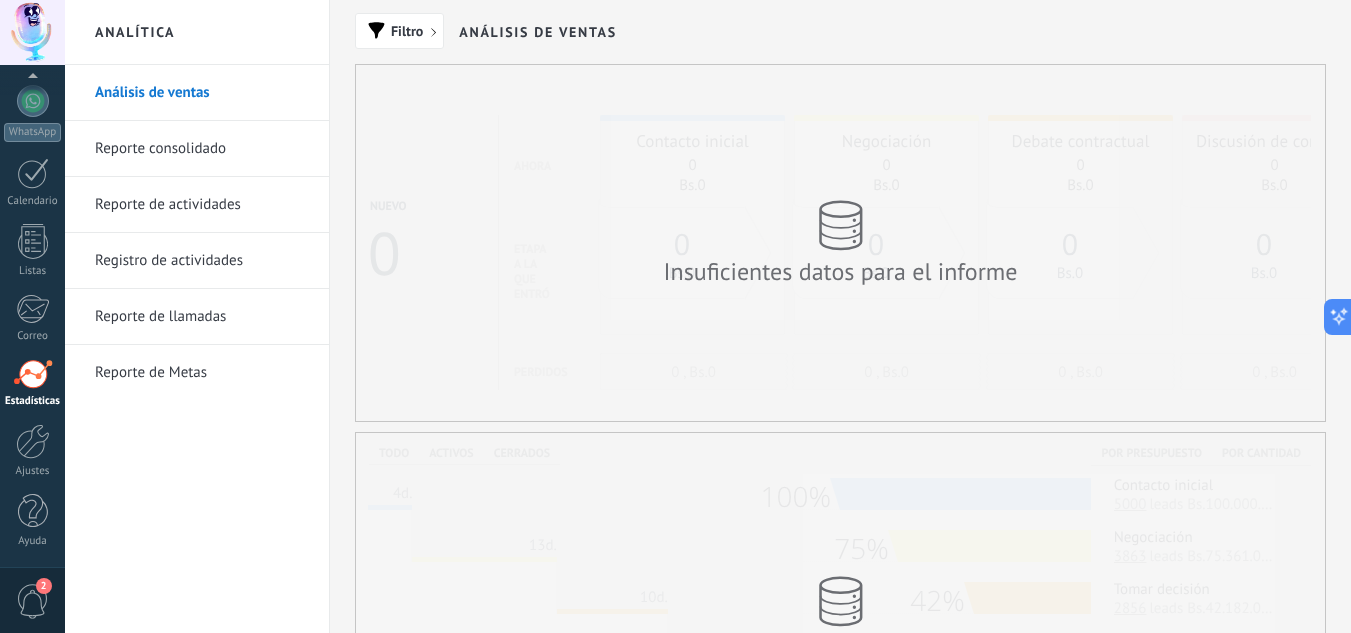 scroll, scrollTop: 0, scrollLeft: 0, axis: both 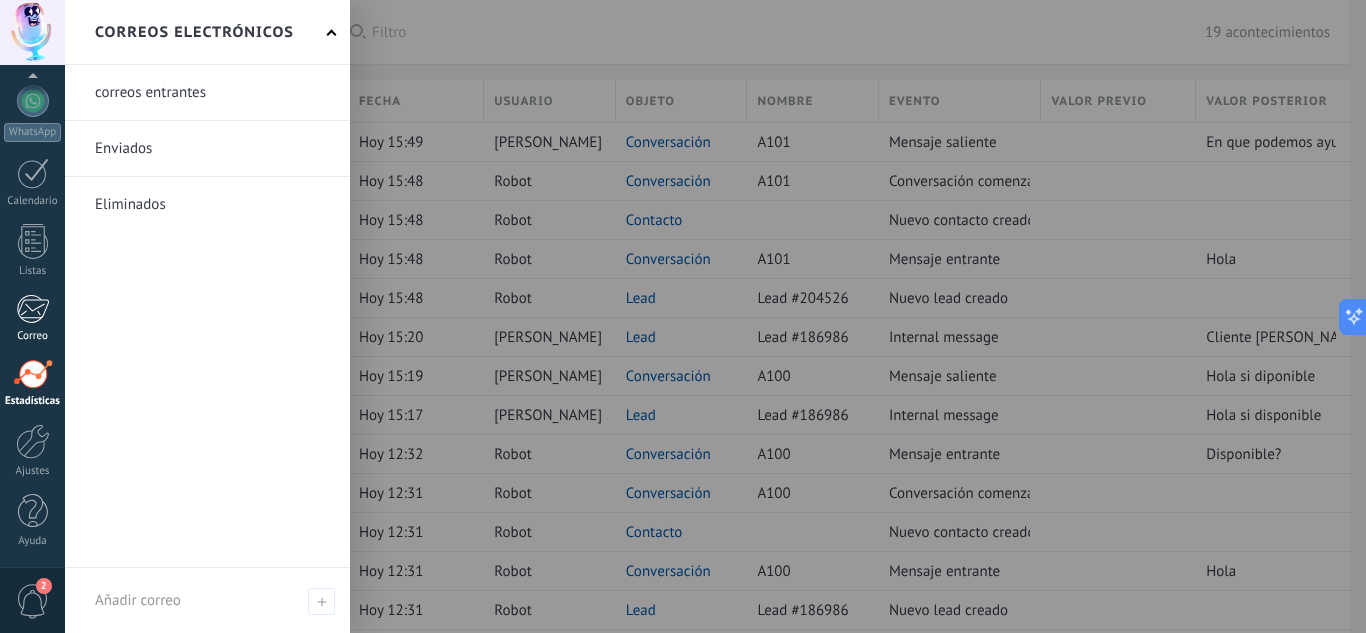 click at bounding box center (32, 309) 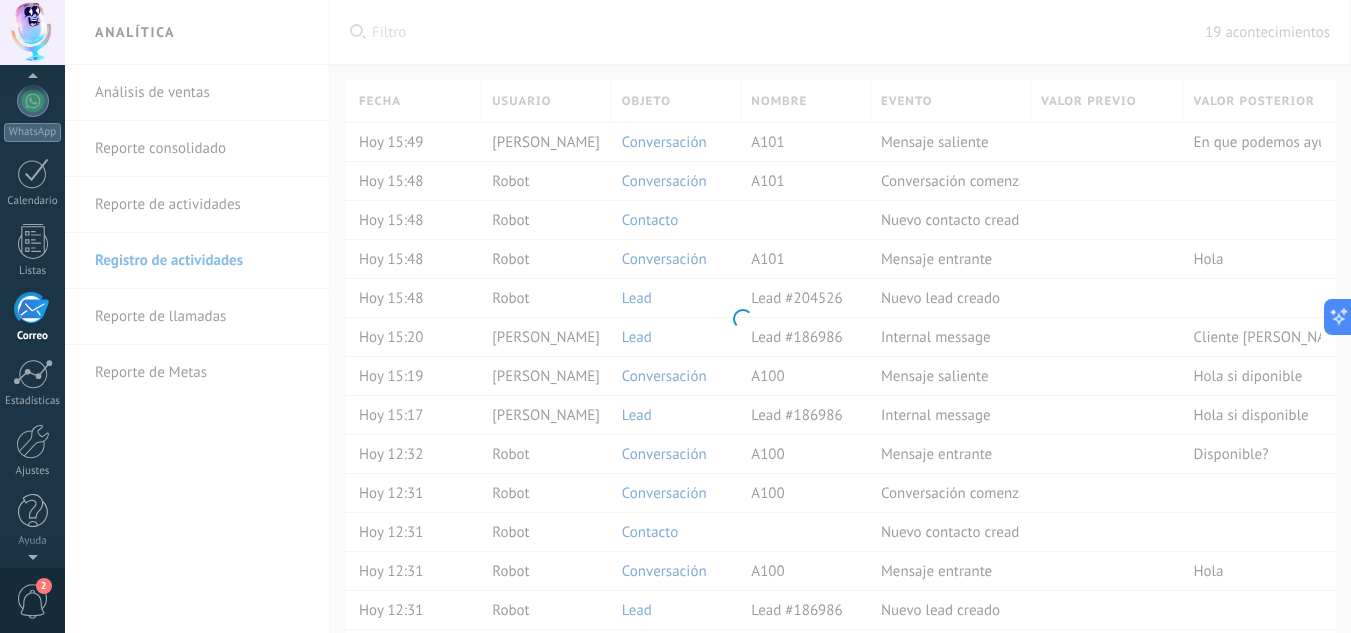 scroll, scrollTop: 194, scrollLeft: 0, axis: vertical 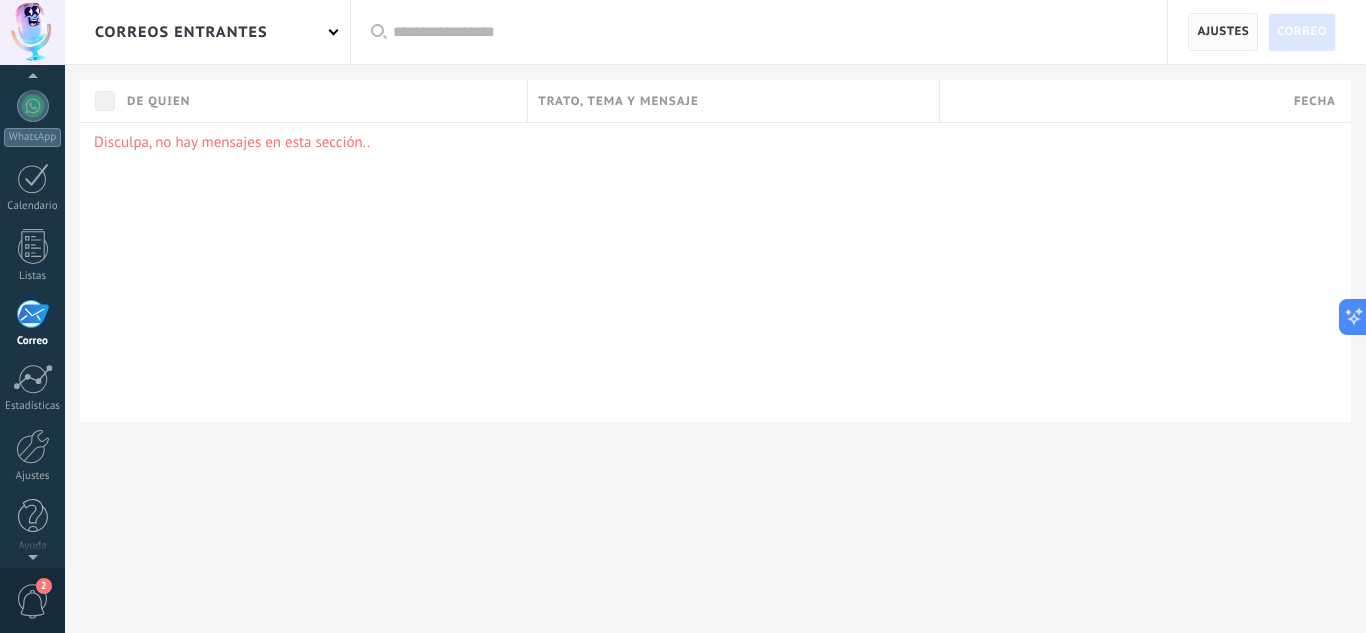 click on "Ajustes" at bounding box center [1223, 32] 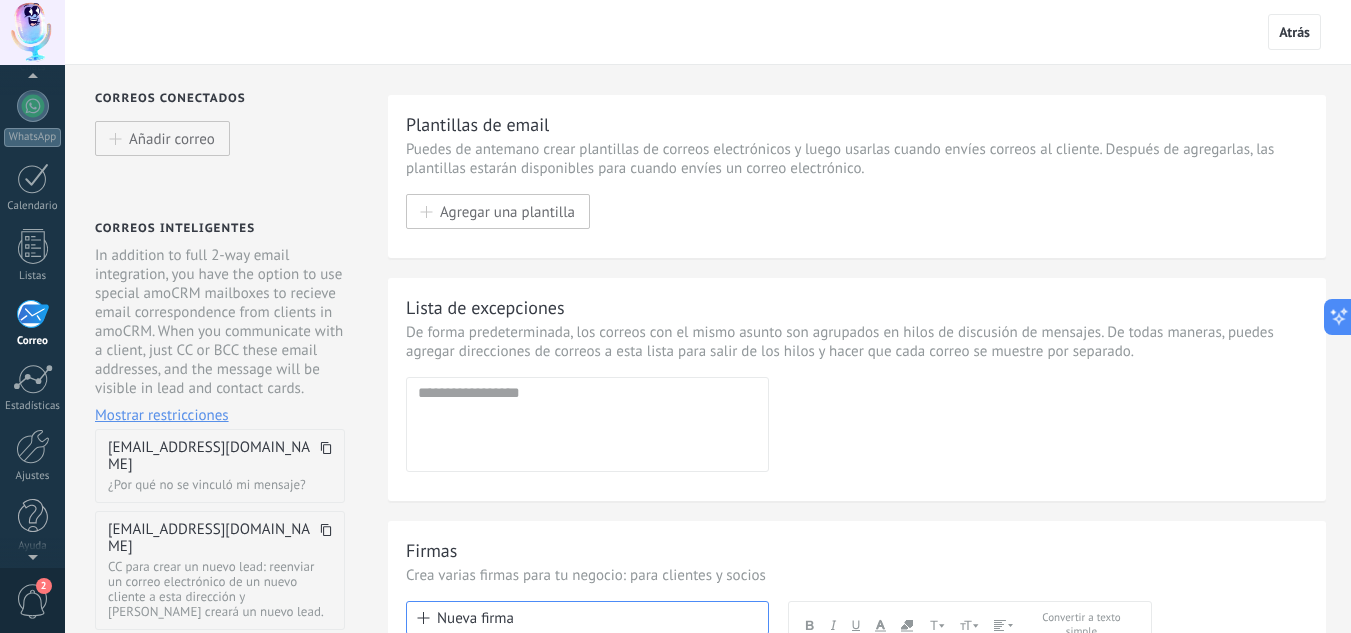 scroll, scrollTop: 341, scrollLeft: 0, axis: vertical 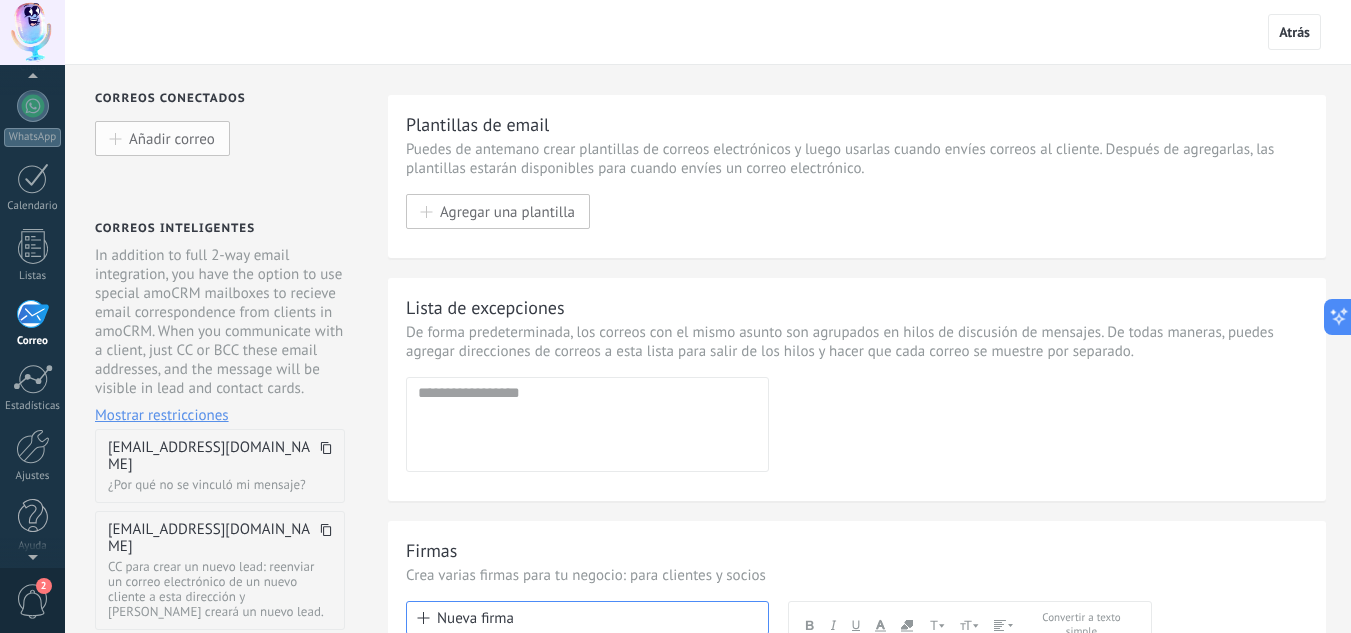click on "Añadir correo" at bounding box center (162, 138) 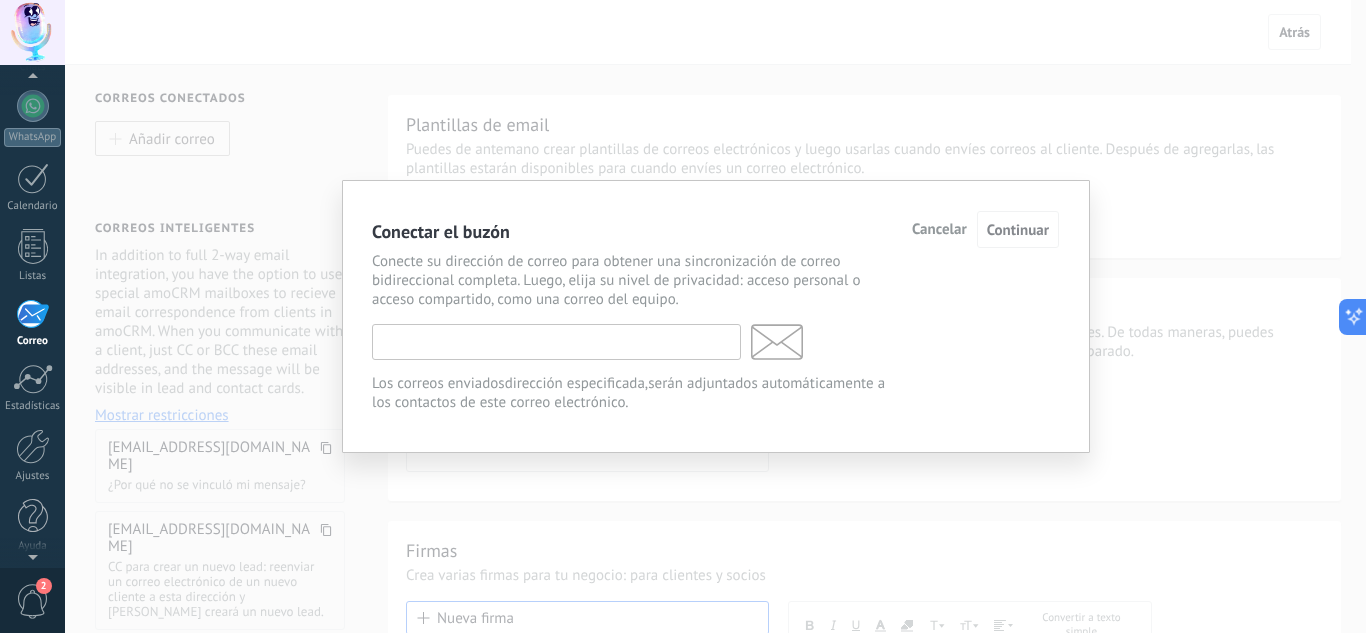 click at bounding box center (556, 342) 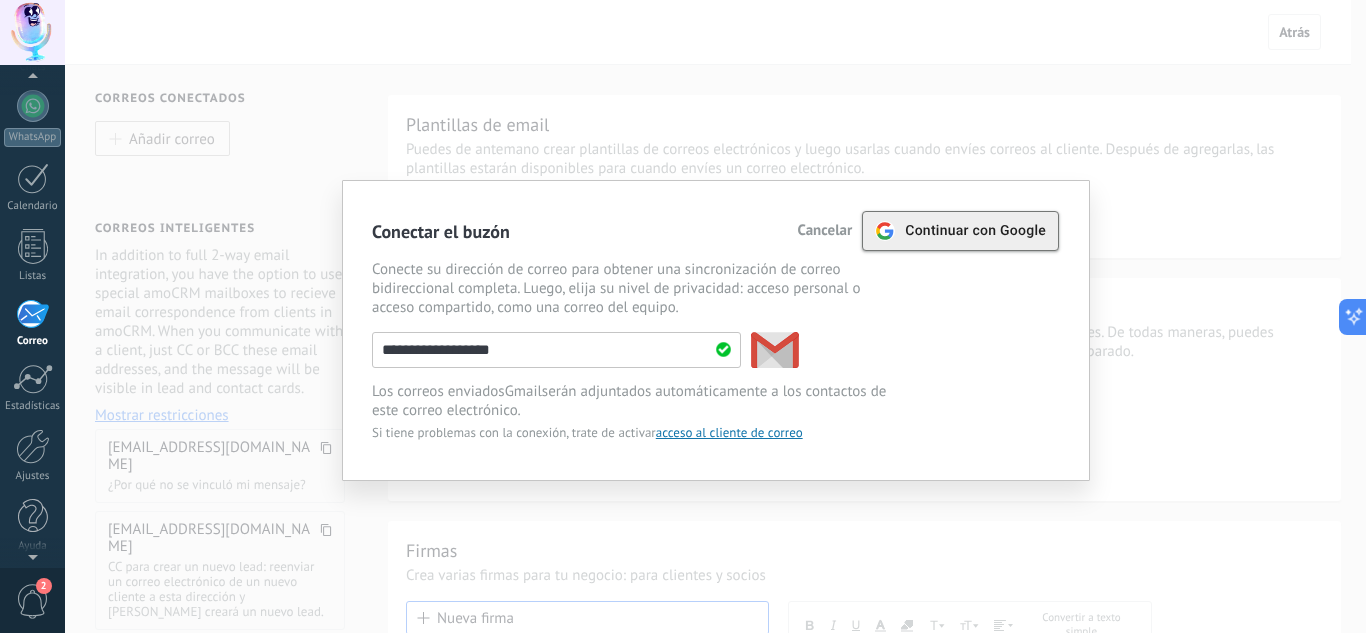 type on "**********" 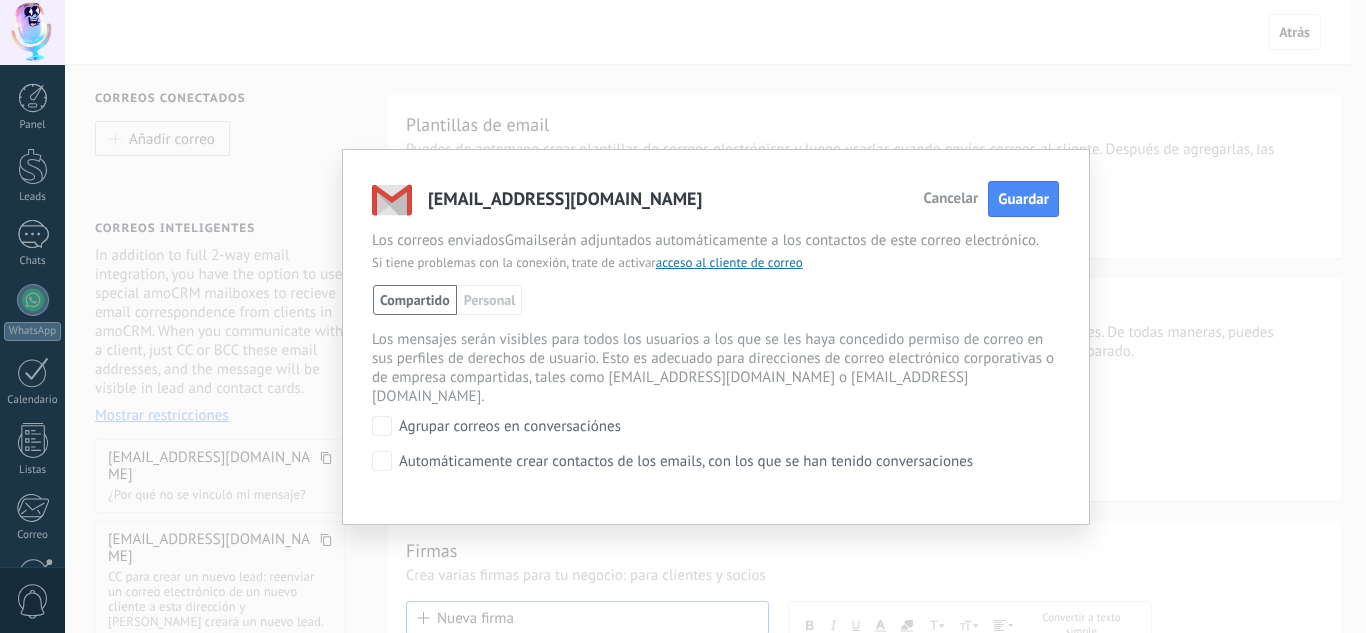 scroll, scrollTop: 0, scrollLeft: 0, axis: both 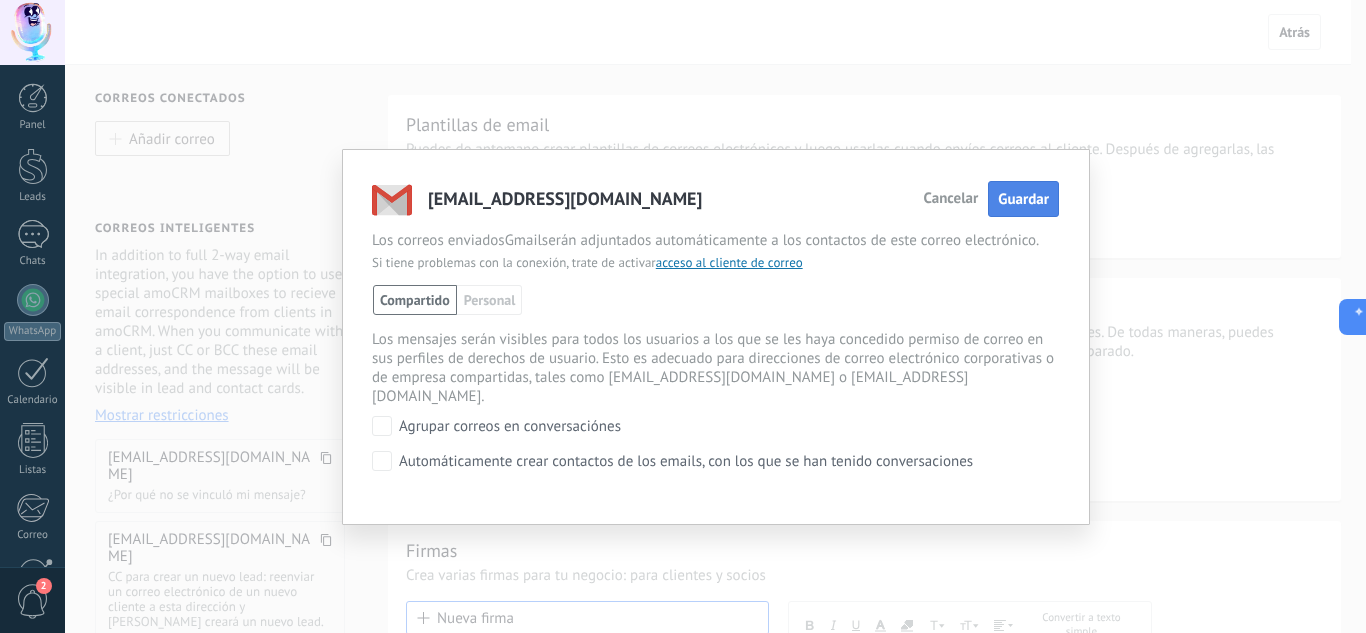 click on "Guardar" at bounding box center [1023, 199] 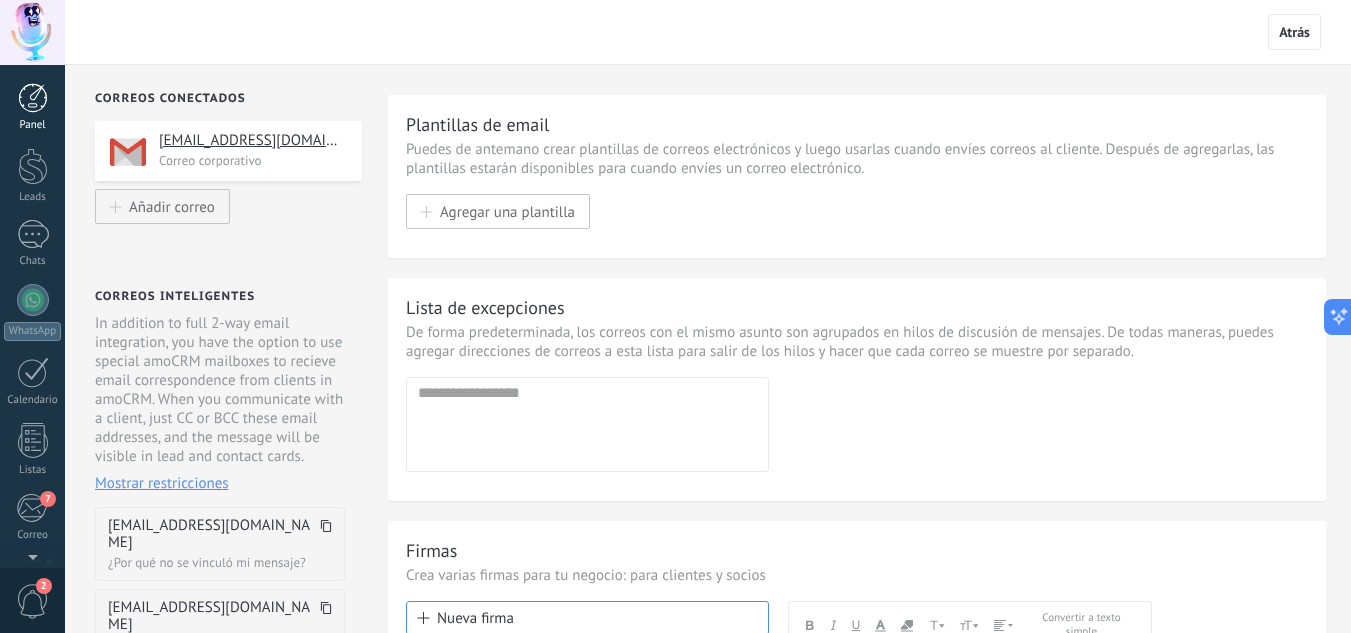 click at bounding box center (33, 98) 